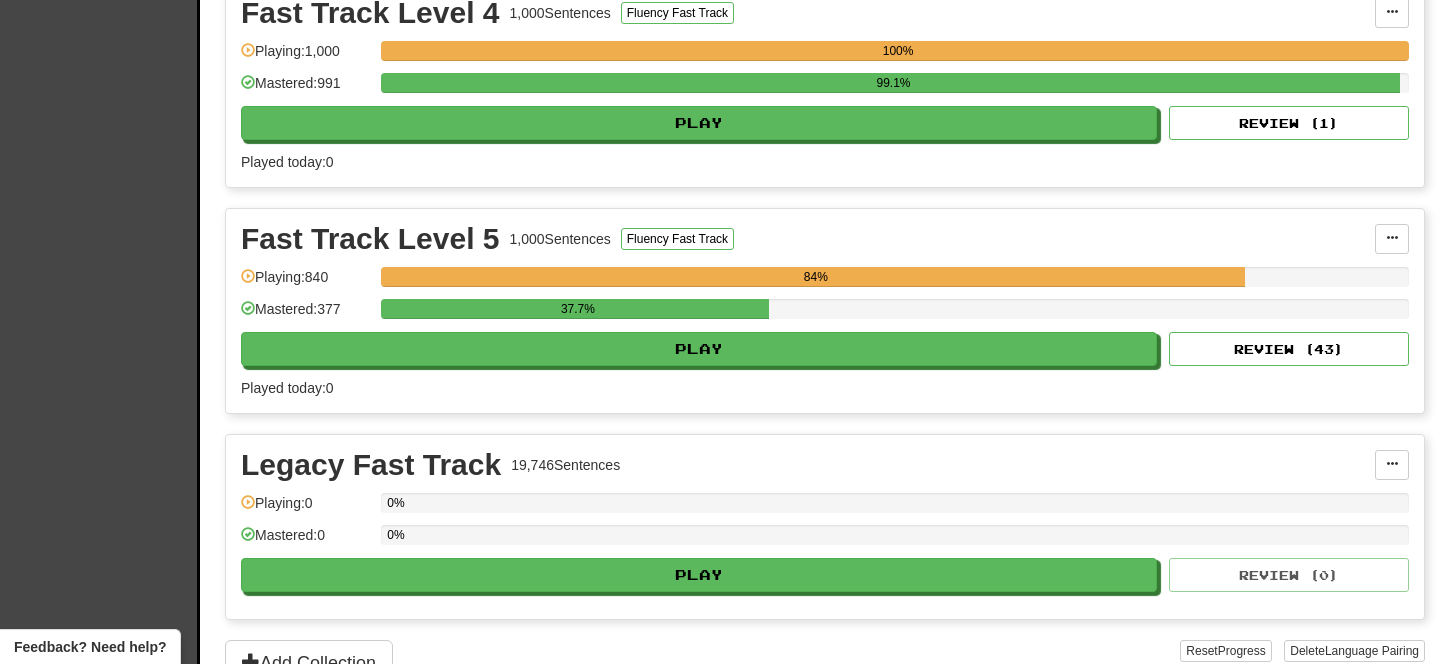 scroll, scrollTop: 1167, scrollLeft: 0, axis: vertical 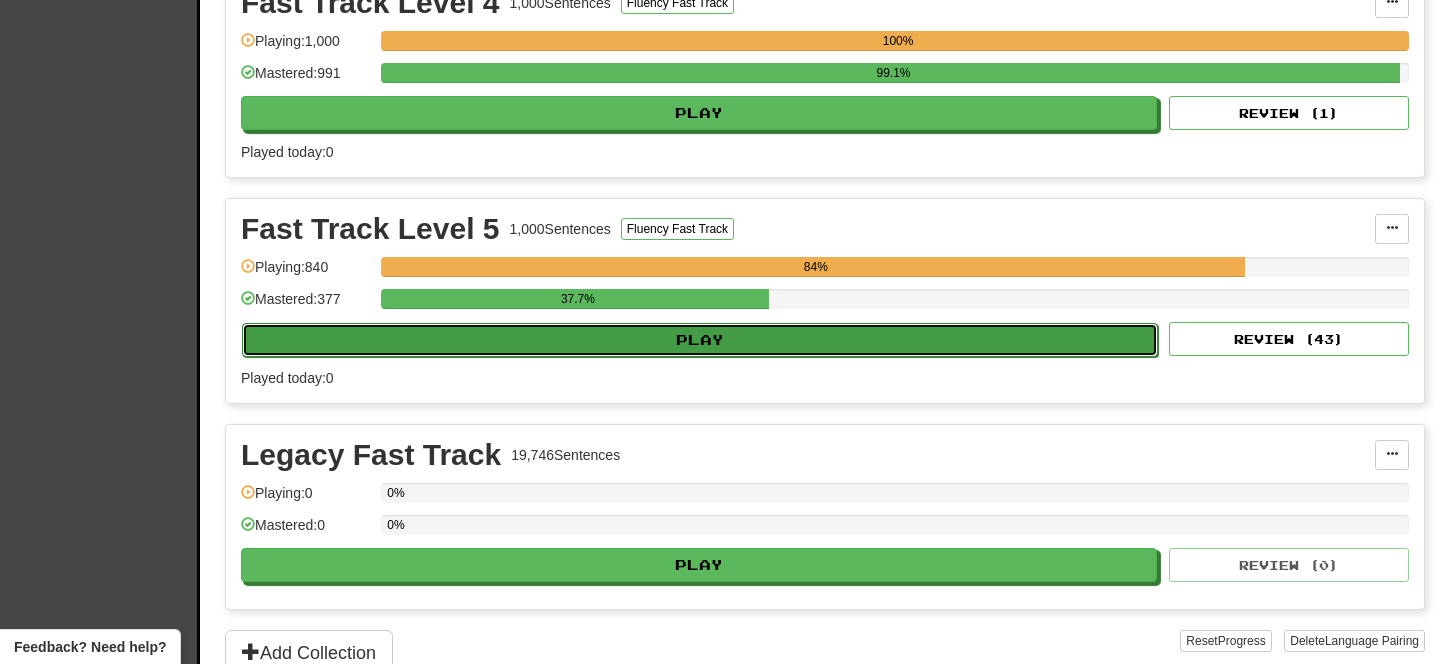 click on "Play" at bounding box center [700, 340] 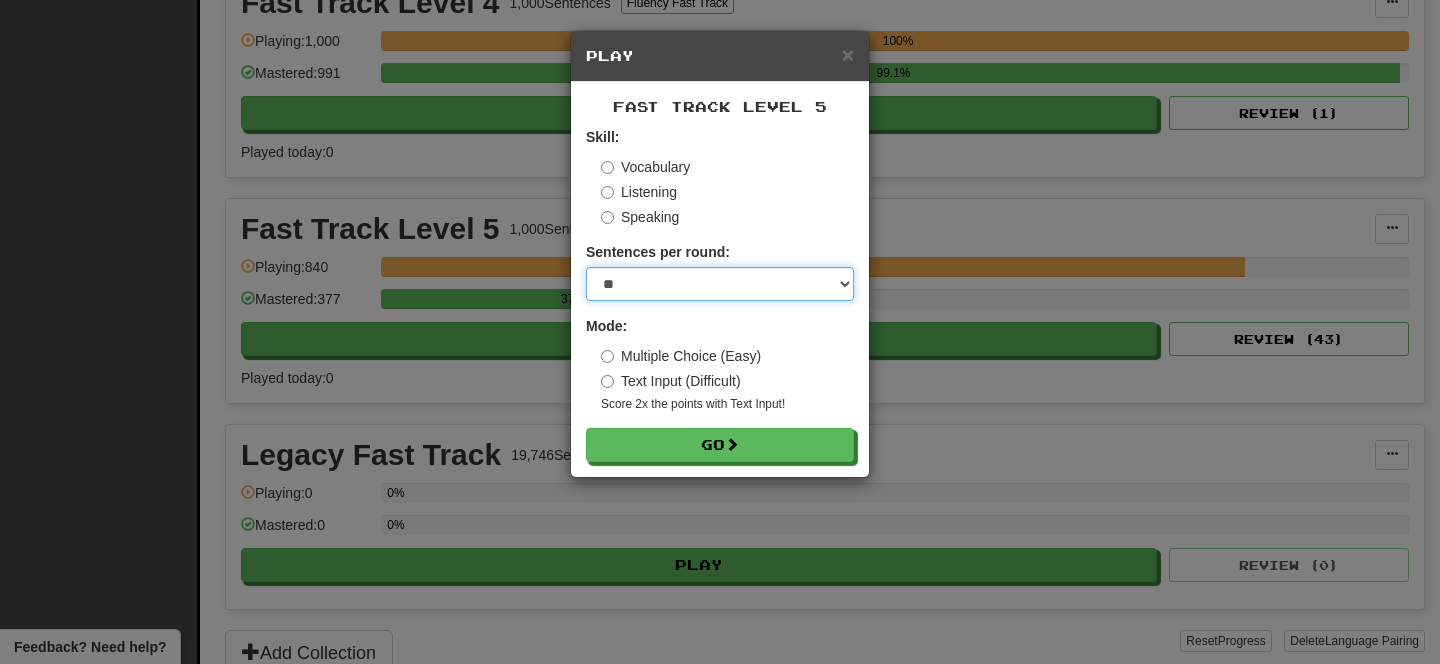 click on "* ** ** ** ** ** *** ********" at bounding box center (720, 284) 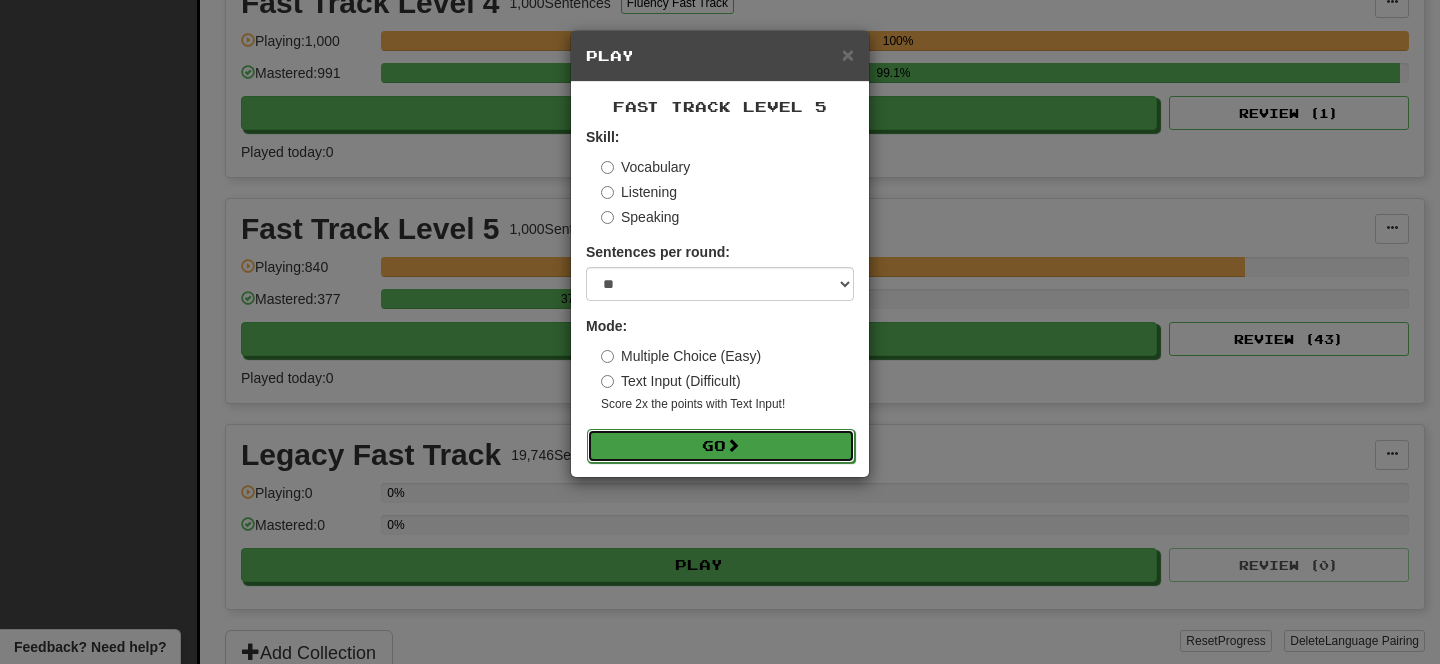 click on "Go" at bounding box center (721, 446) 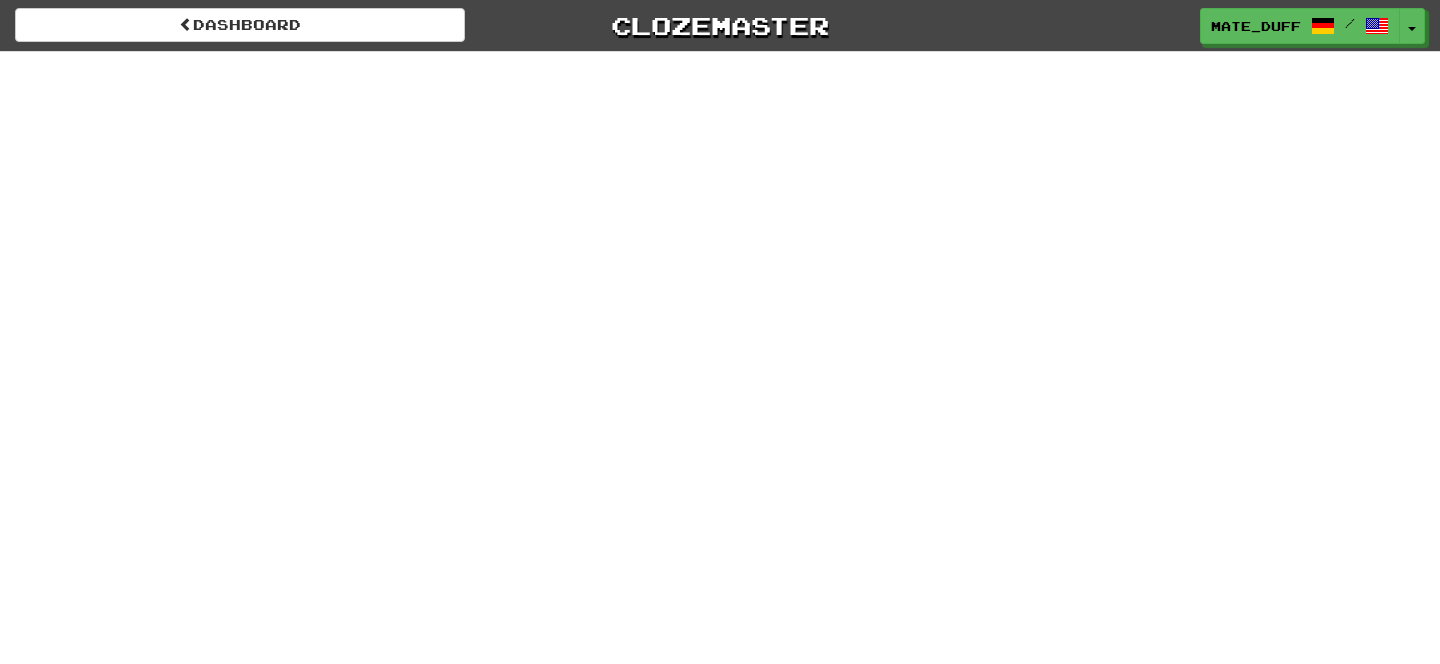 scroll, scrollTop: 0, scrollLeft: 0, axis: both 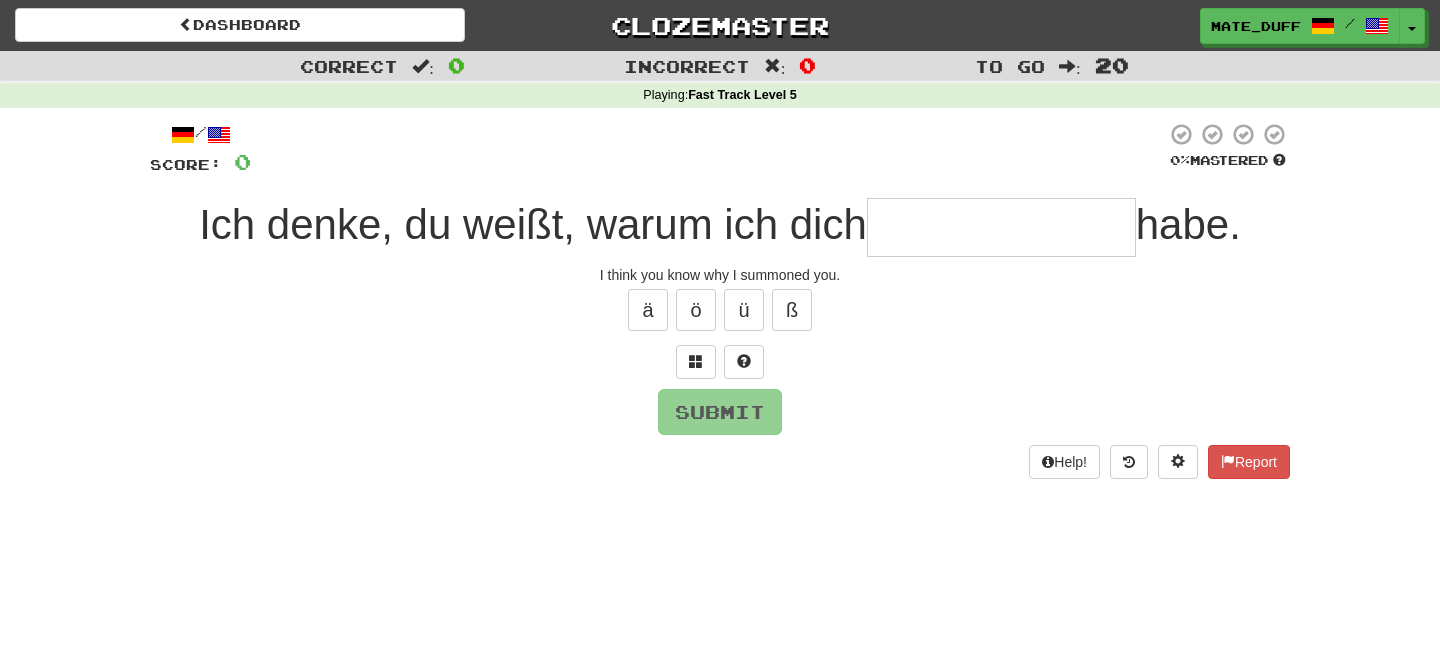 type on "**********" 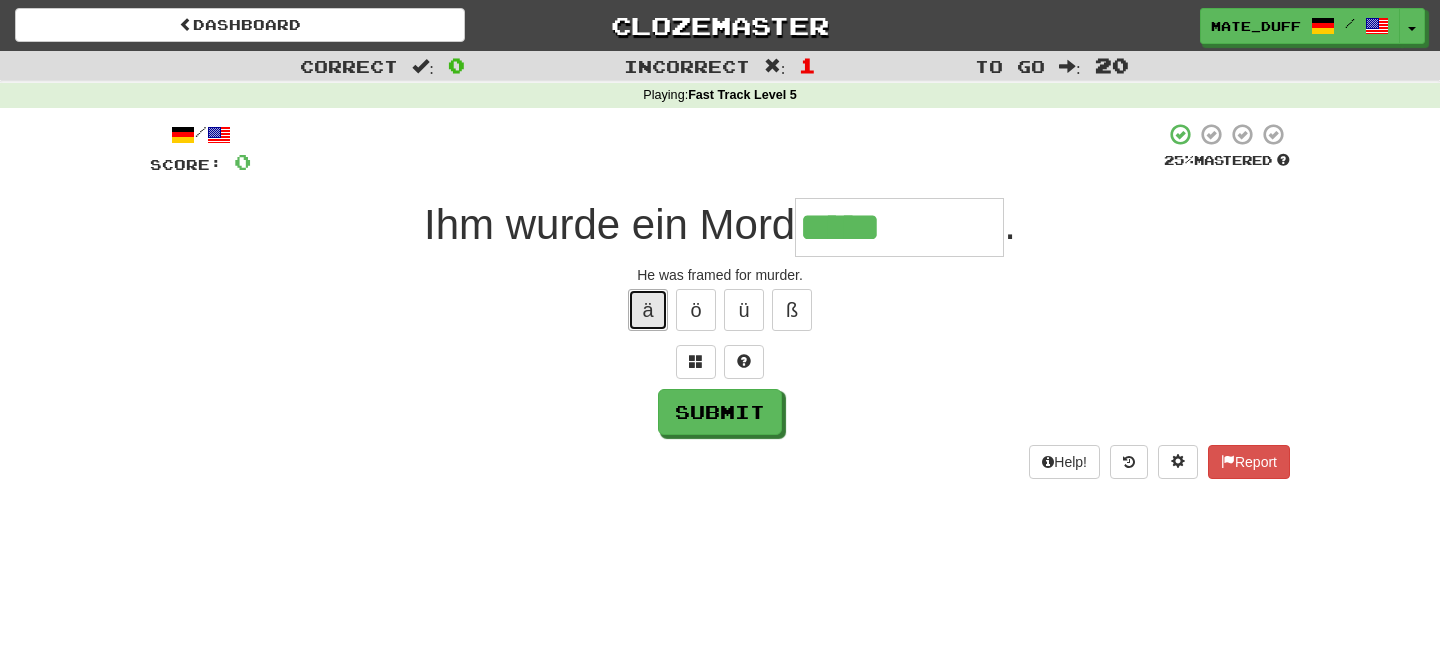 click on "ä" at bounding box center (648, 310) 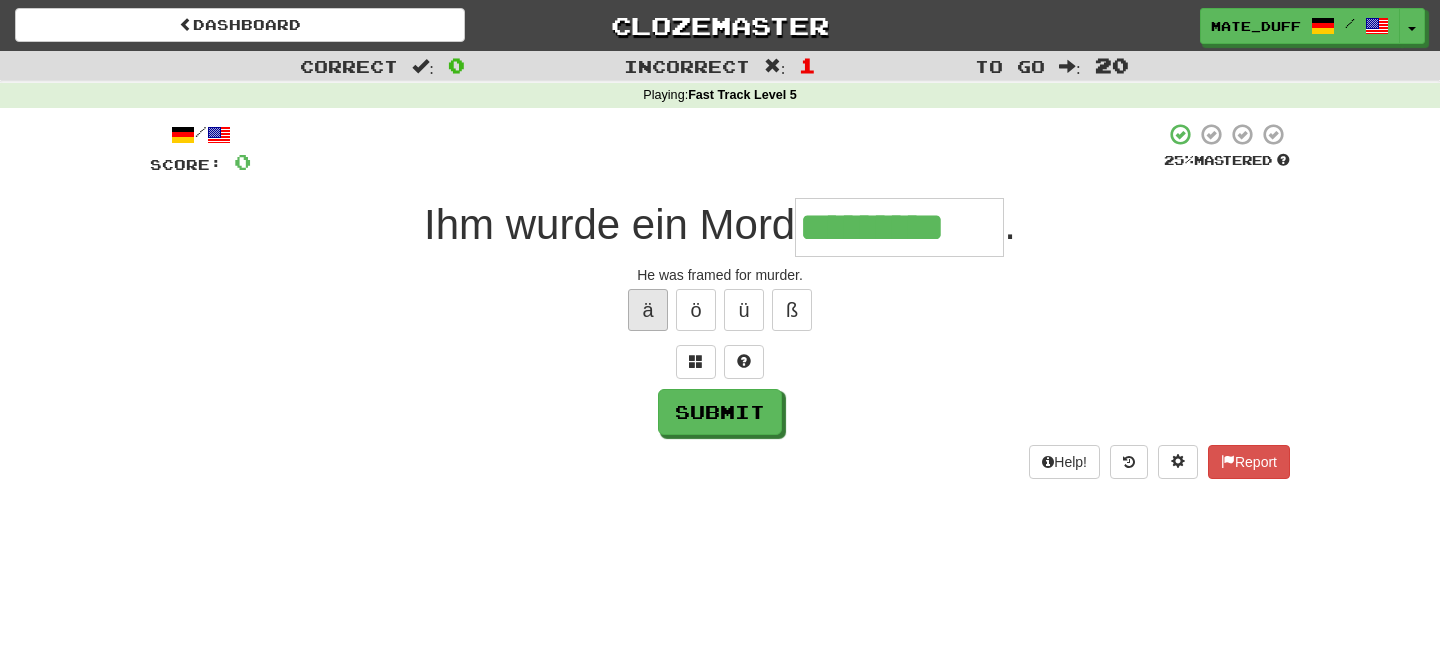 type on "*********" 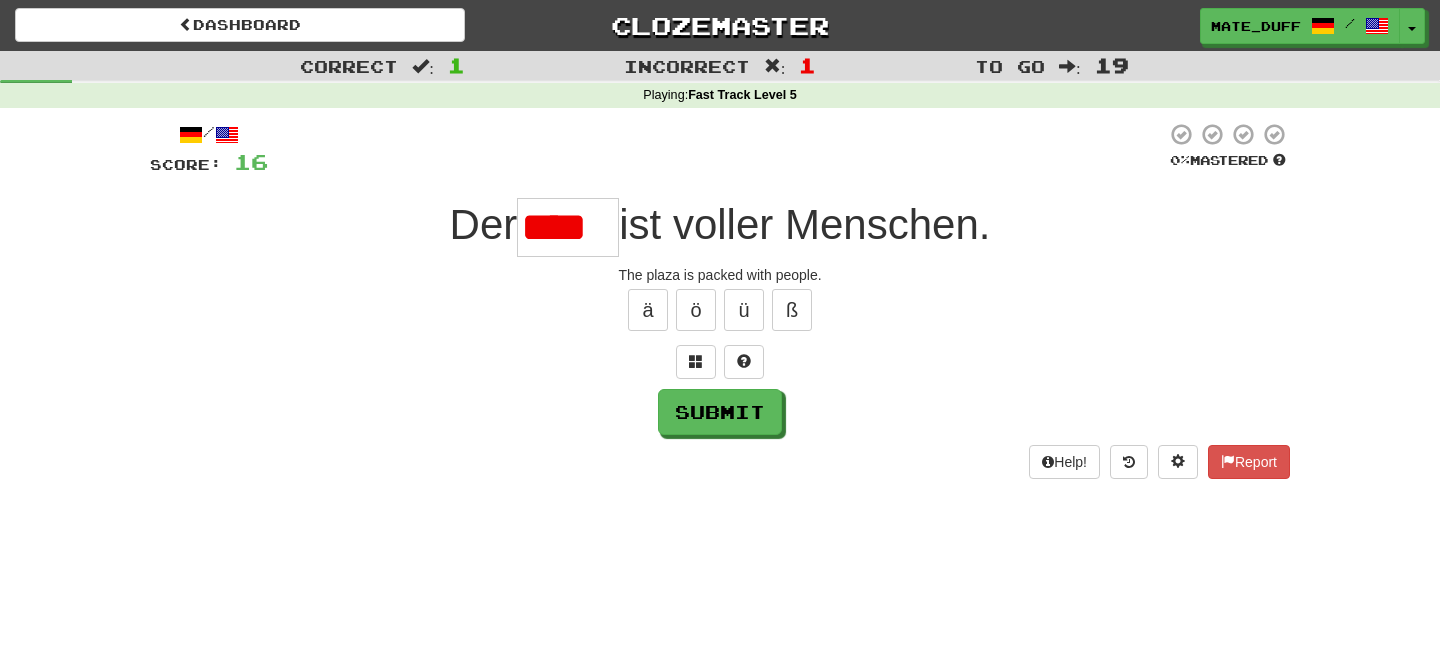 scroll, scrollTop: 0, scrollLeft: 0, axis: both 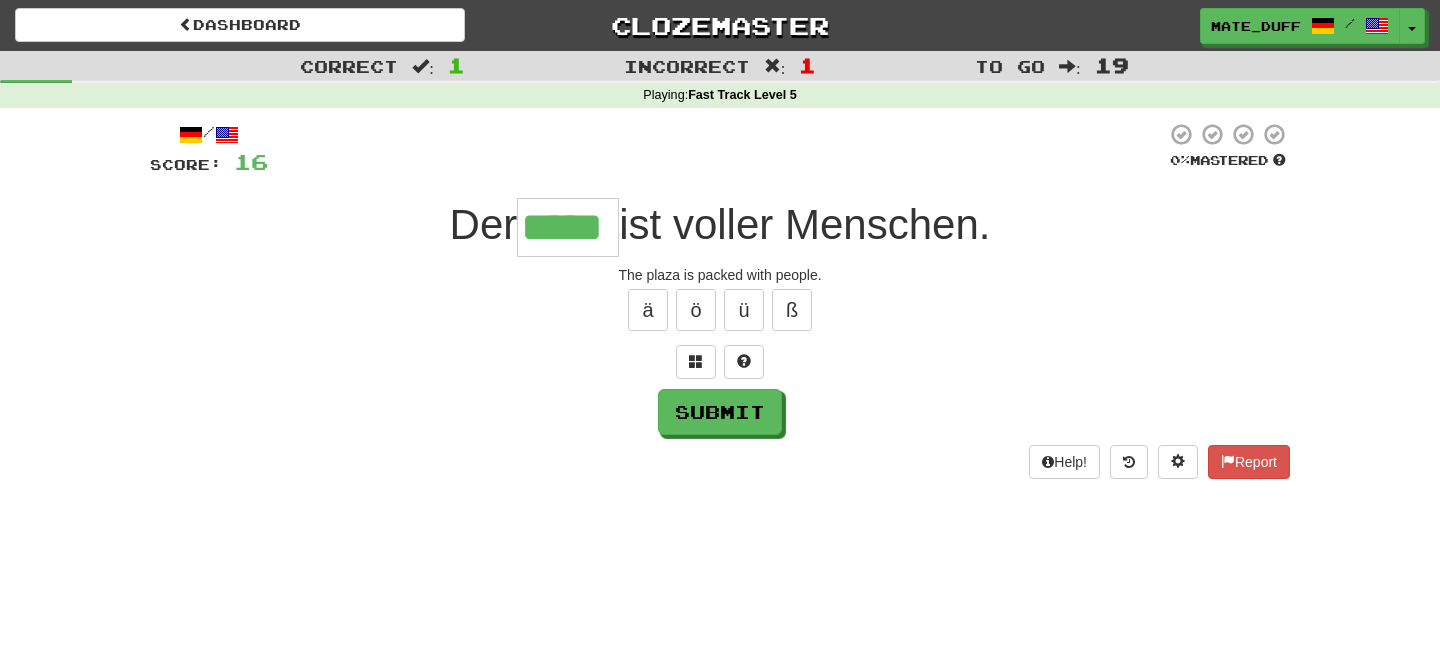 type on "*****" 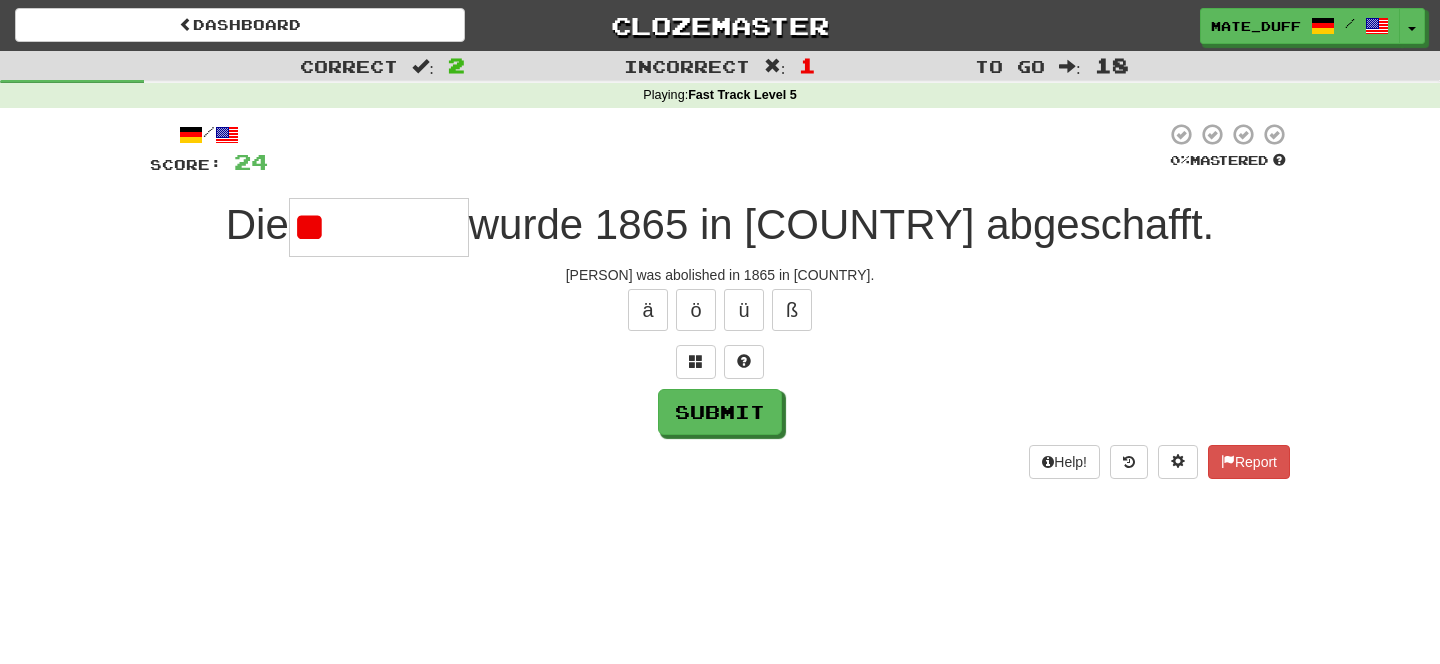type on "*" 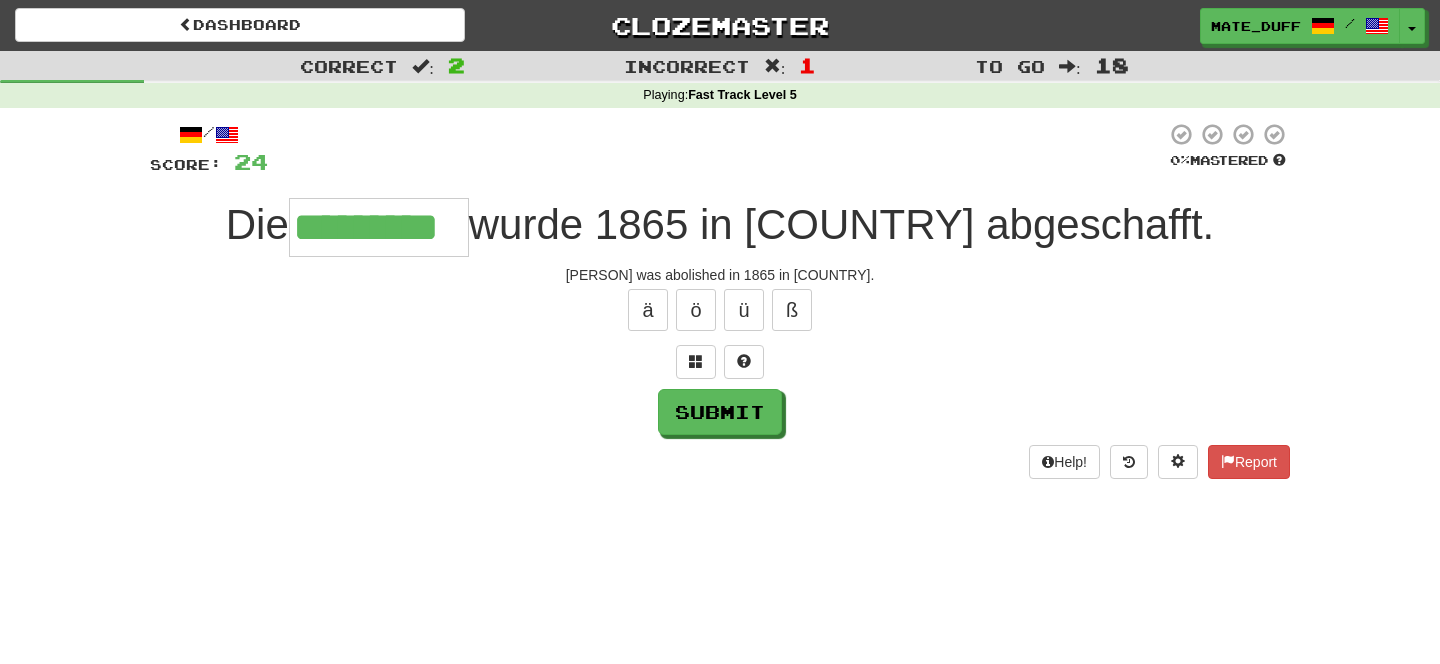 type on "*********" 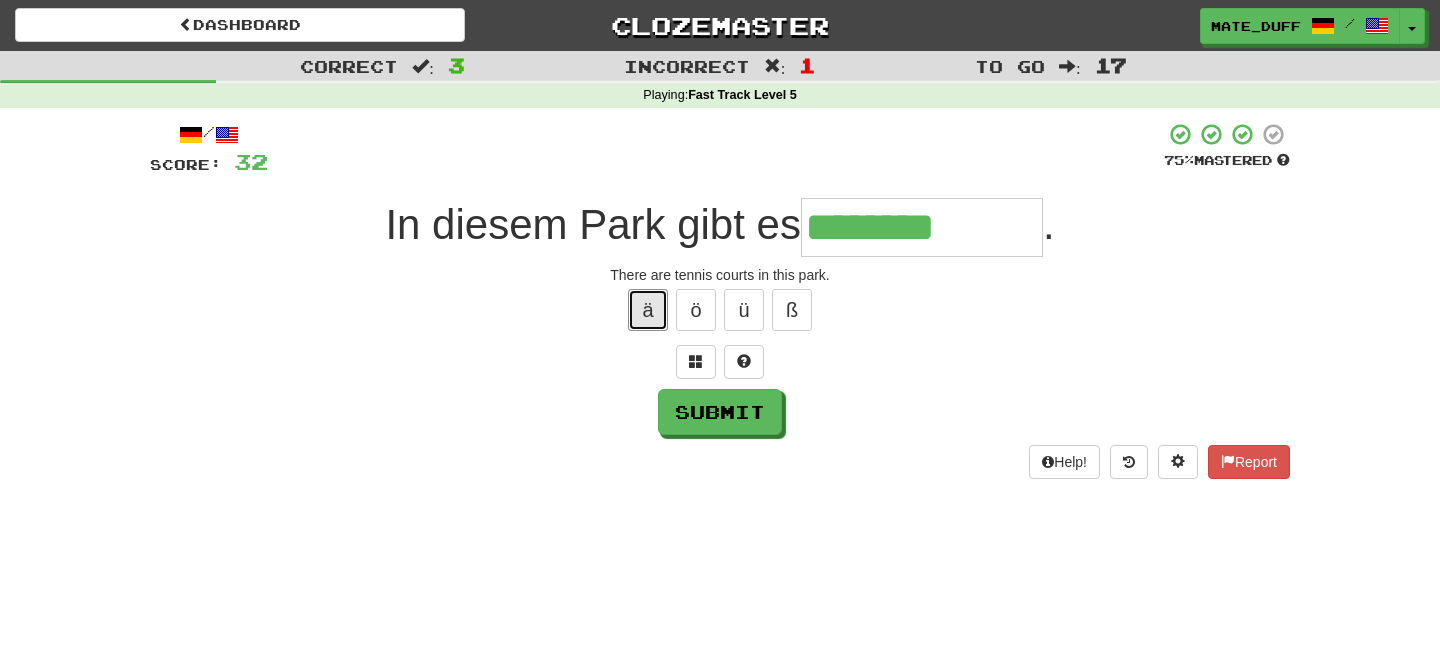 click on "ä" at bounding box center [648, 310] 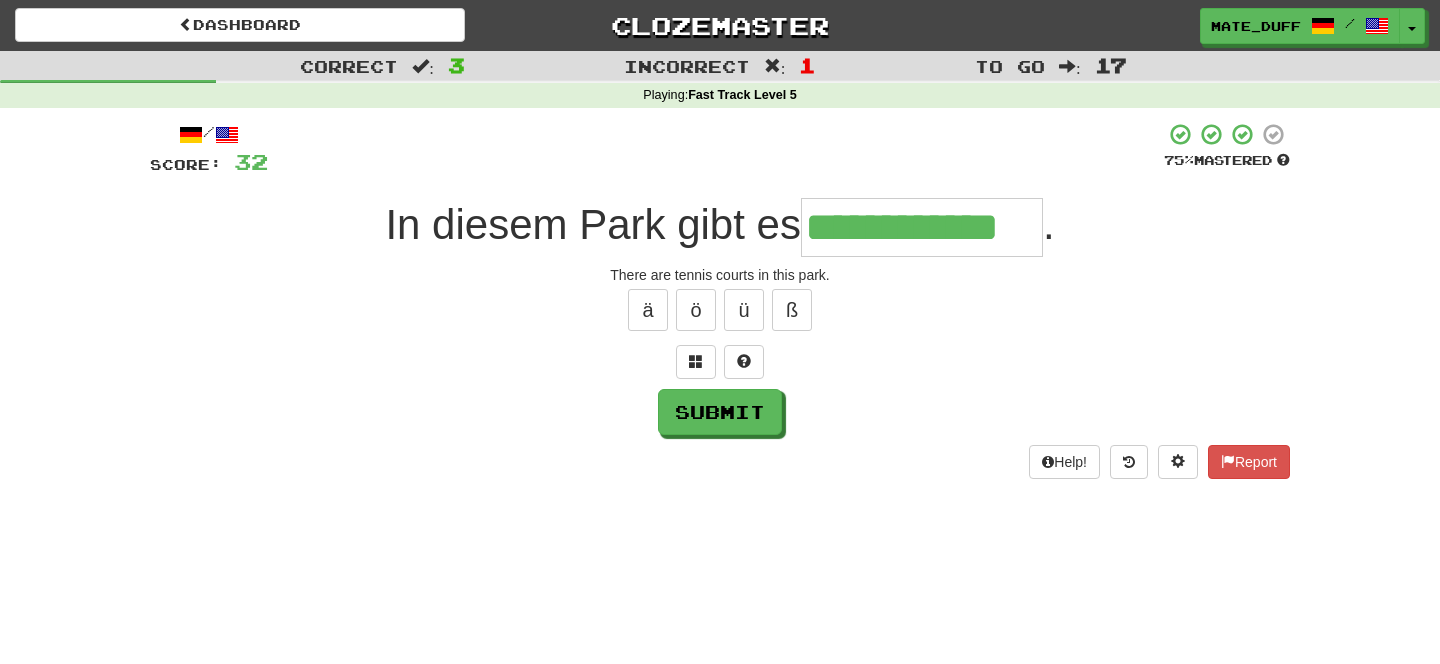type on "**********" 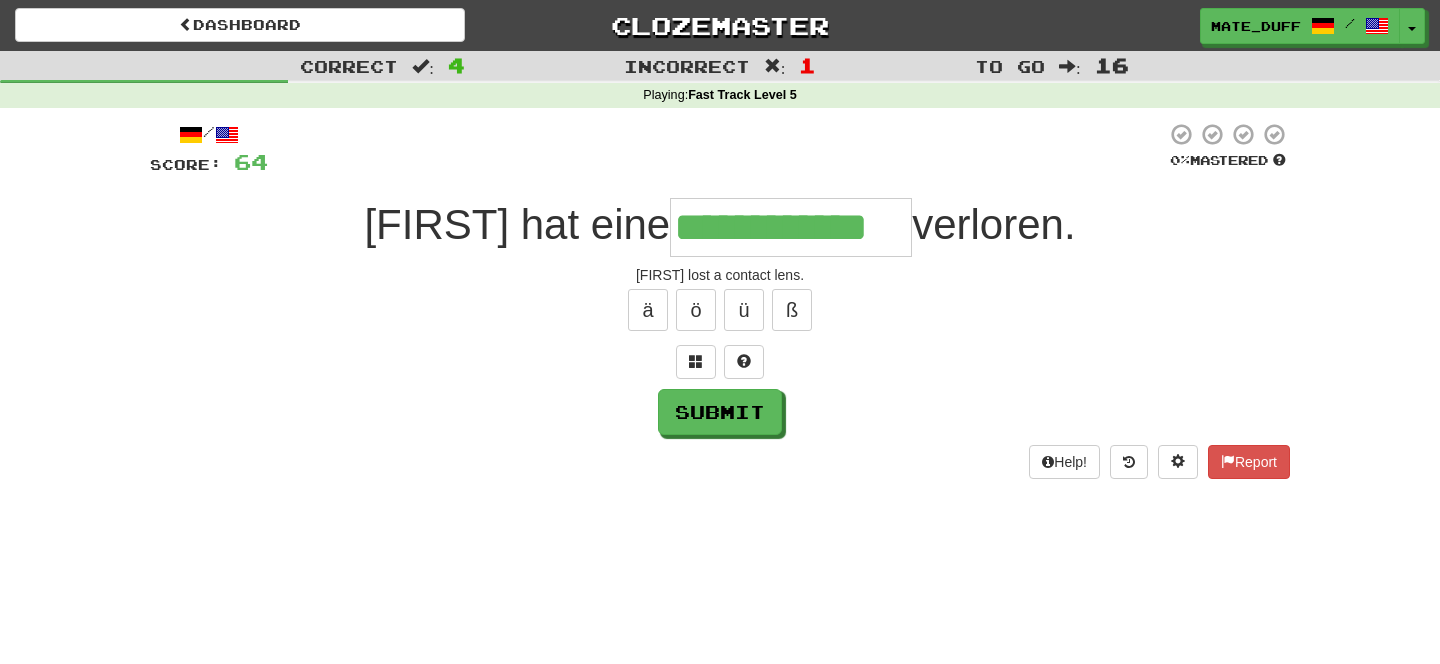 type on "**********" 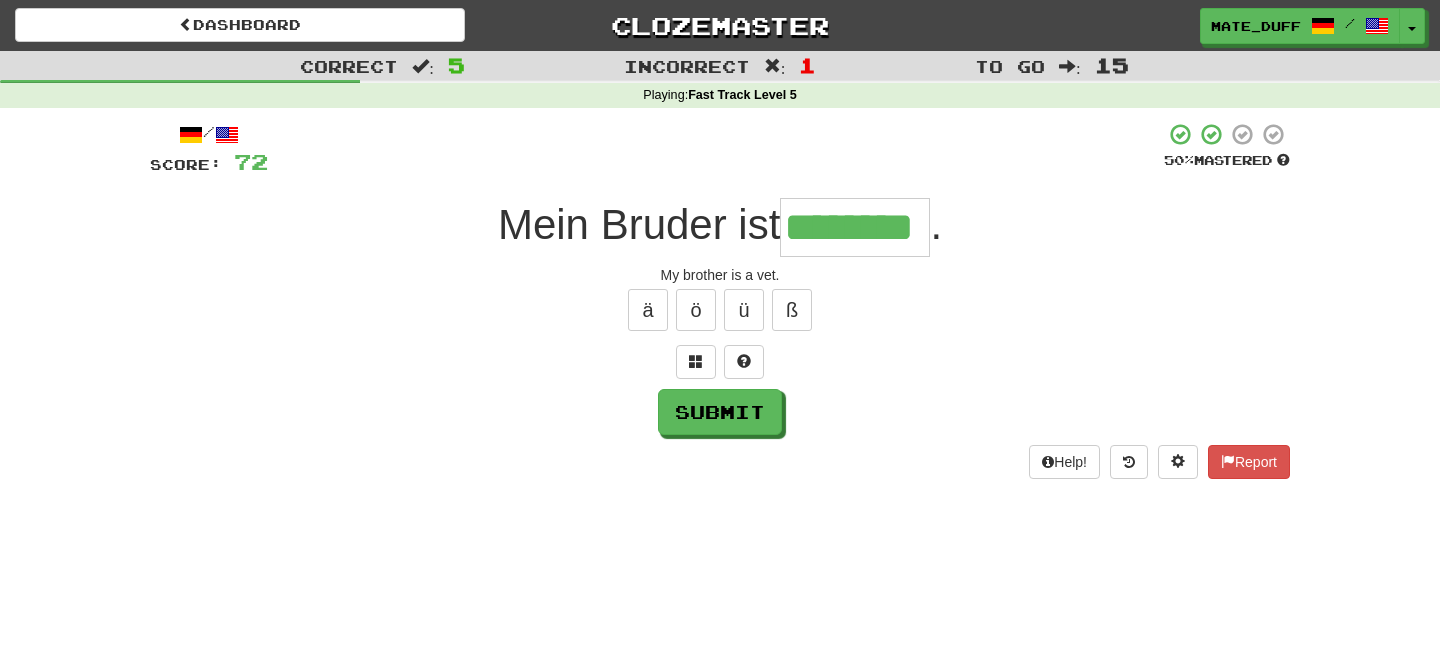 type on "********" 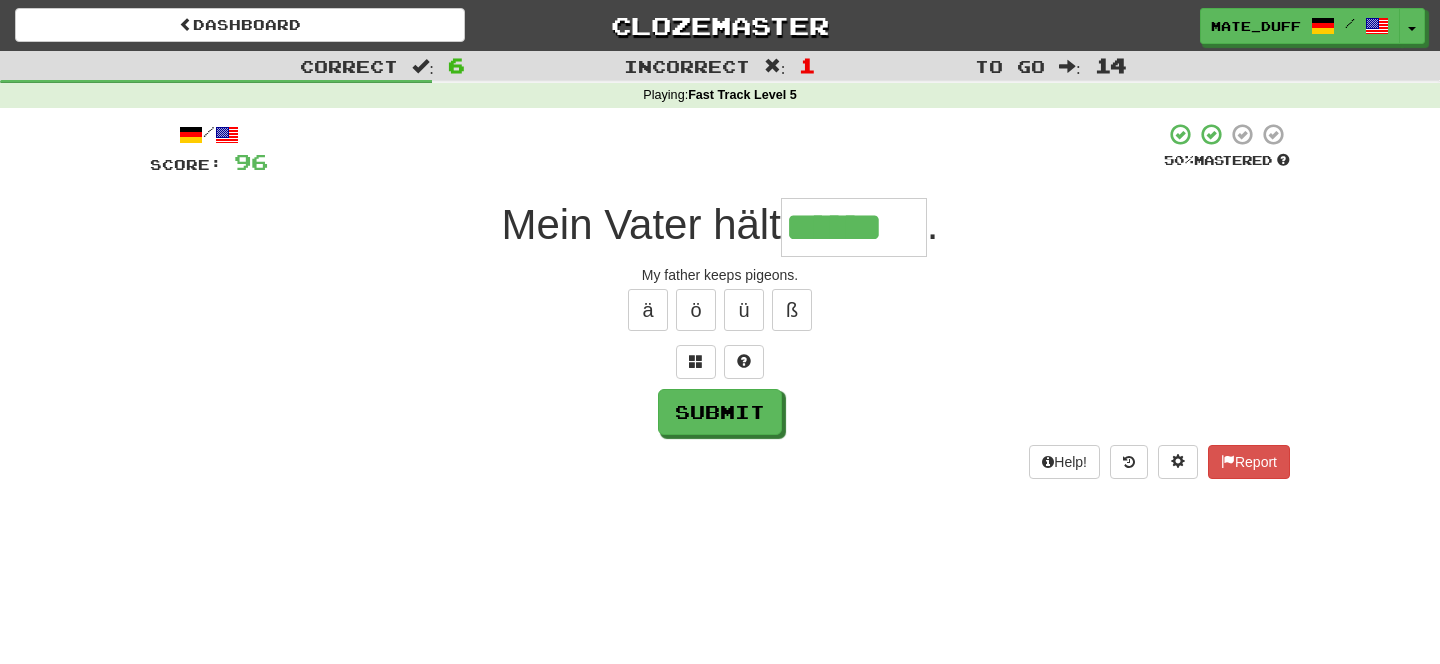 type on "******" 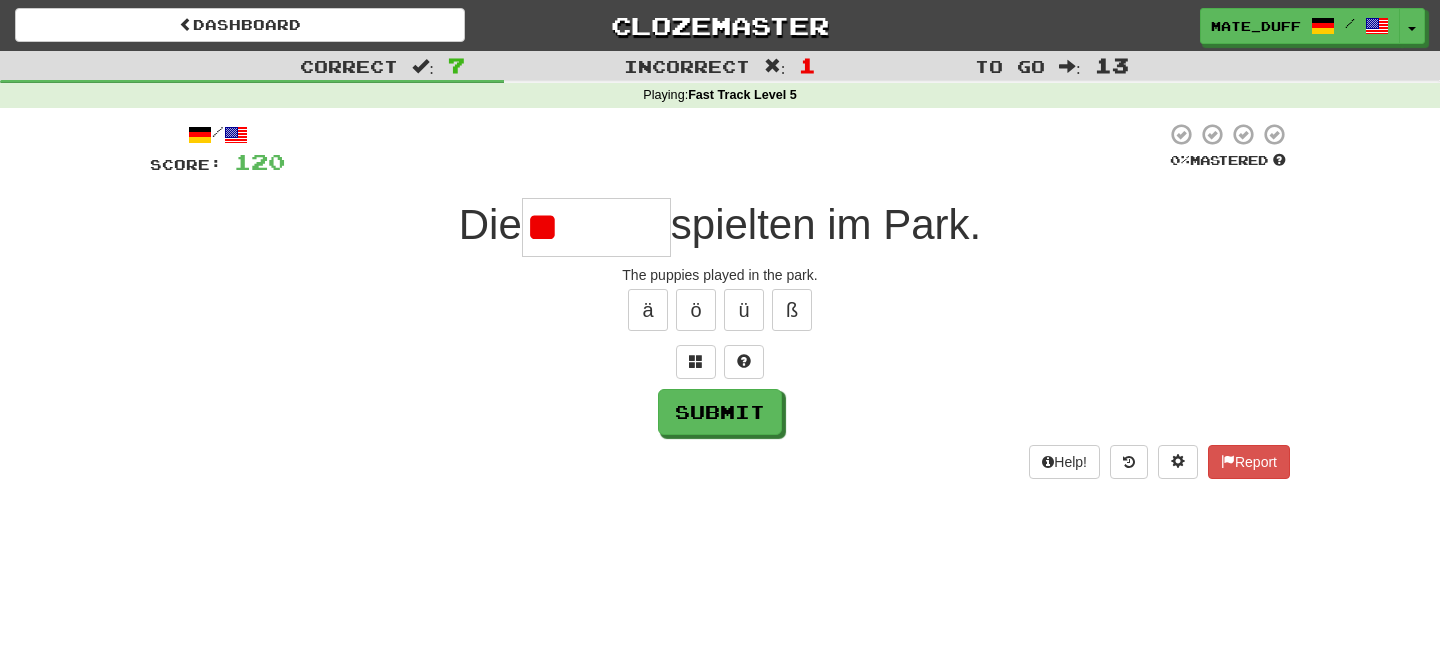 type on "*" 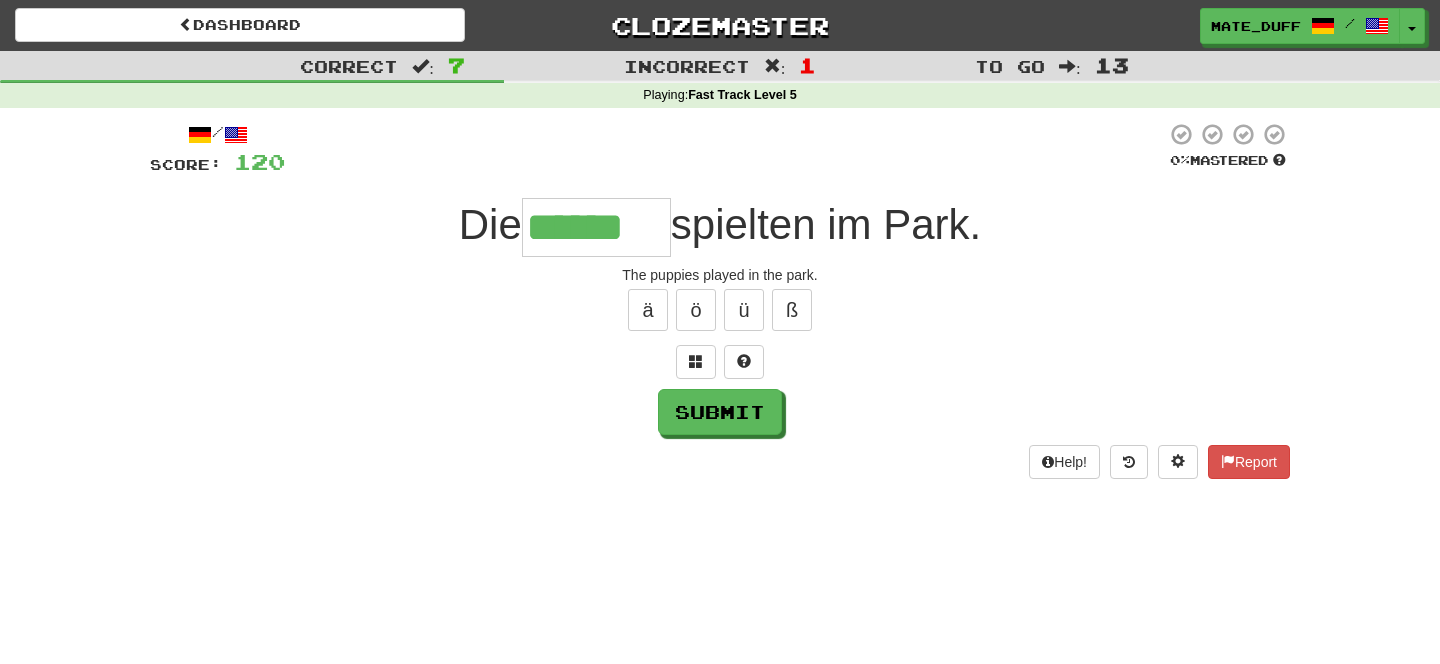 type on "******" 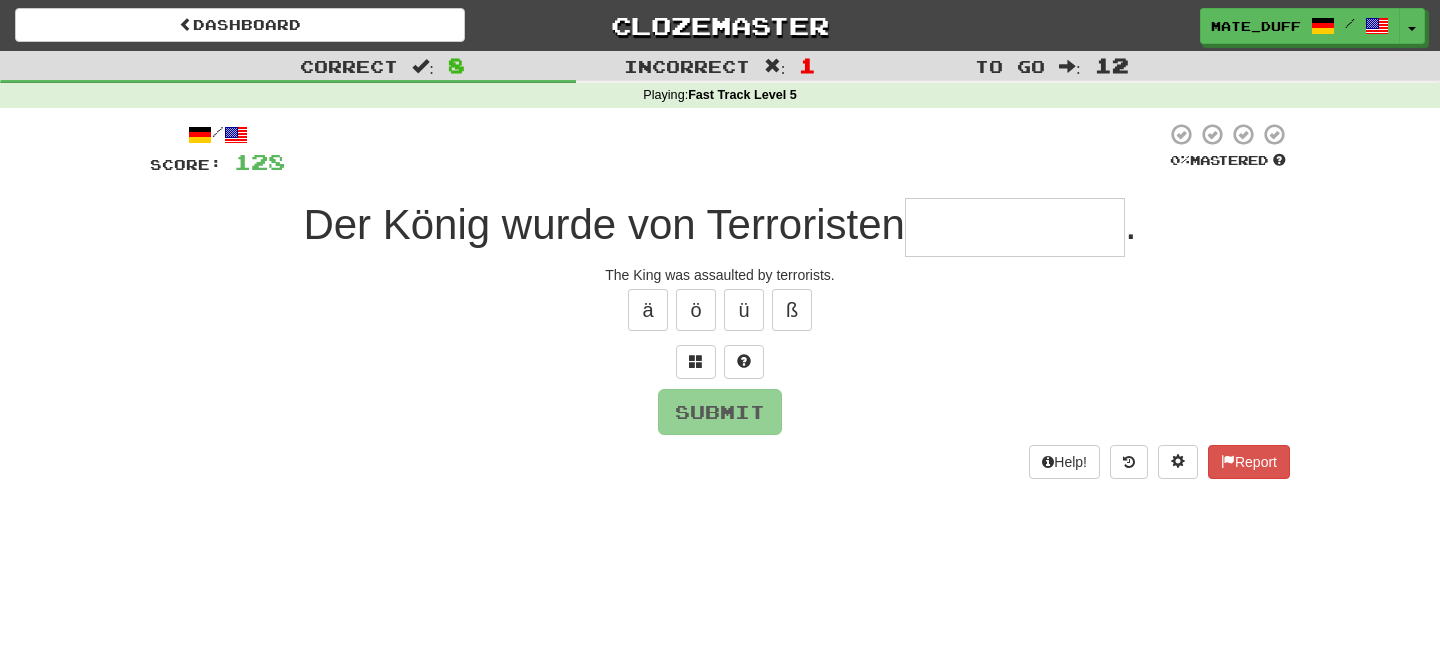 type on "**********" 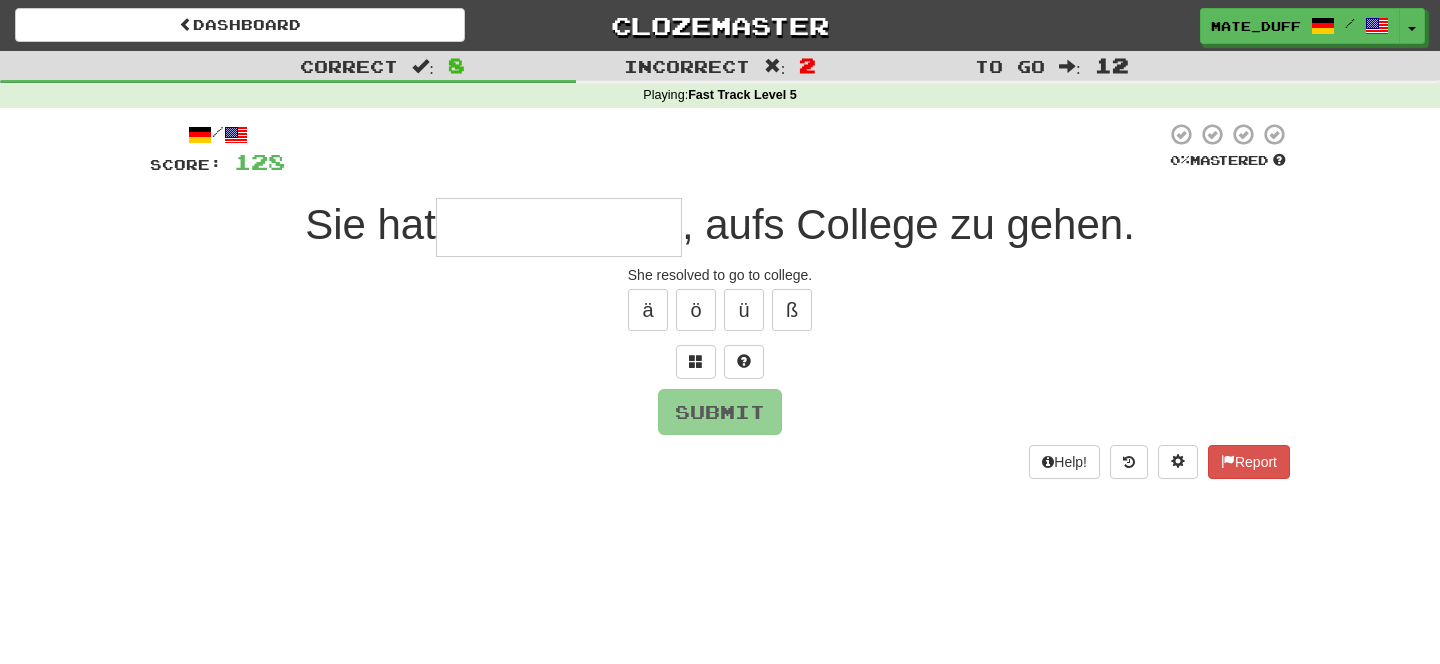 type on "**********" 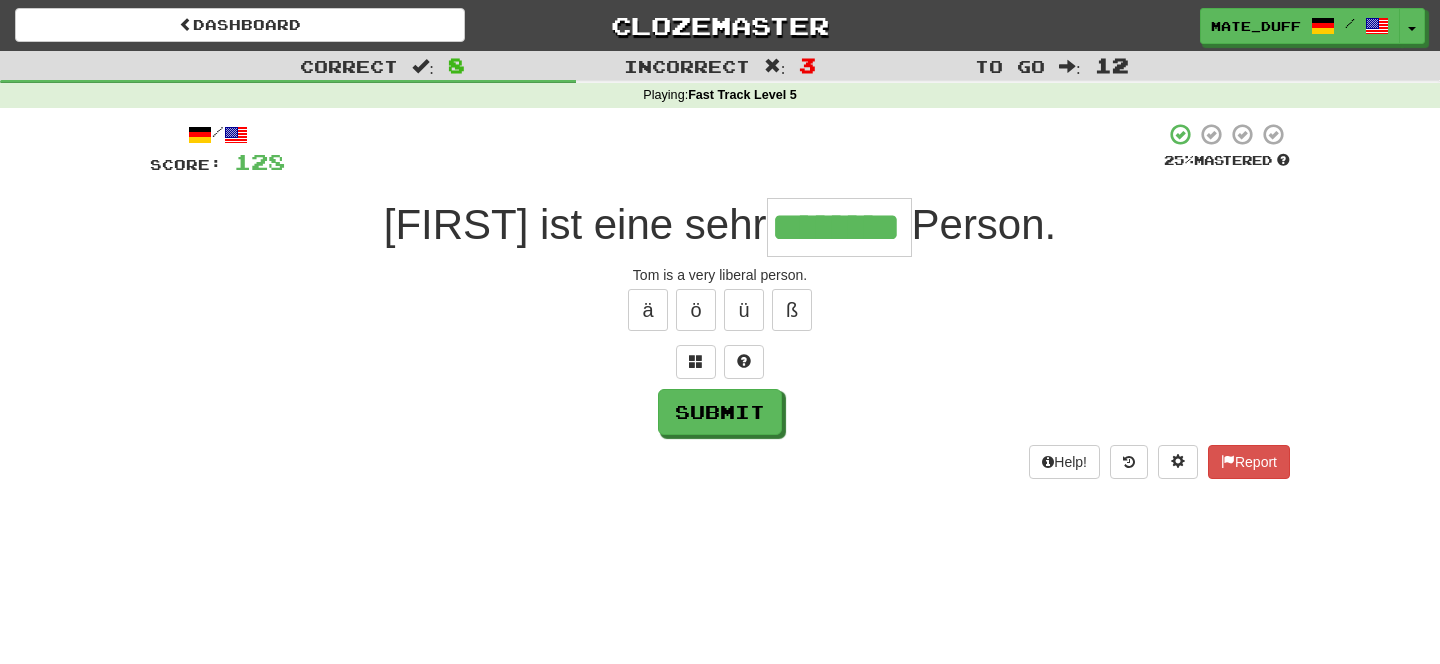 type on "********" 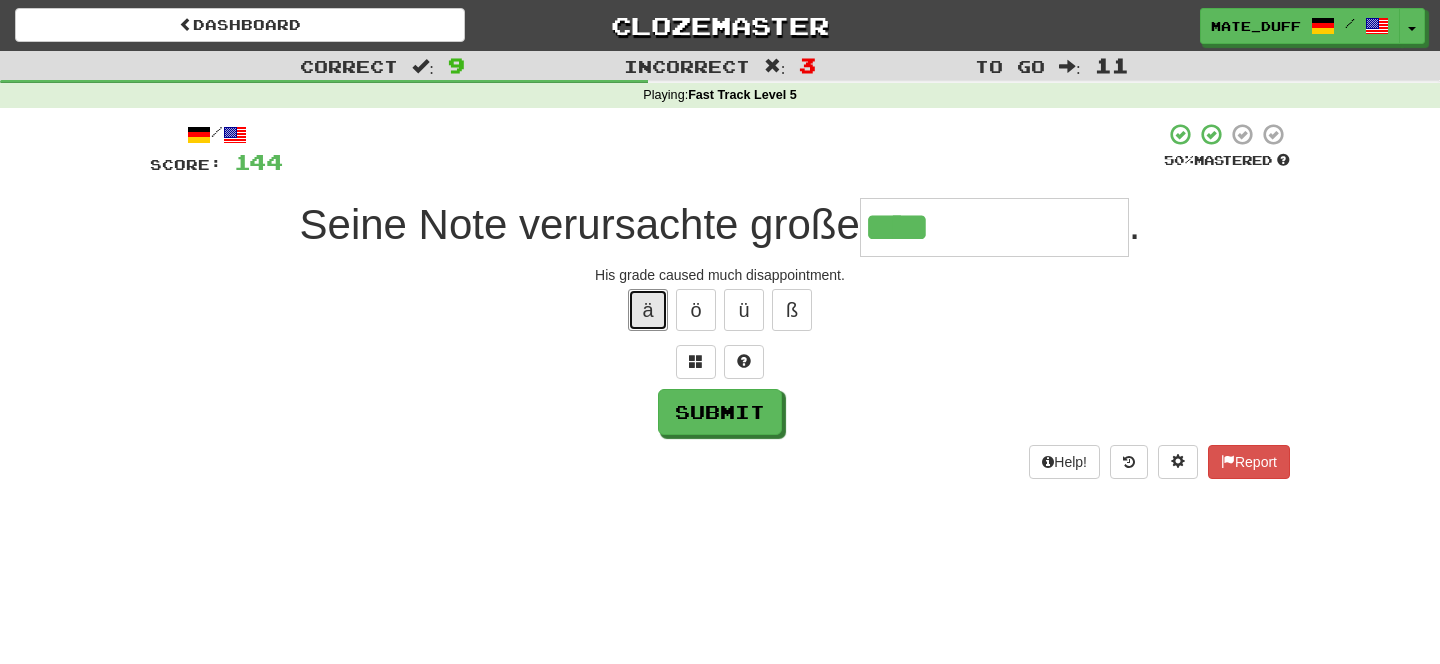 click on "ä" at bounding box center (648, 310) 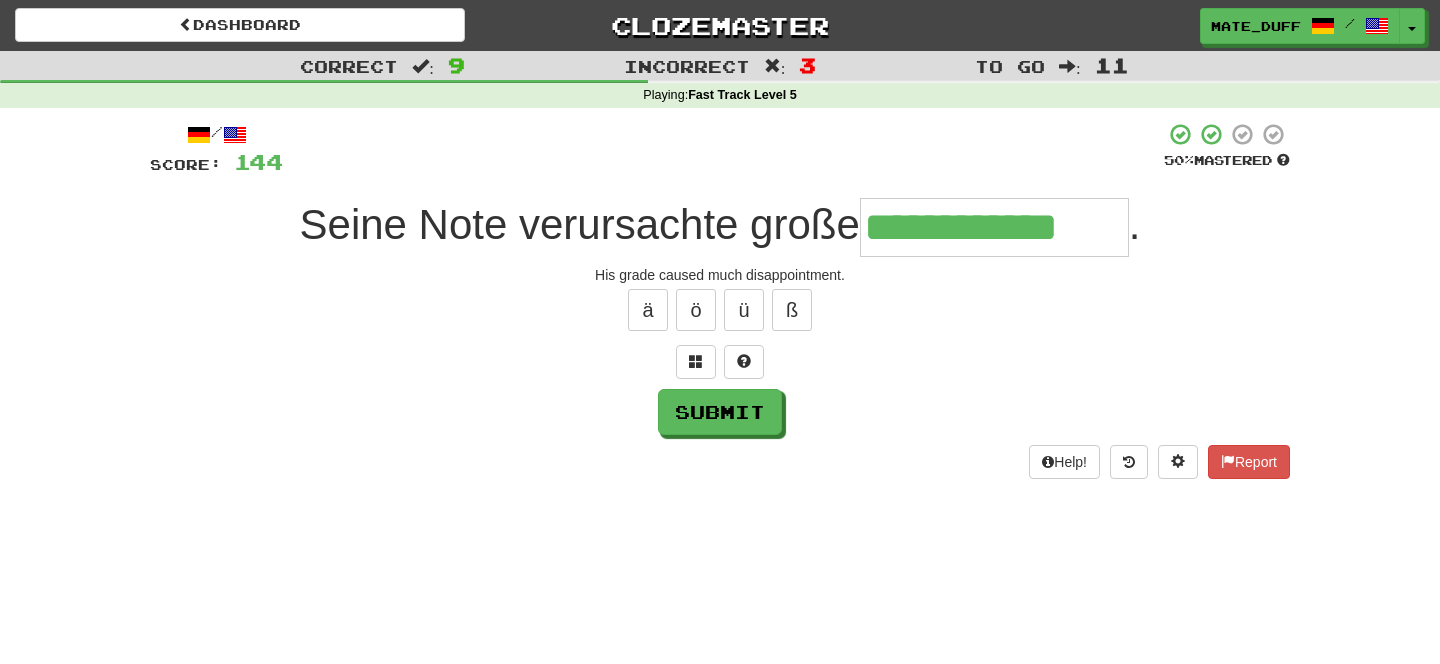 type on "**********" 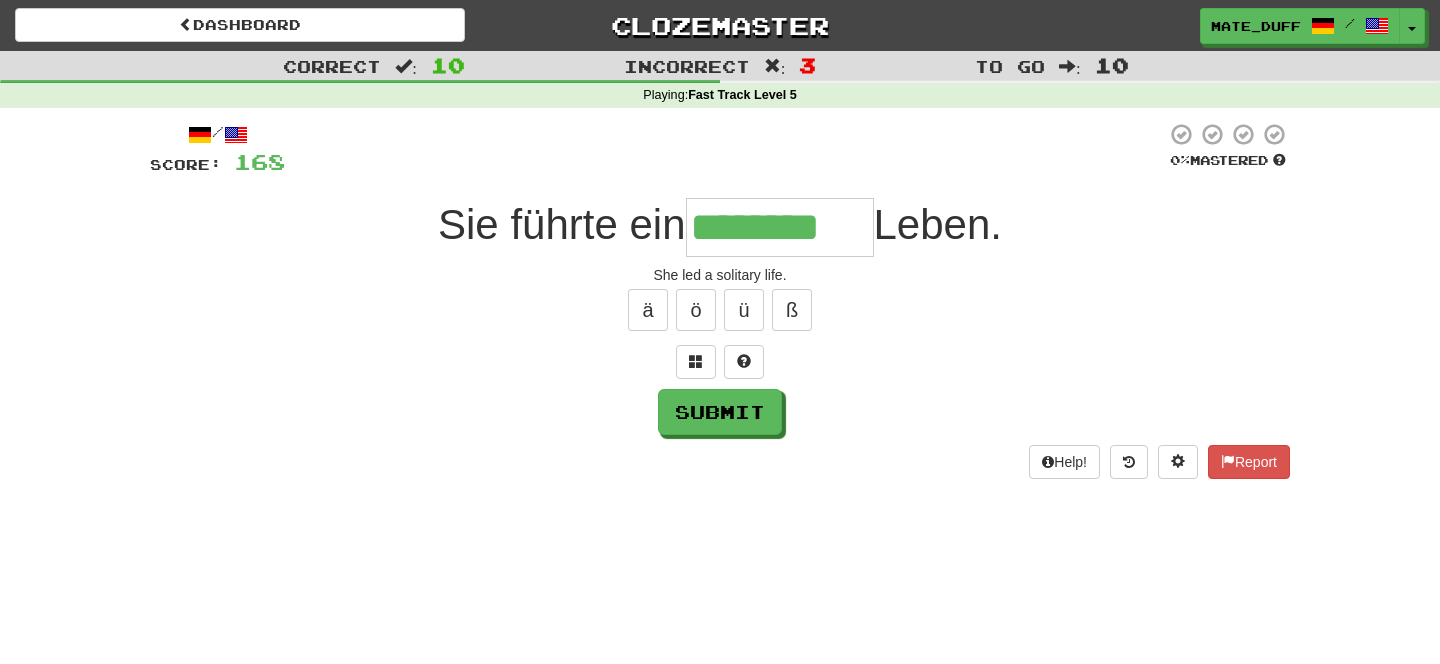 type on "********" 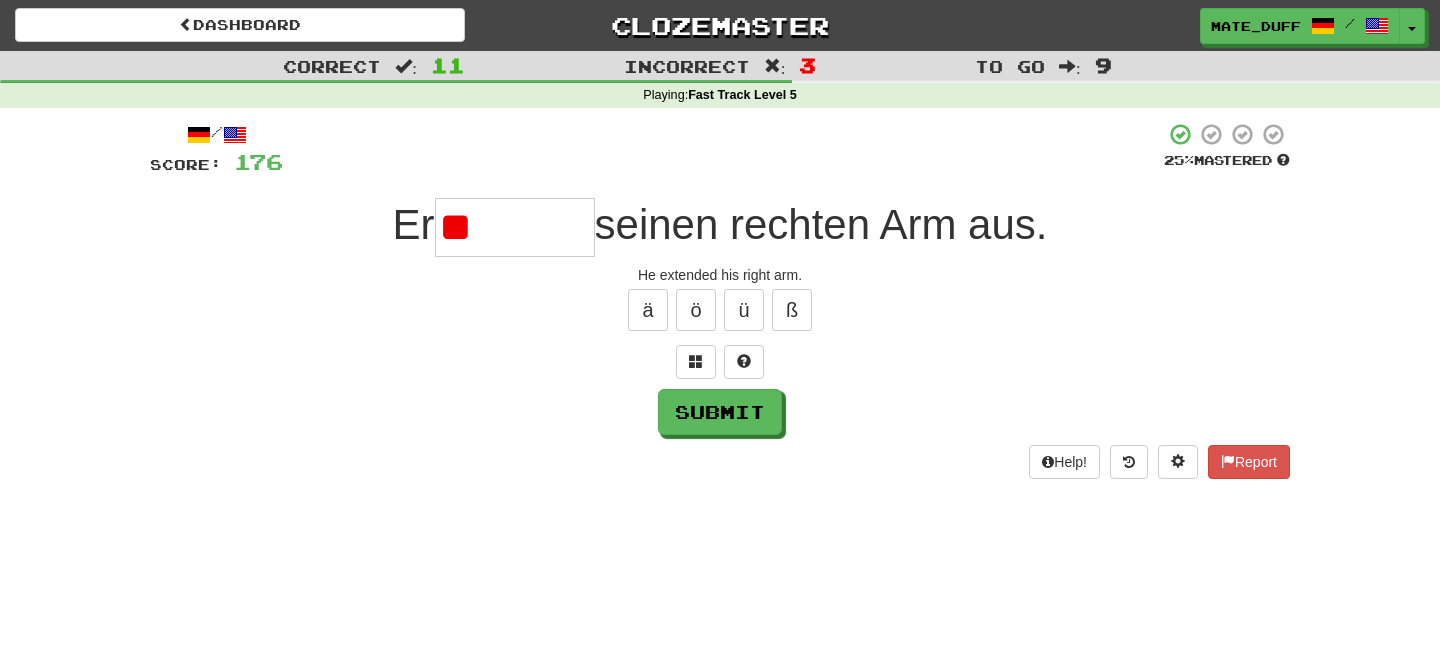 type on "*" 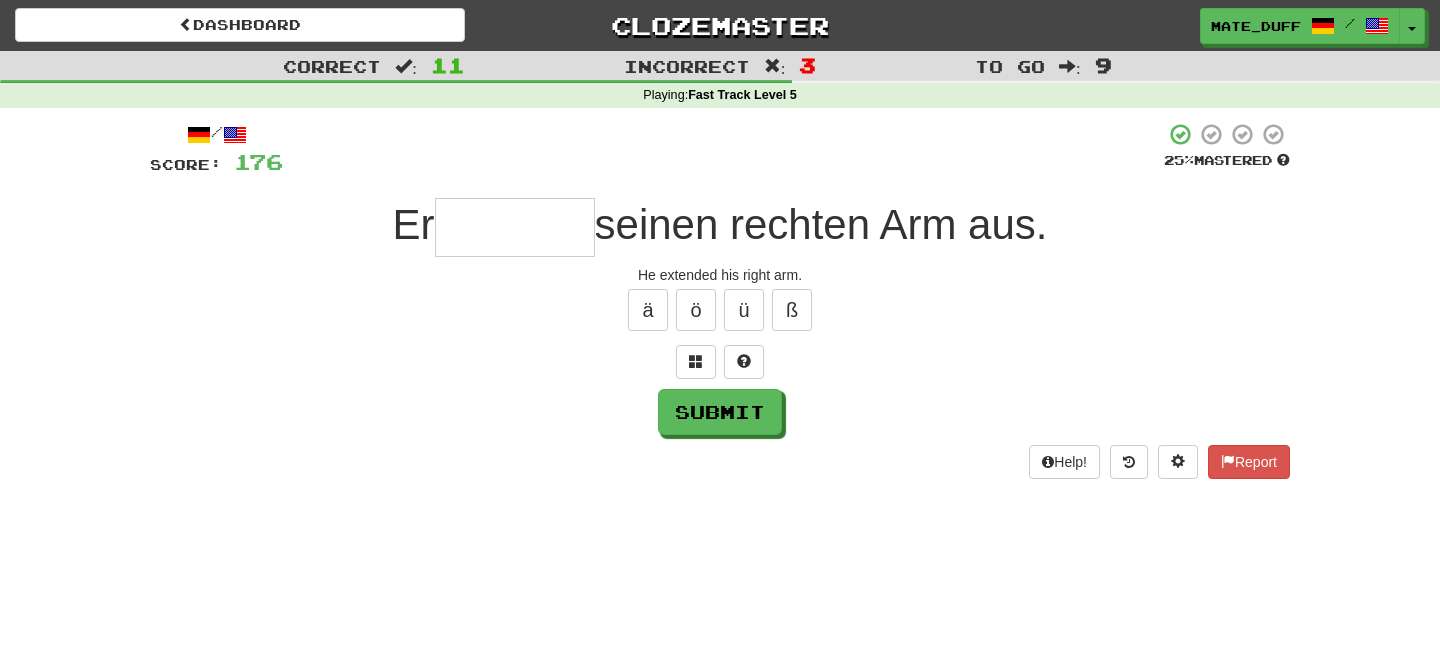 type on "*" 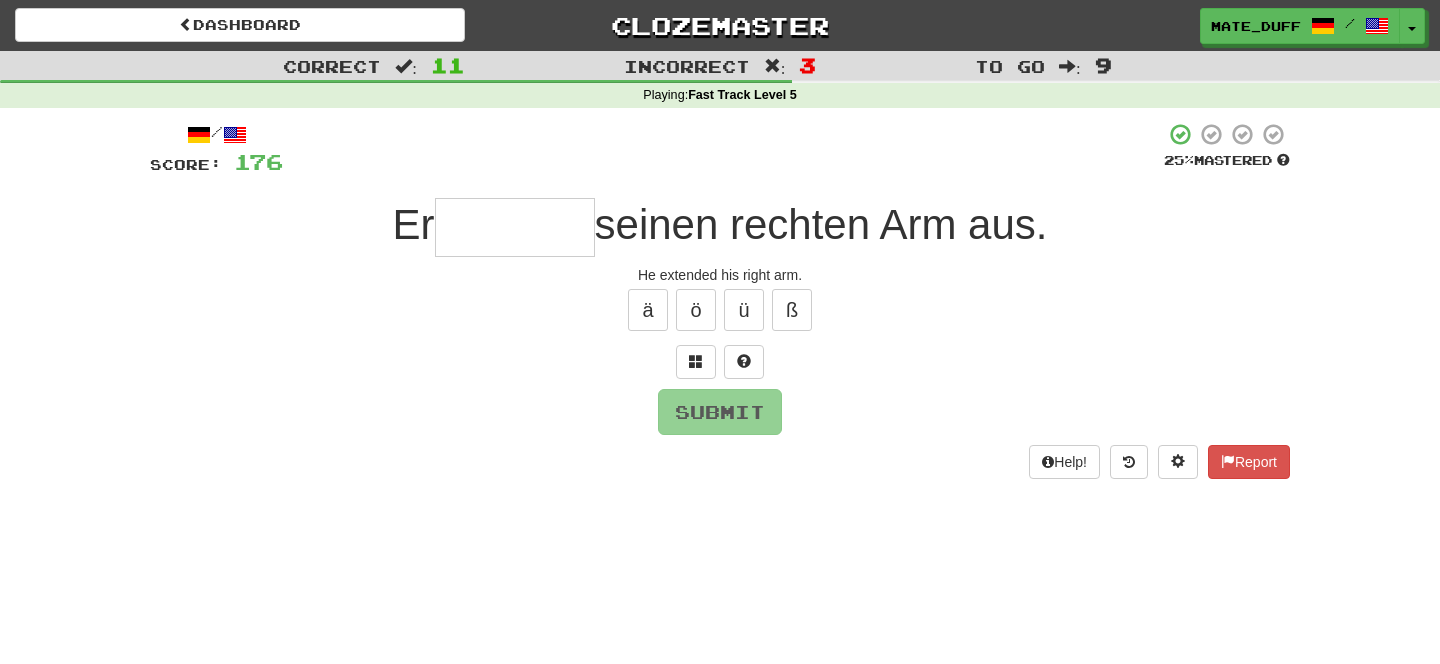 type on "*" 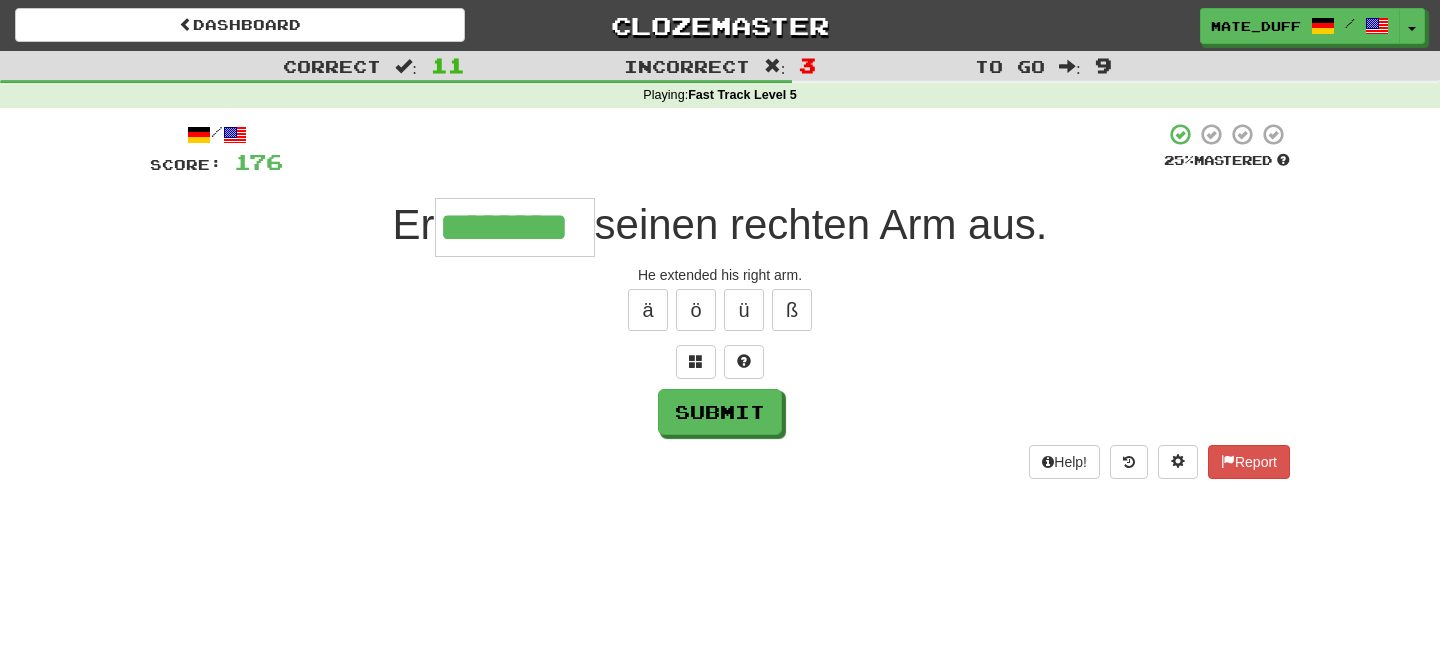 type on "********" 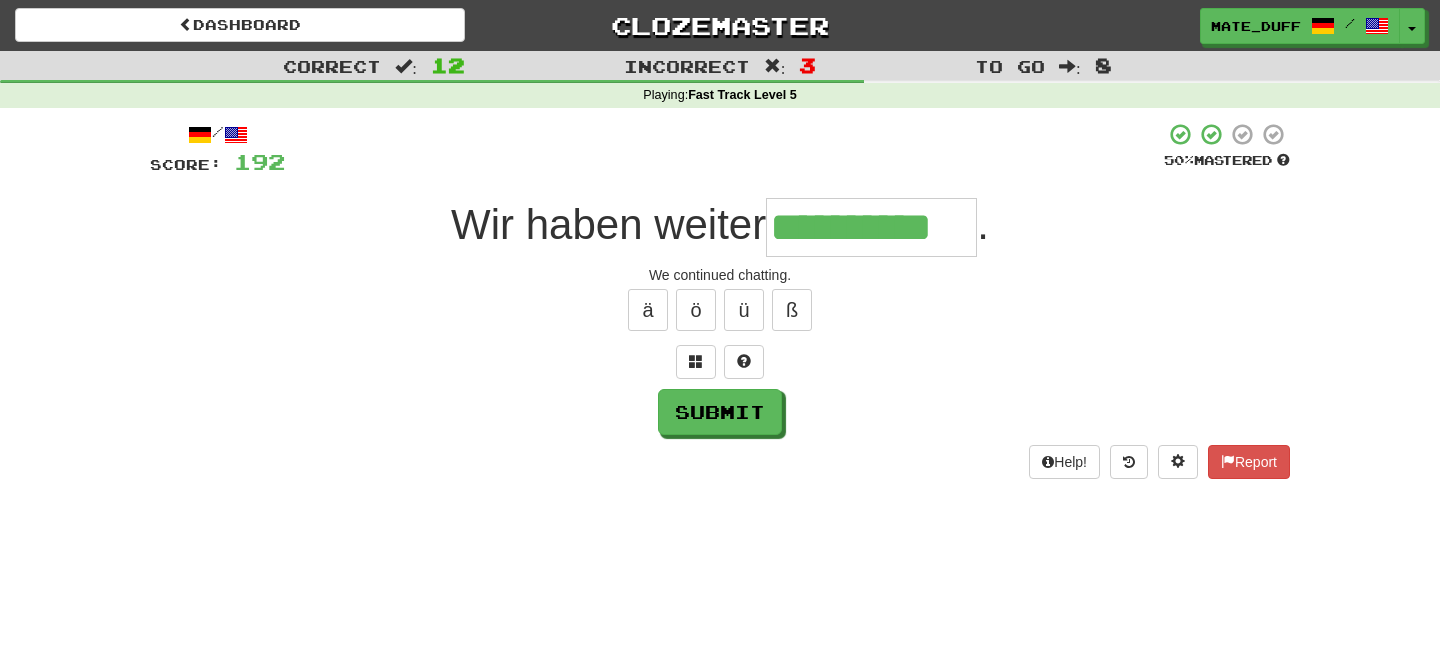 type on "**********" 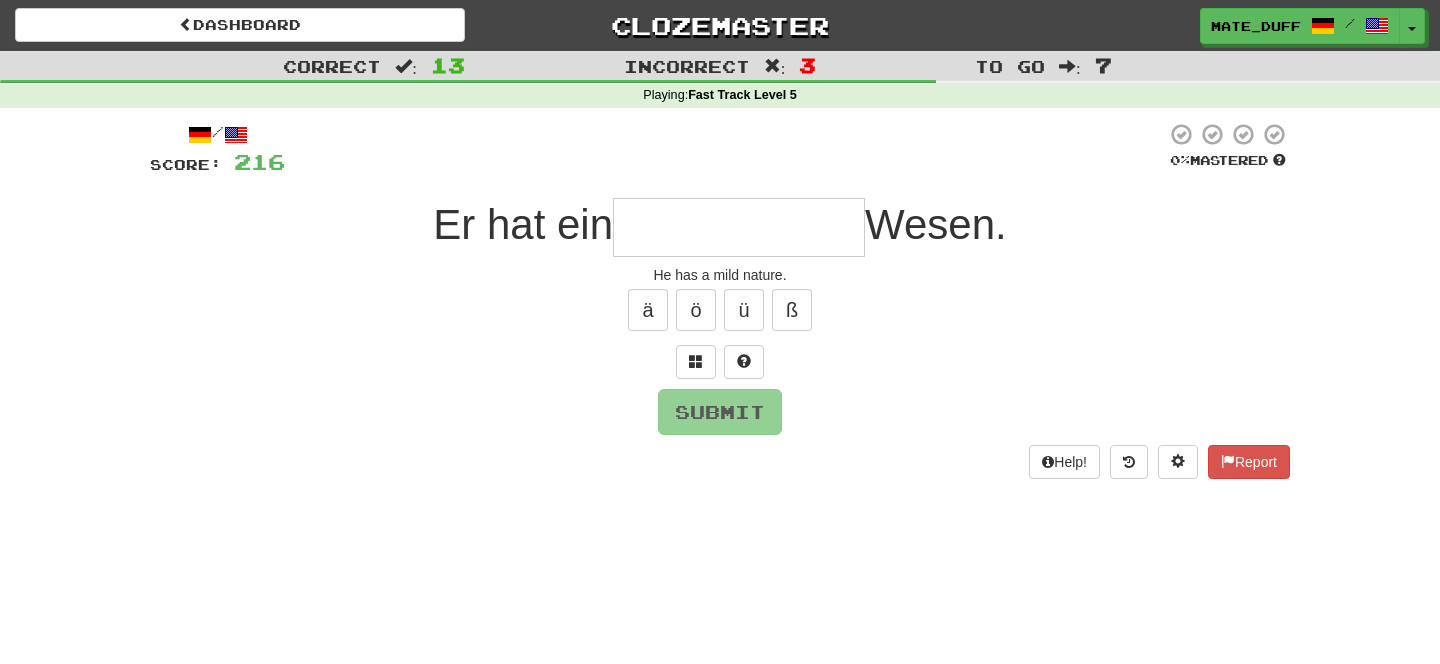 type on "**********" 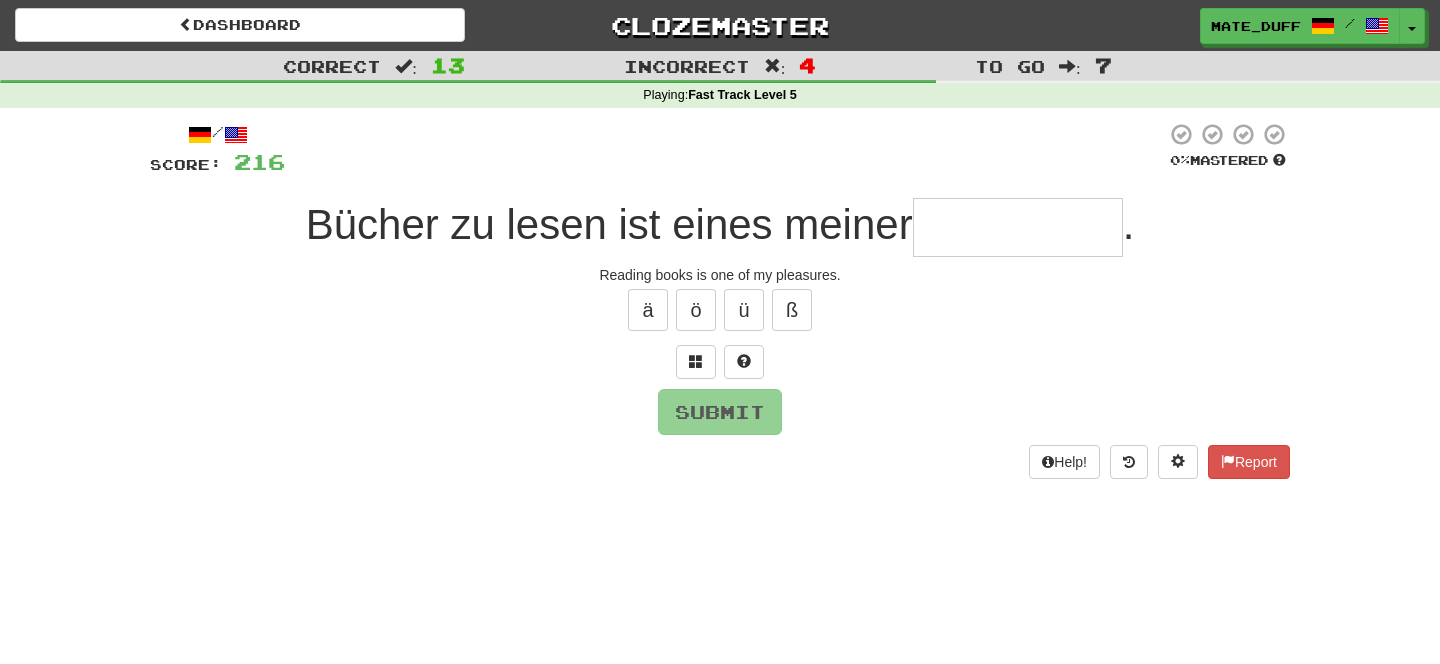 type on "*********" 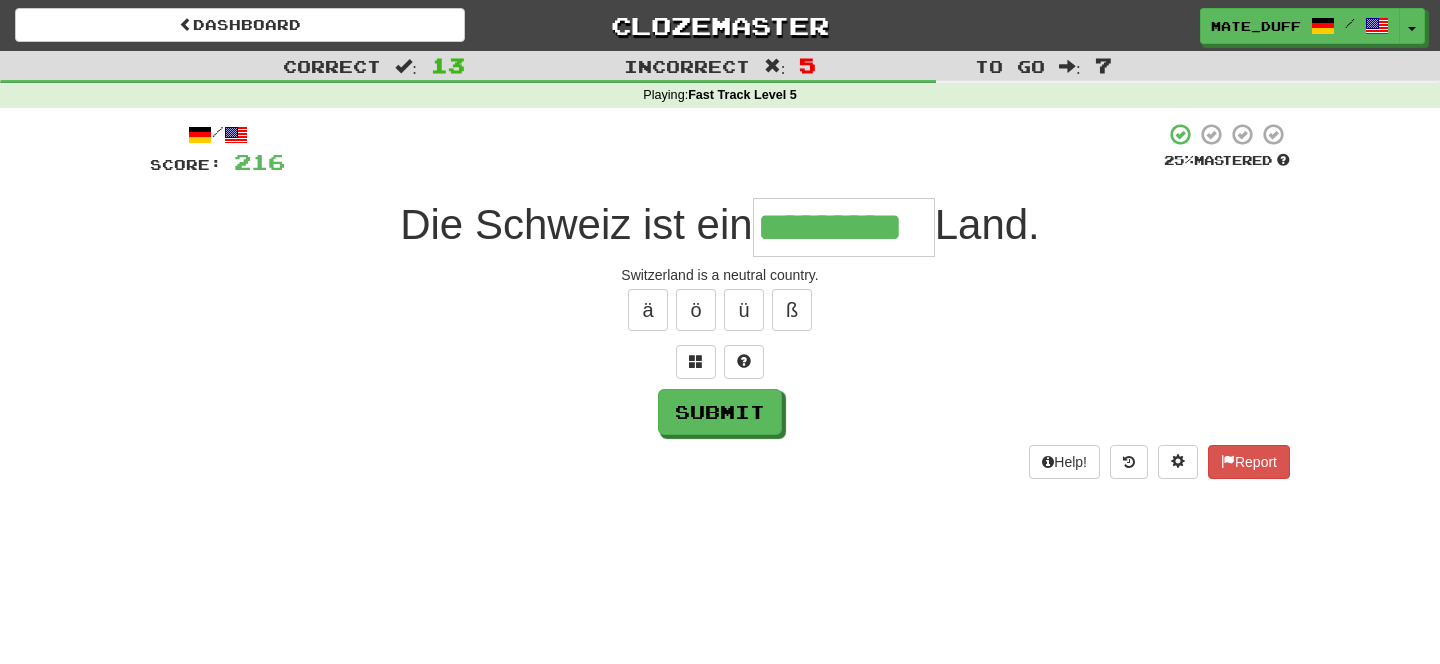 type on "*********" 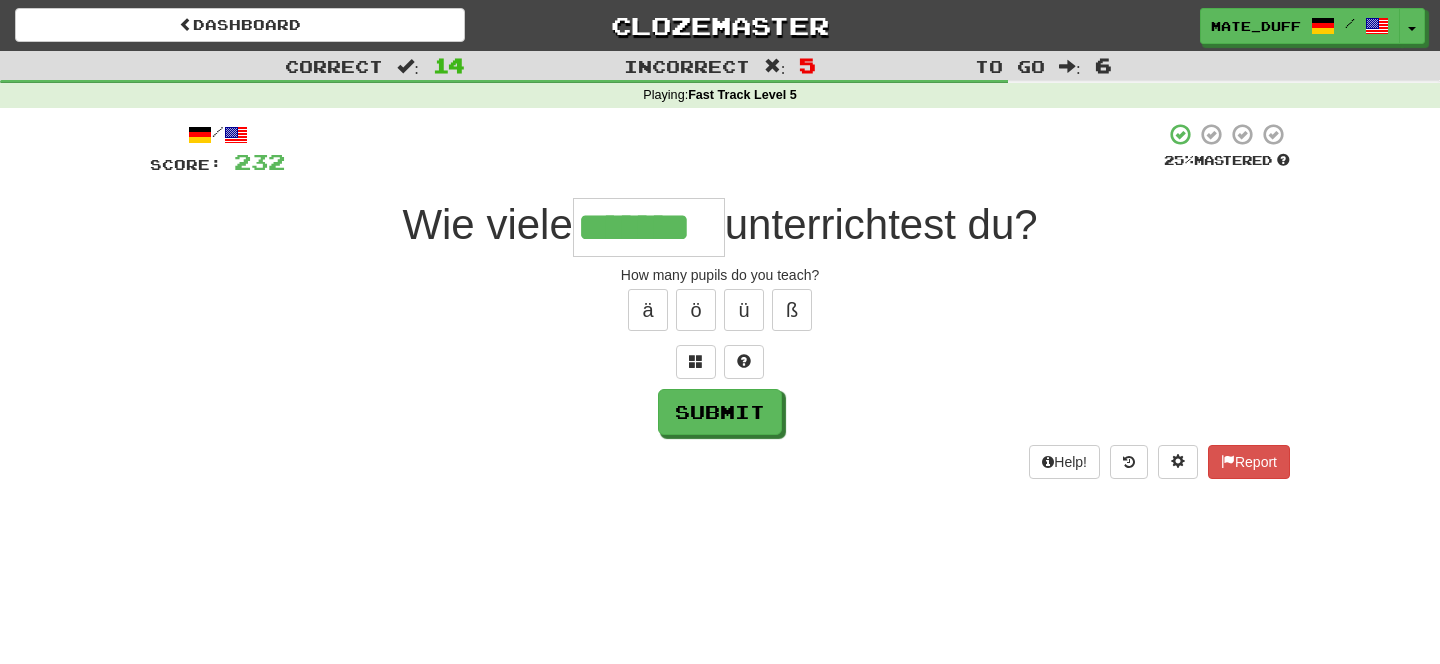 type on "*******" 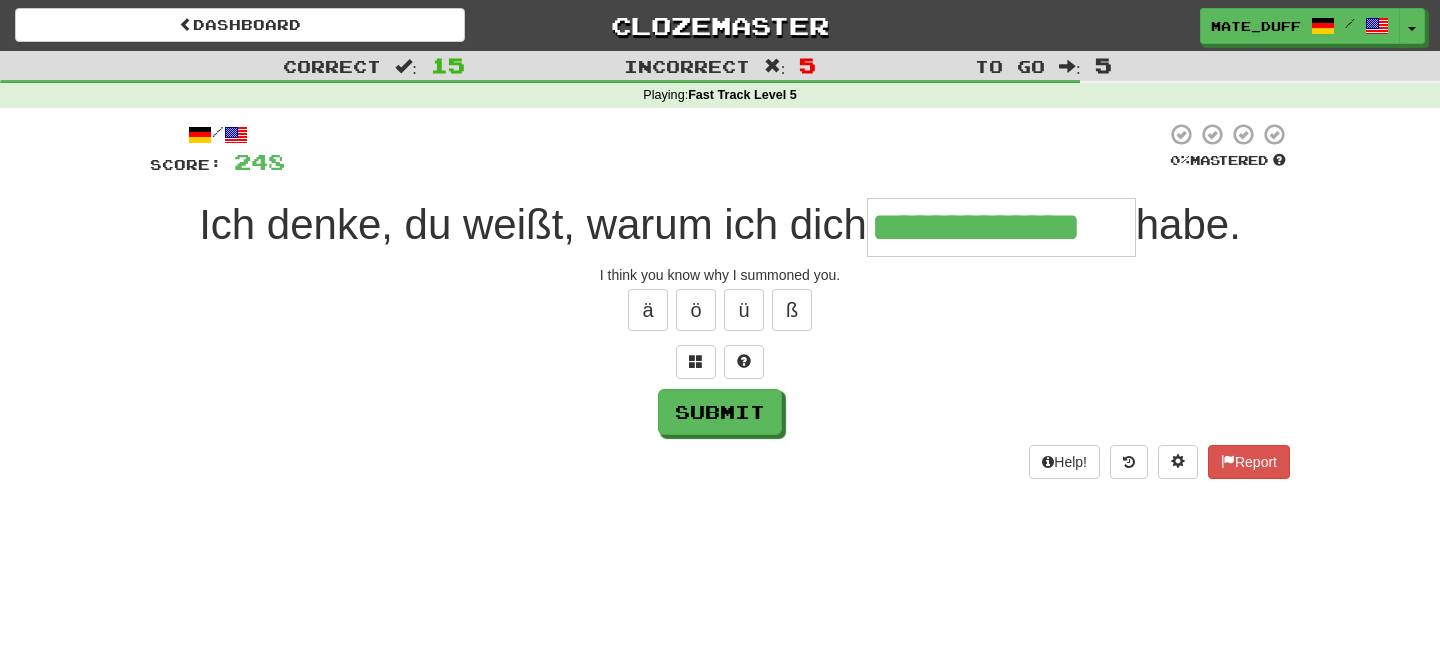 type on "**********" 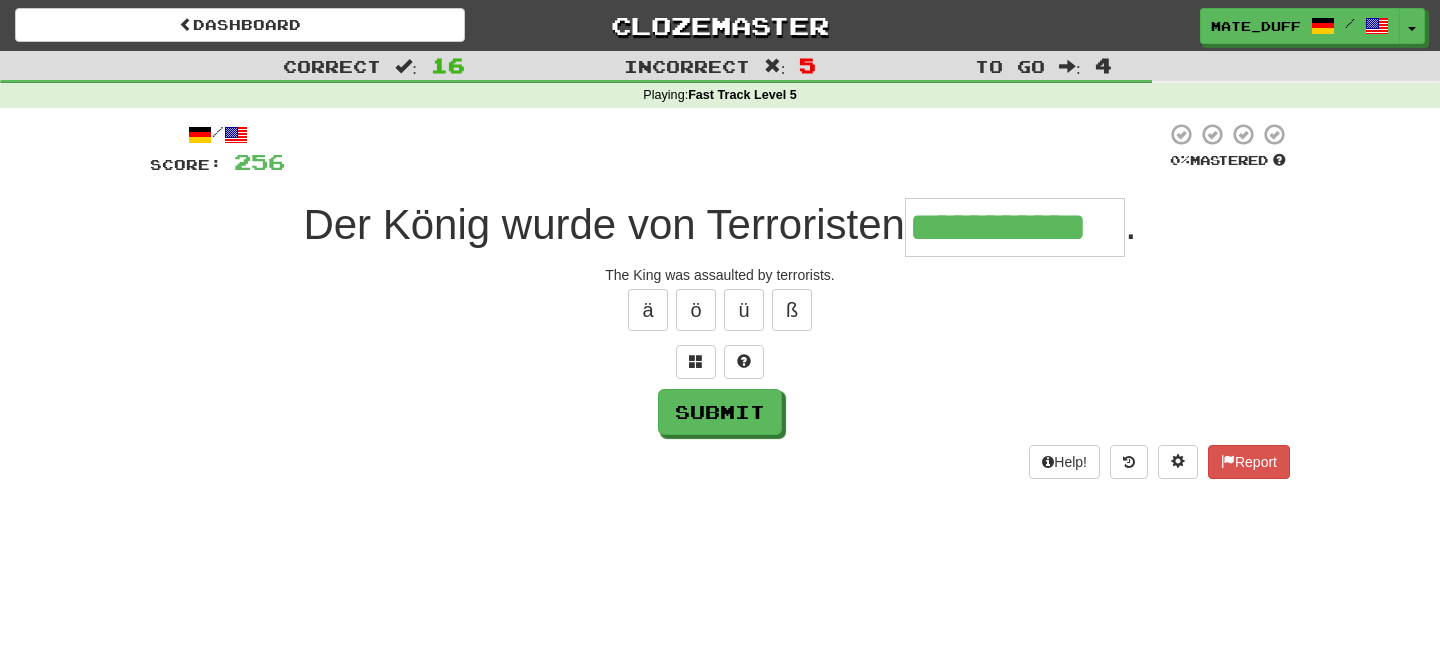 type on "**********" 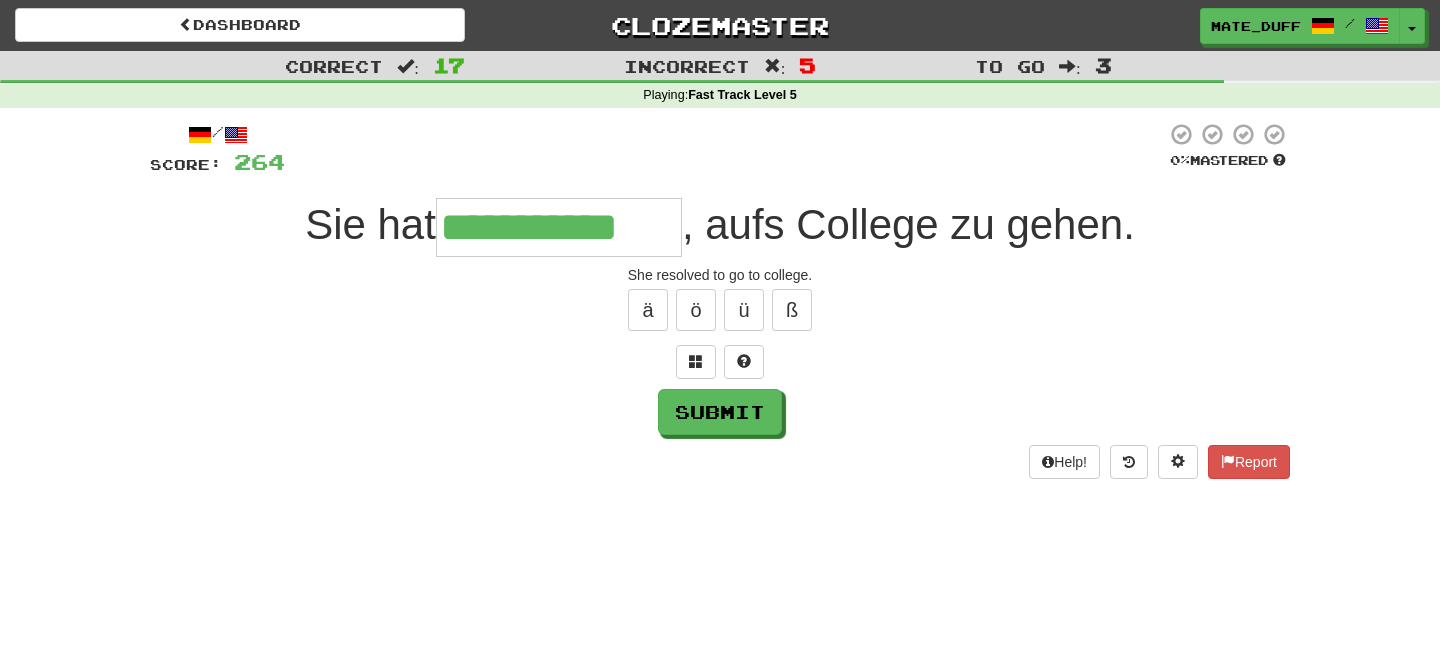 type on "**********" 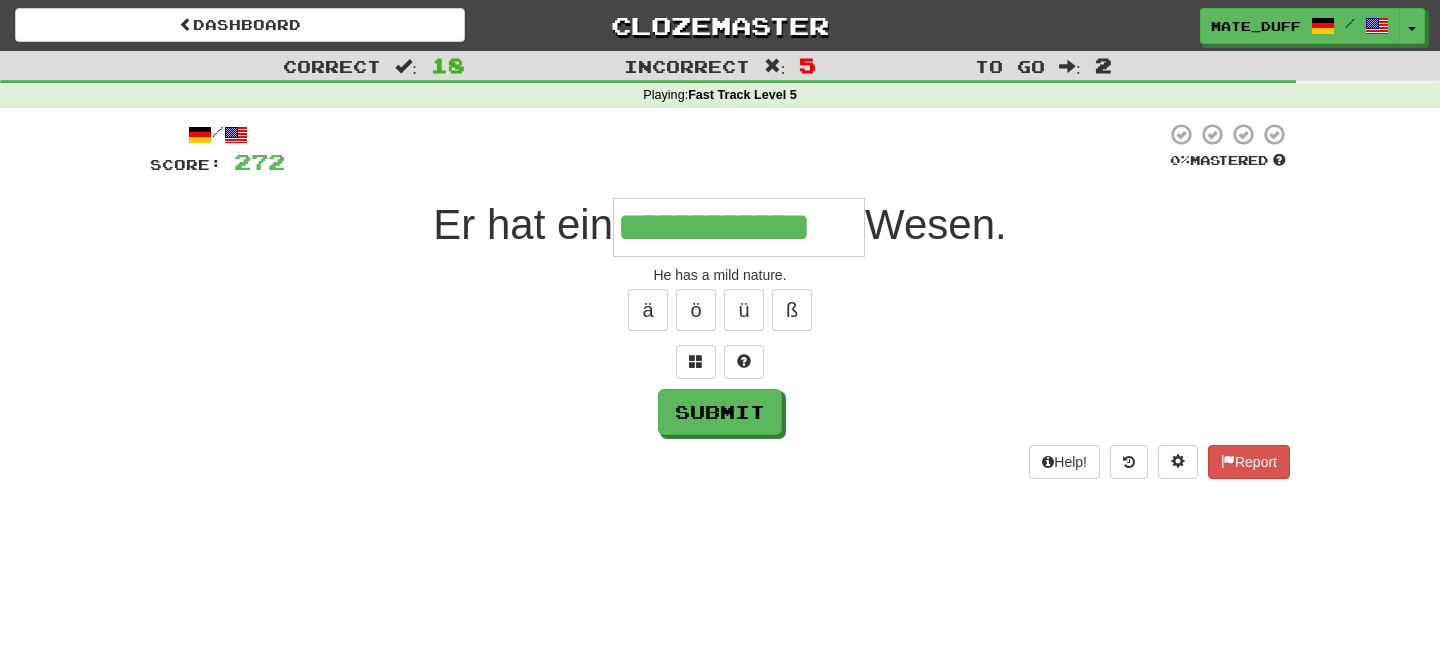 type on "**********" 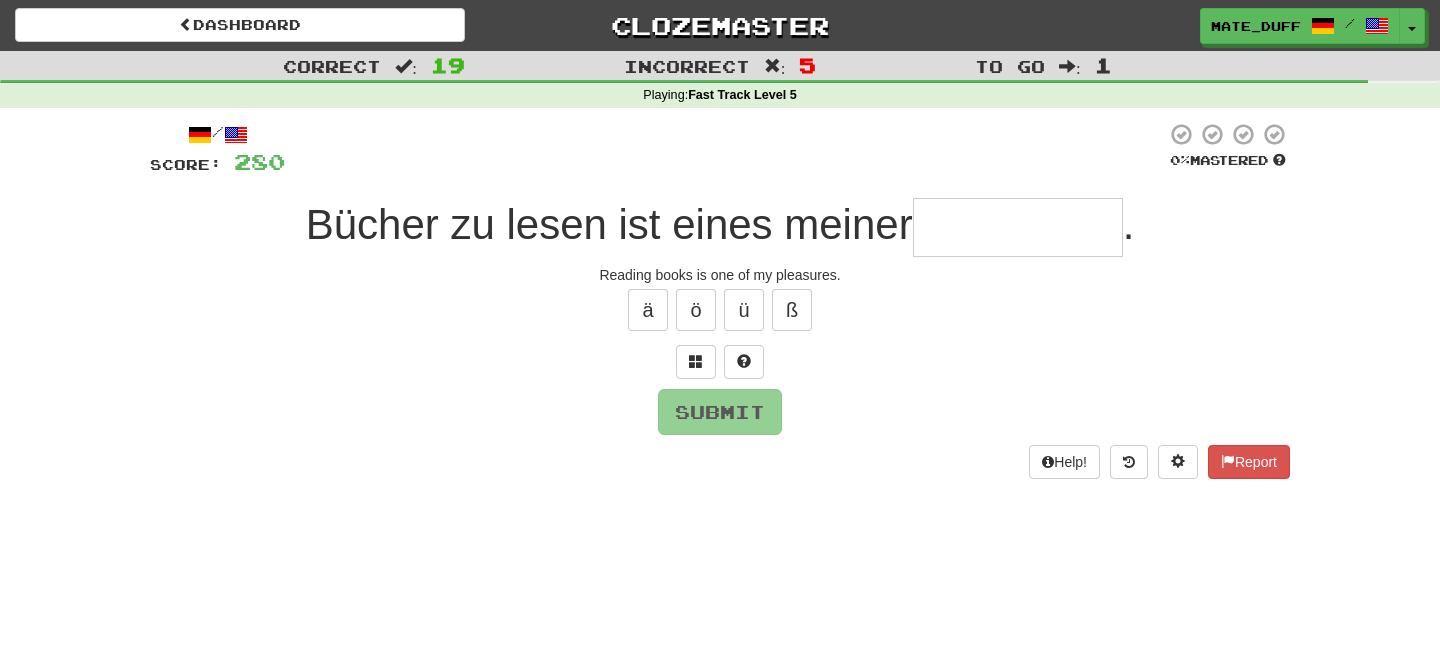 type on "*" 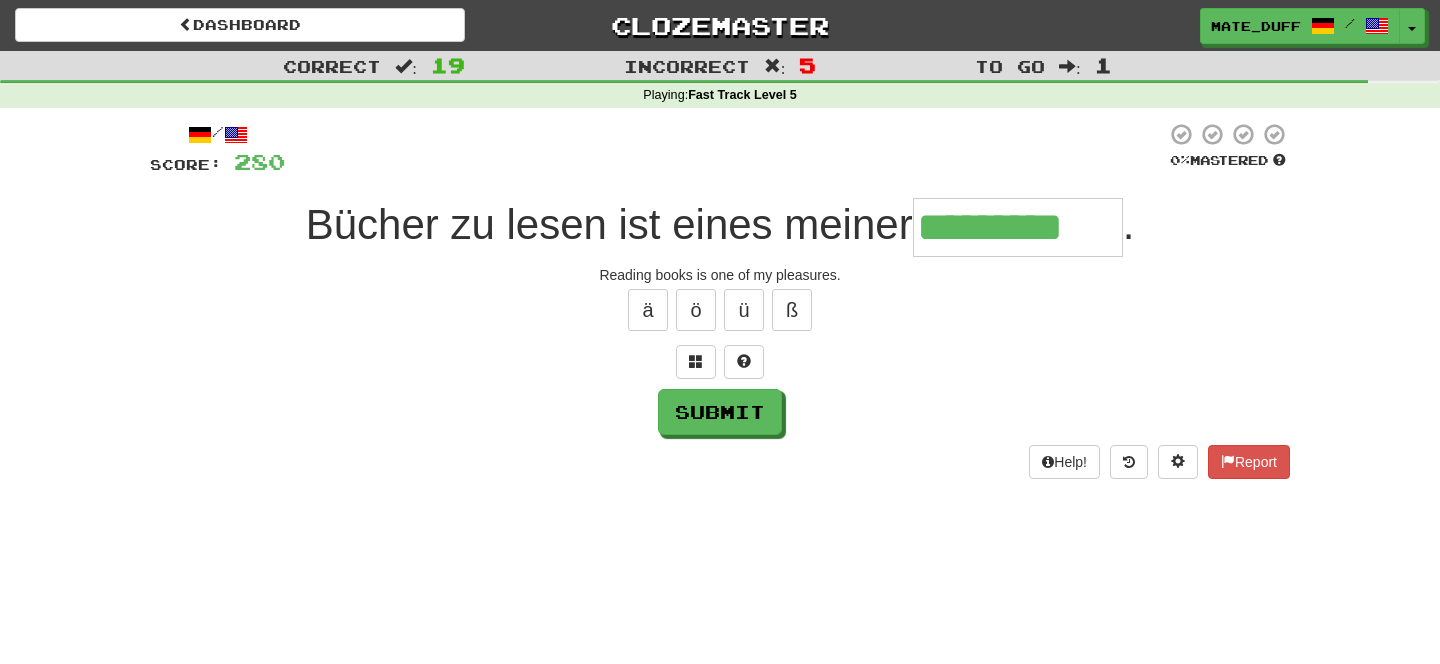 type on "*********" 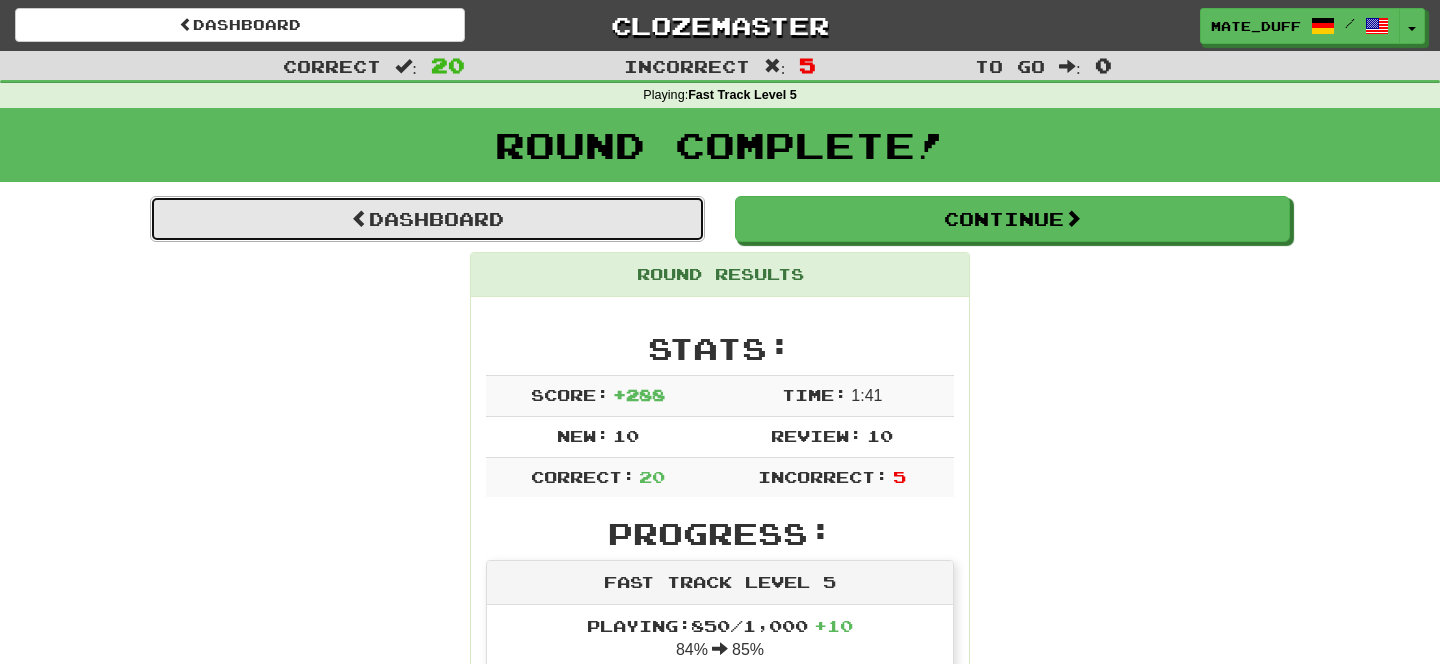 click on "Dashboard" at bounding box center (427, 219) 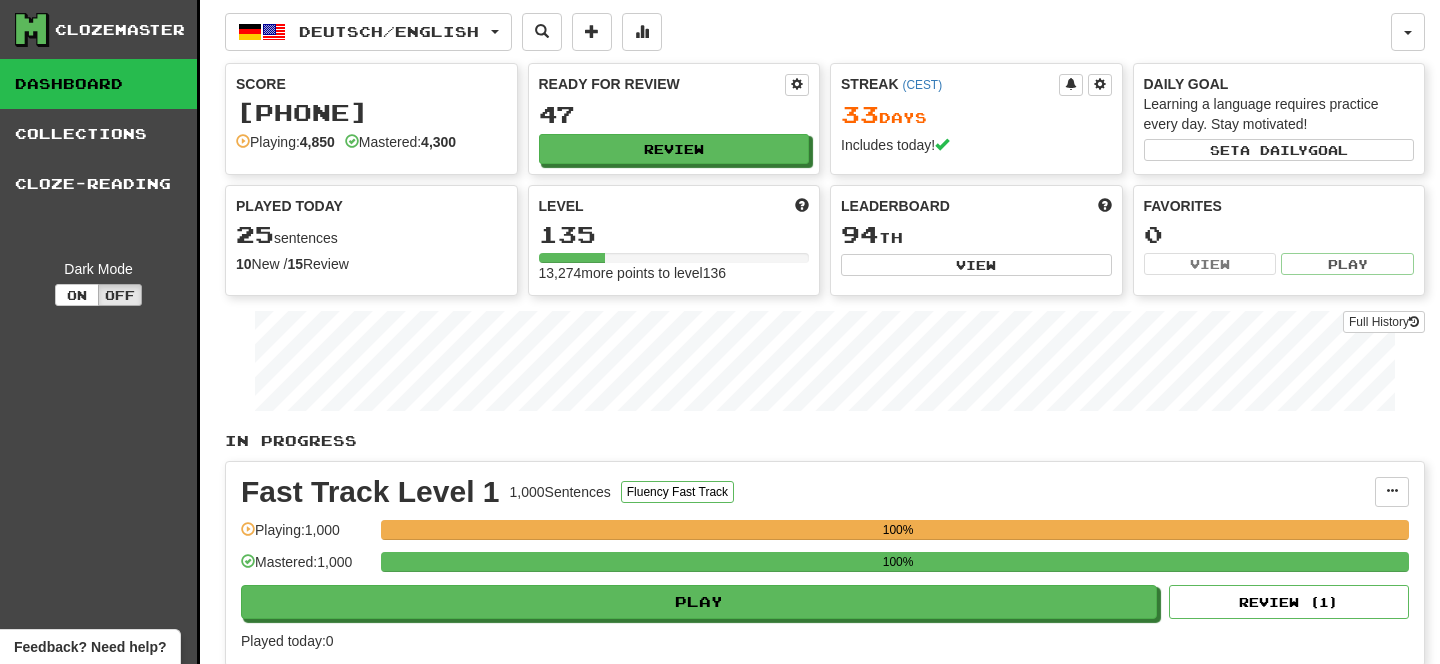 scroll, scrollTop: 0, scrollLeft: 0, axis: both 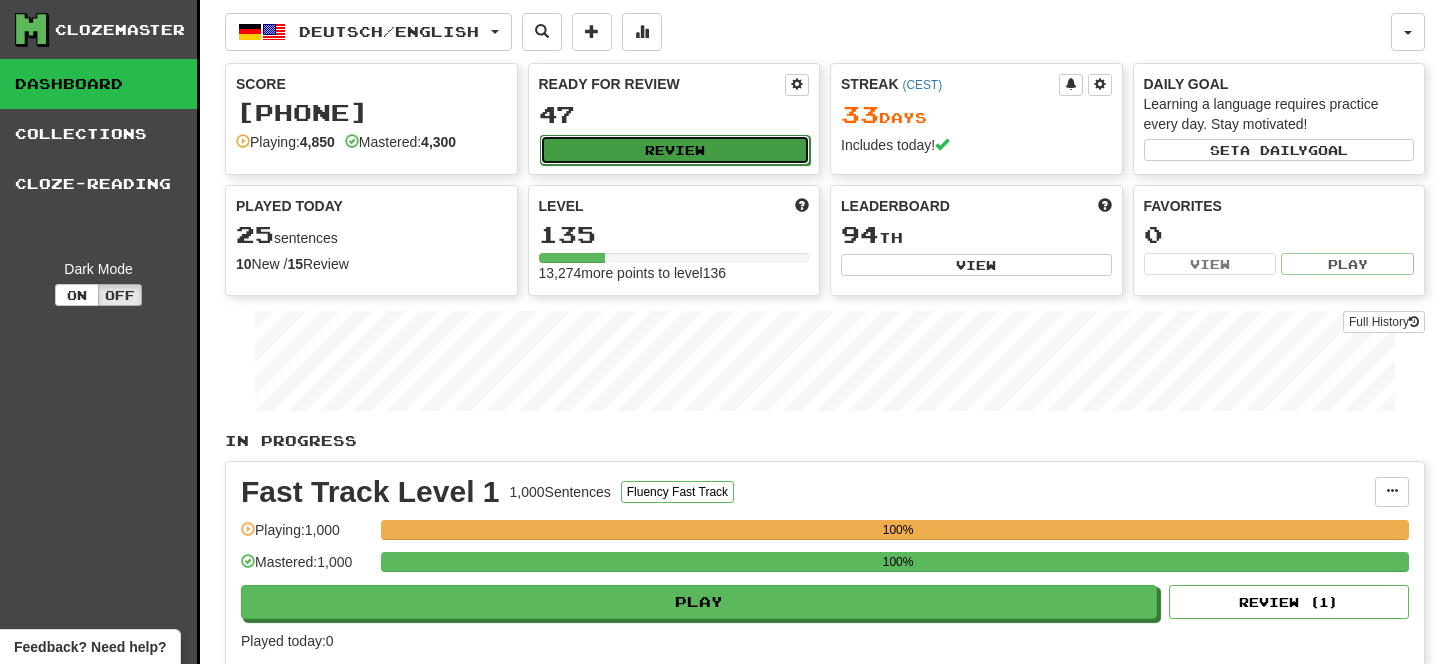 click on "Review" at bounding box center [675, 150] 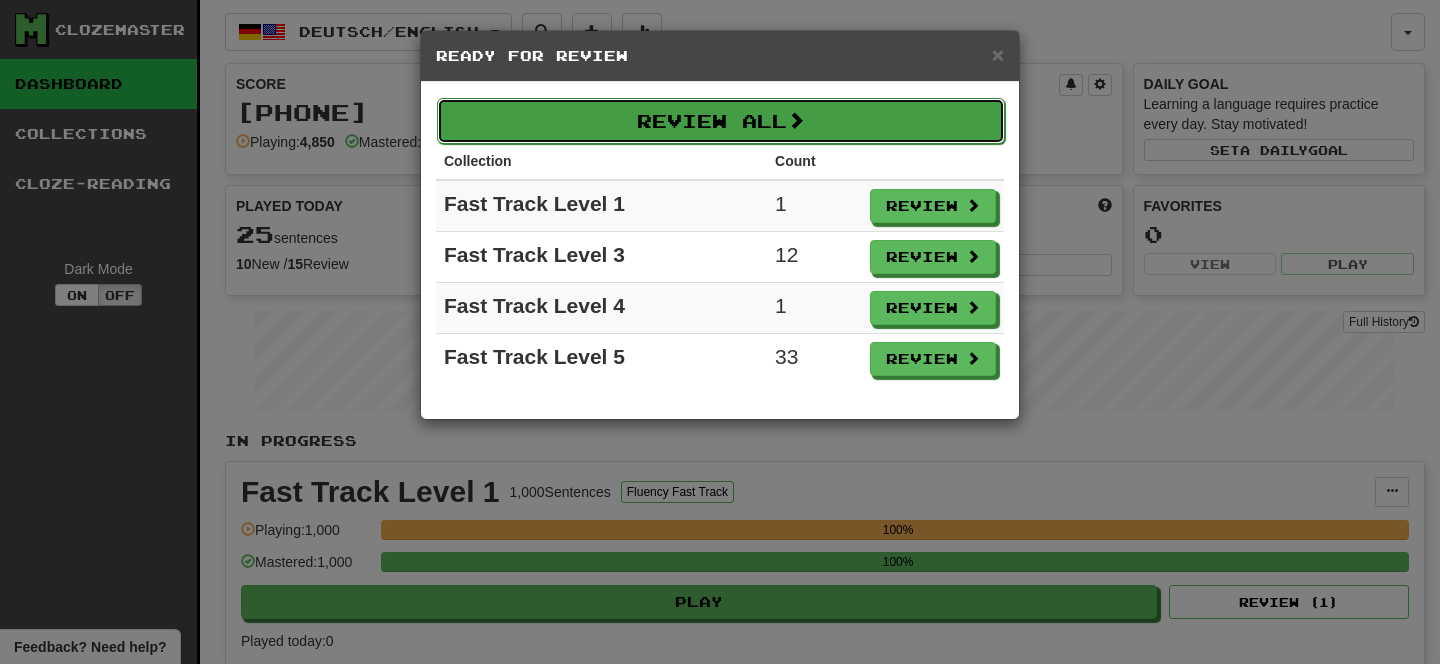 click on "Review All" at bounding box center (721, 121) 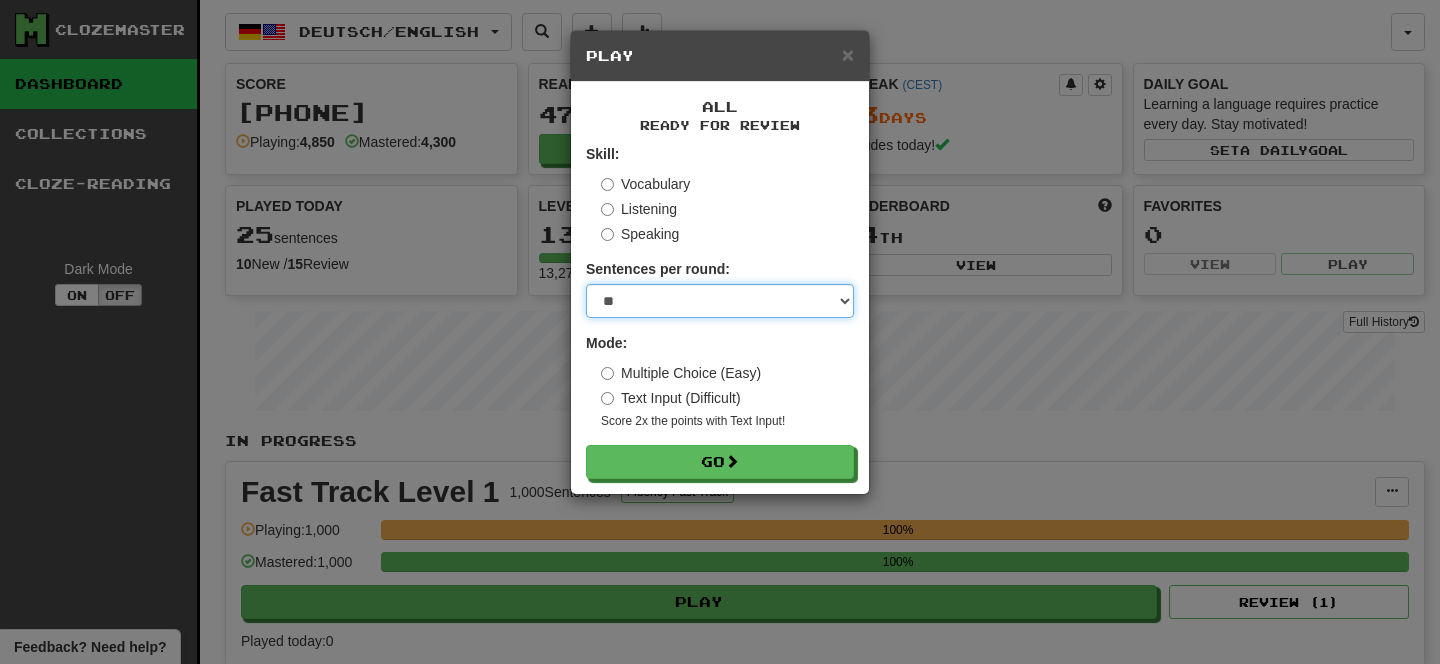 click on "* ** ** ** ** ** *** ********" at bounding box center (720, 301) 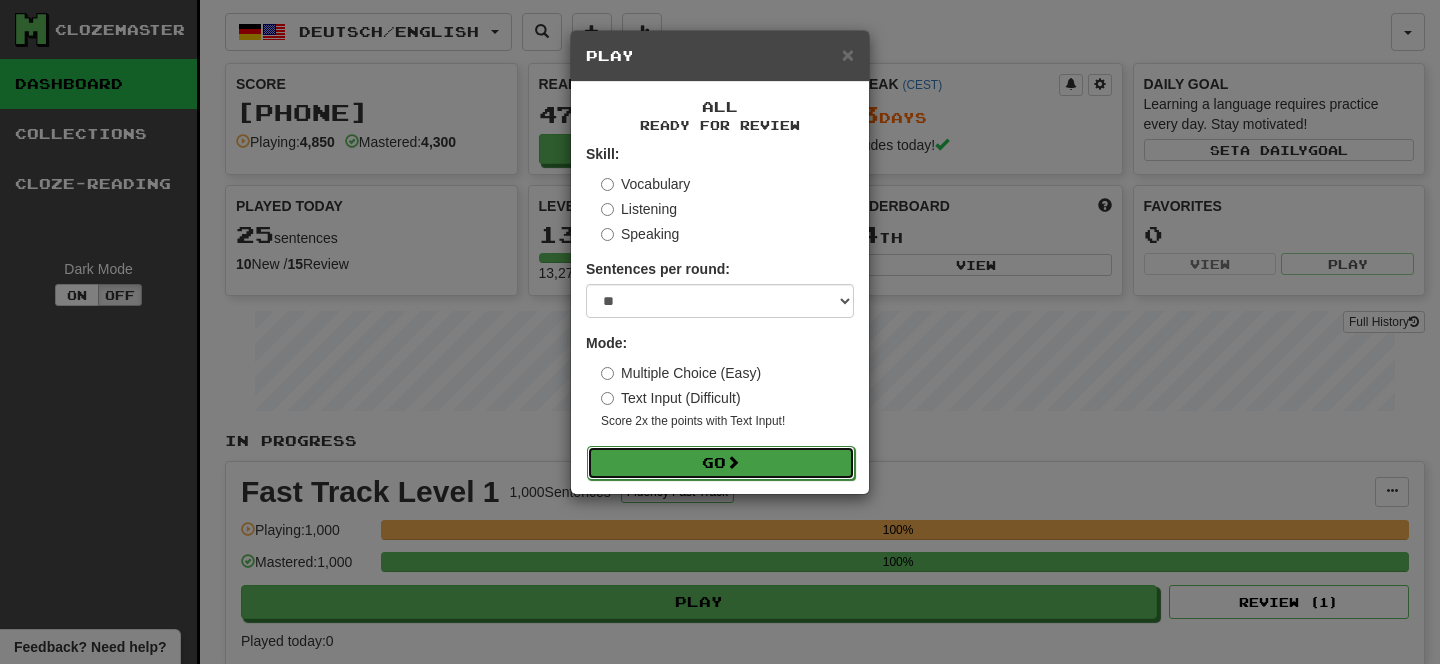 click on "Go" at bounding box center [721, 463] 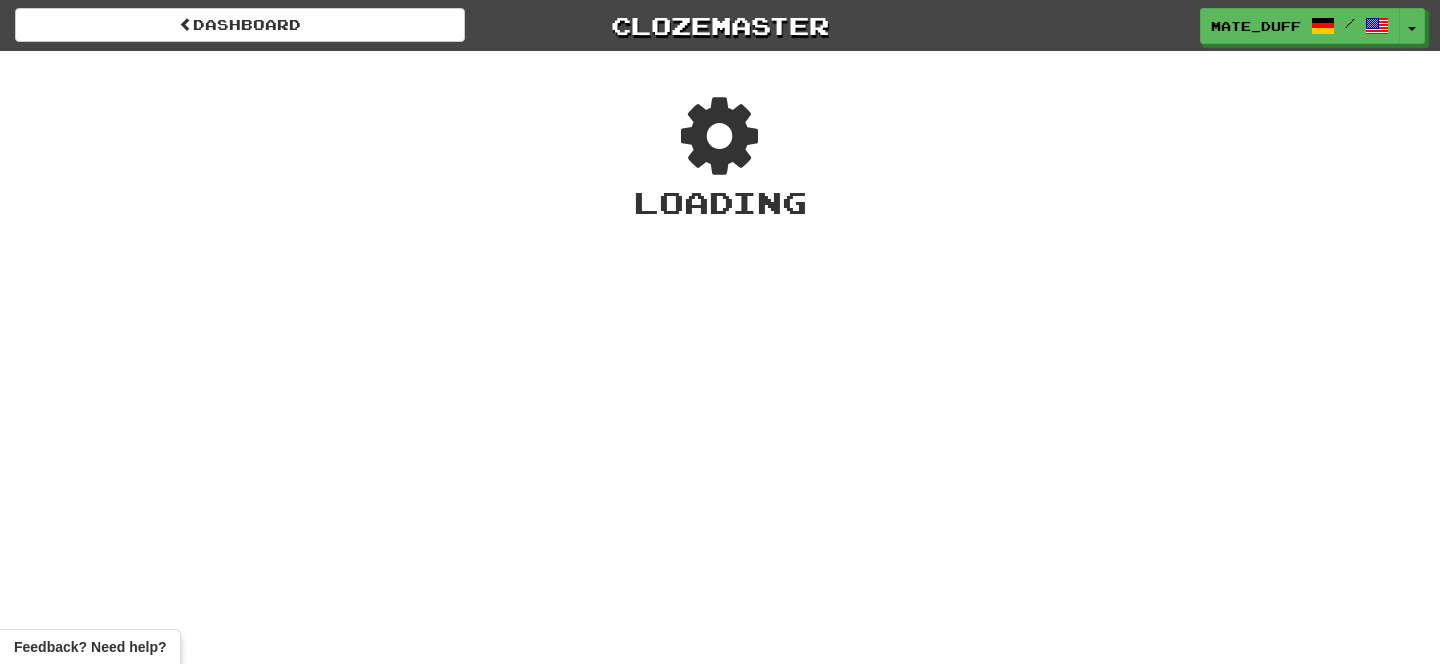 scroll, scrollTop: 0, scrollLeft: 0, axis: both 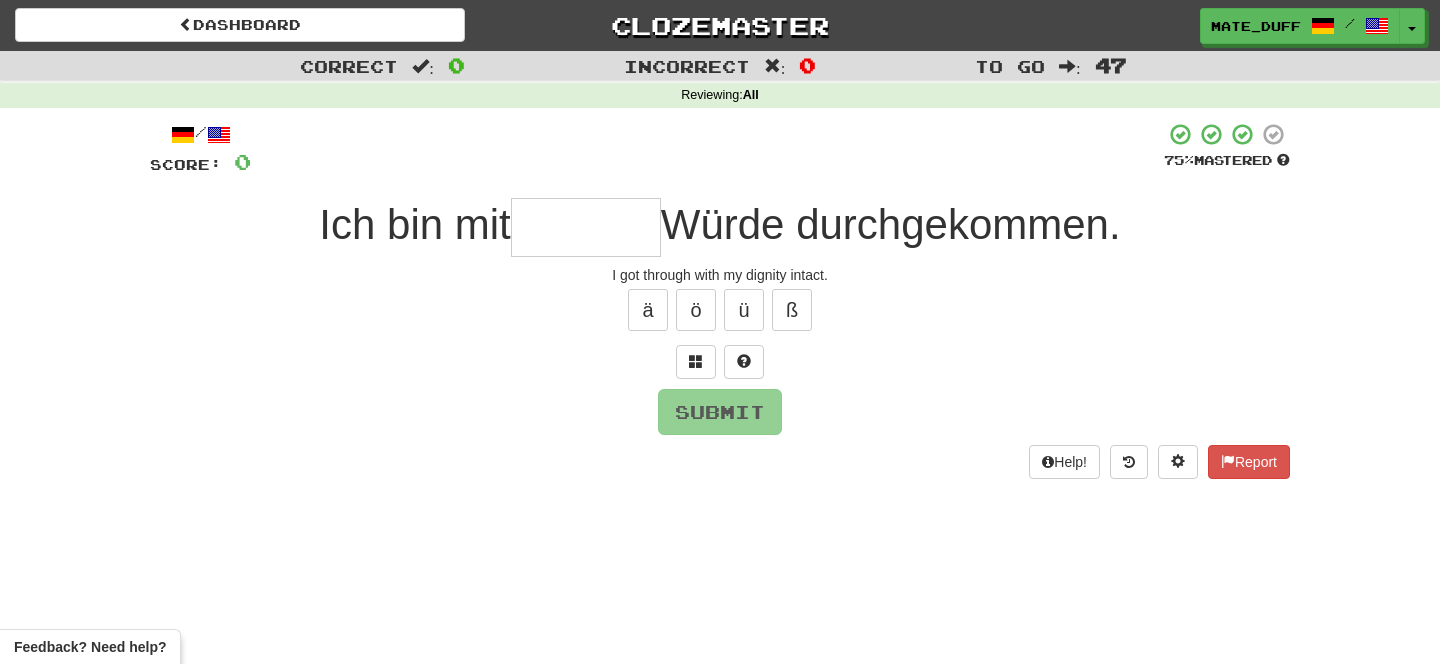 type on "*" 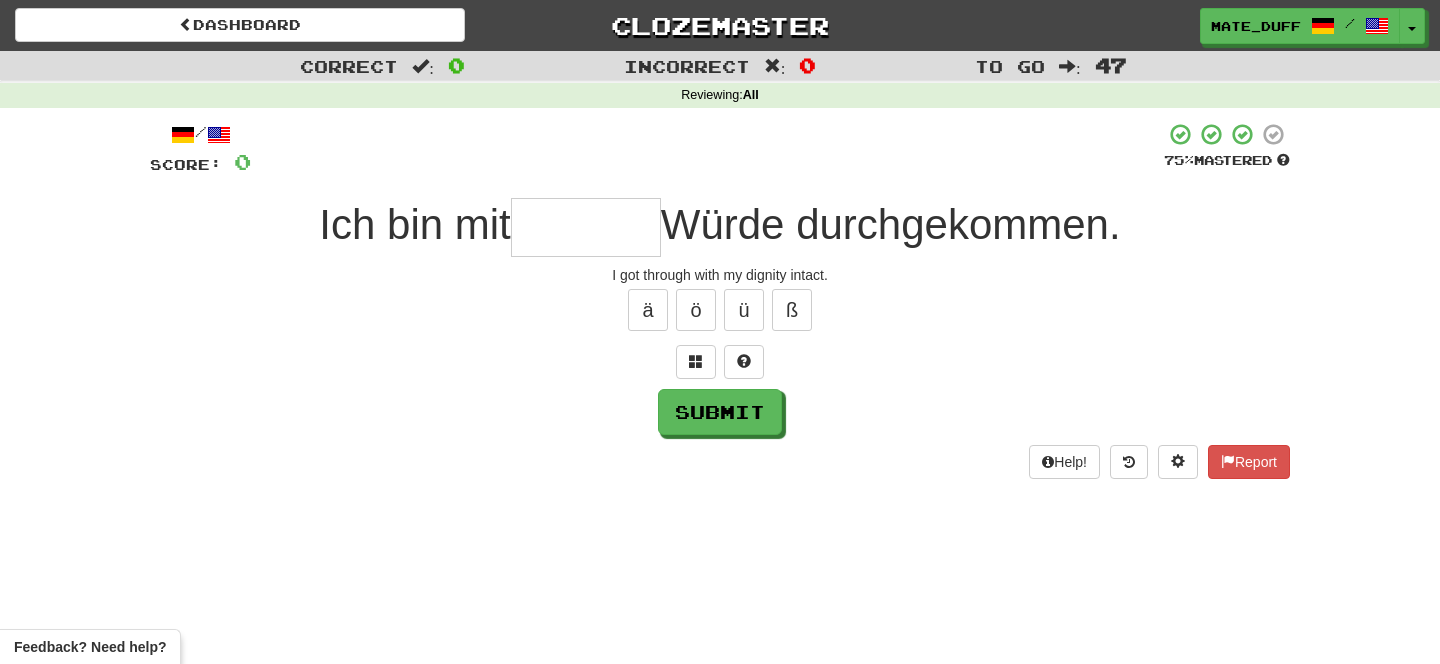 type on "*" 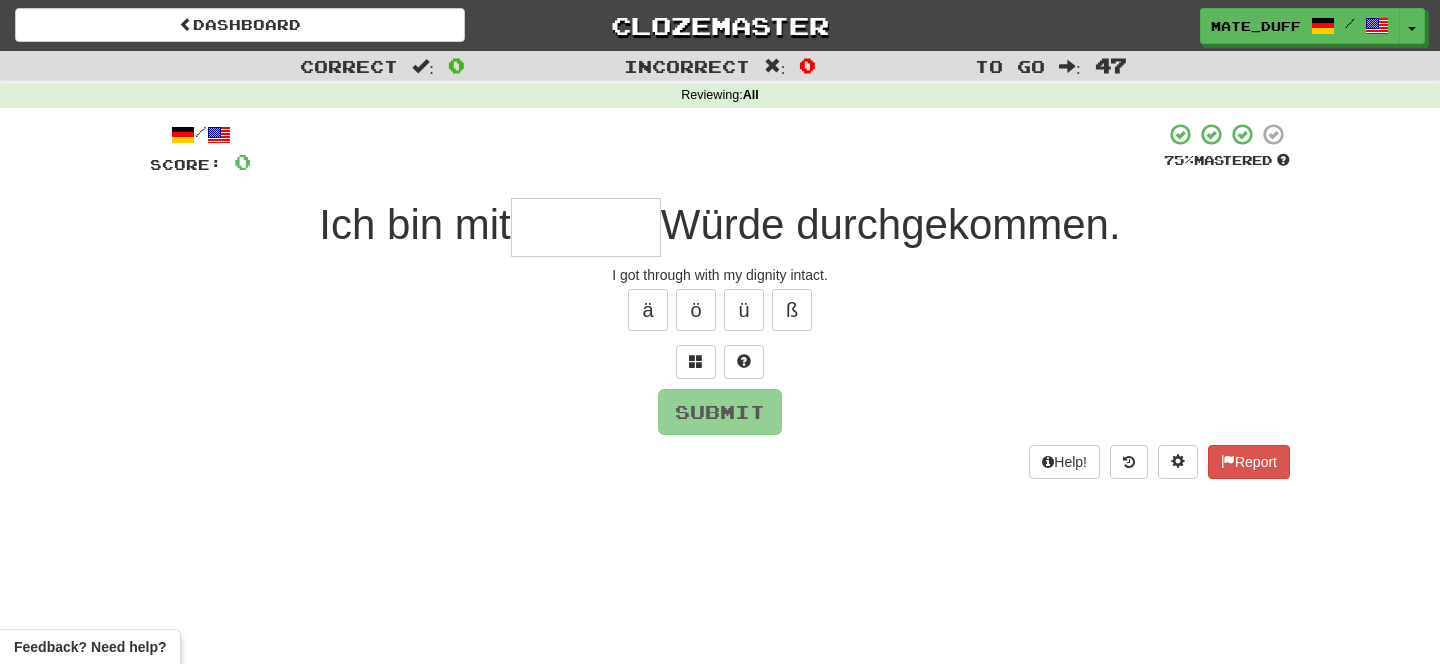 type on "*" 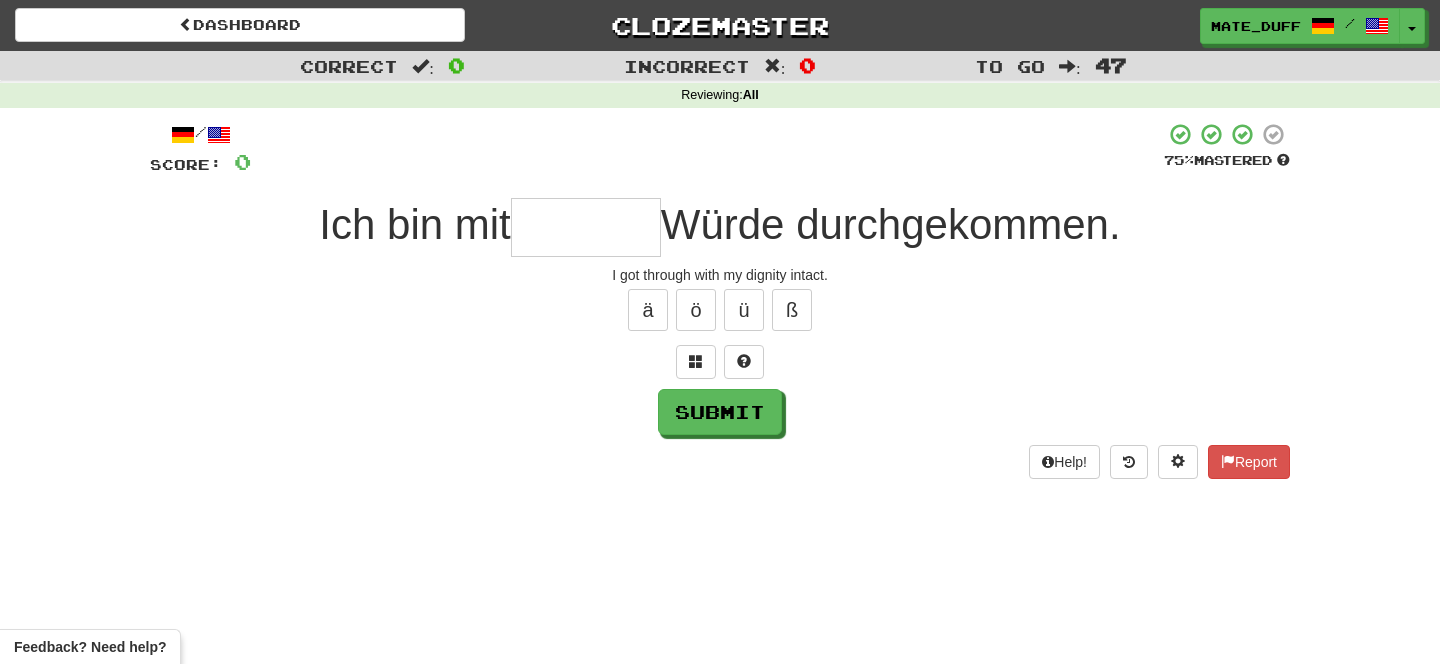 type on "*" 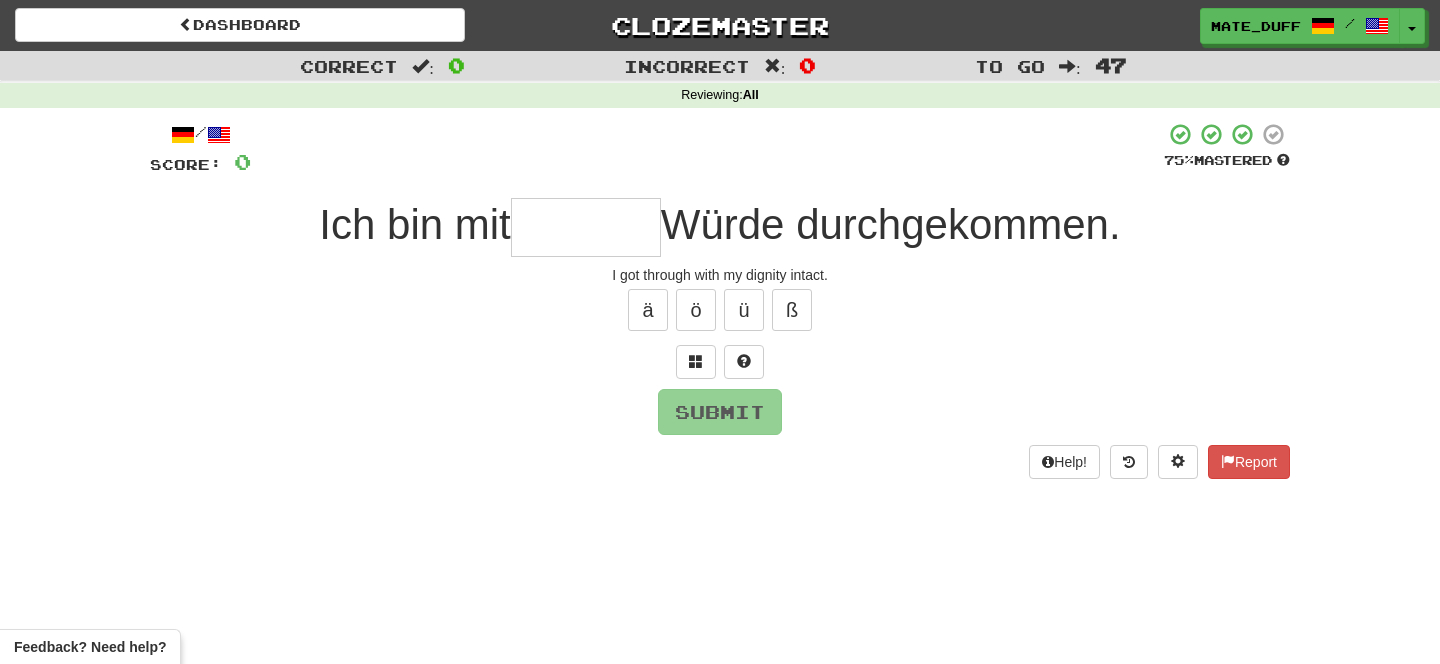 type on "*" 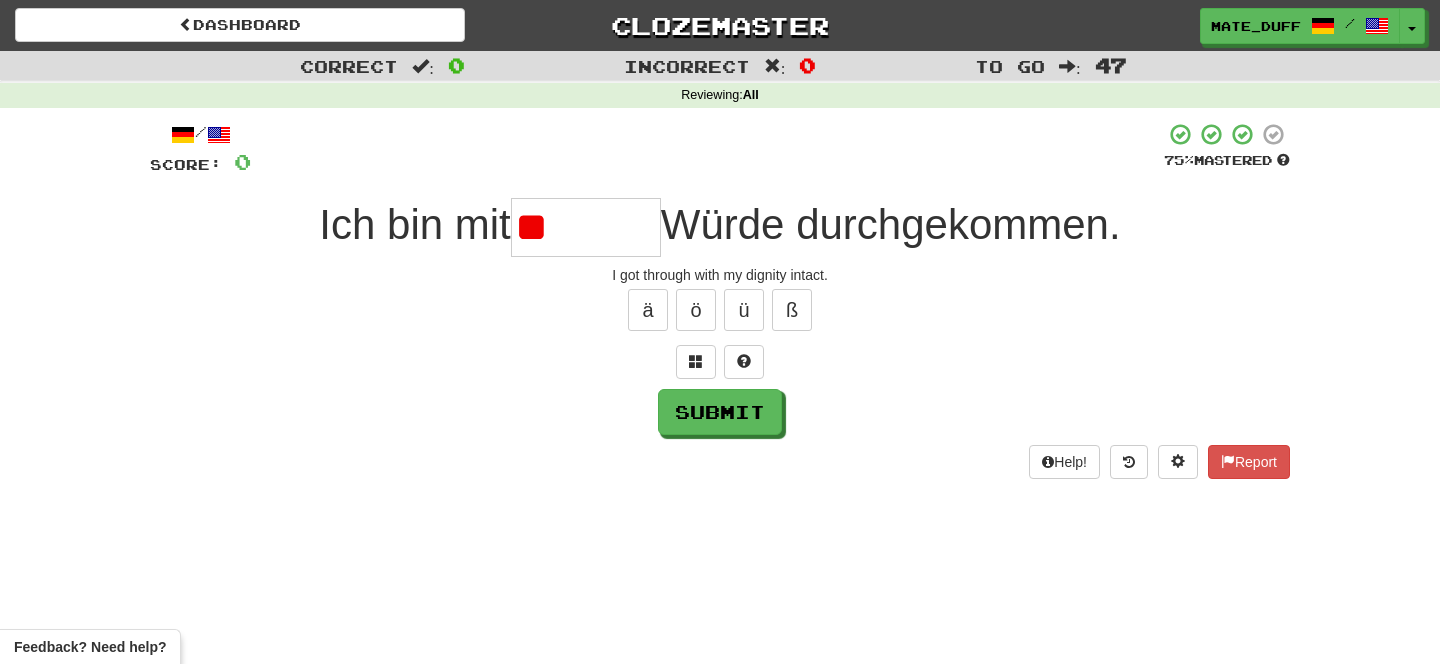 type on "*" 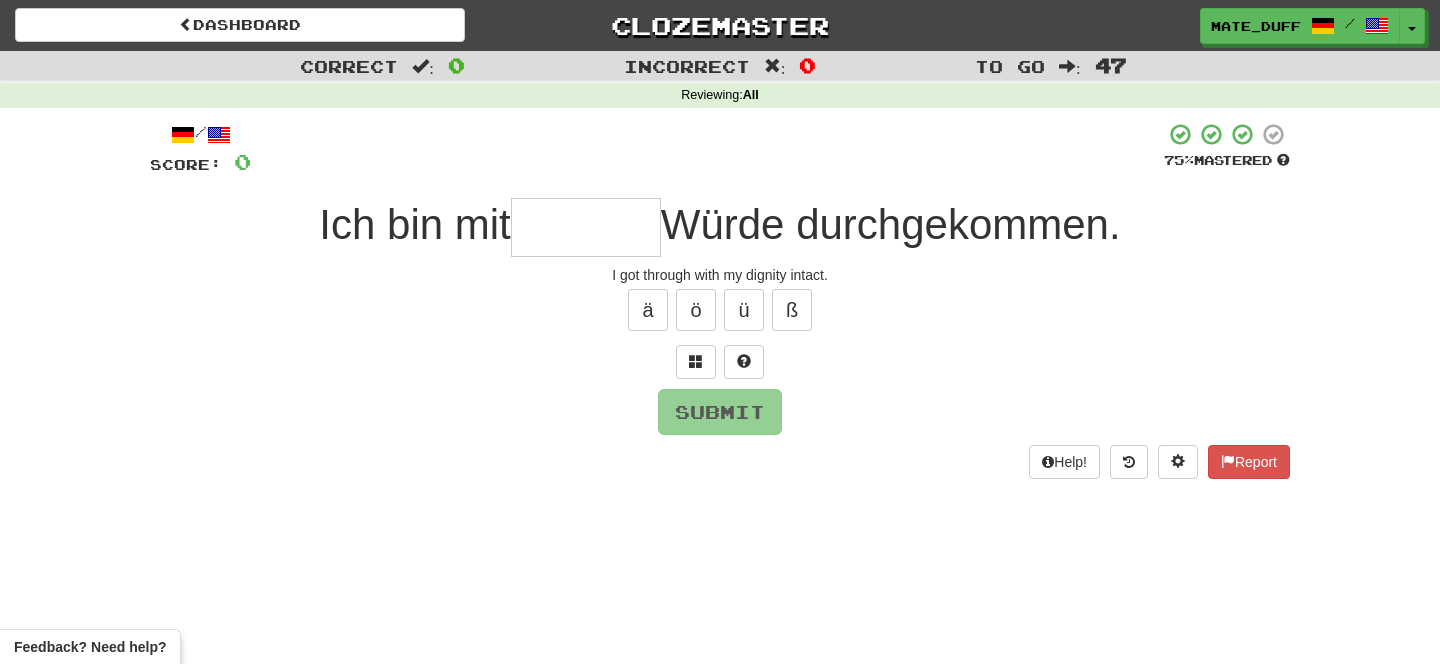 type on "********" 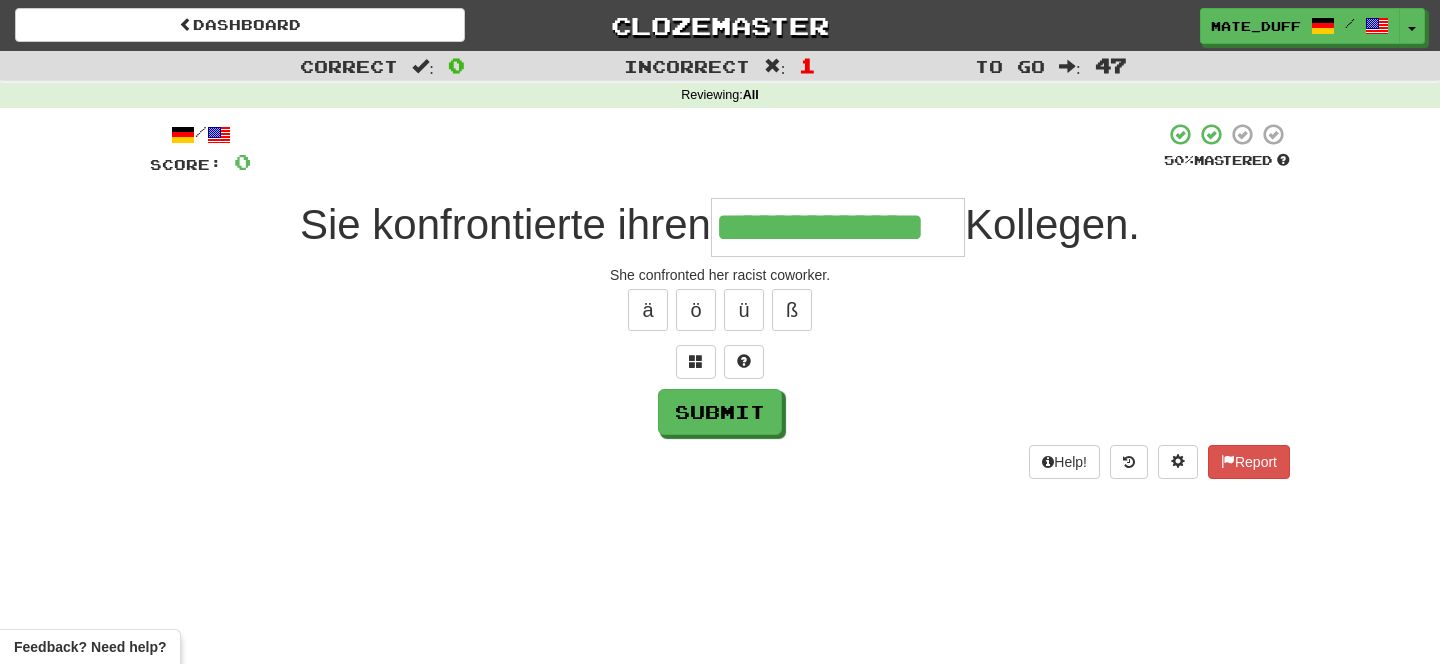 type on "**********" 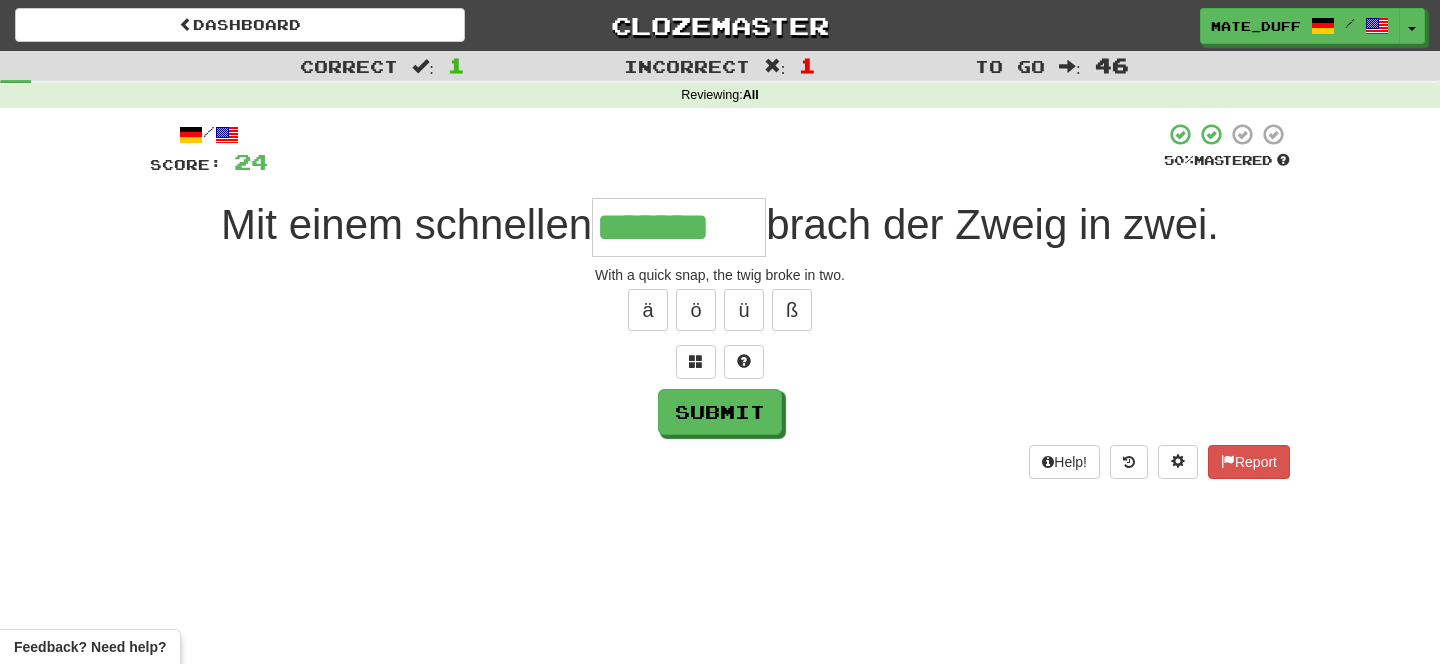 type on "*******" 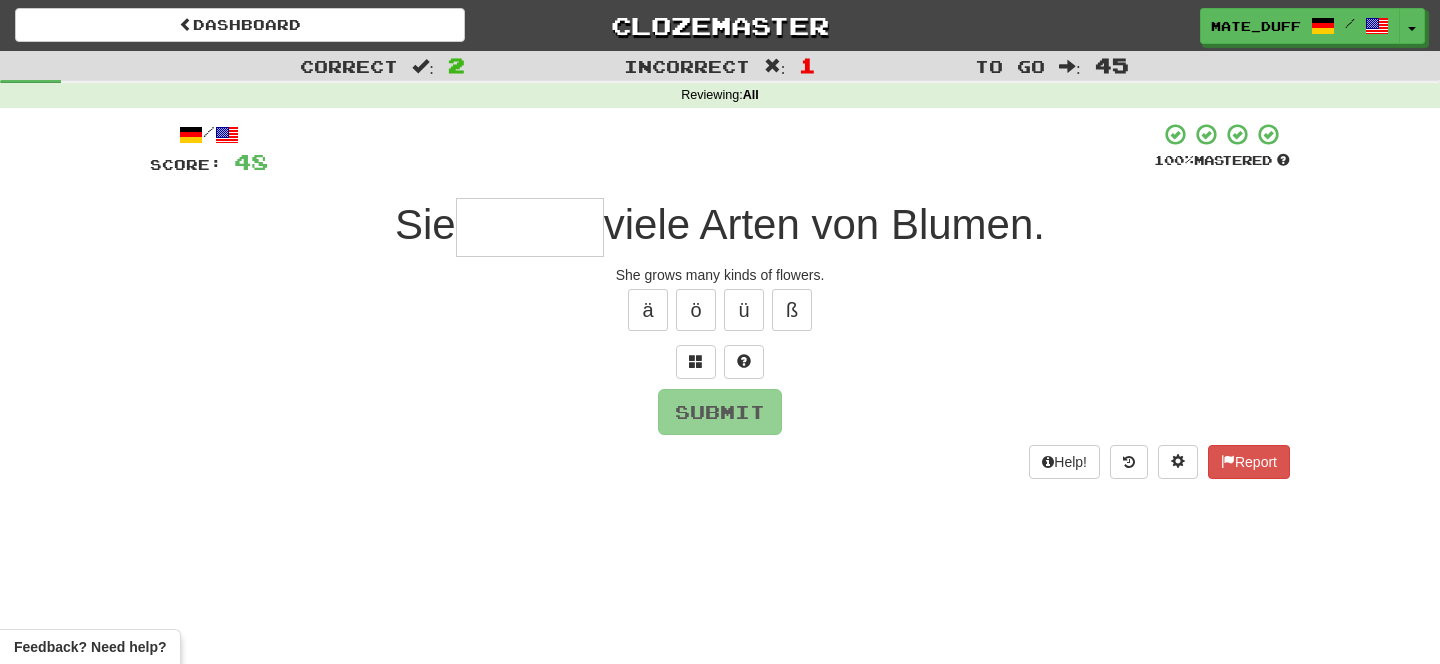 type on "*" 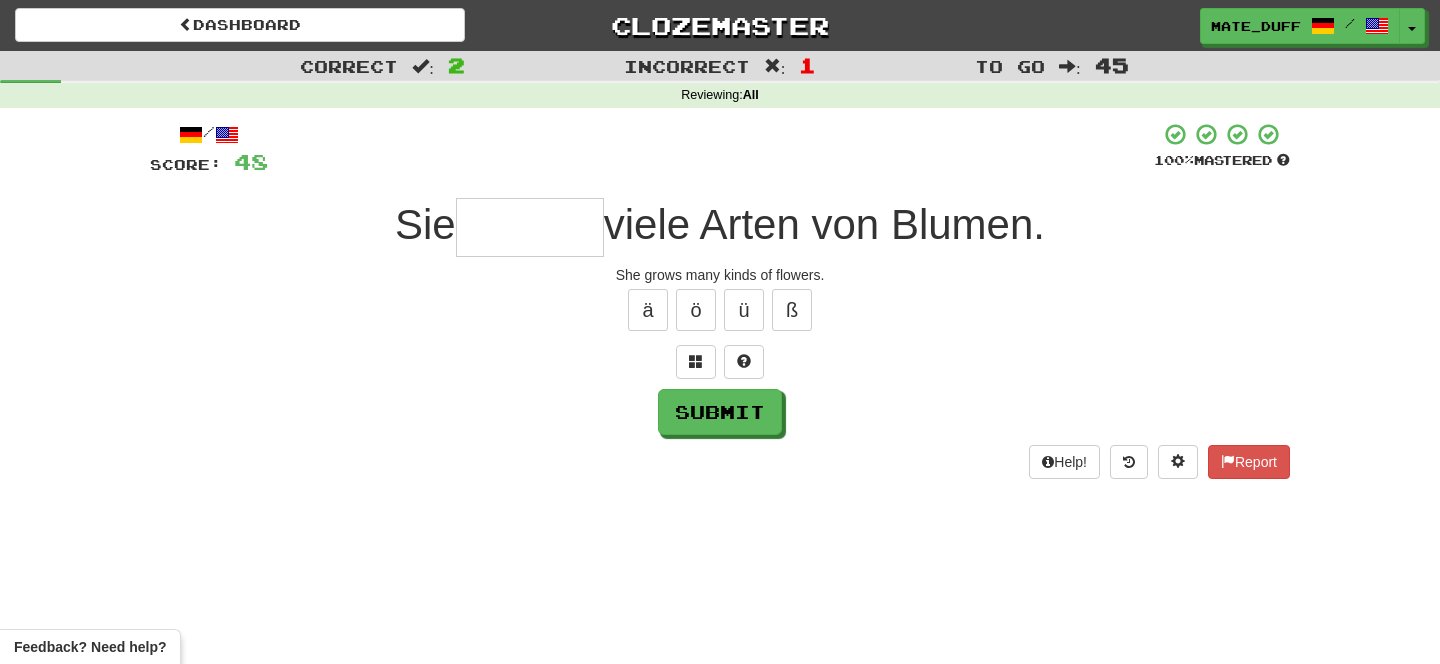type on "*******" 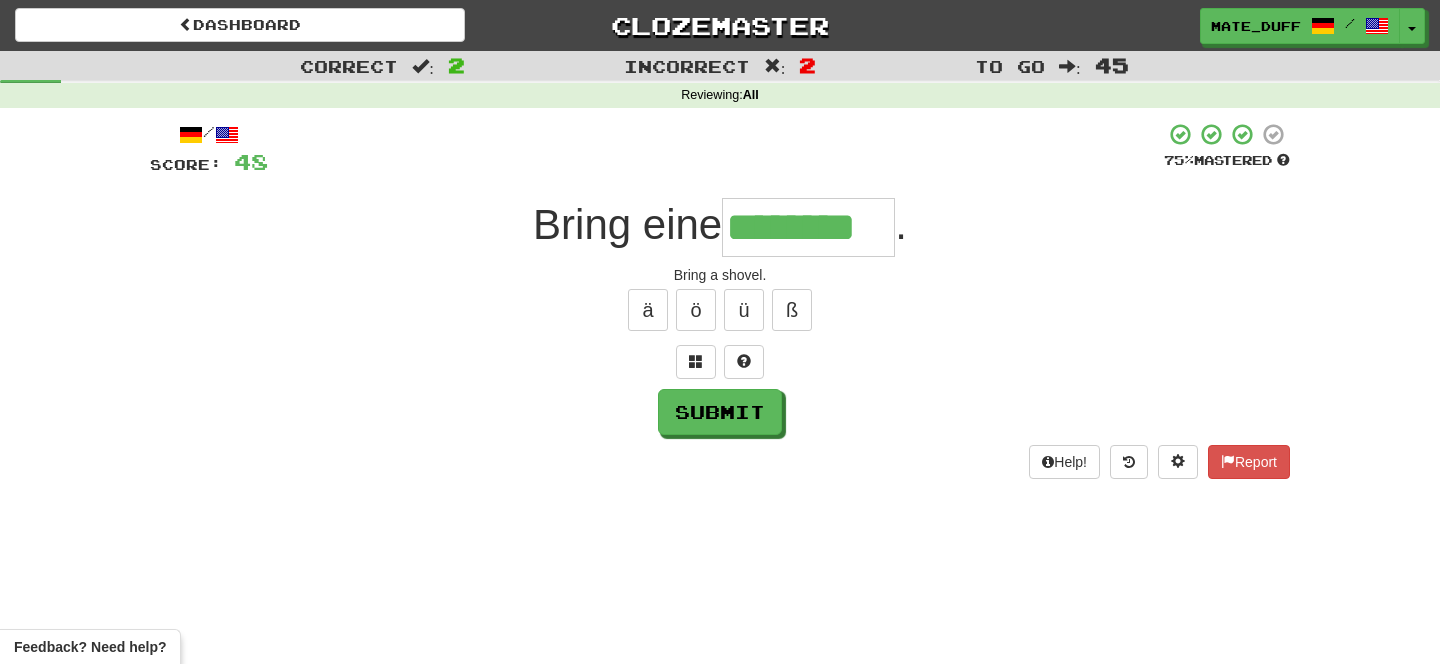type on "********" 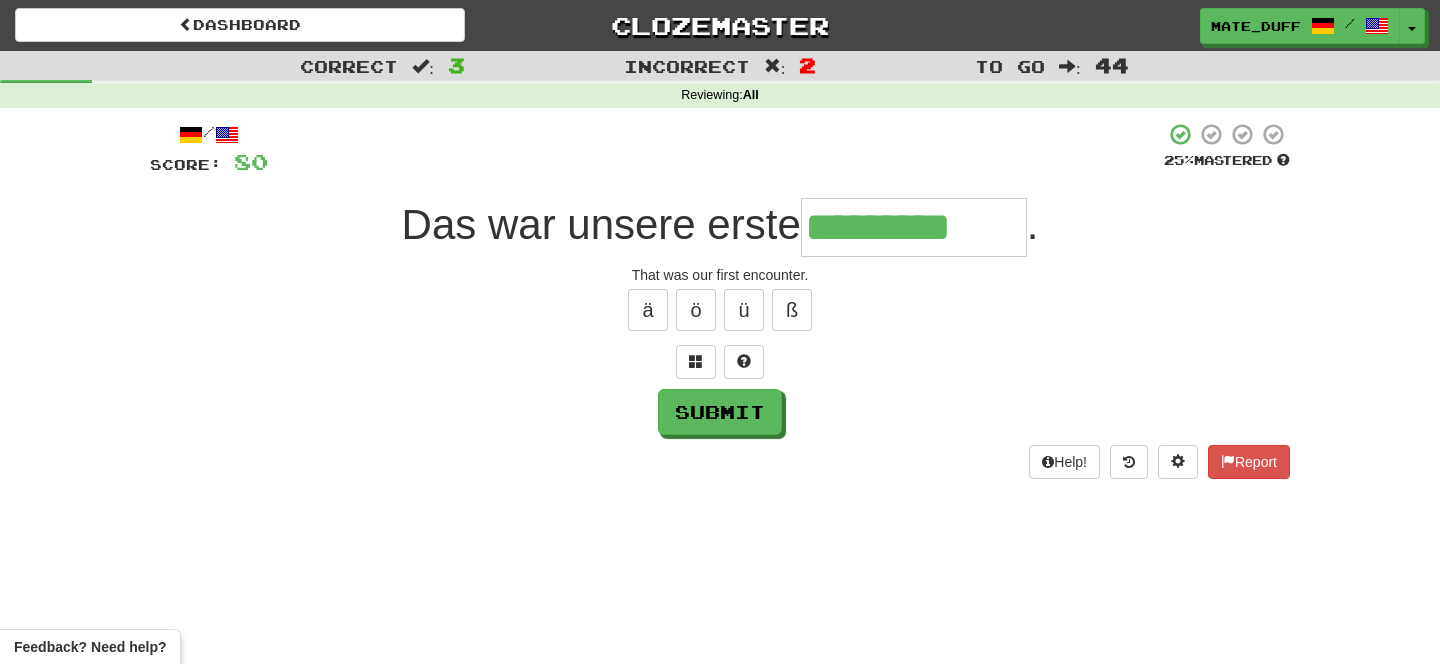 type on "*********" 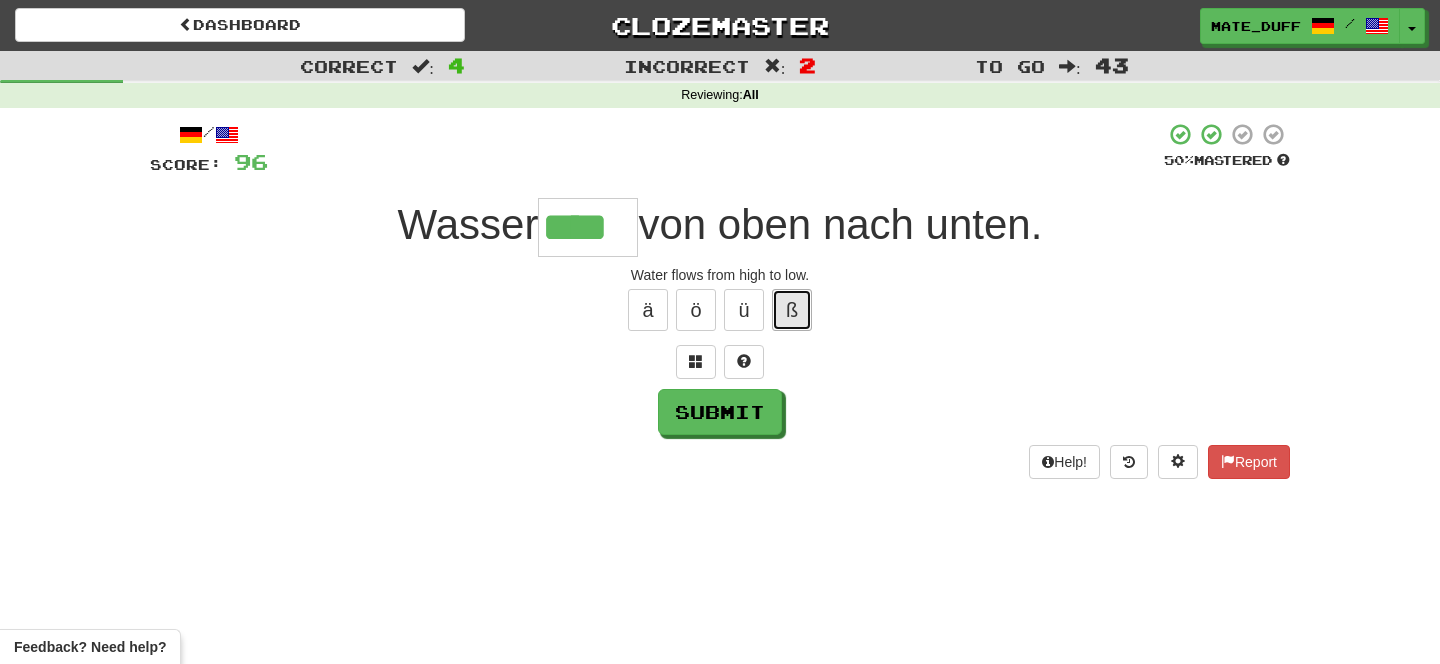 click on "ß" at bounding box center [792, 310] 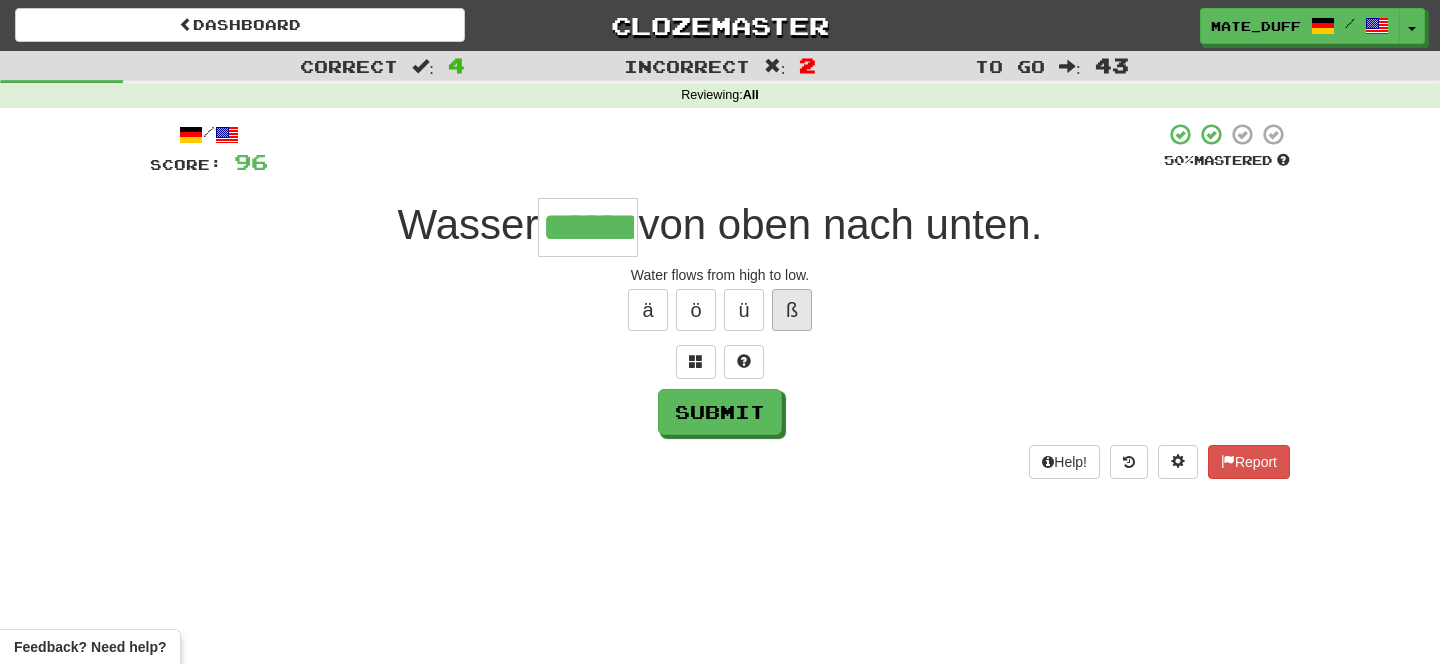 type on "******" 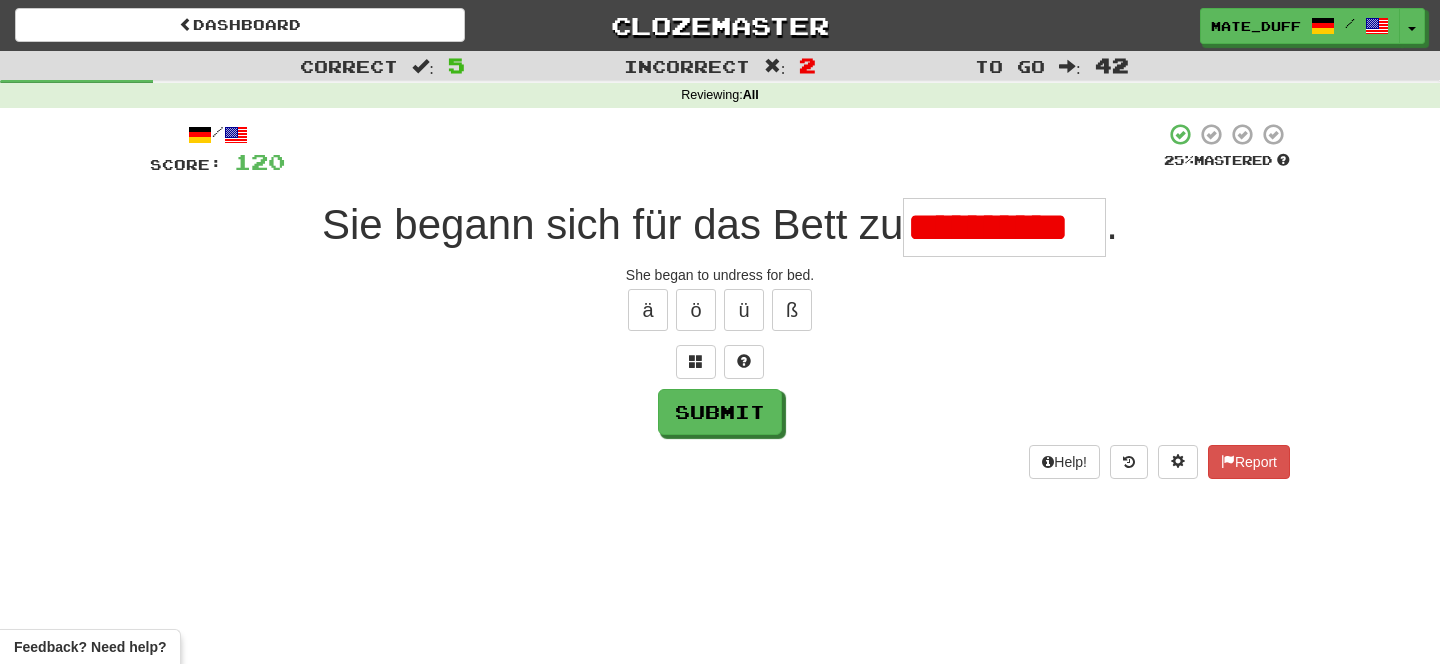 scroll, scrollTop: 0, scrollLeft: 0, axis: both 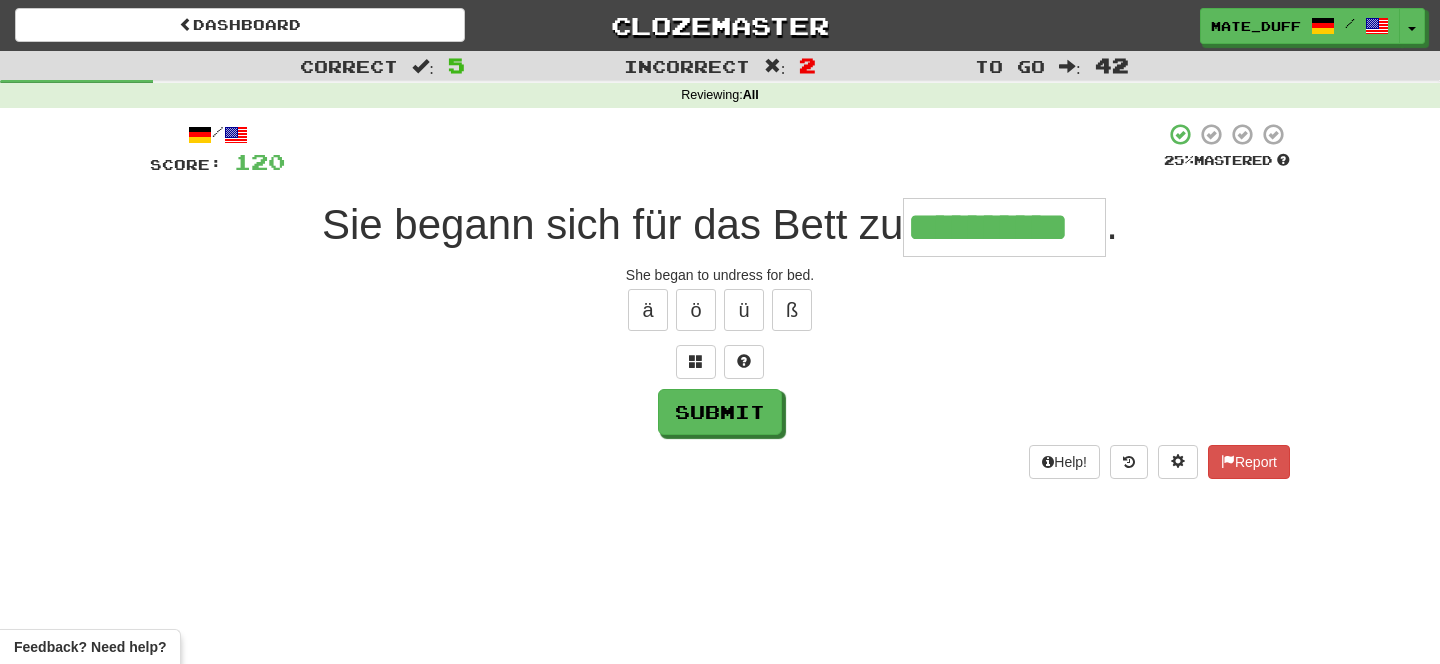 type on "**********" 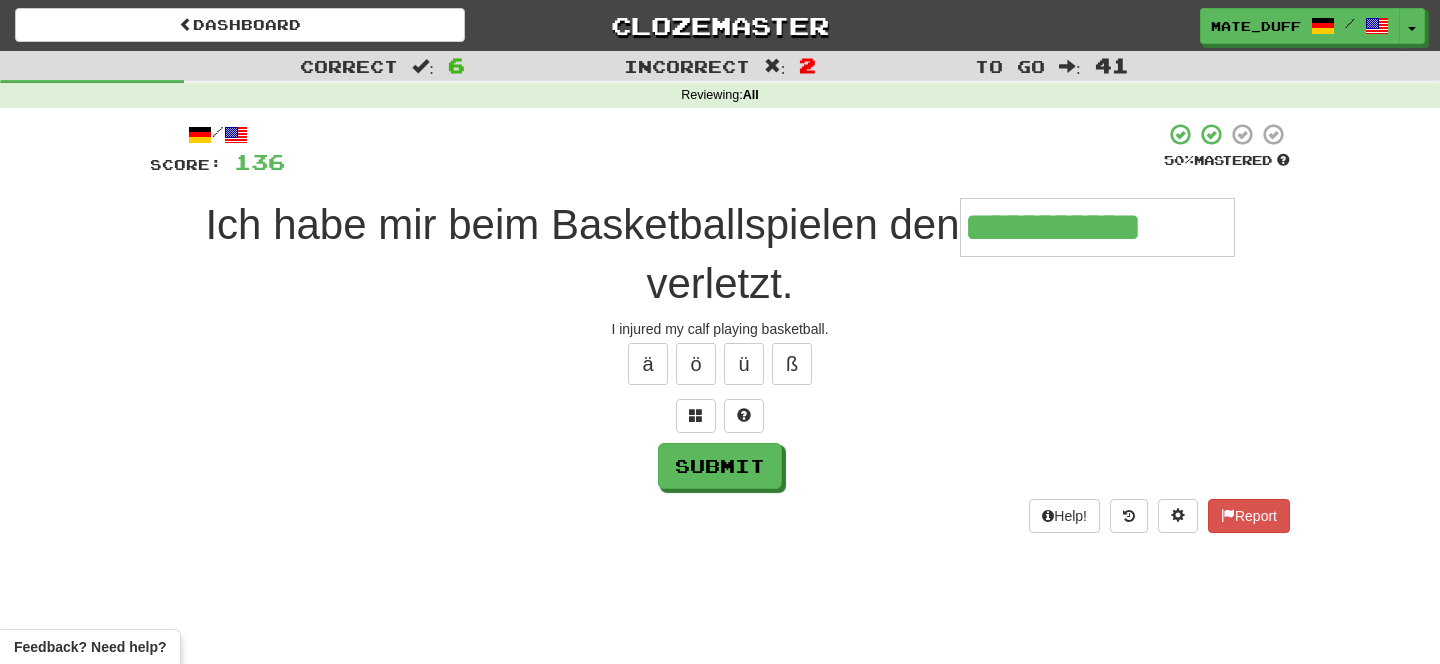 type on "**********" 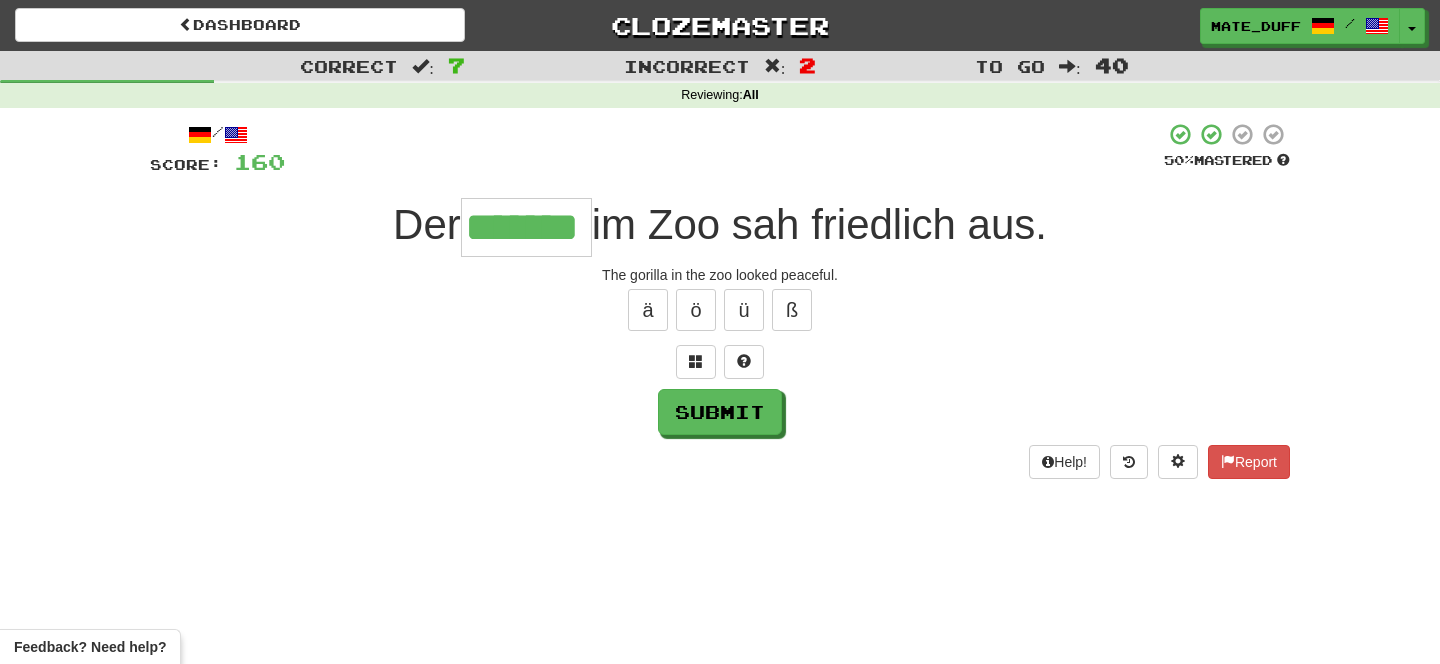 type on "*******" 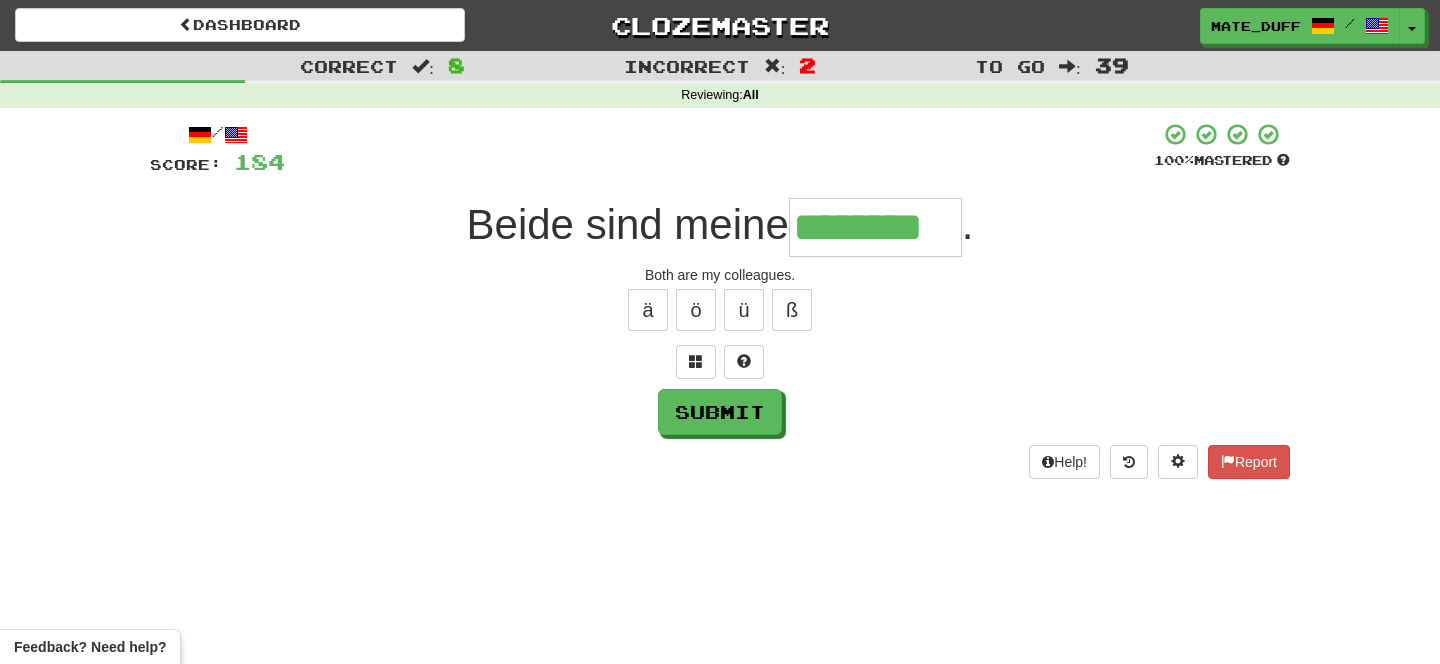 type on "********" 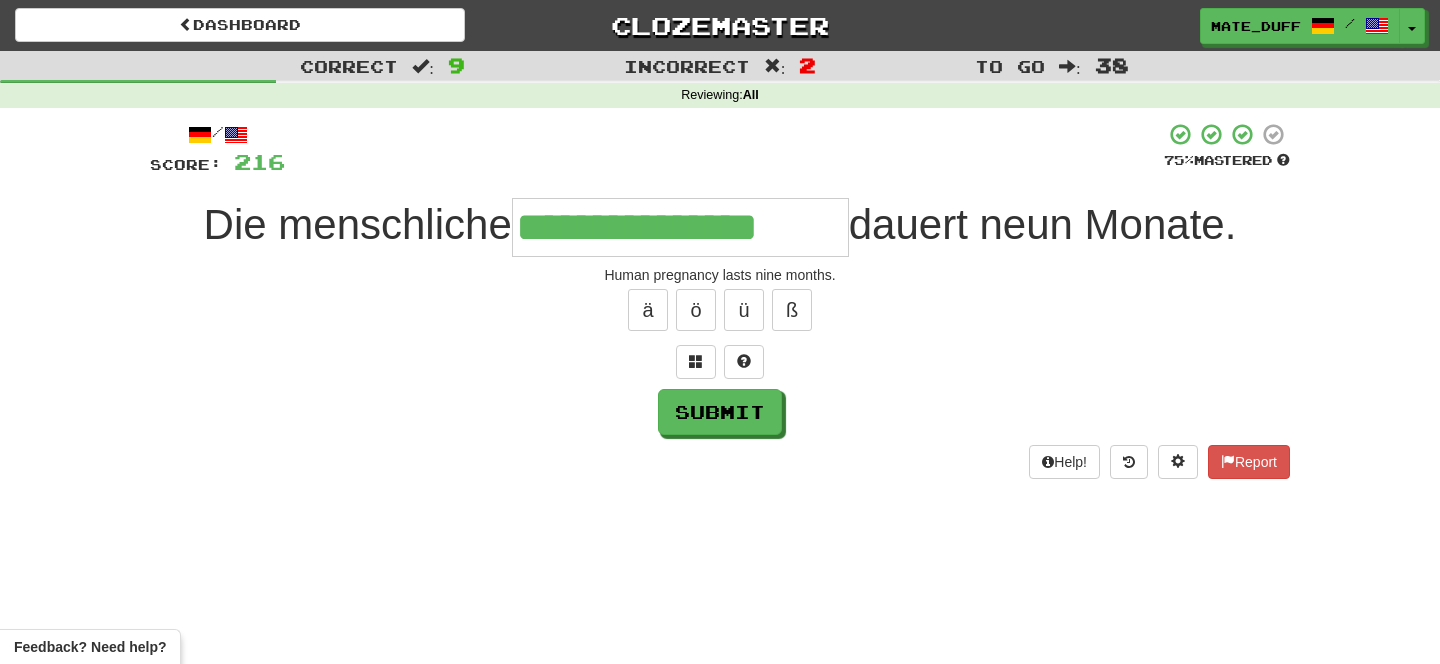 type on "**********" 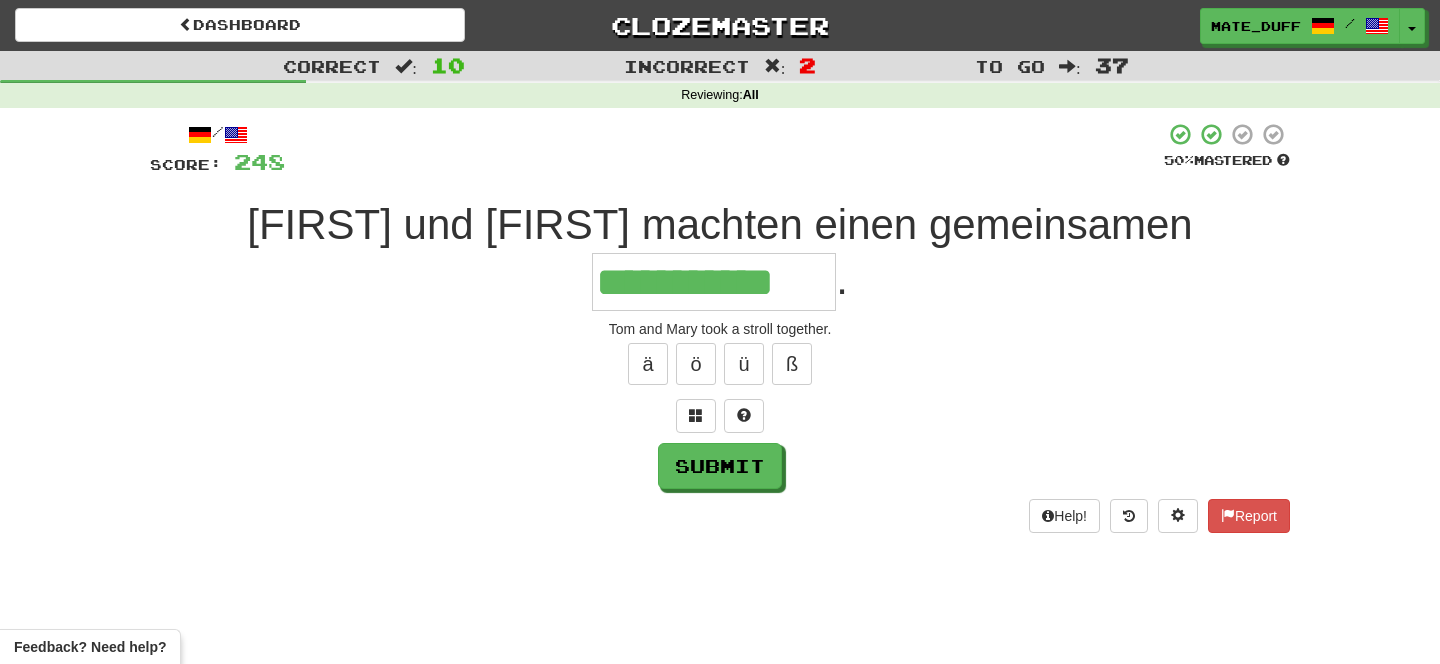 type on "**********" 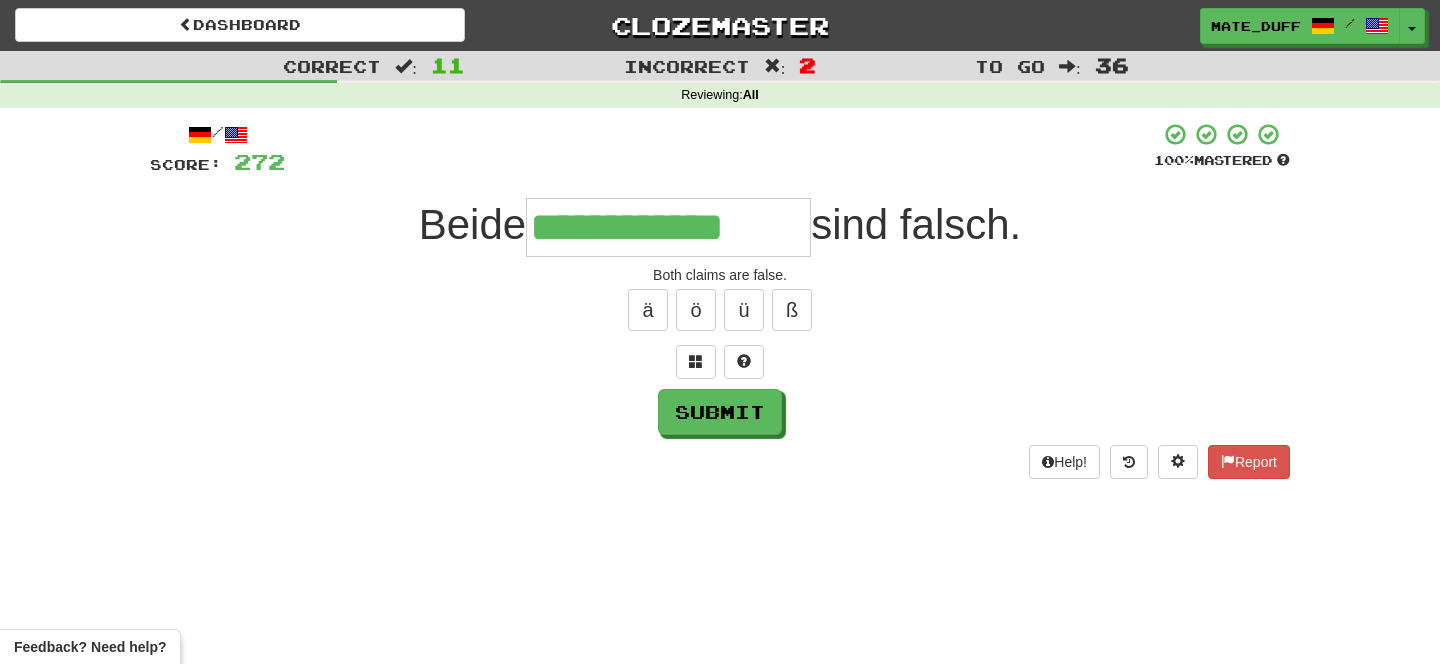 type on "**********" 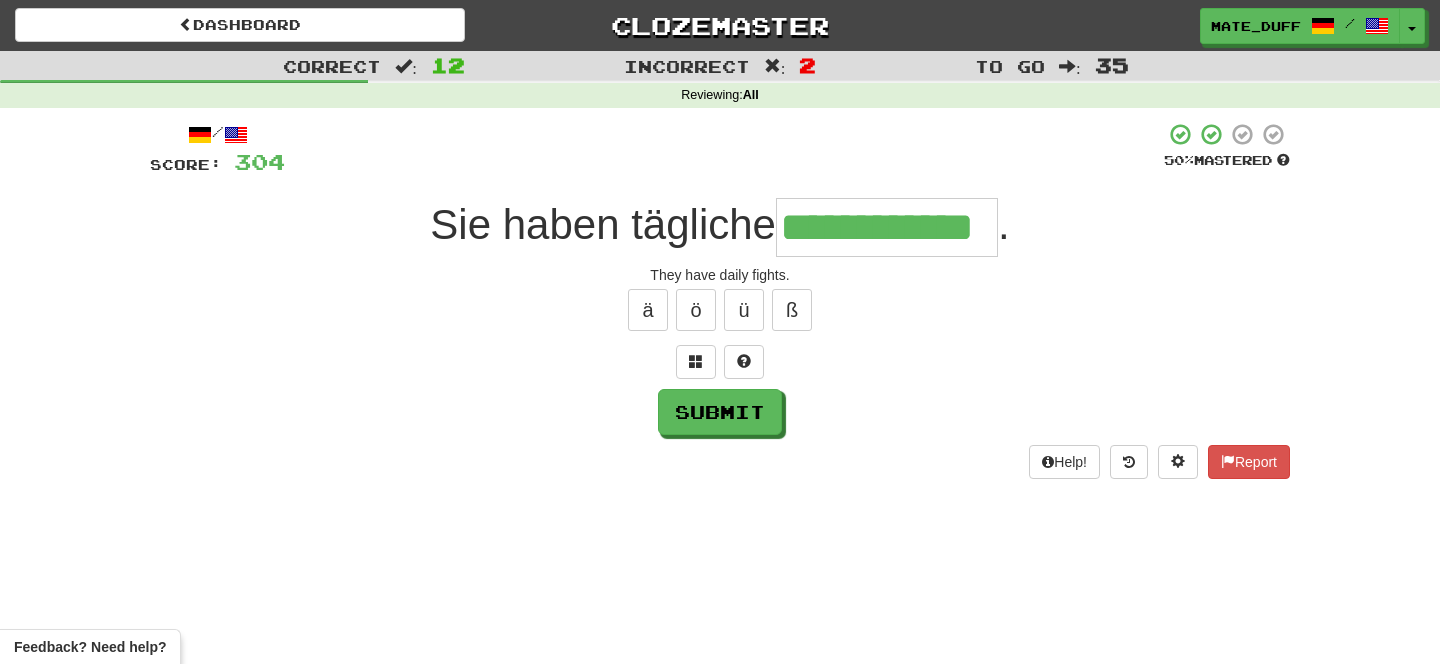 type on "**********" 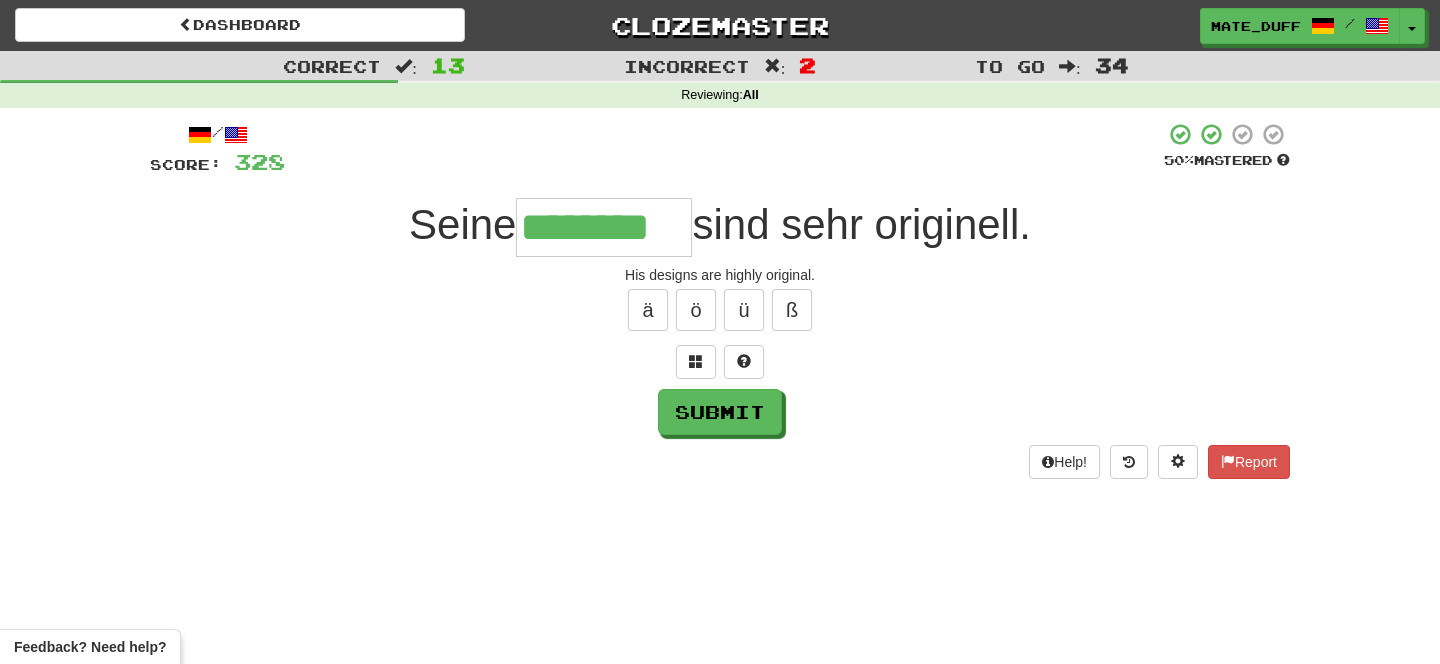 type on "********" 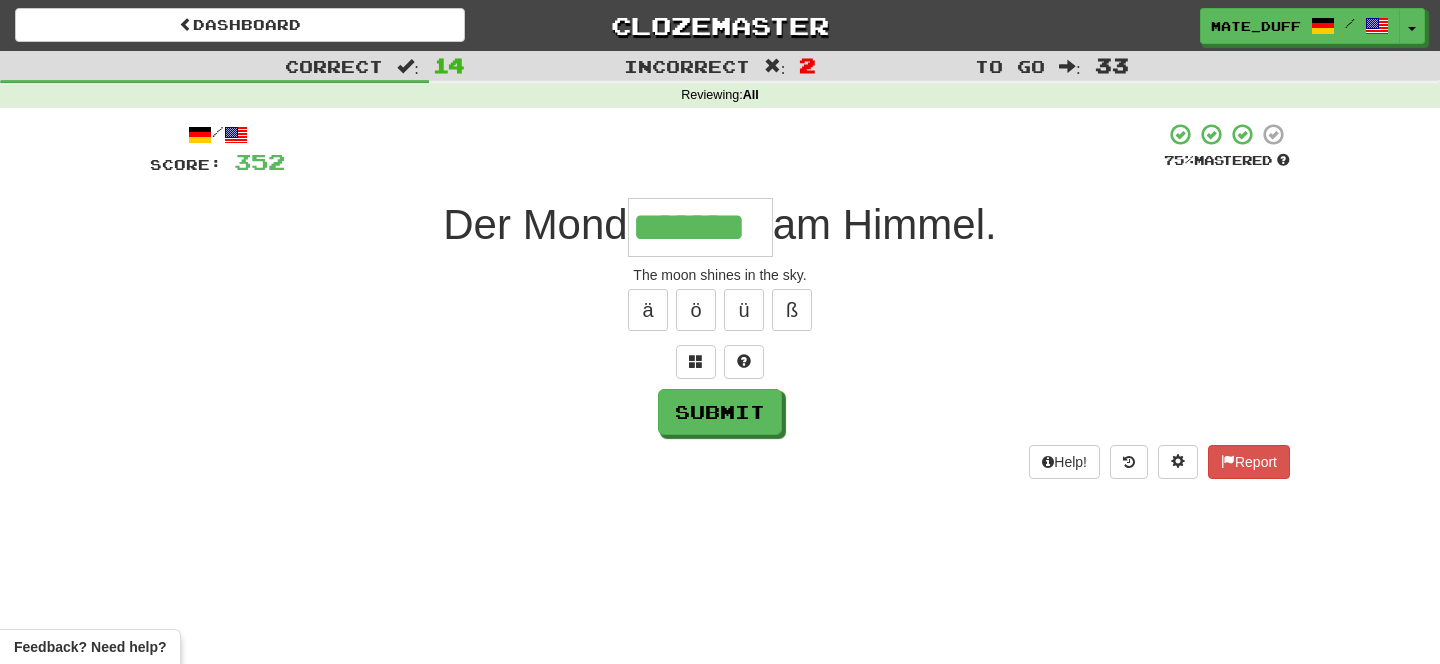 type on "*******" 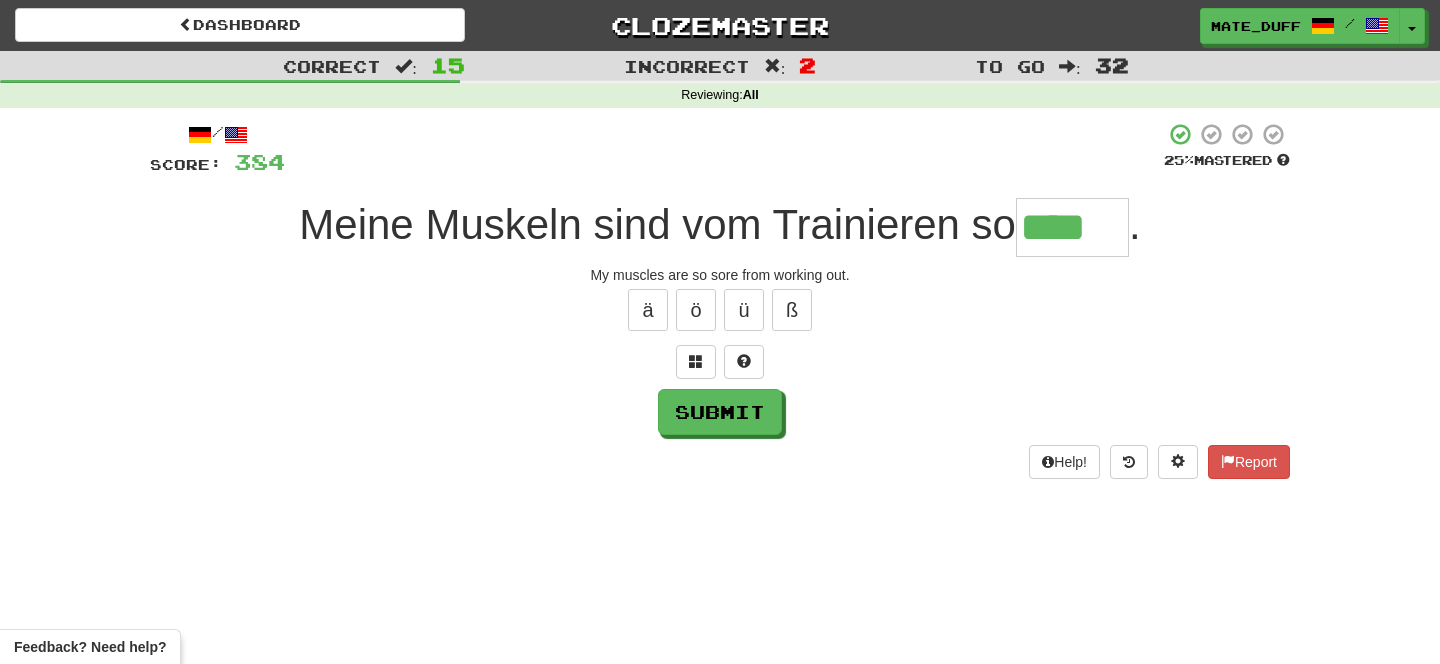 type on "****" 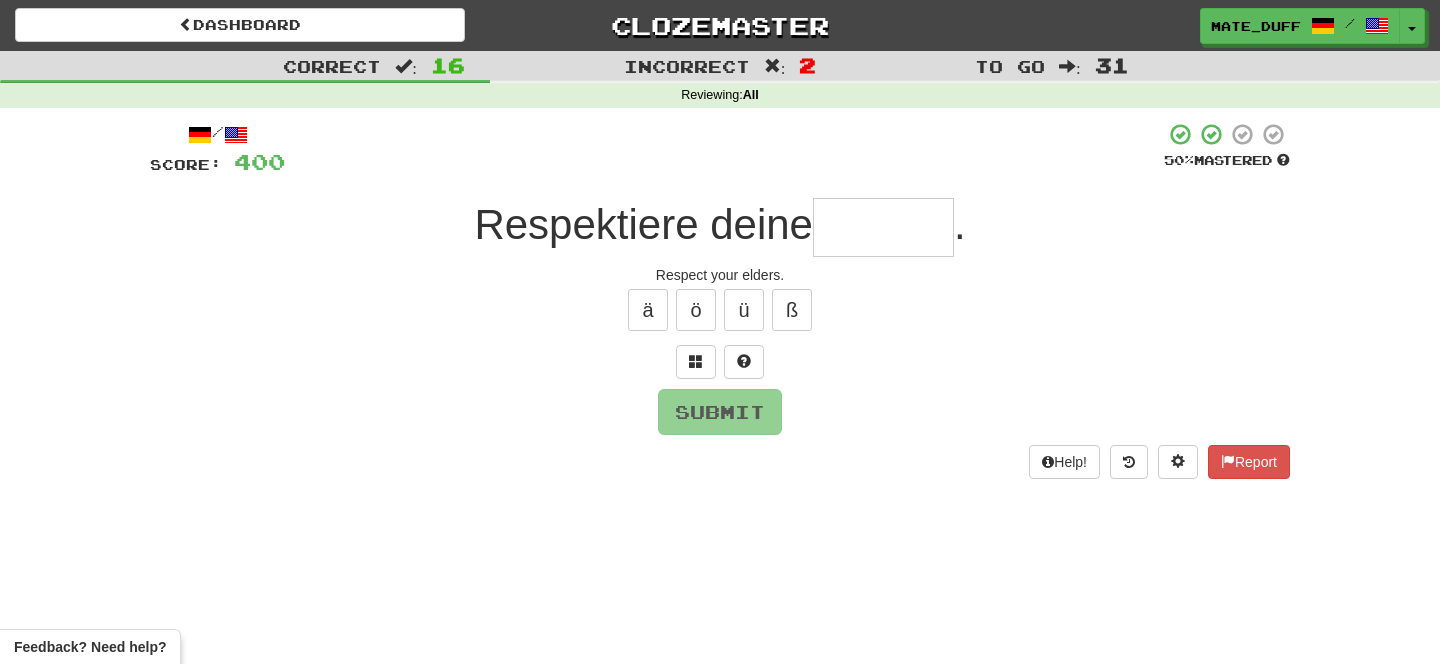 type on "*" 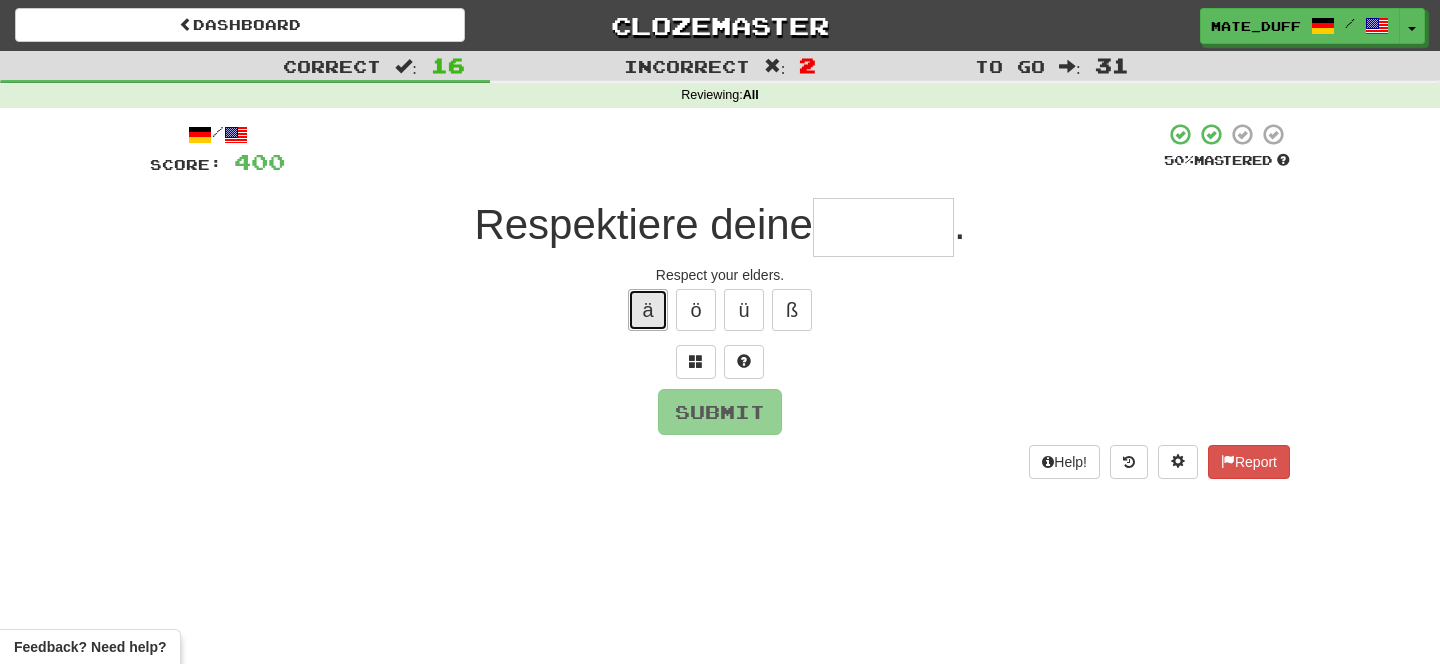click on "ä" at bounding box center (648, 310) 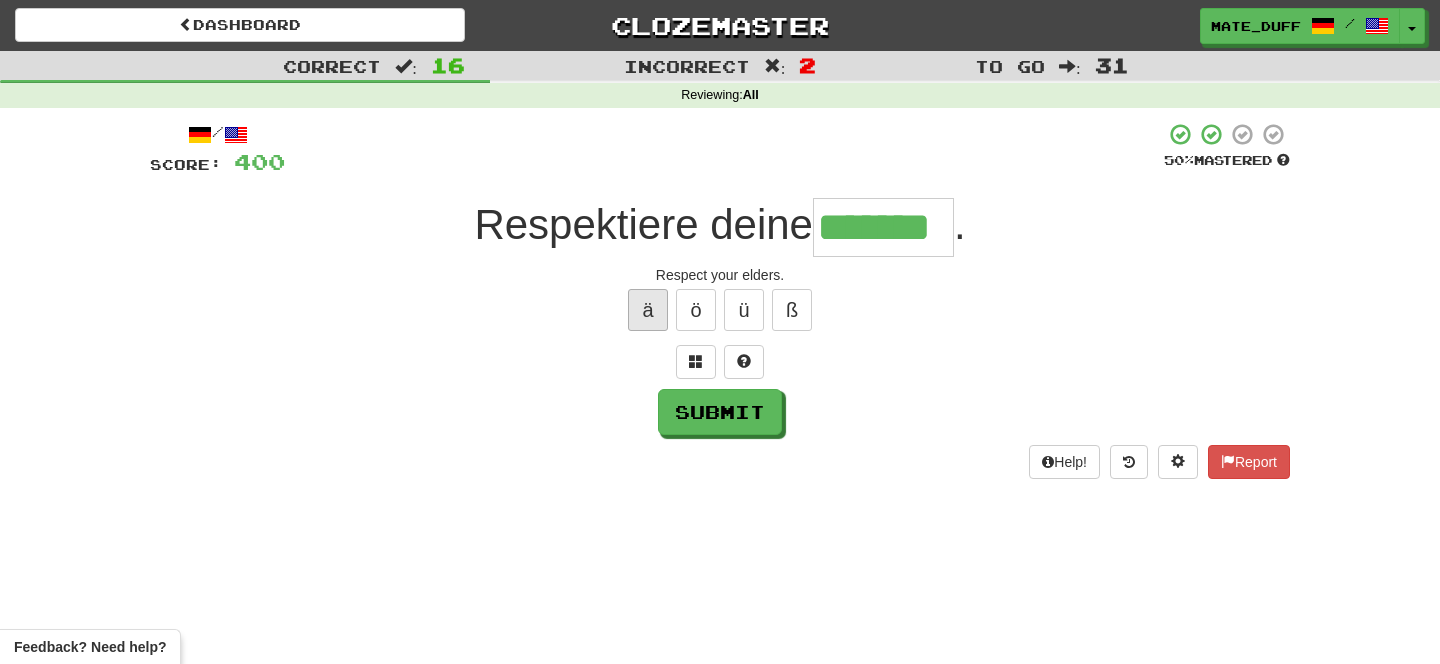 type on "*******" 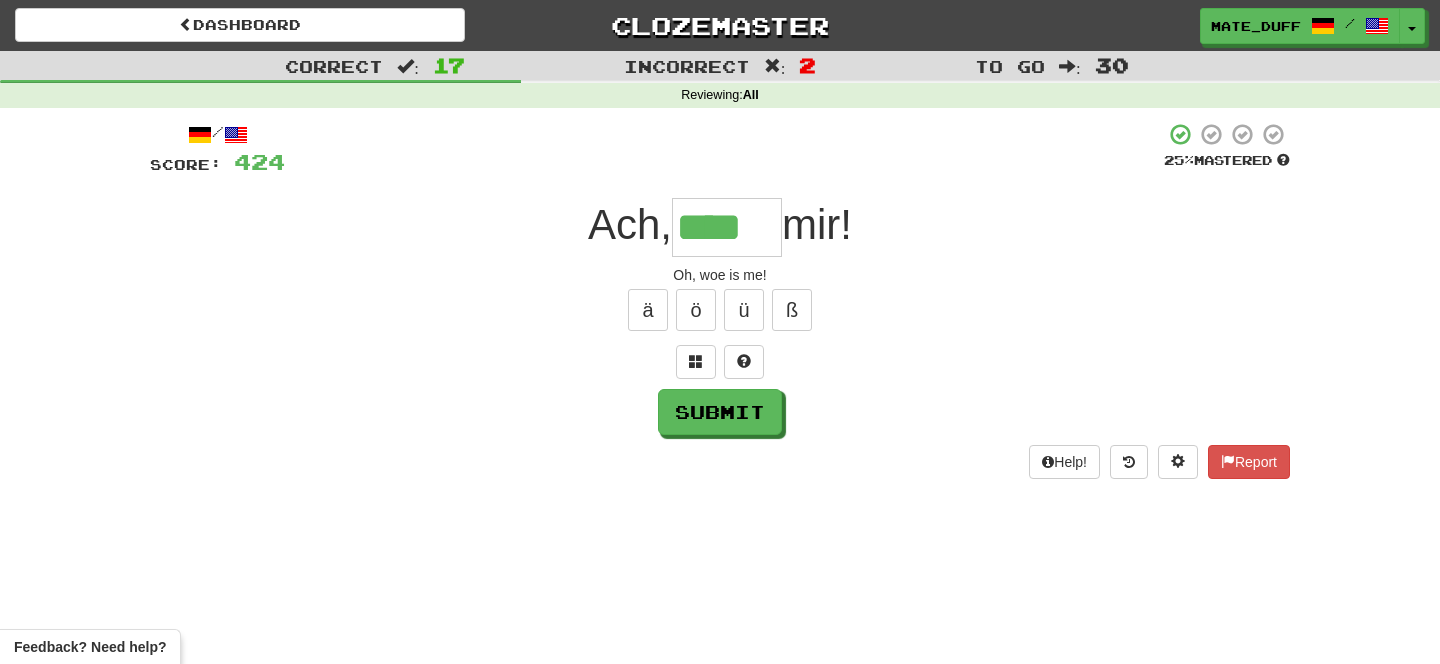 type on "****" 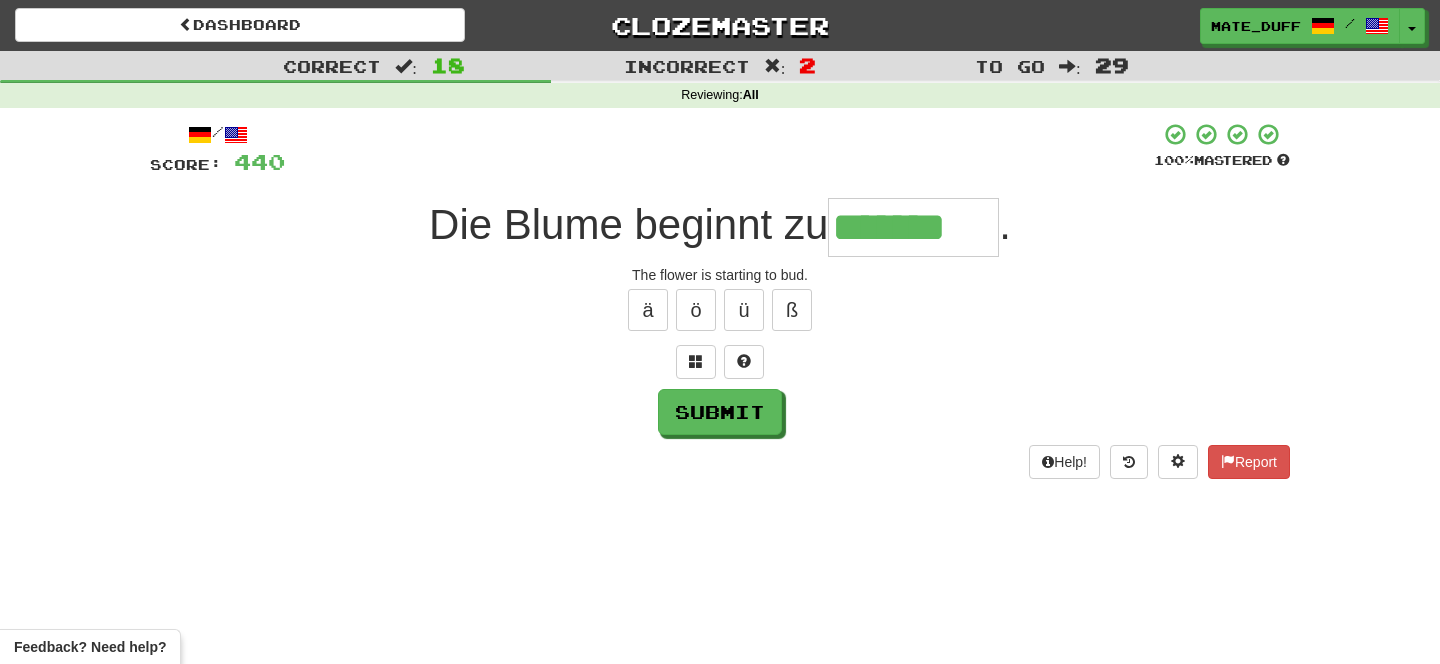 type on "*******" 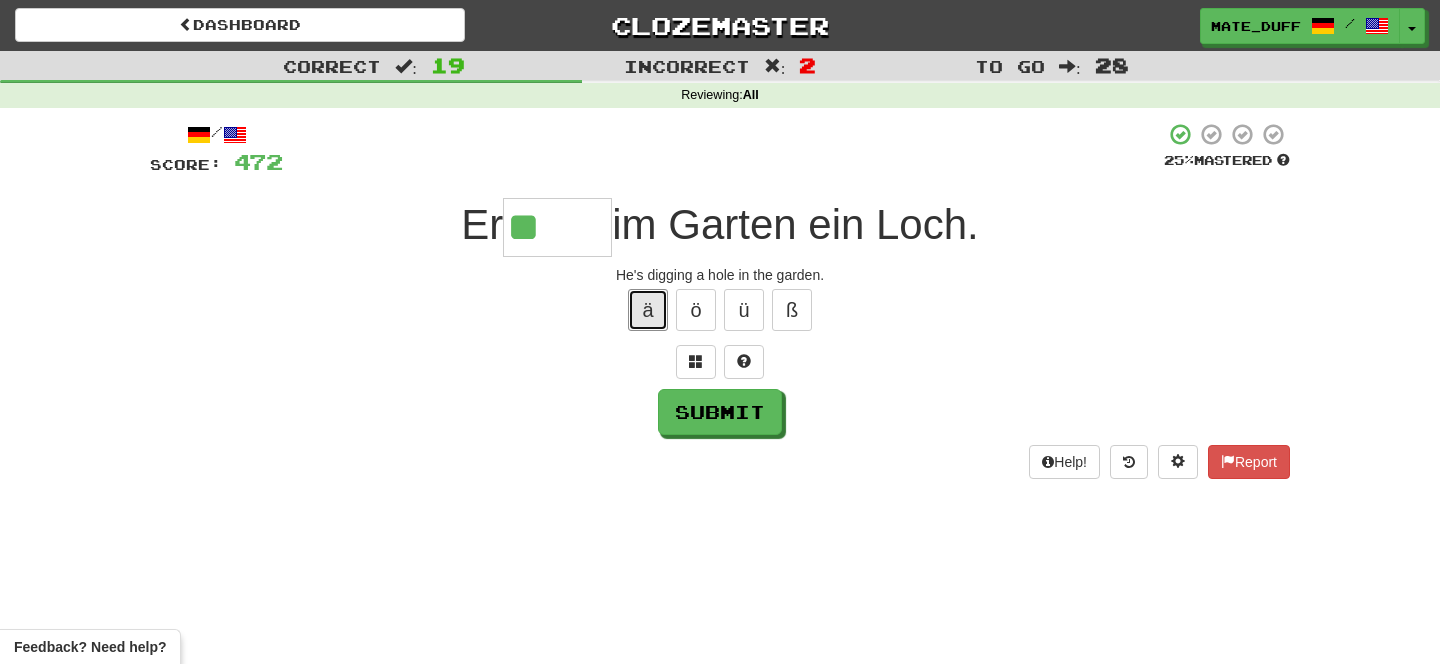 click on "ä" at bounding box center [648, 310] 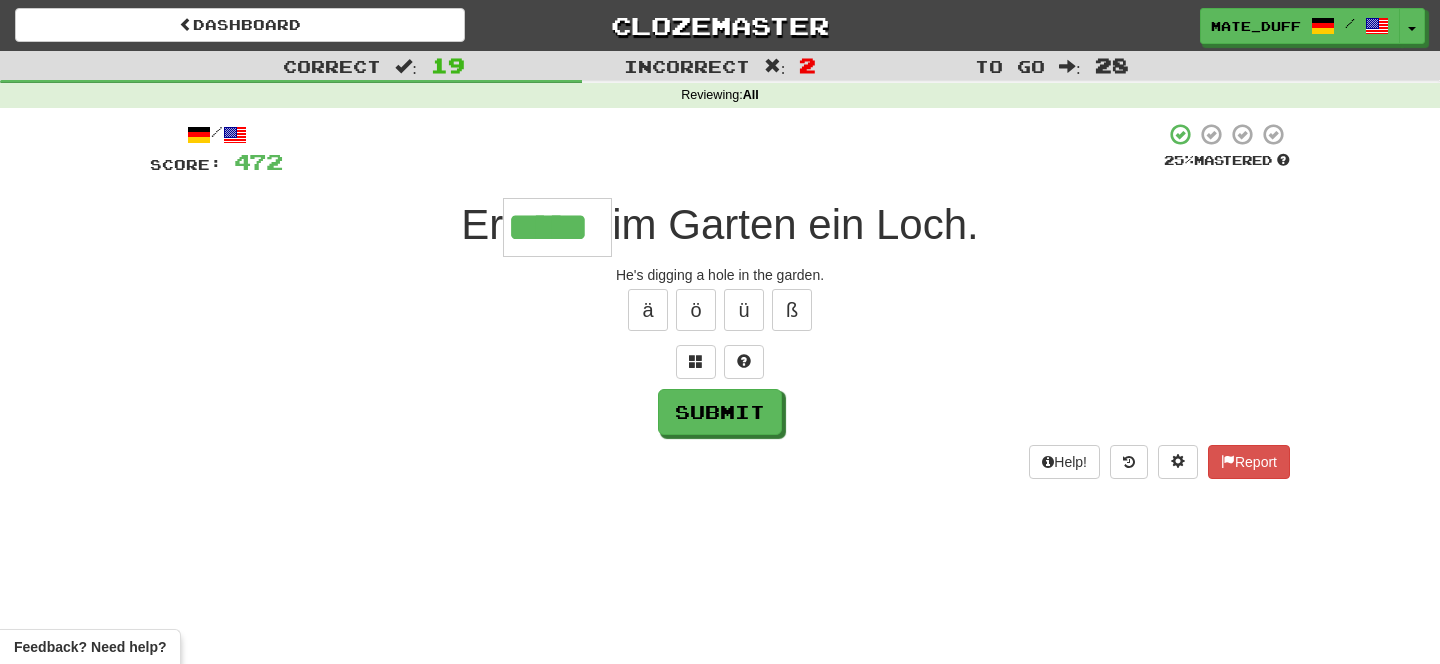 type on "*****" 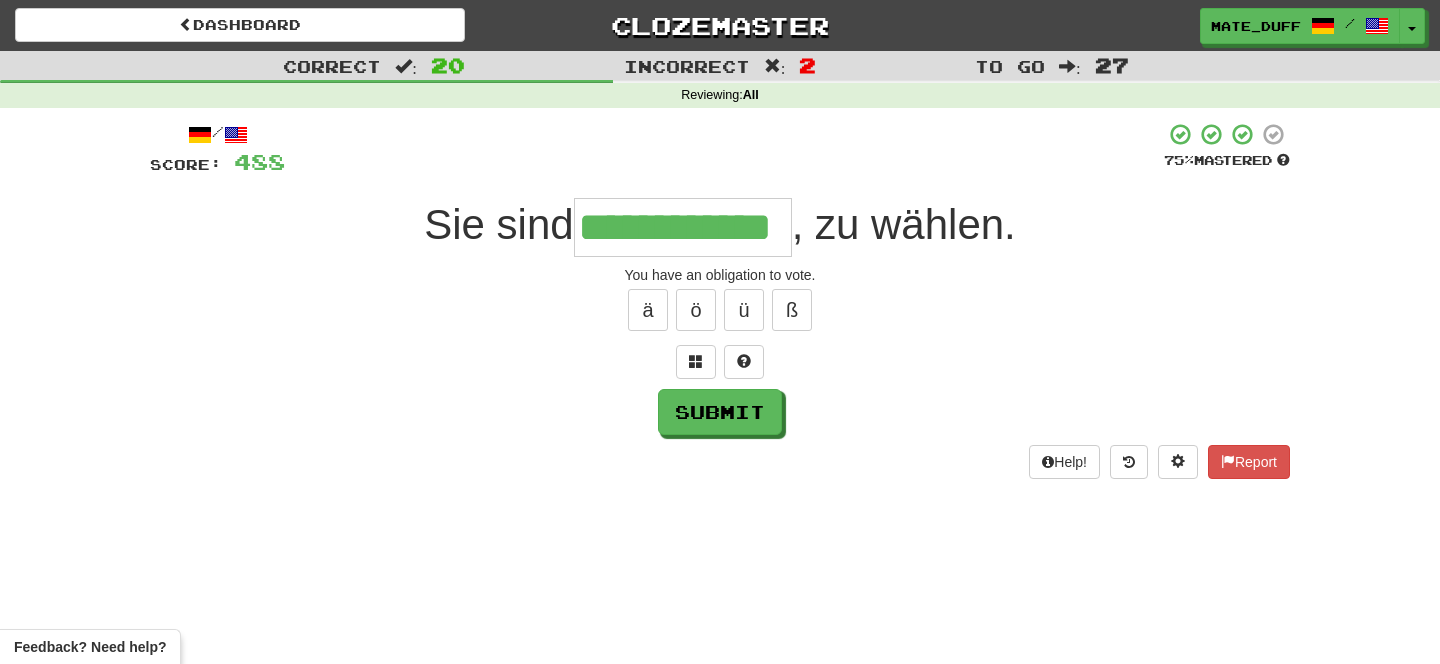 type on "**********" 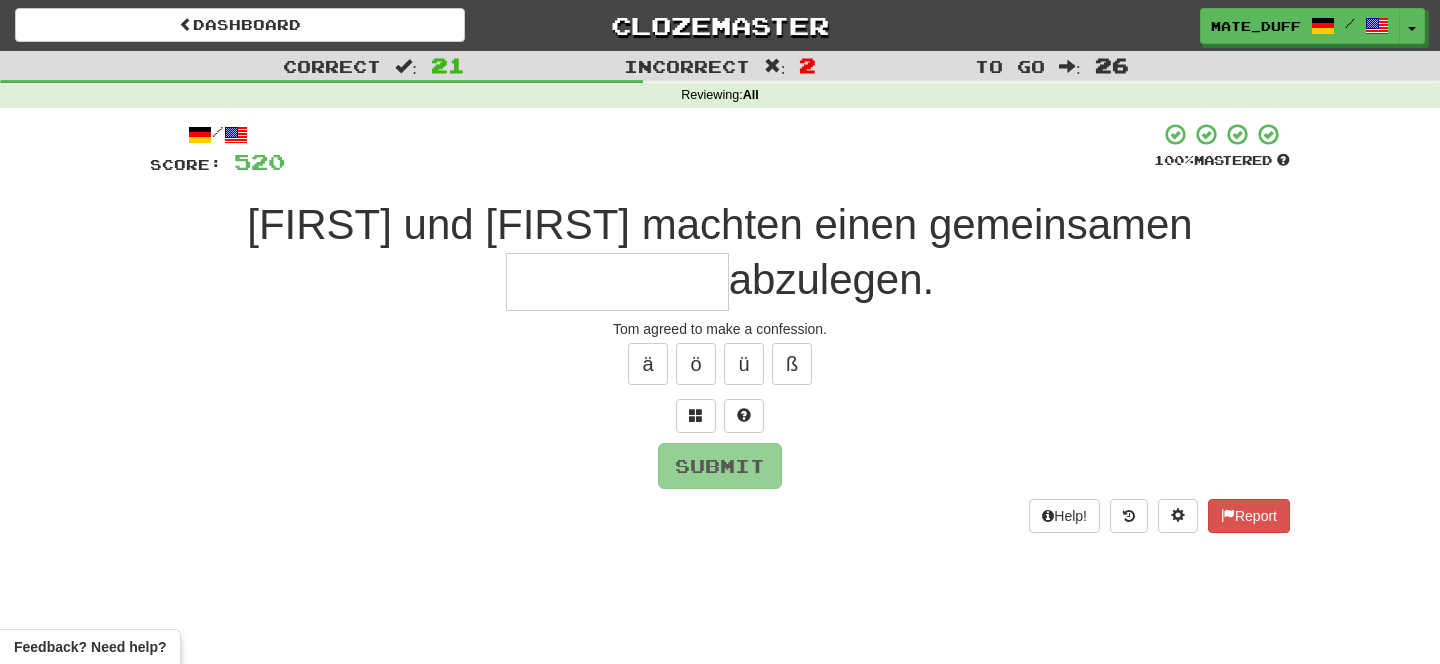 type on "*" 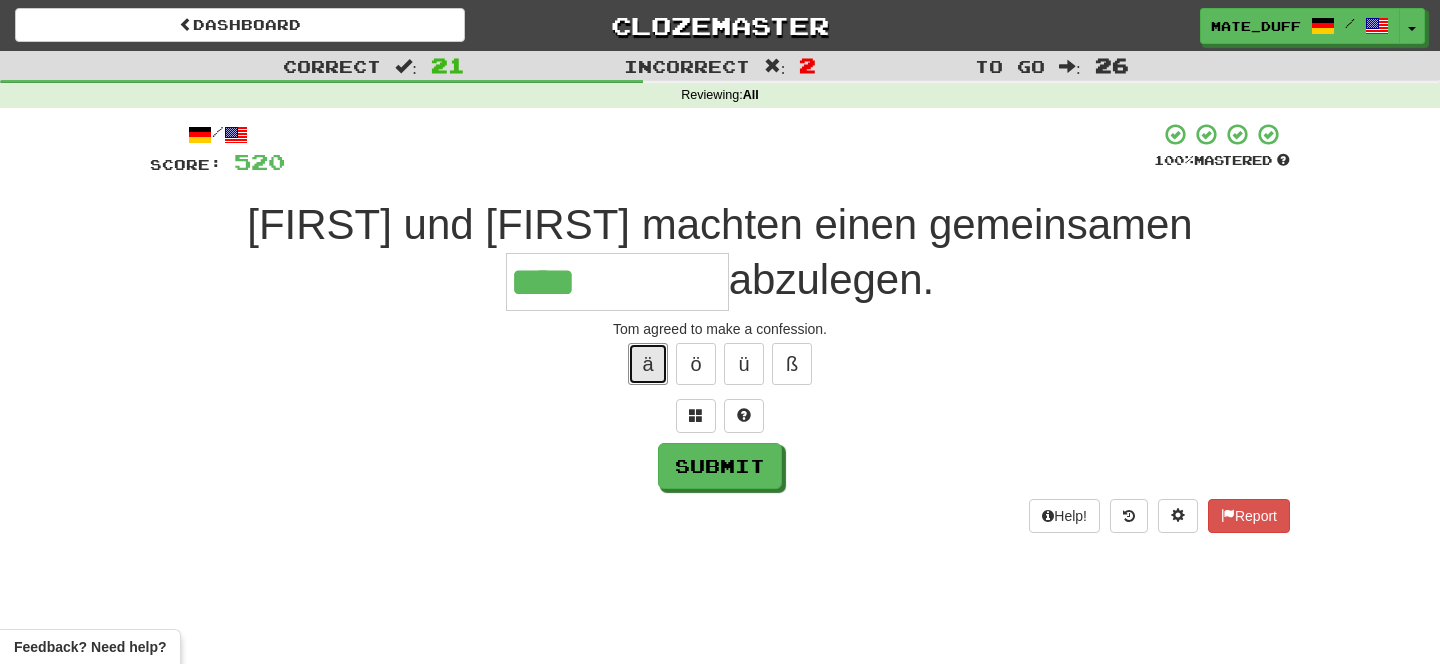 click on "ä" at bounding box center [648, 364] 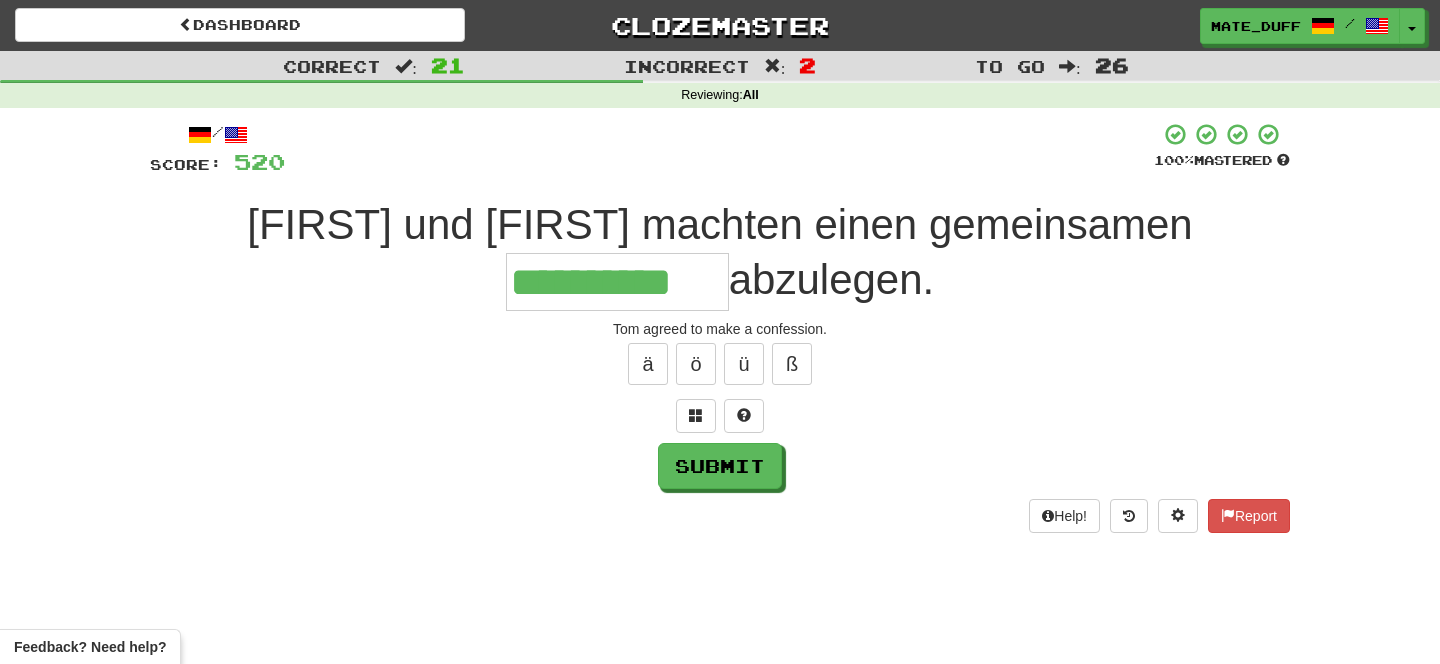 type on "**********" 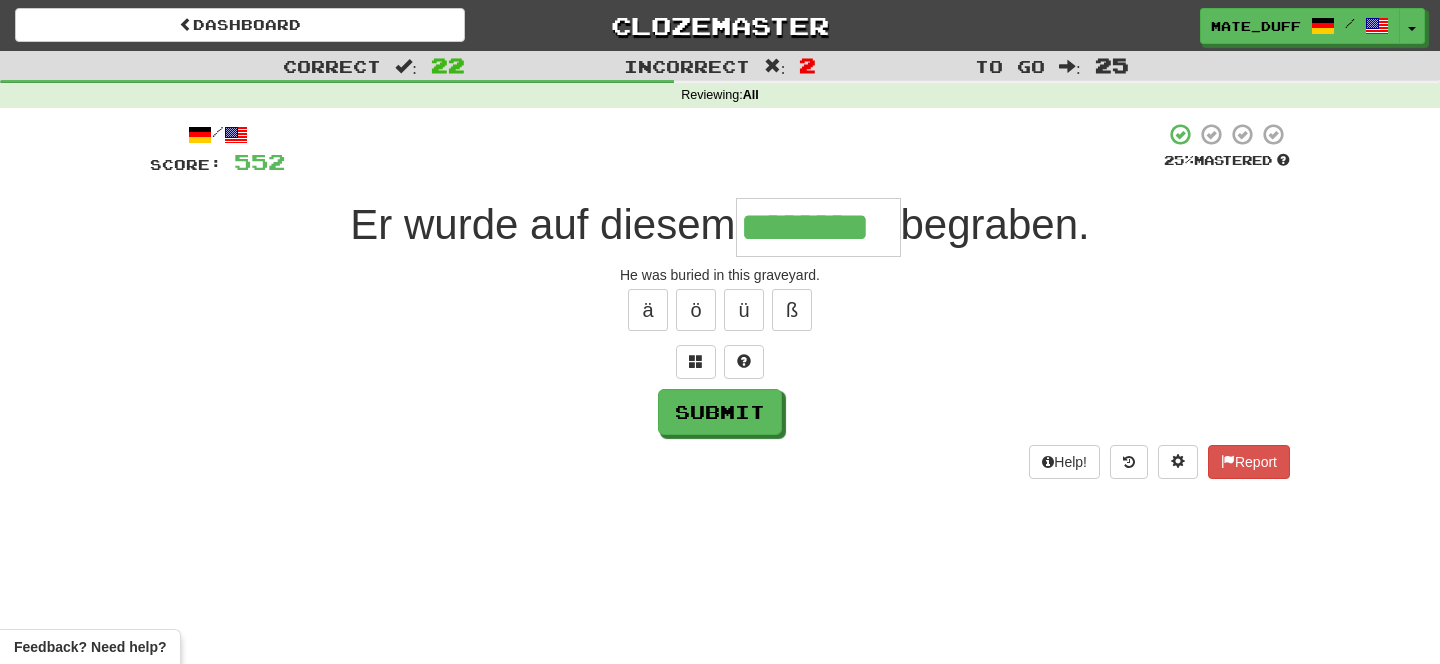 type on "********" 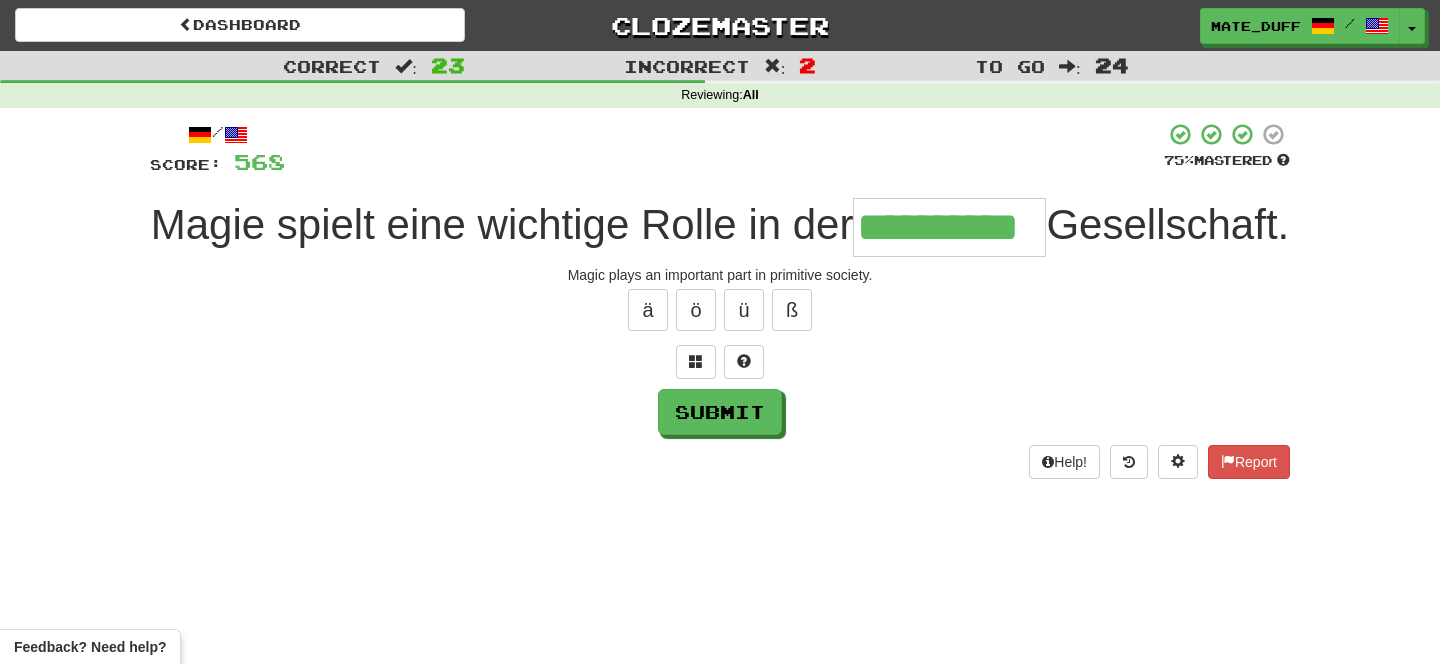 type on "**********" 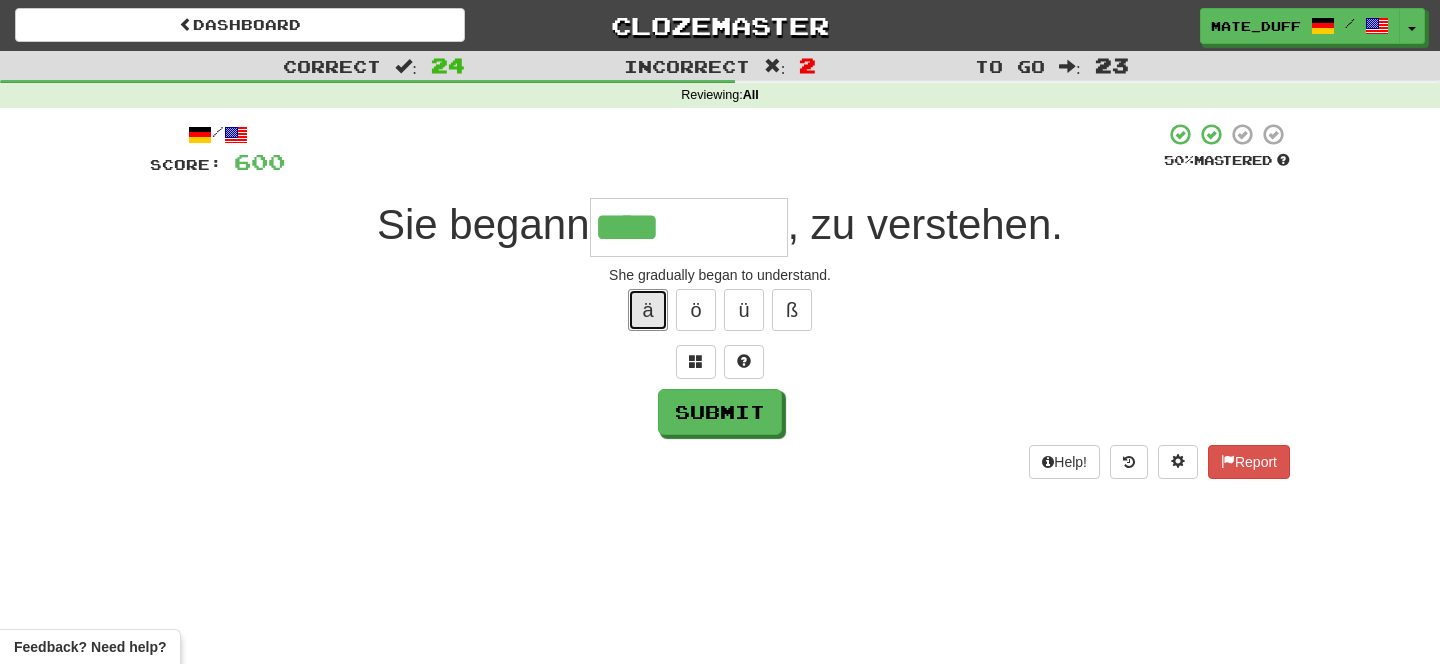 click on "ä" at bounding box center [648, 310] 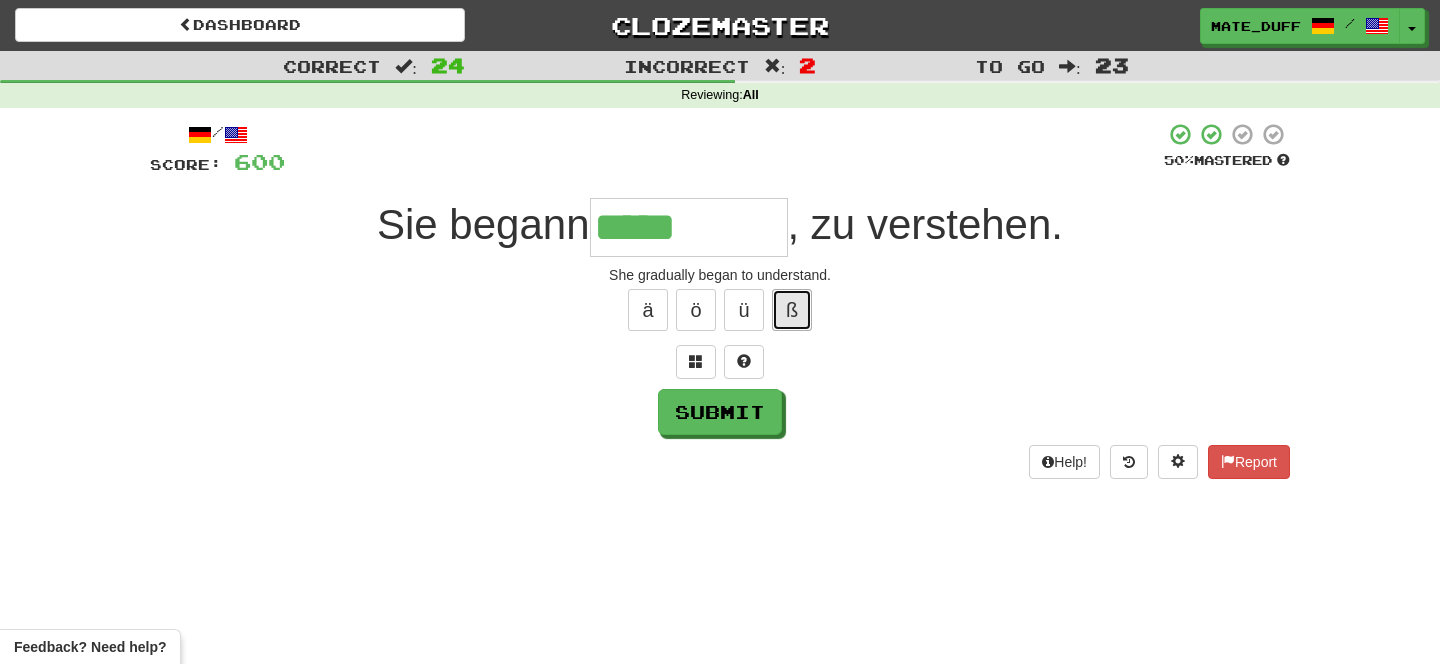 click on "ß" at bounding box center [792, 310] 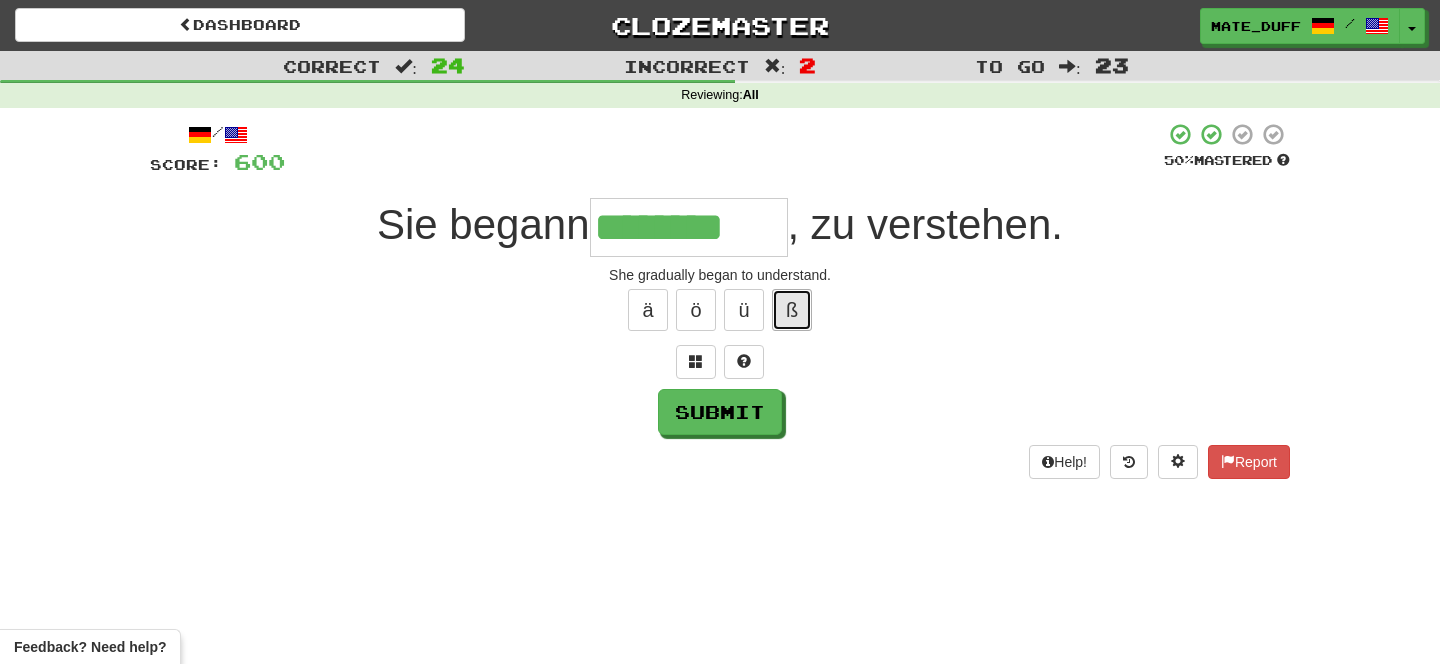 click on "ß" at bounding box center [792, 310] 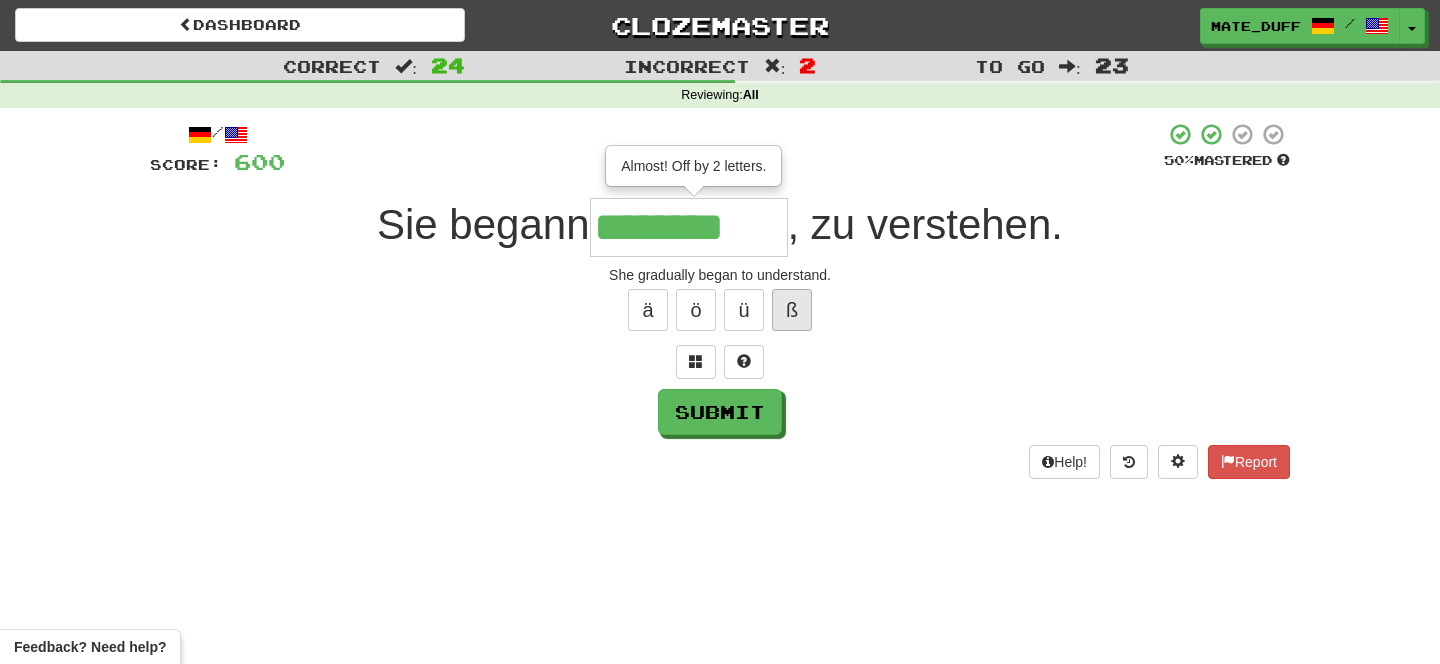 type on "**********" 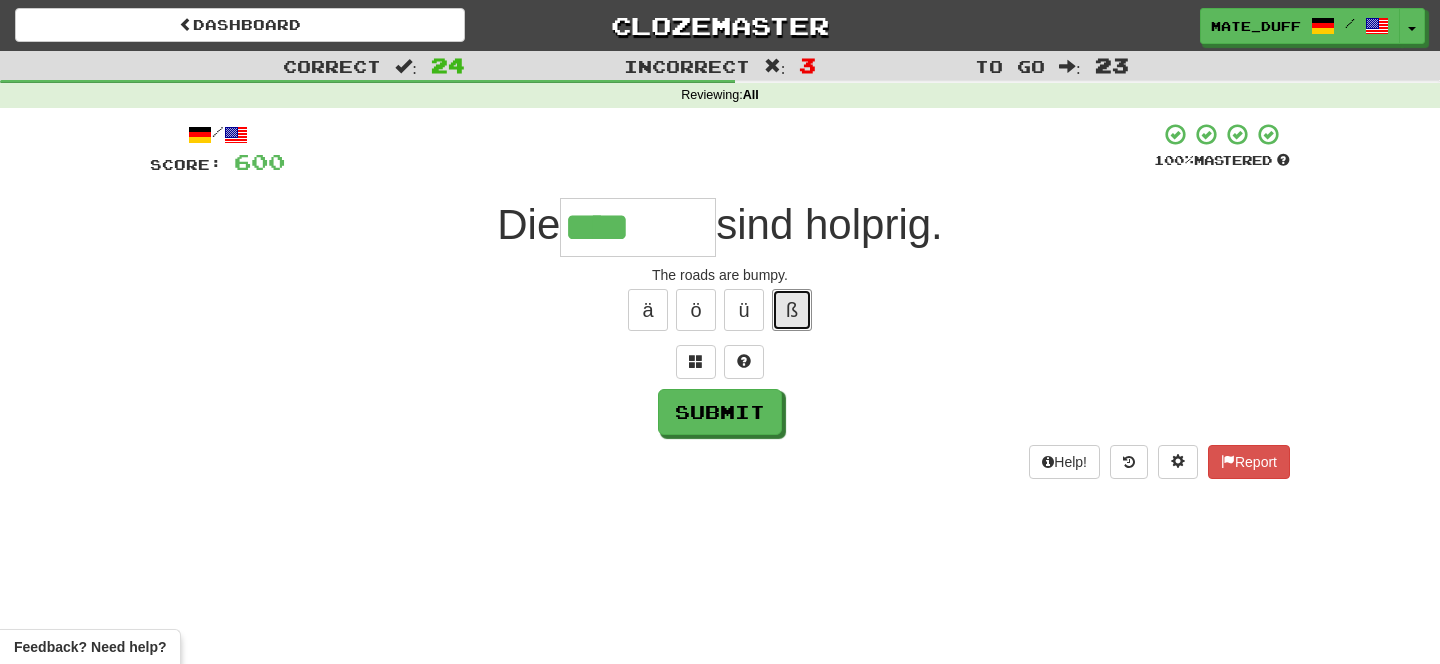 click on "ß" at bounding box center (792, 310) 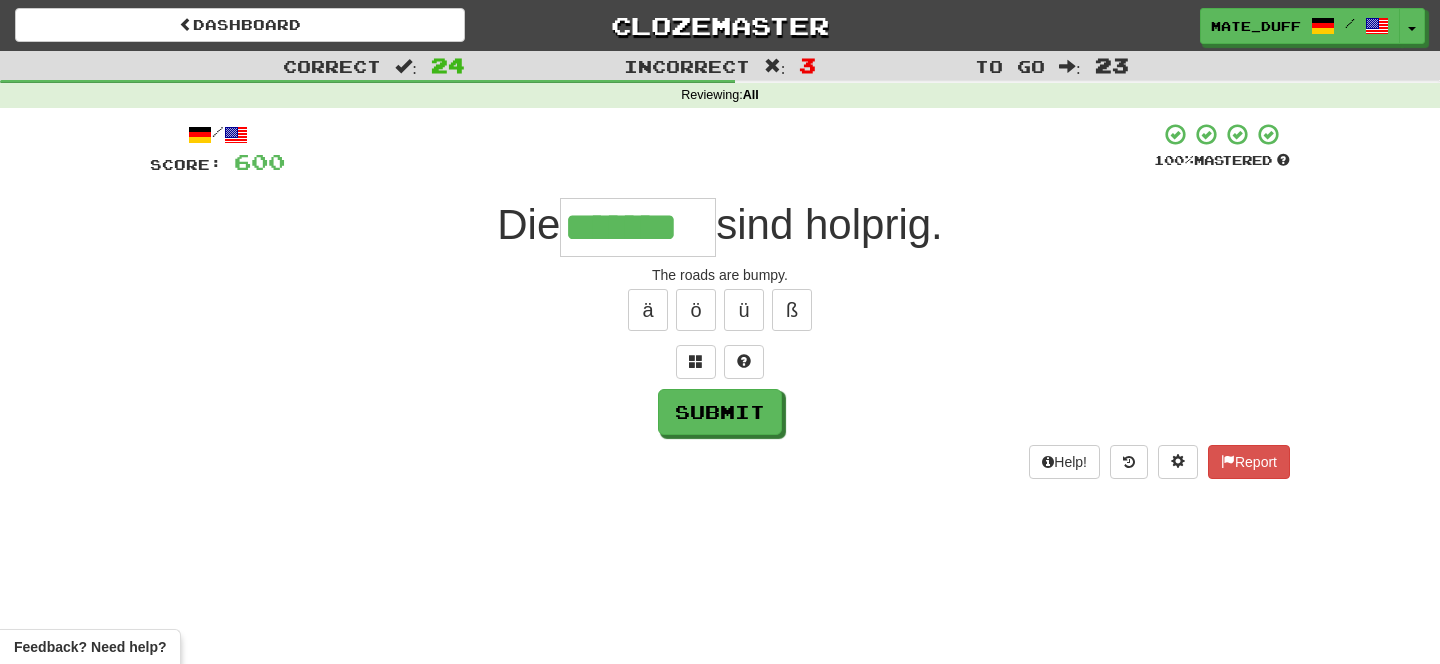 type on "*******" 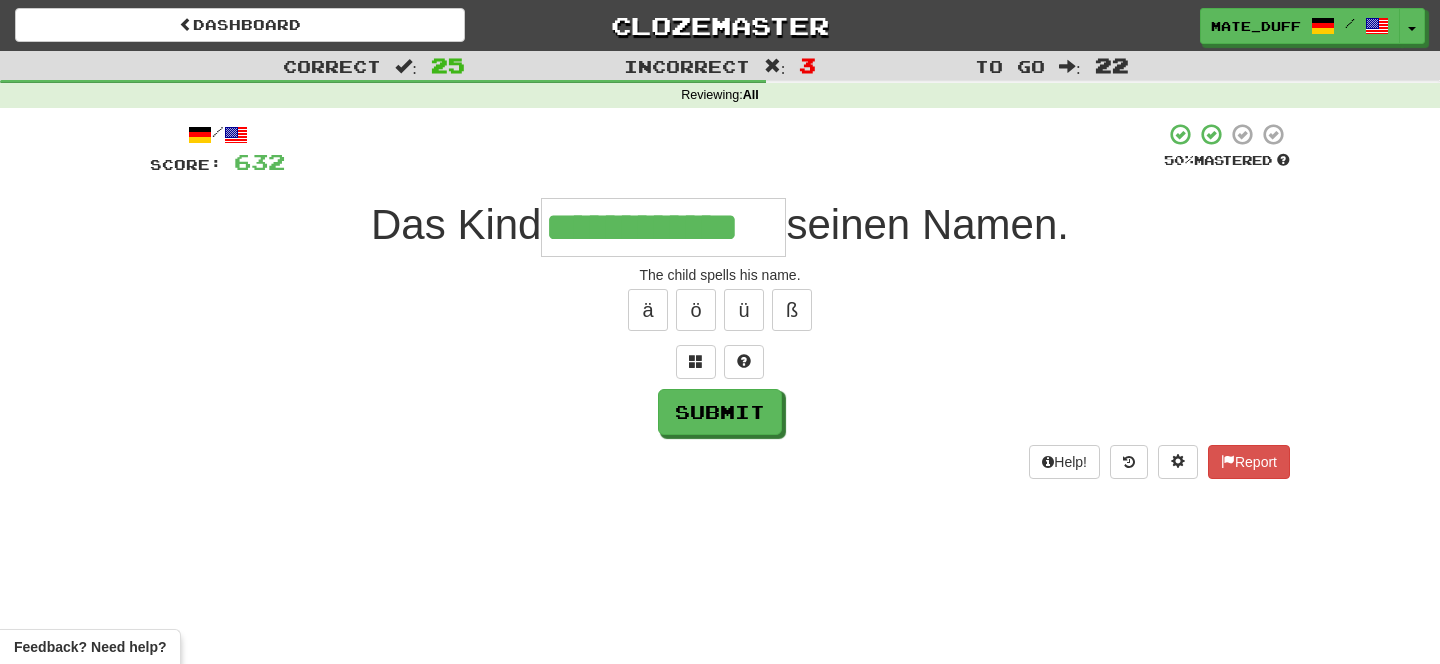 type on "**********" 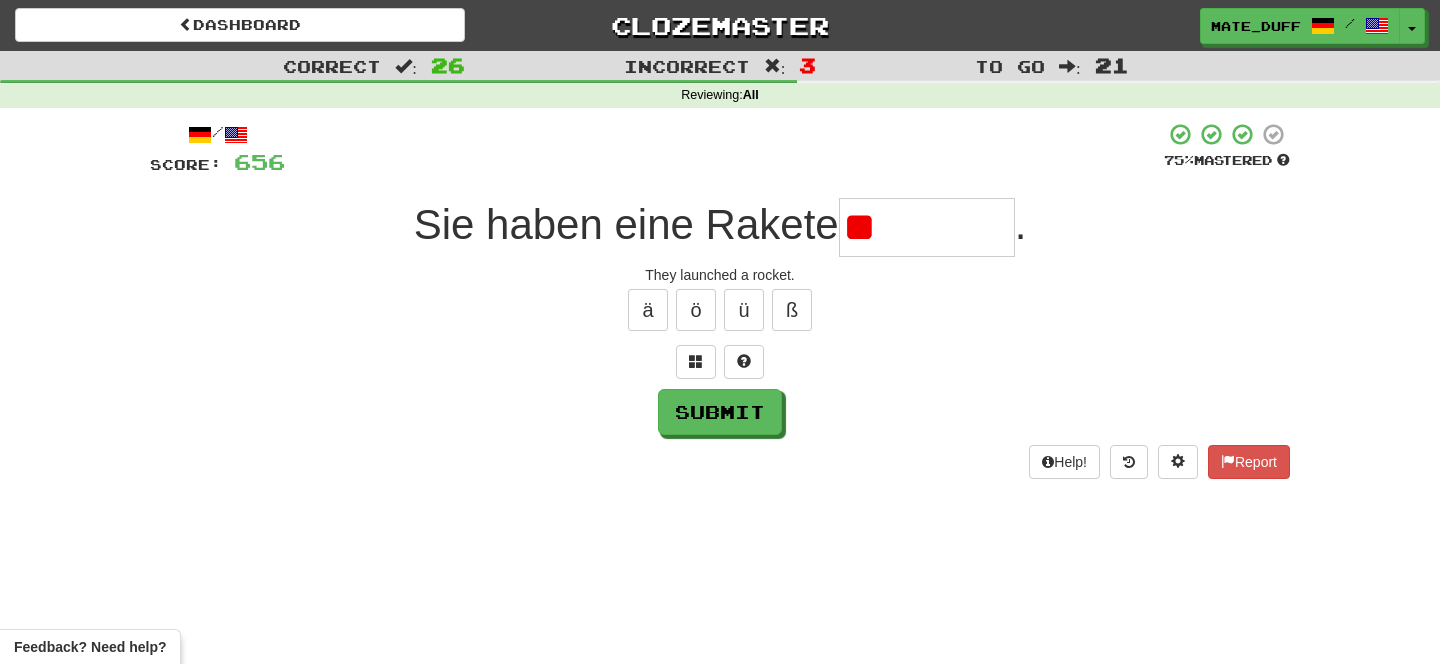 type on "*" 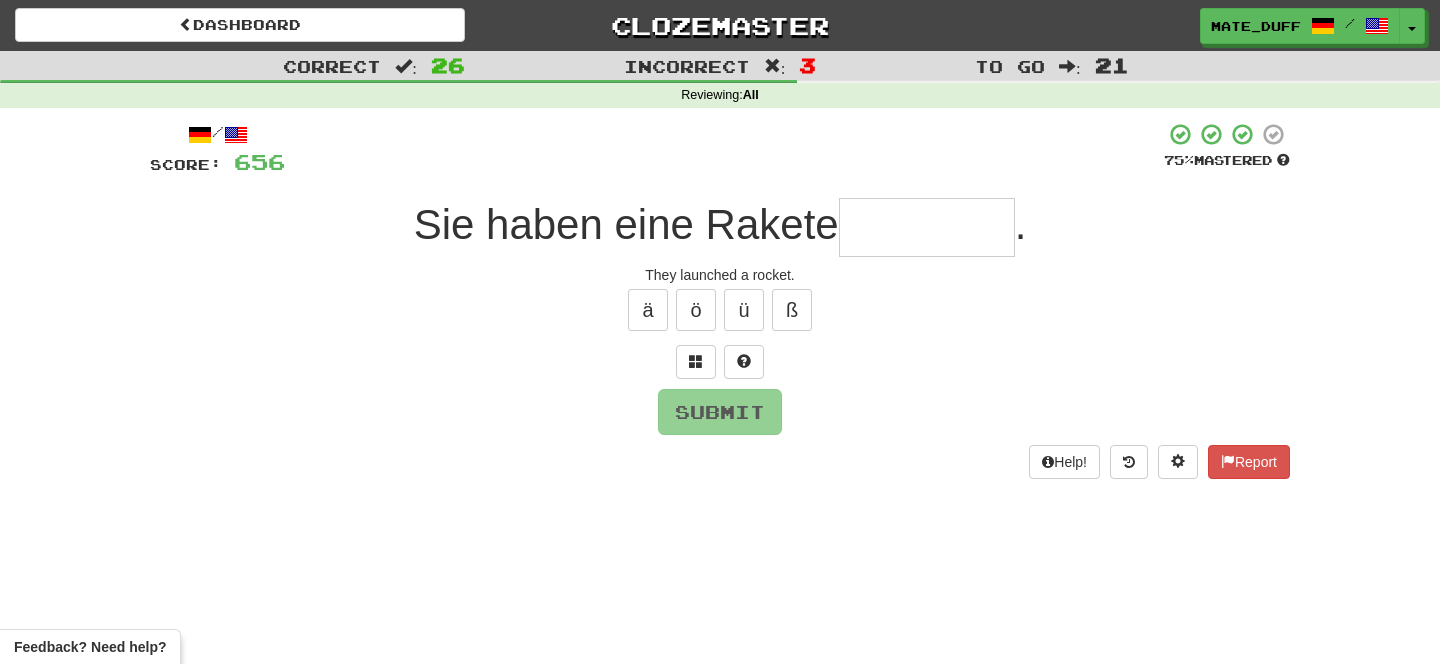 type on "*" 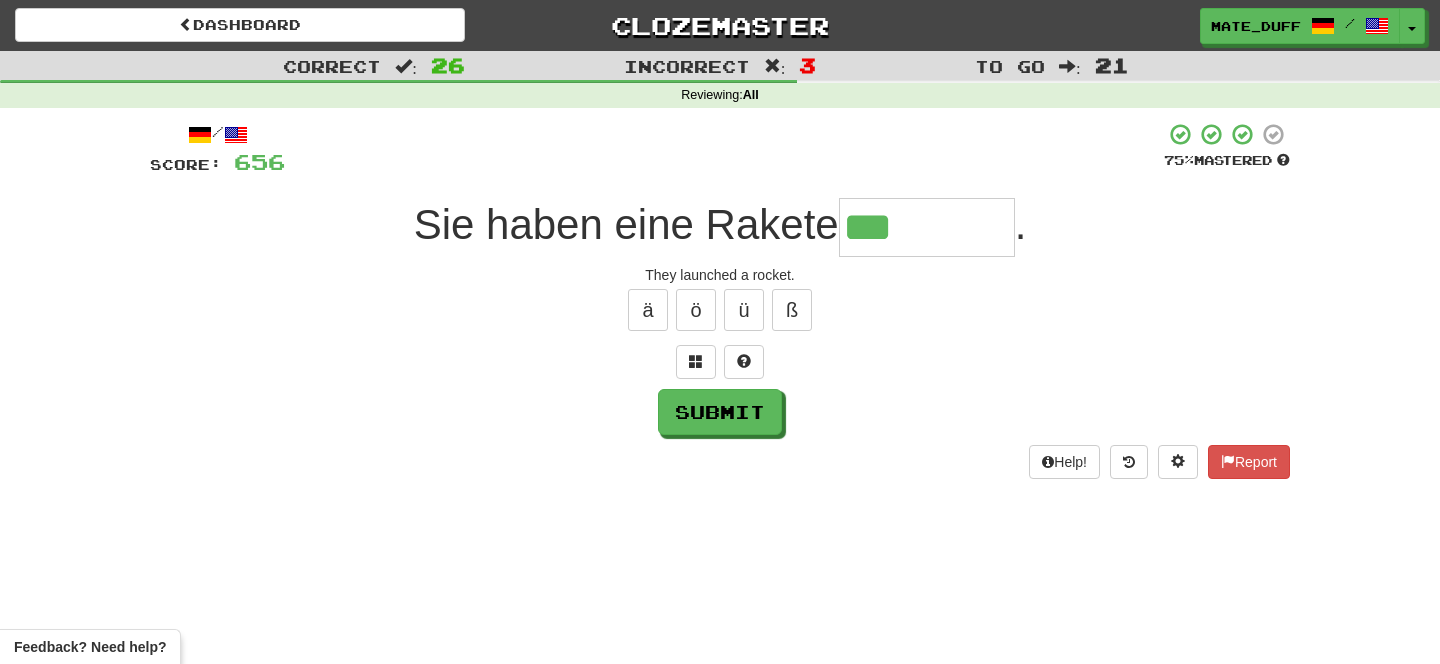 type on "*********" 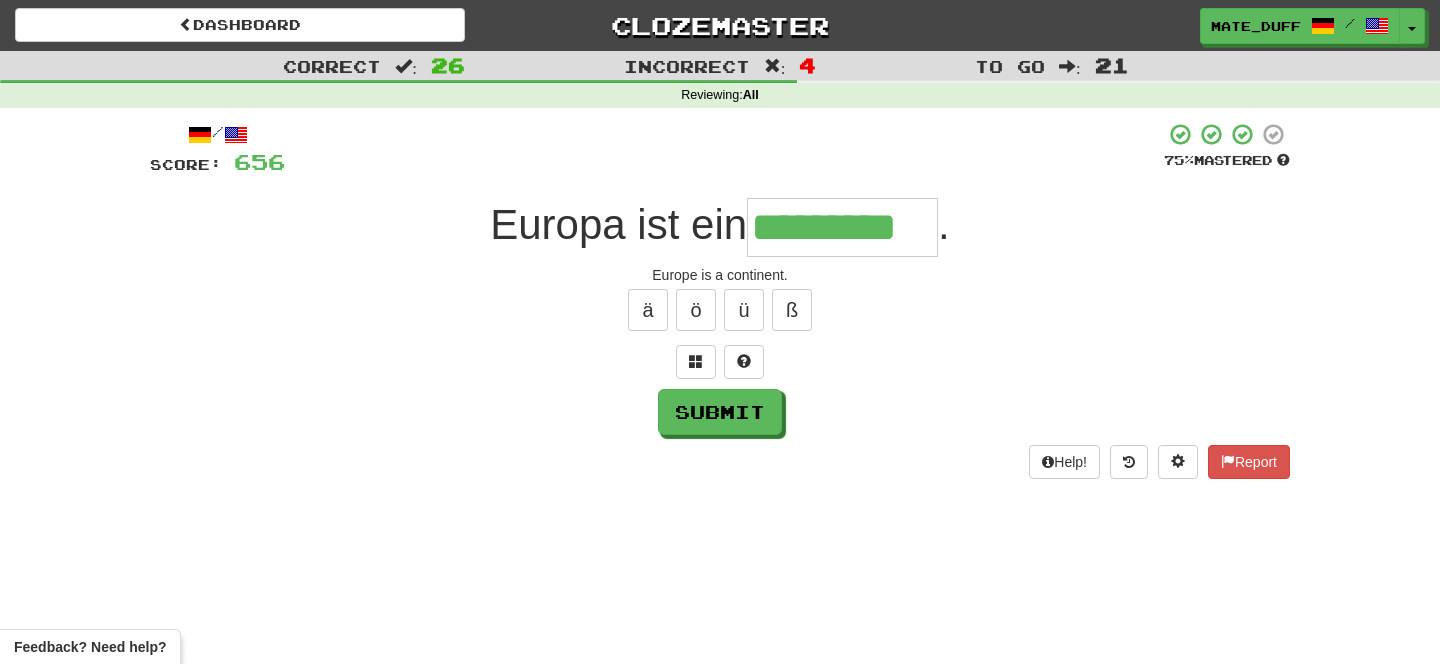 type on "*********" 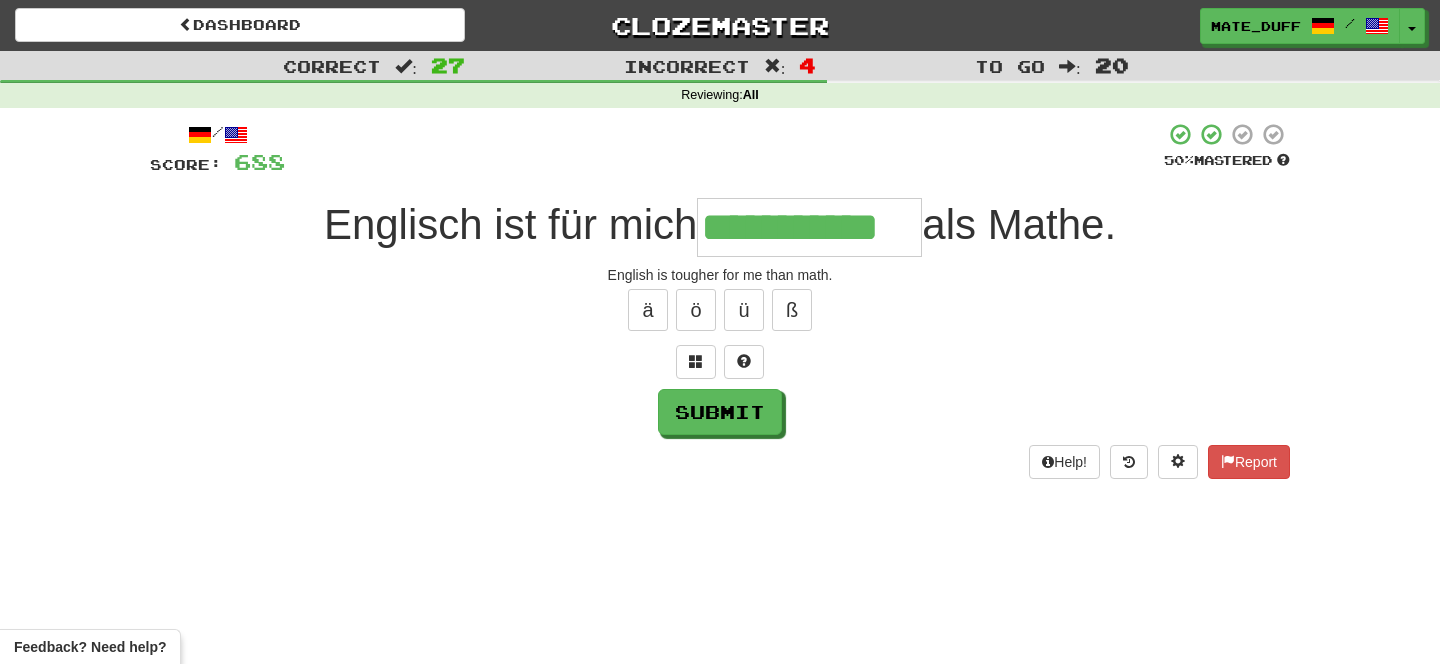 type on "**********" 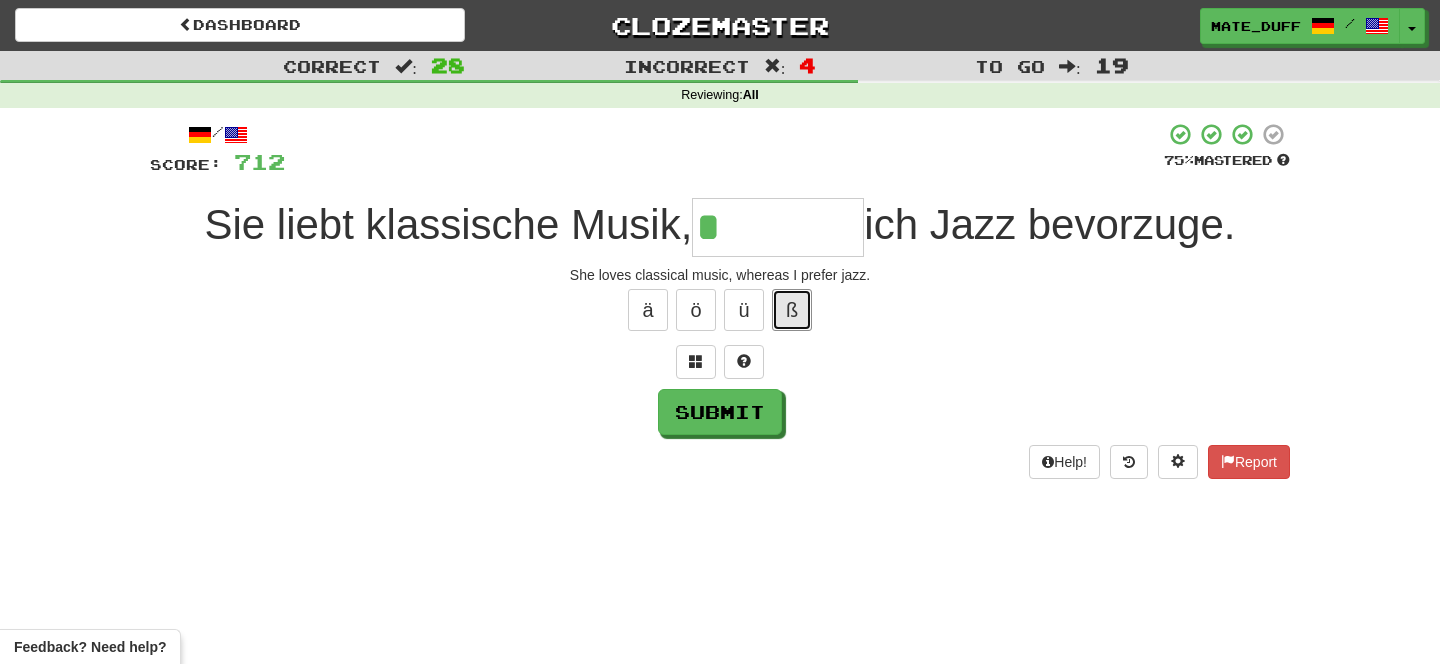 click on "ß" at bounding box center (792, 310) 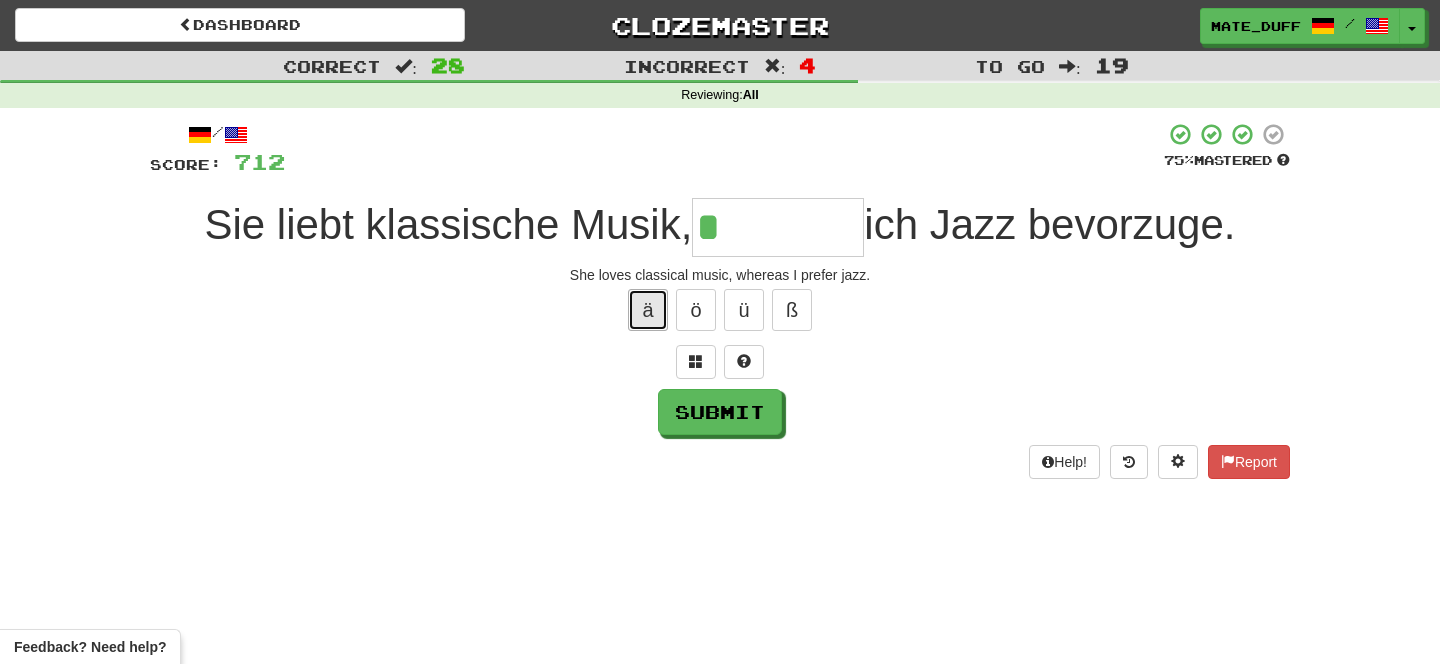 click on "ä" at bounding box center [648, 310] 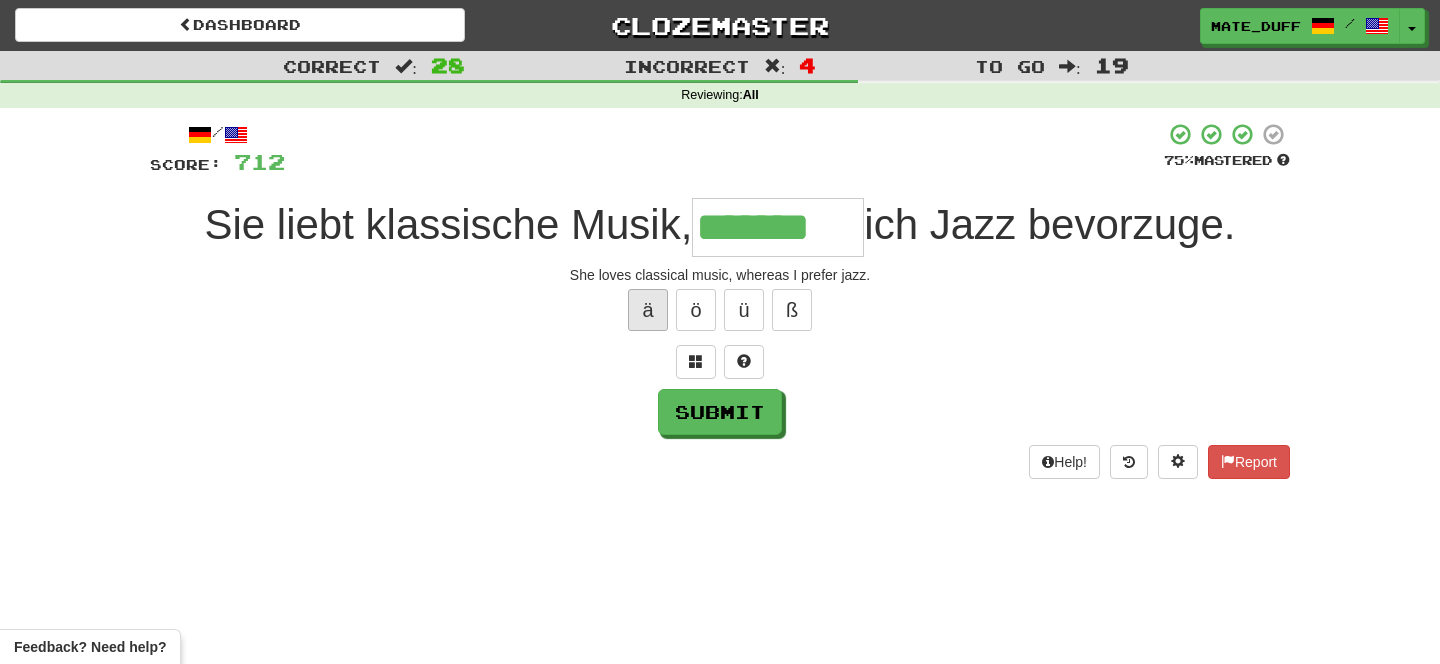 type on "*******" 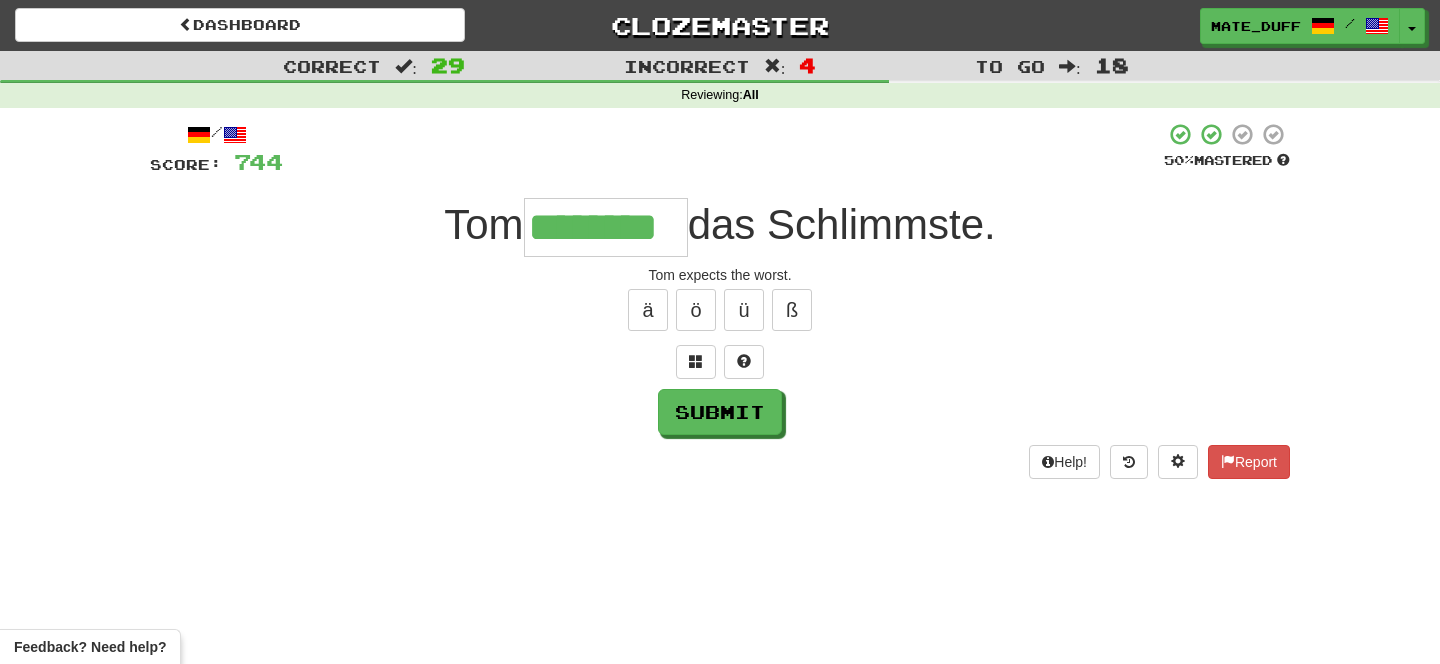 type on "********" 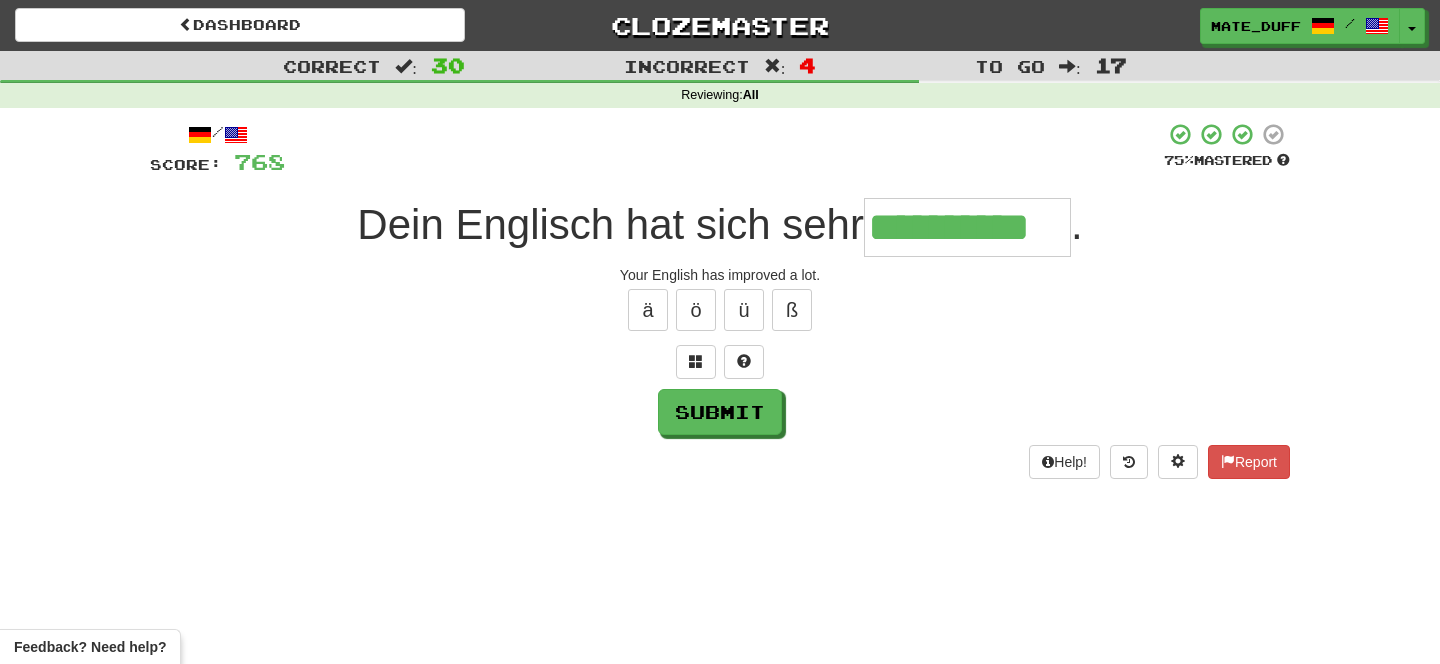 type on "**********" 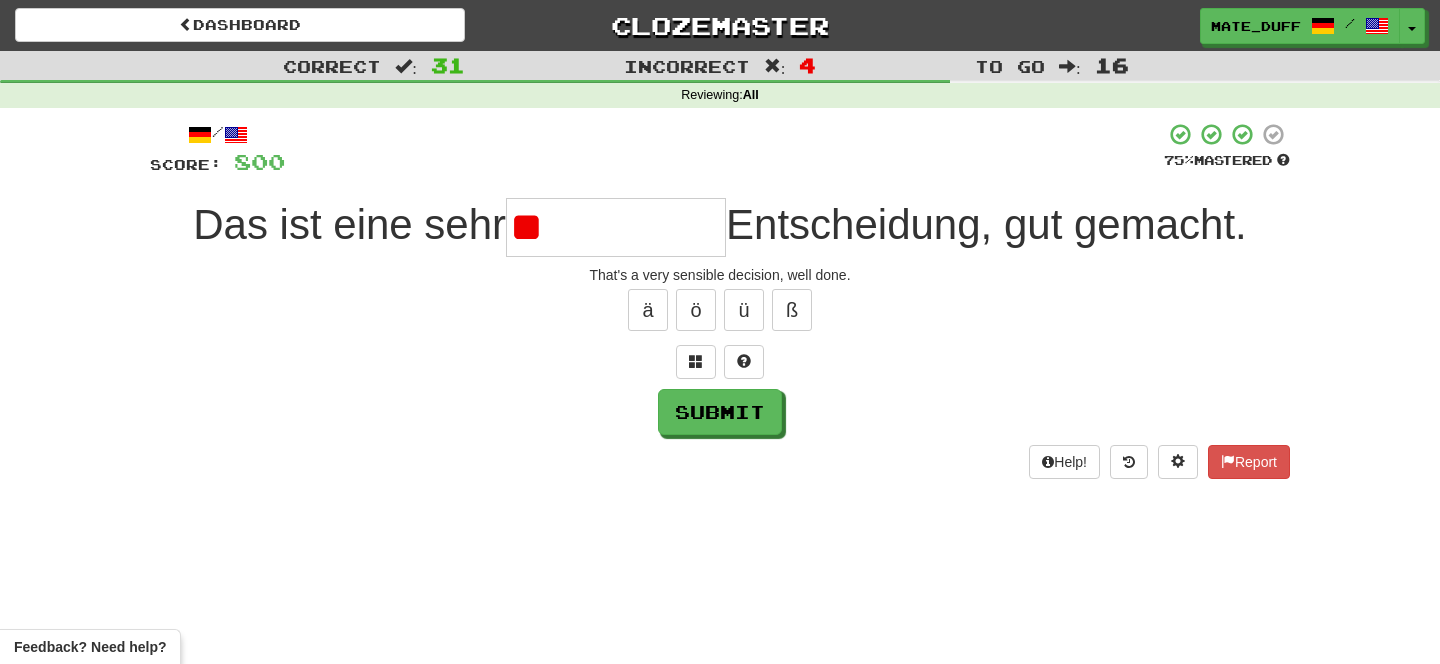 type on "*" 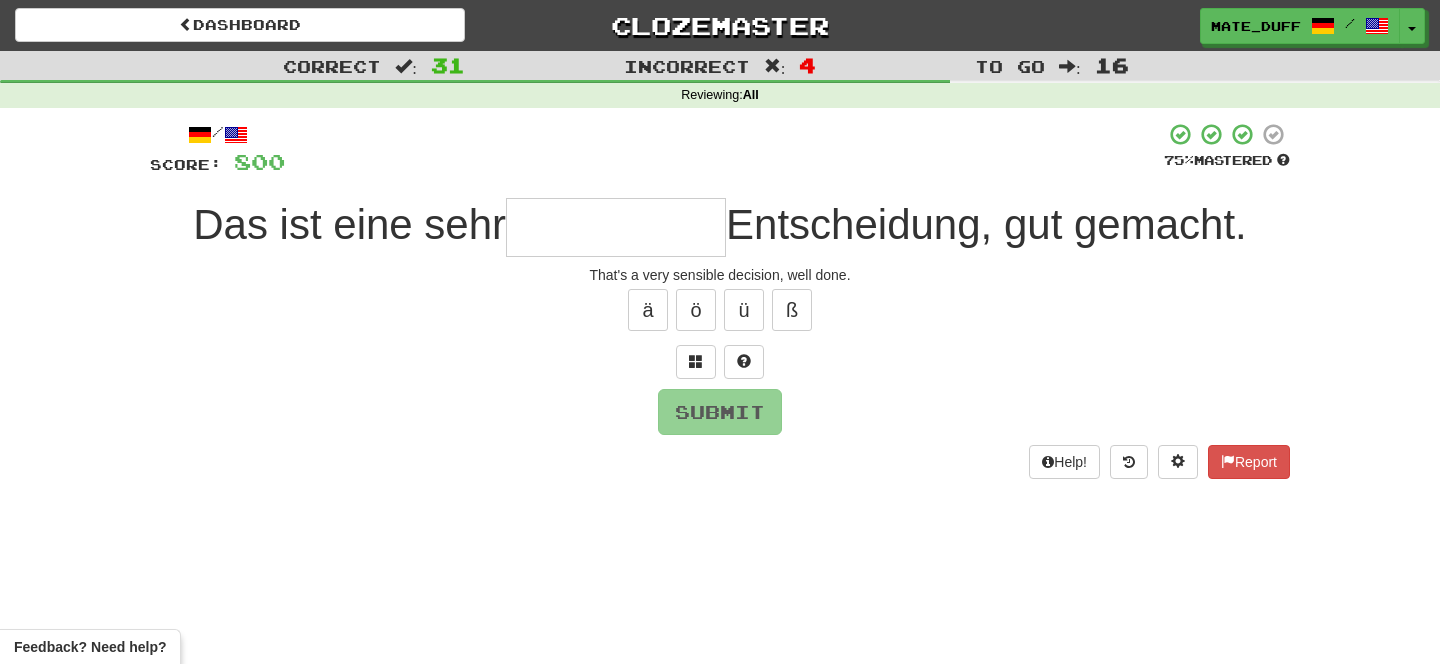 type on "*" 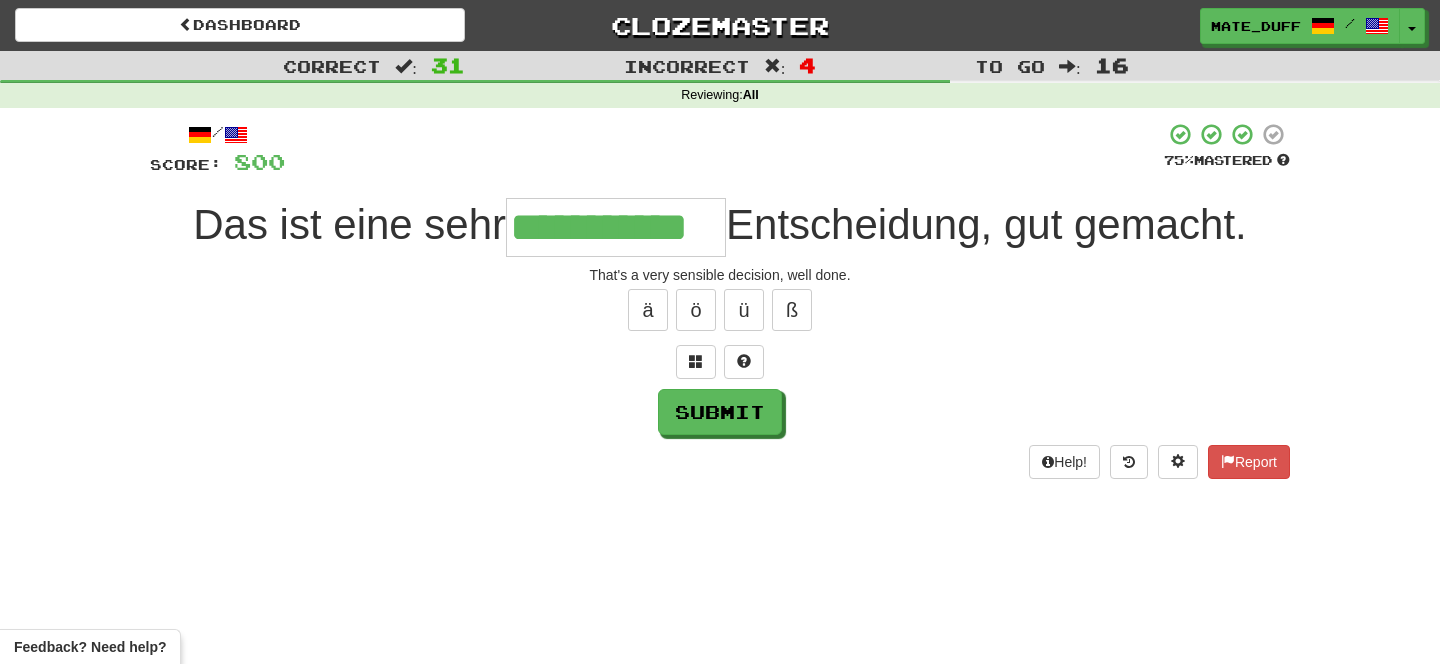 type on "**********" 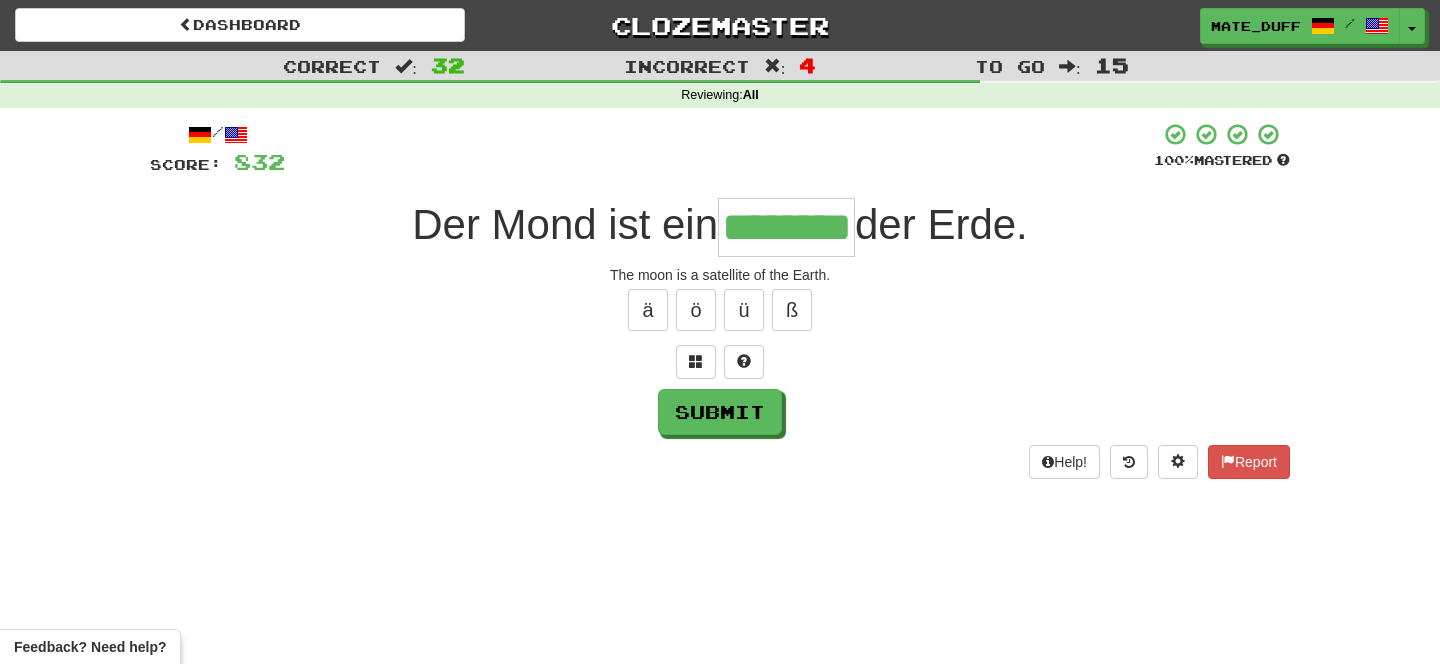 type on "********" 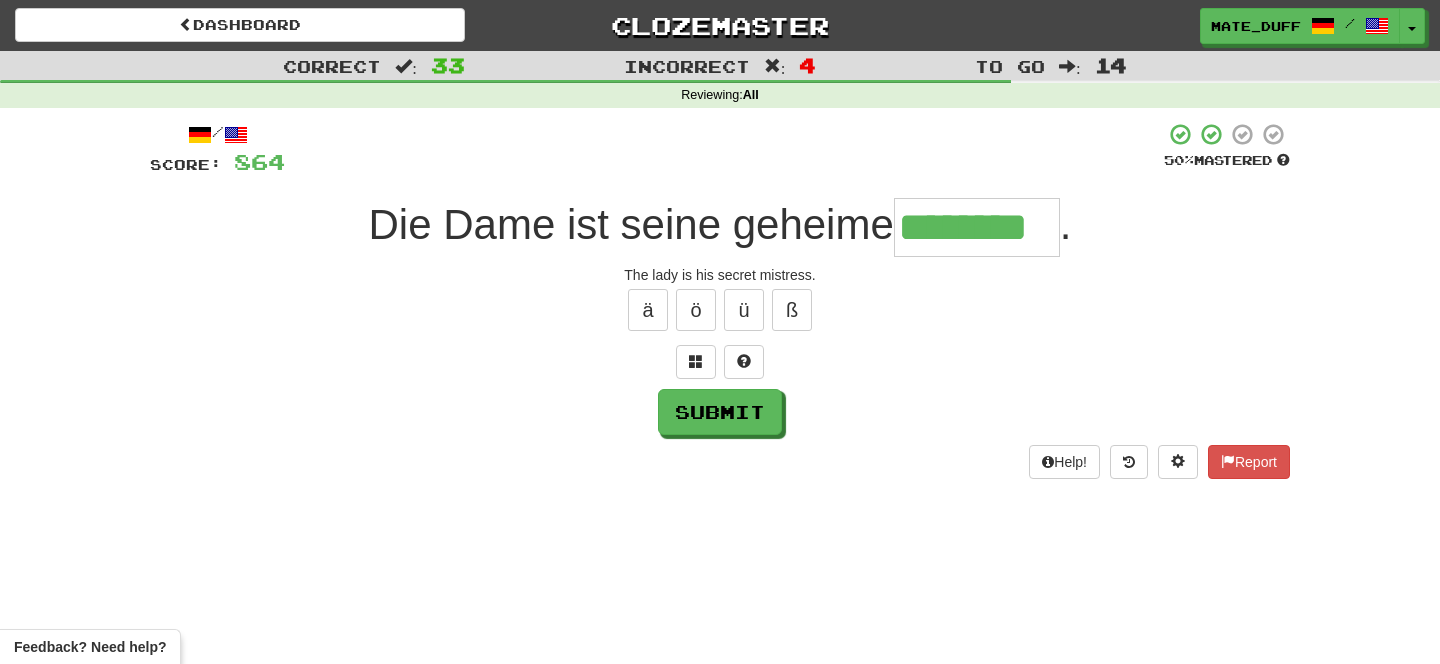 type on "********" 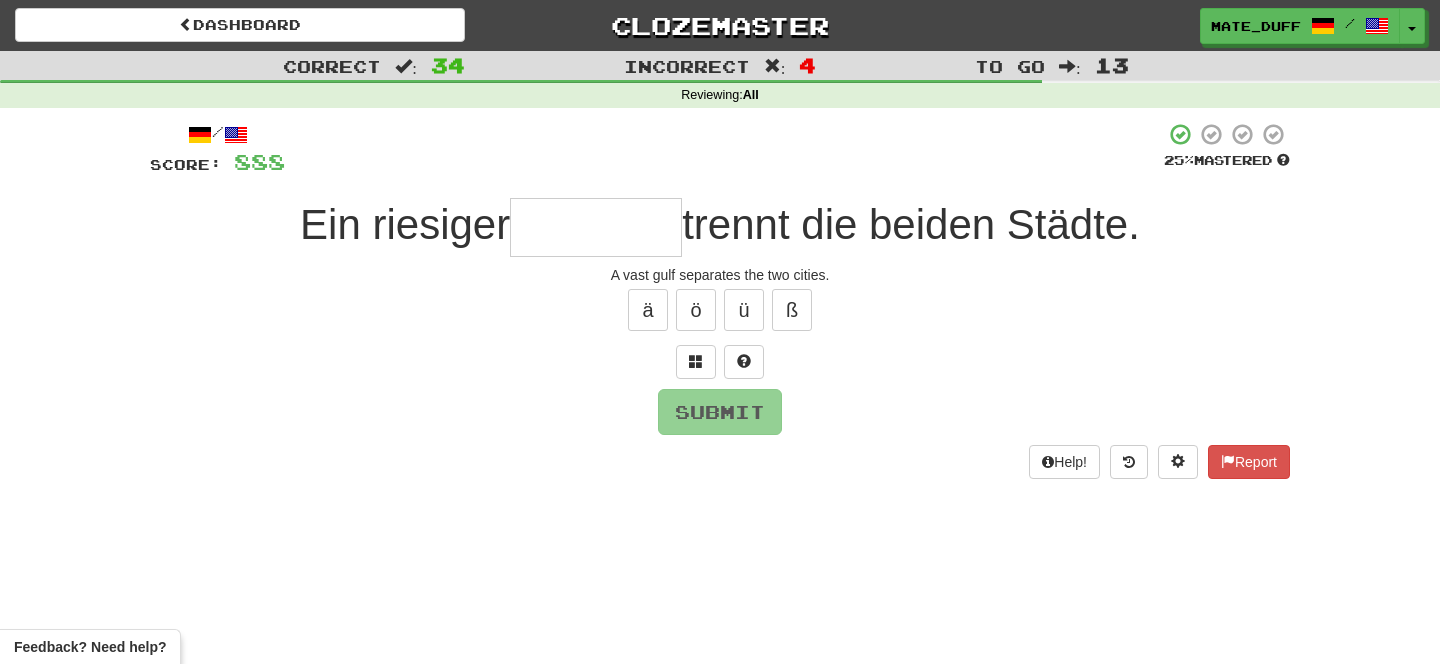type on "*******" 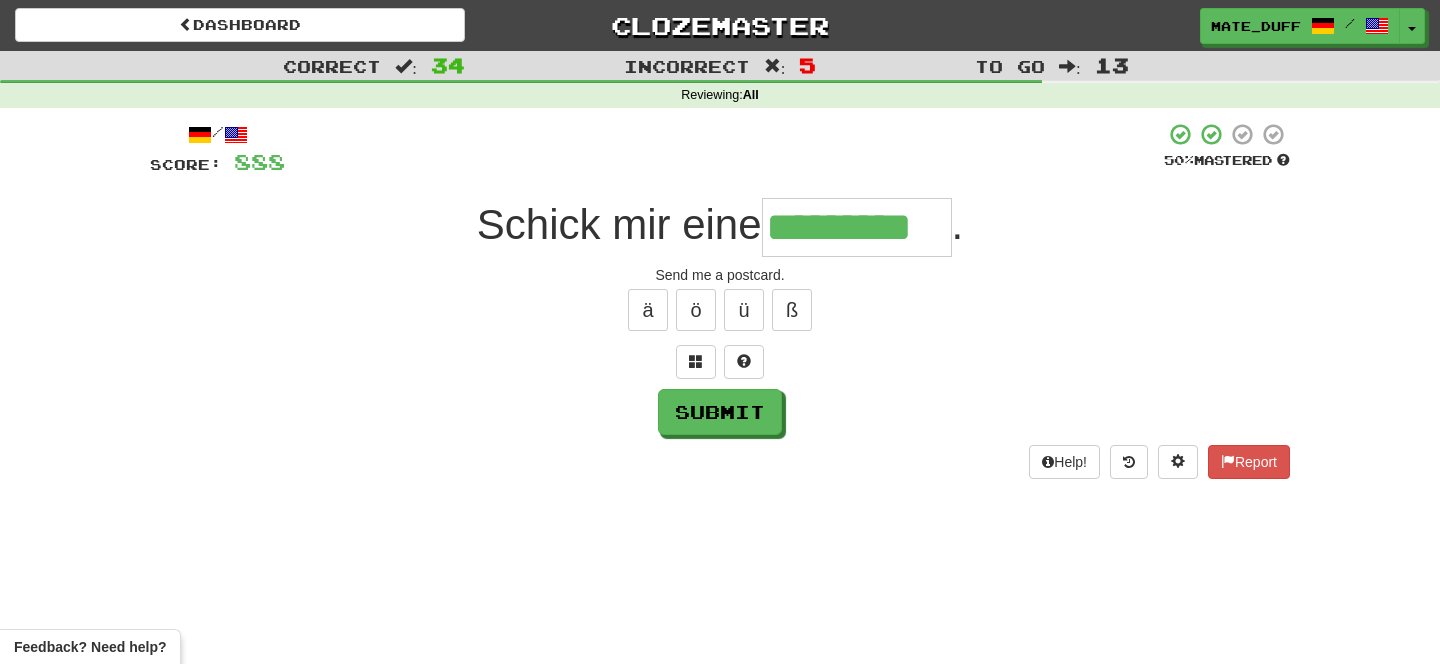 type on "*********" 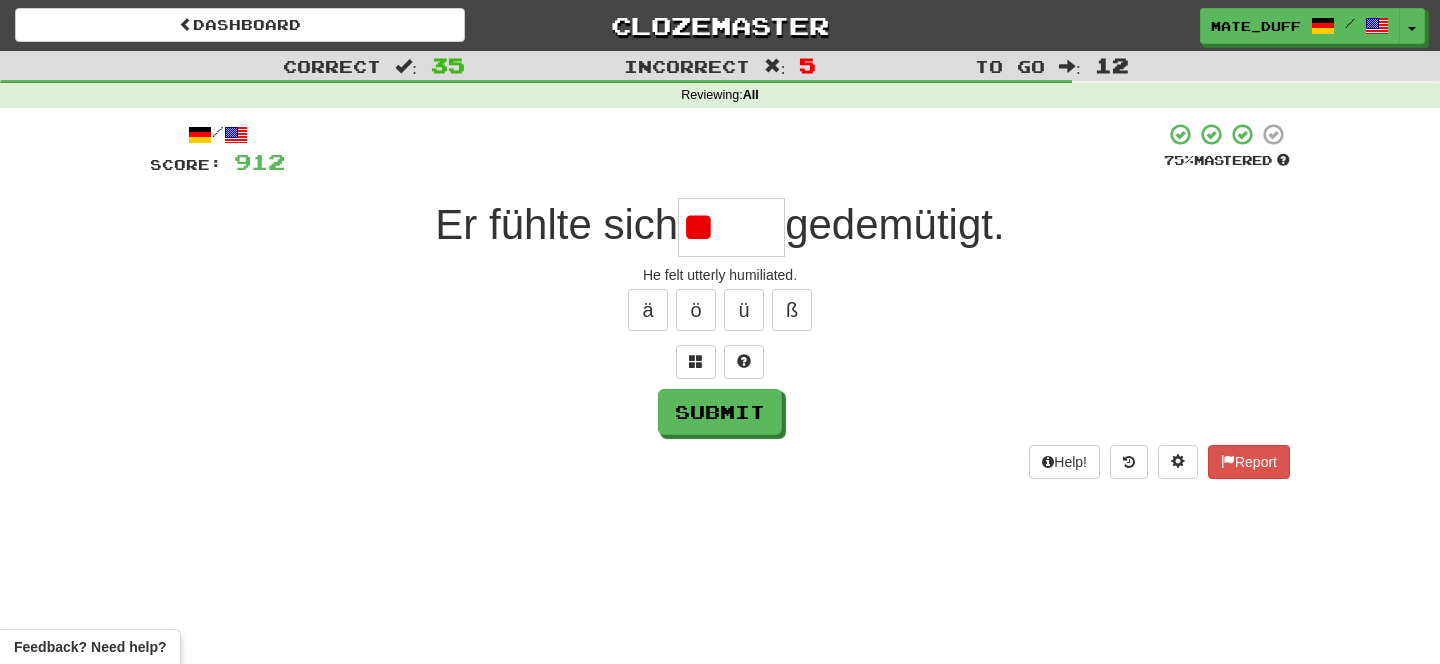 type on "*" 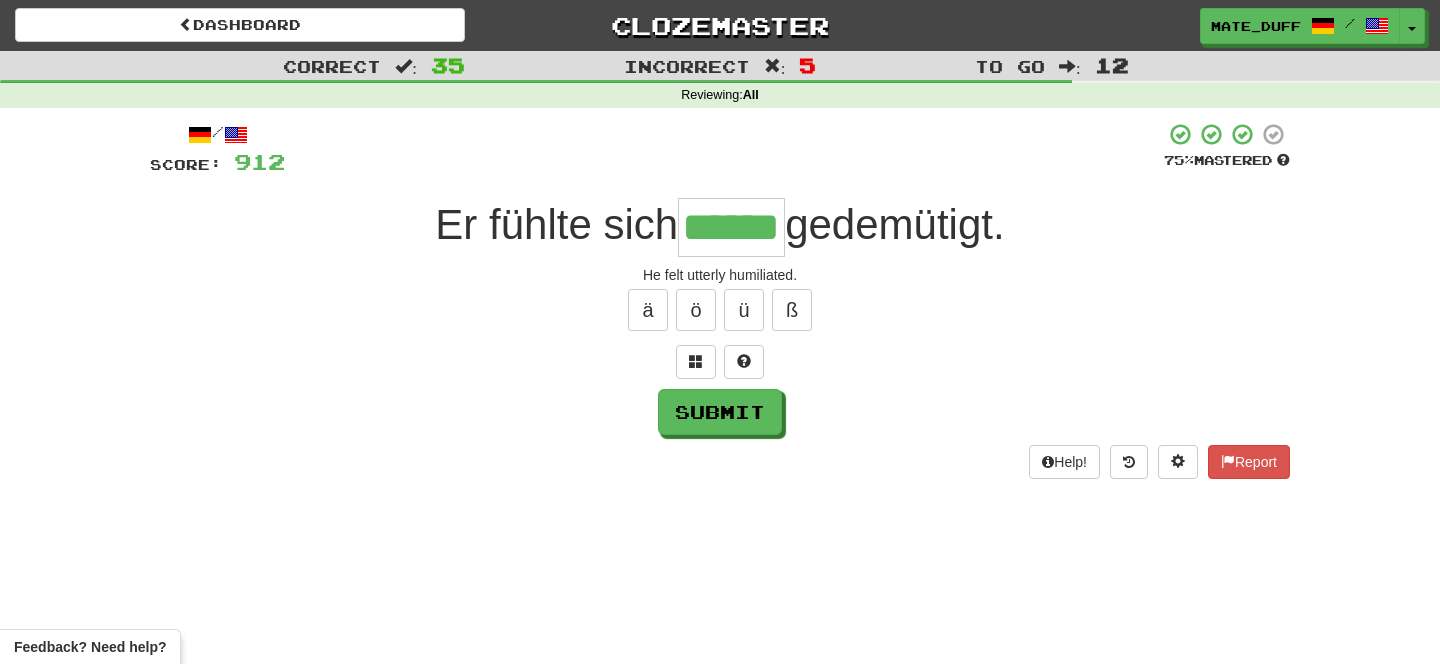 type on "******" 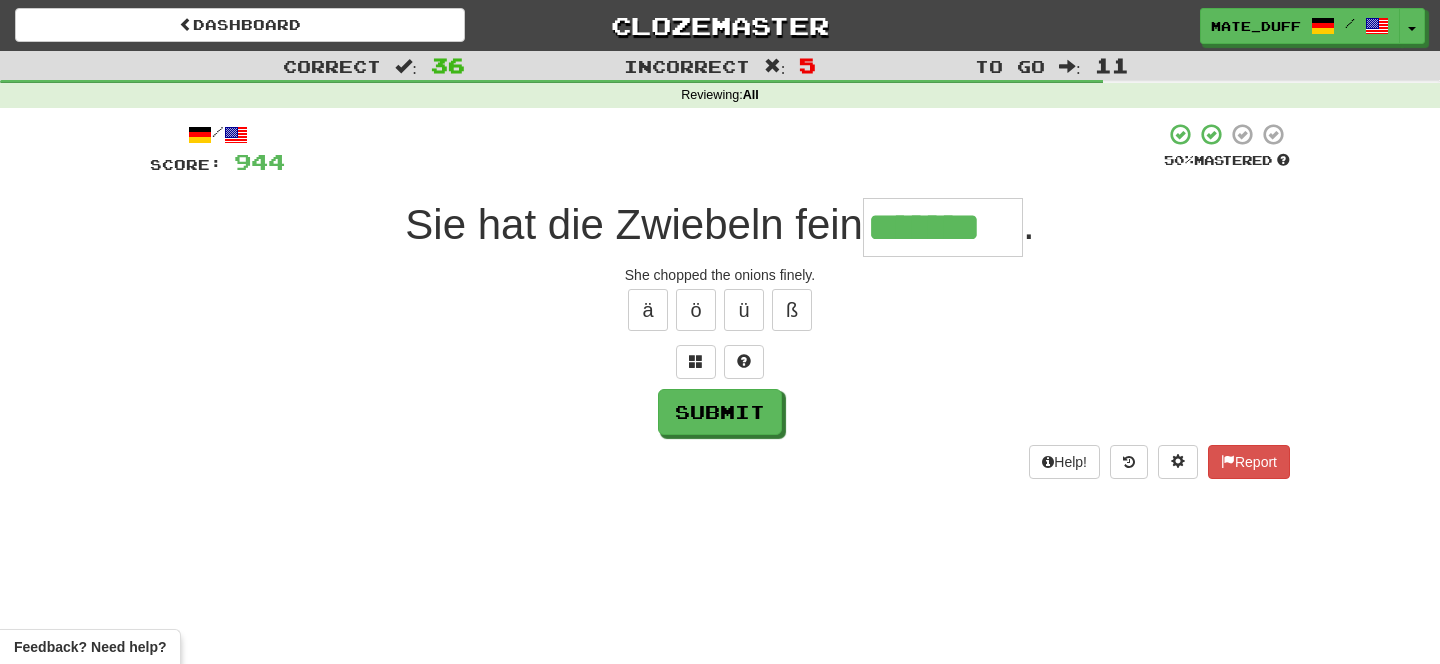 type on "*******" 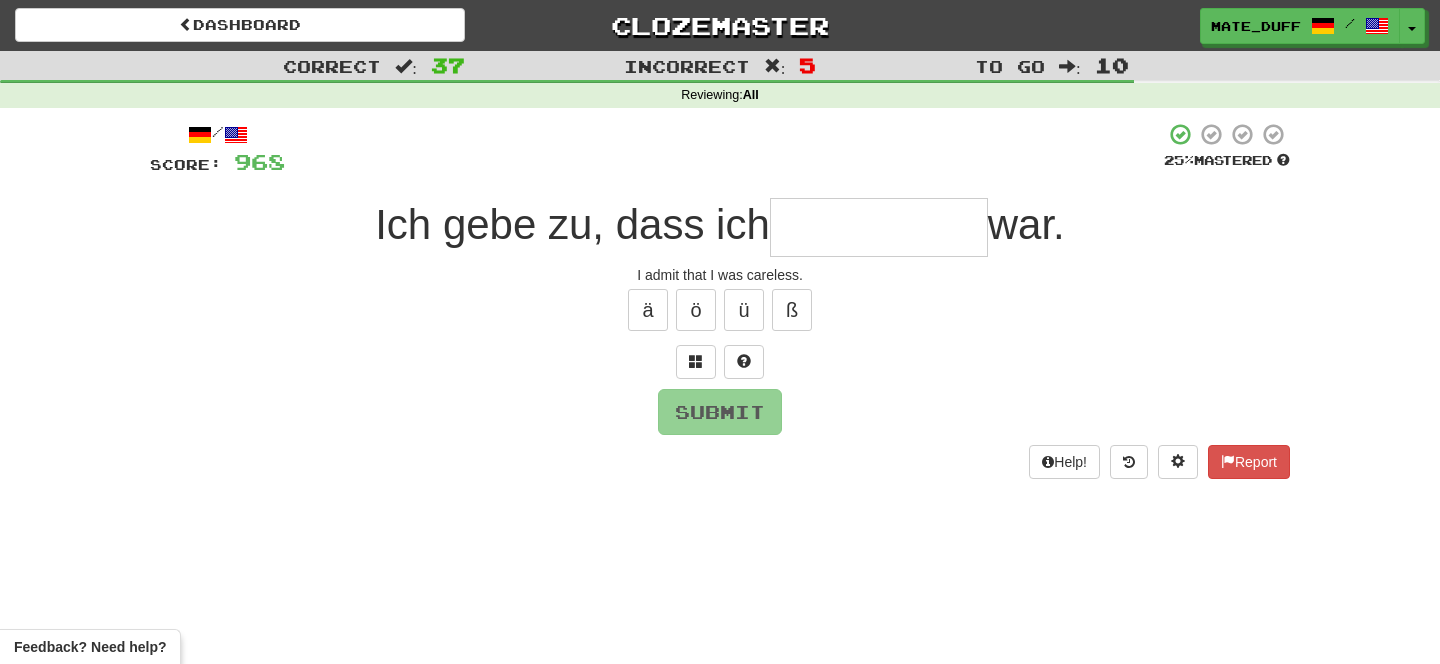 type on "*" 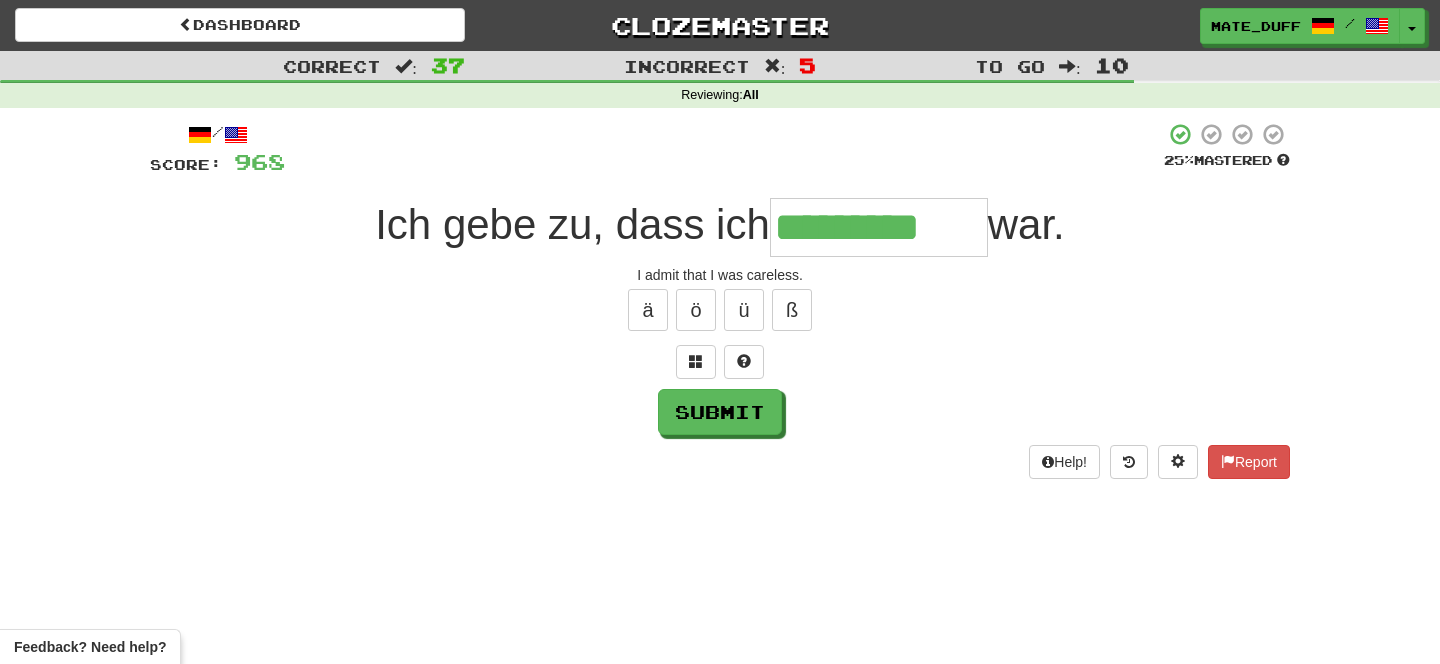 type on "*********" 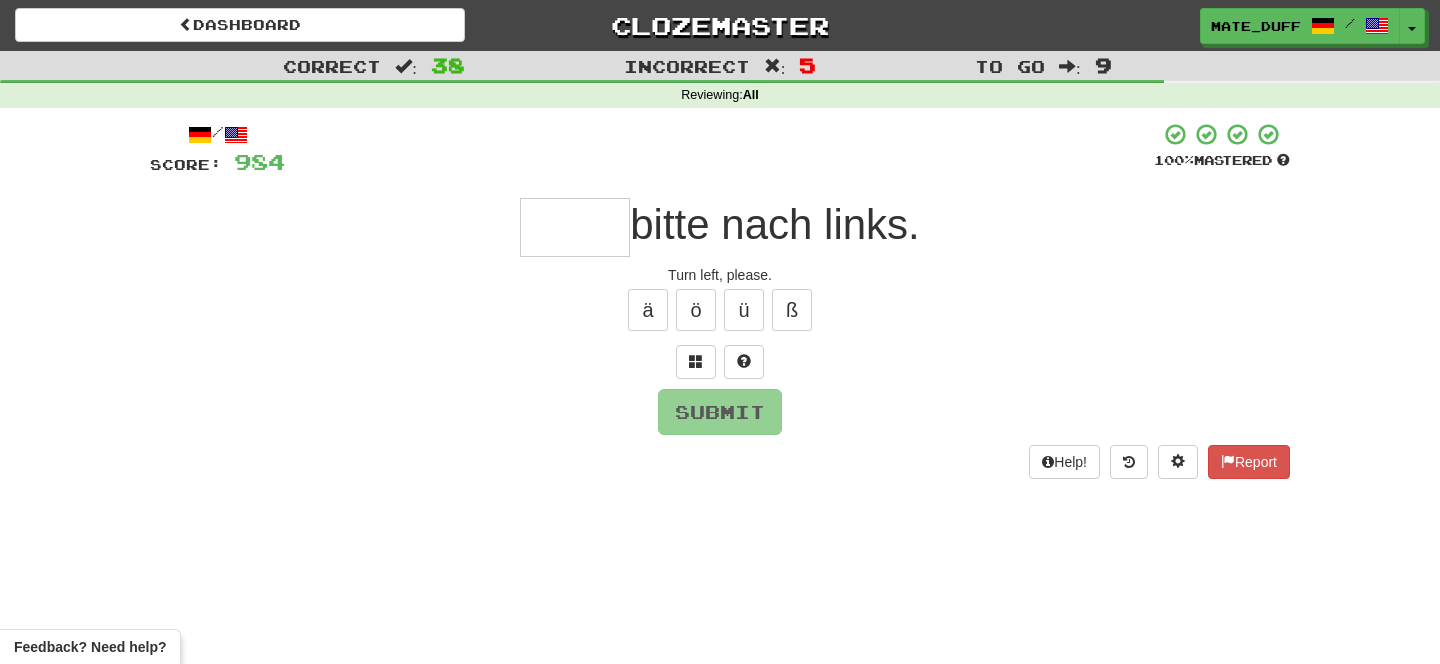 type on "*" 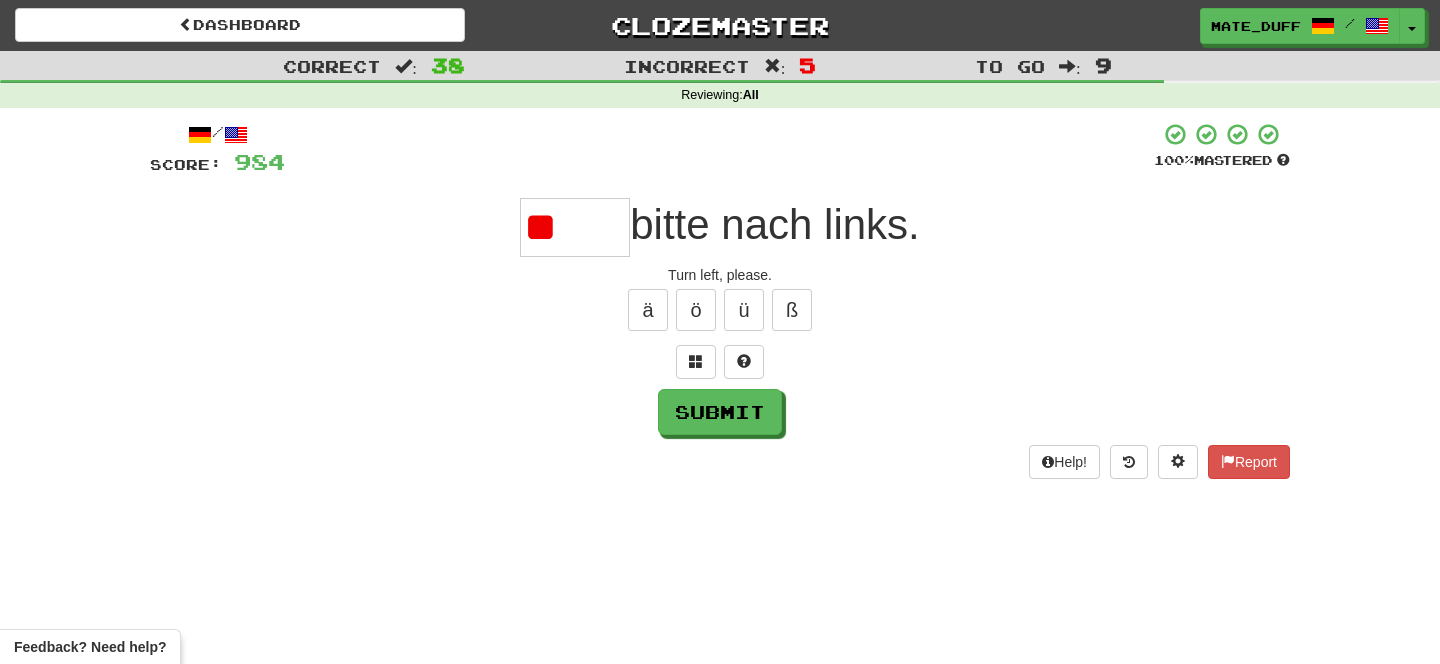 type on "*" 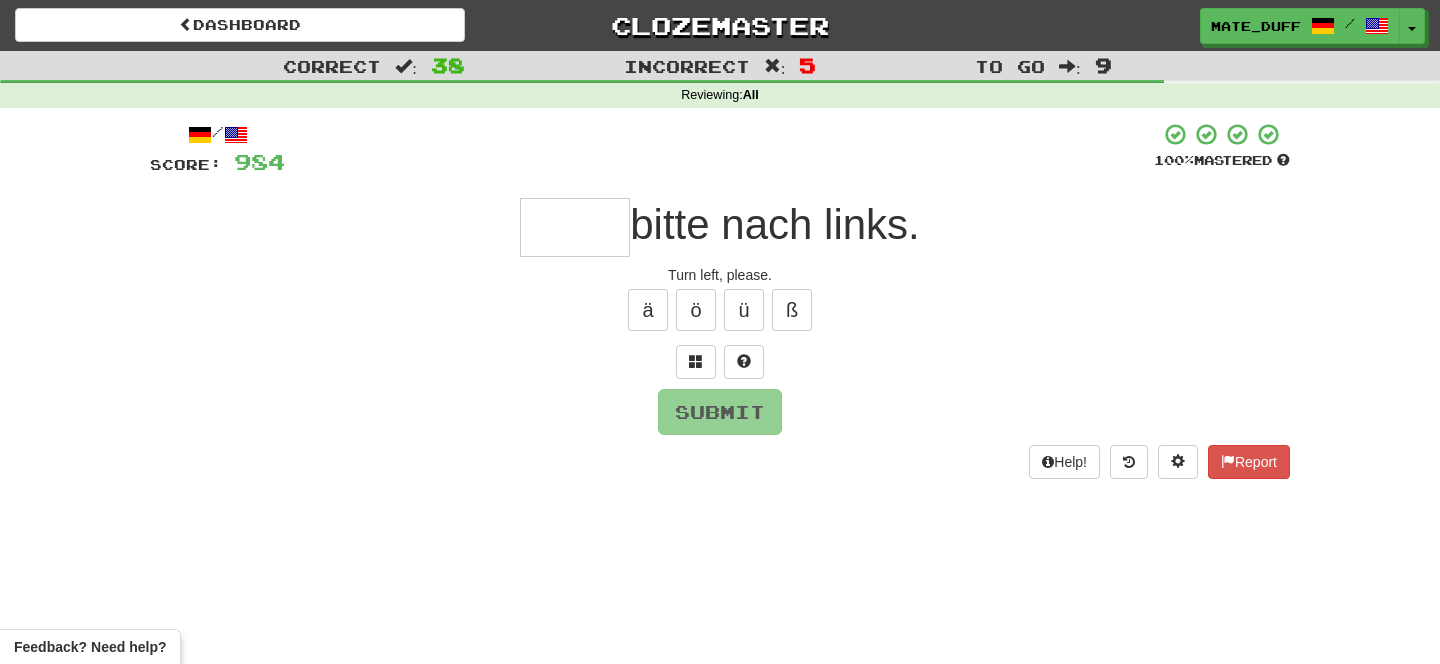 type on "*" 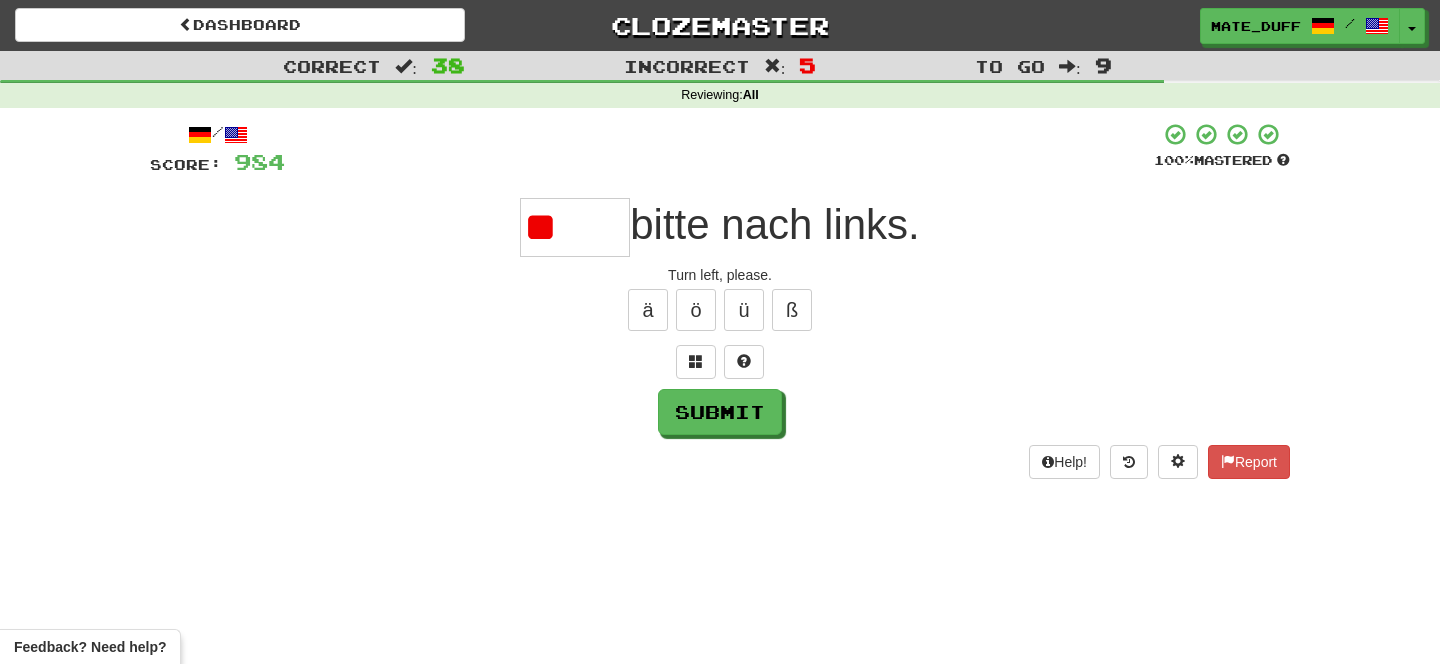 type on "*" 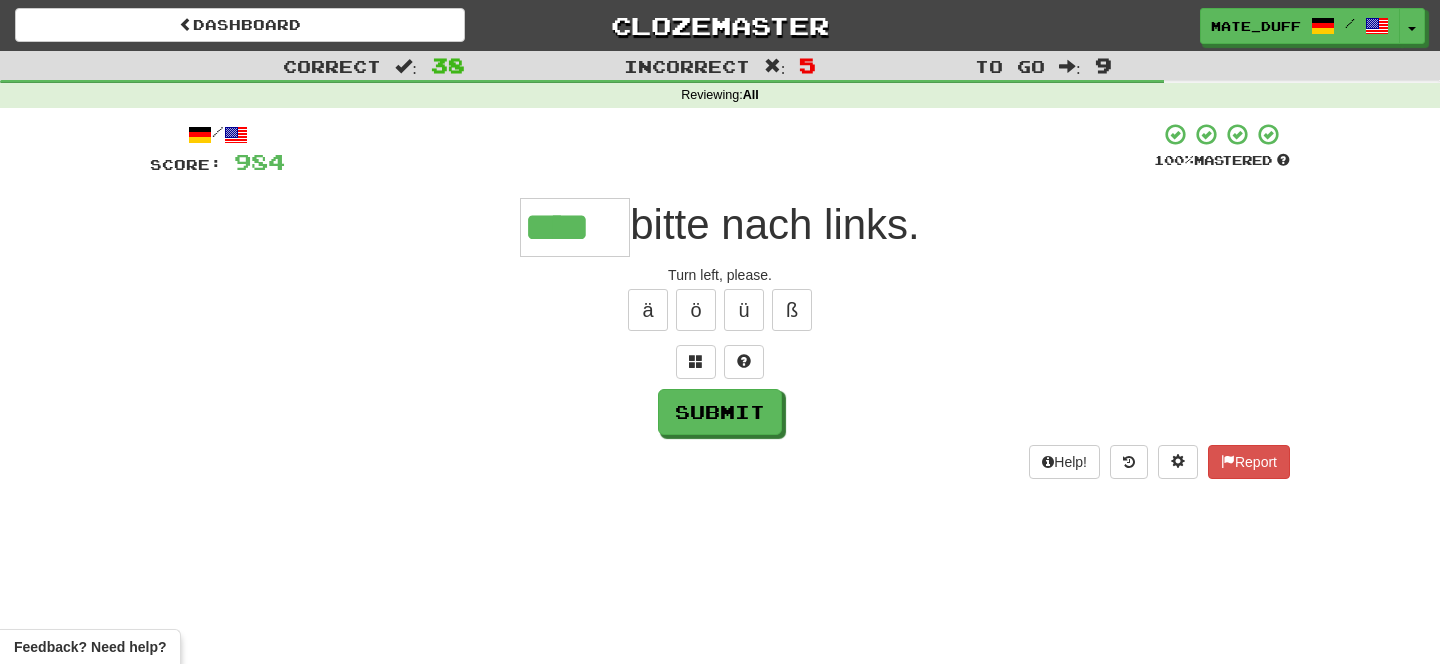 type on "****" 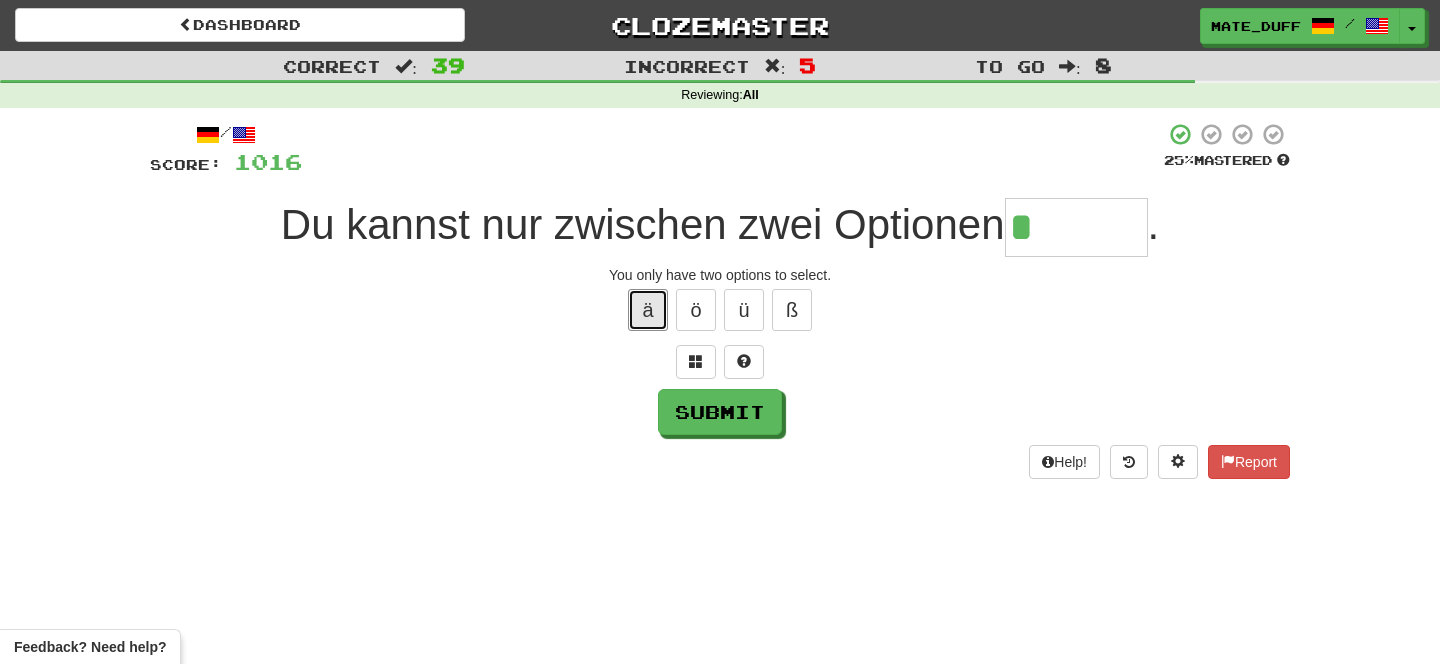 click on "ä" at bounding box center (648, 310) 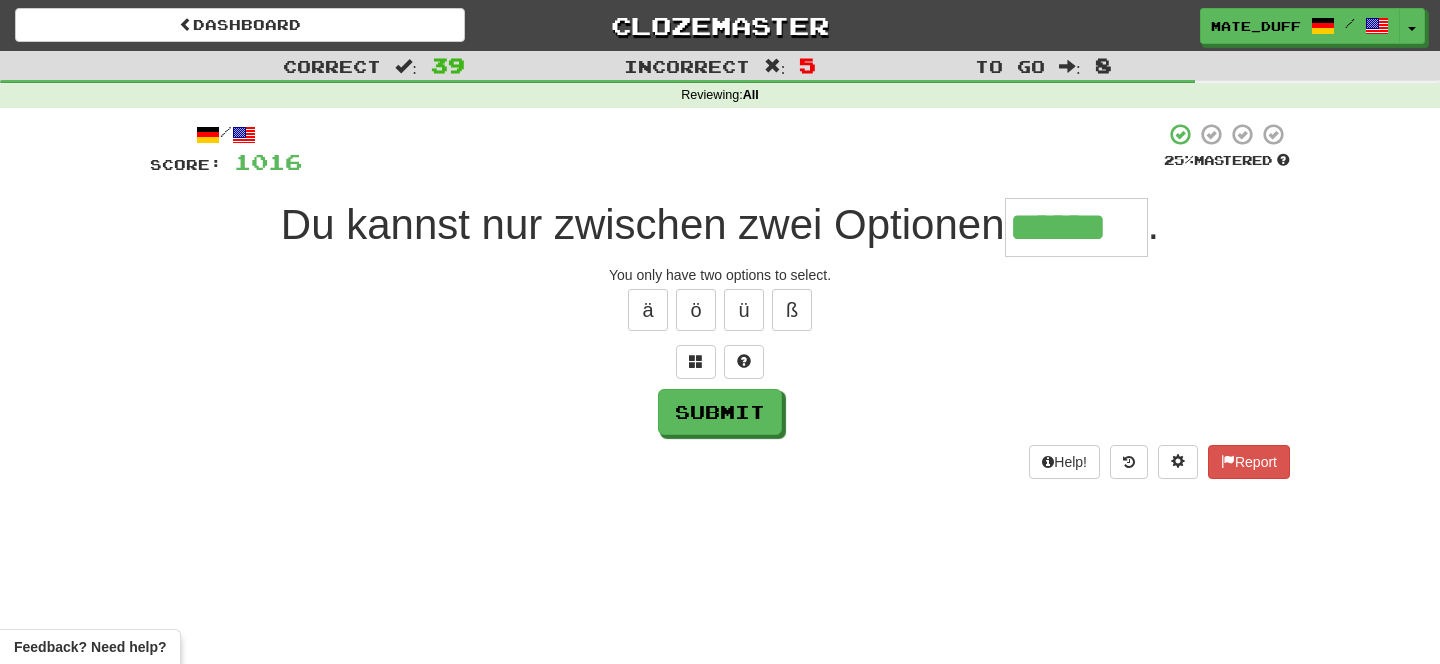 type on "******" 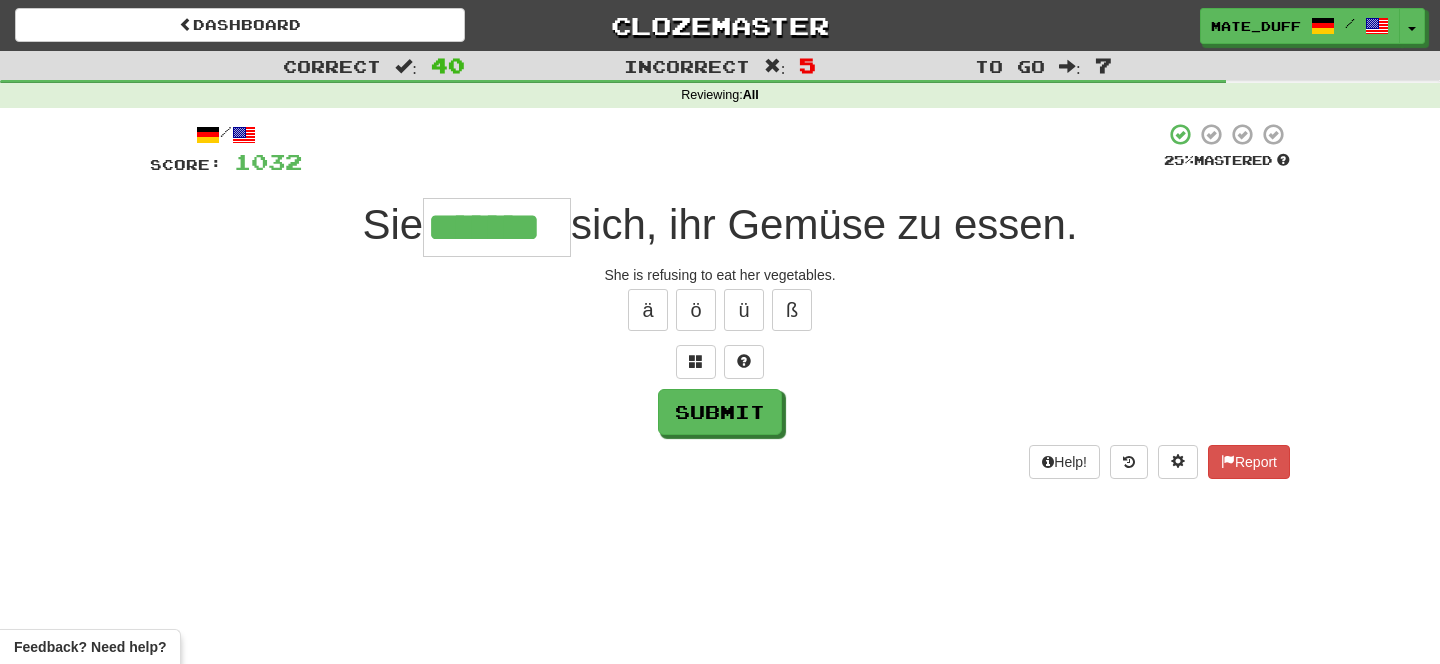 type on "*******" 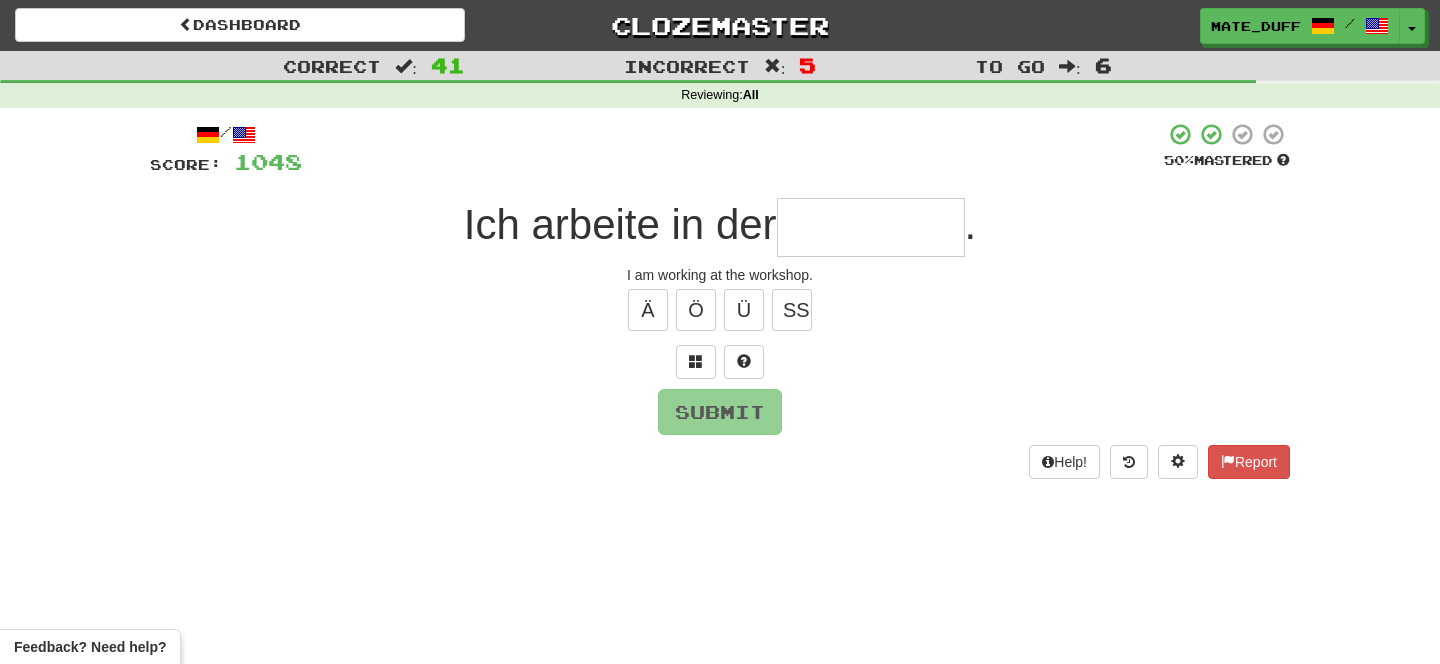 type on "*" 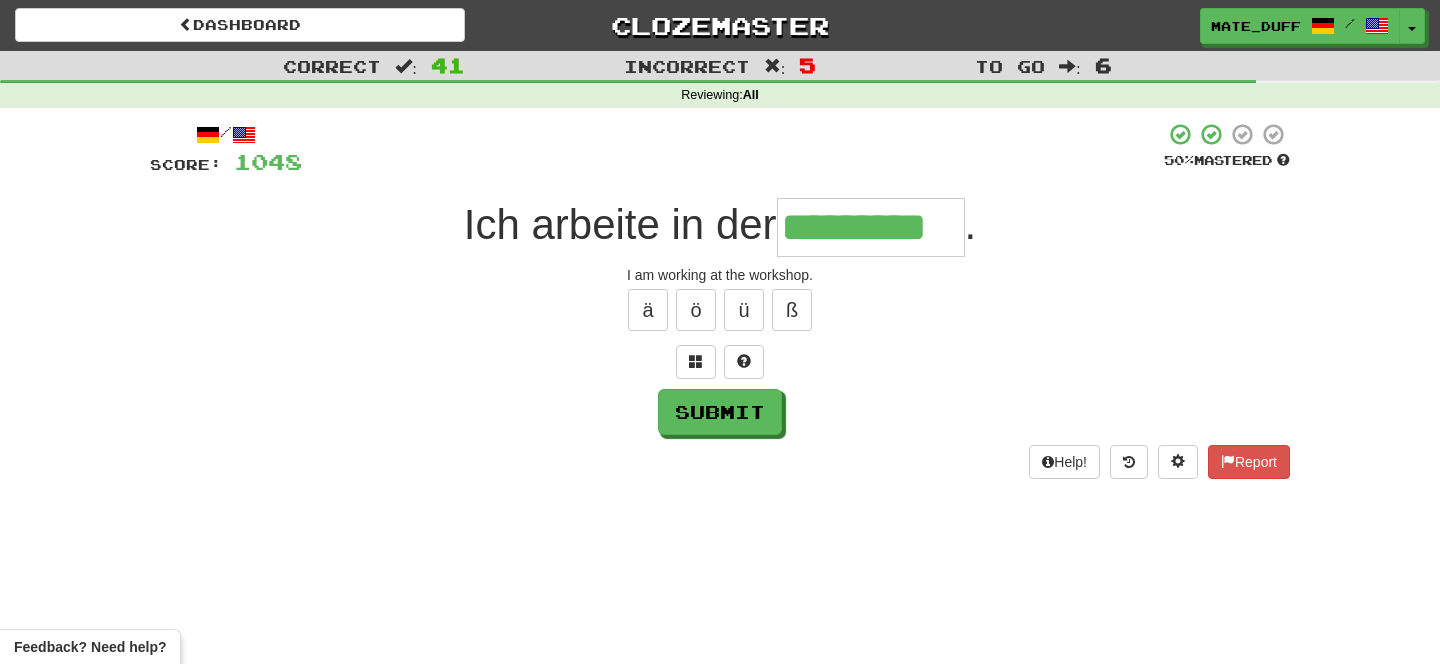 type on "*********" 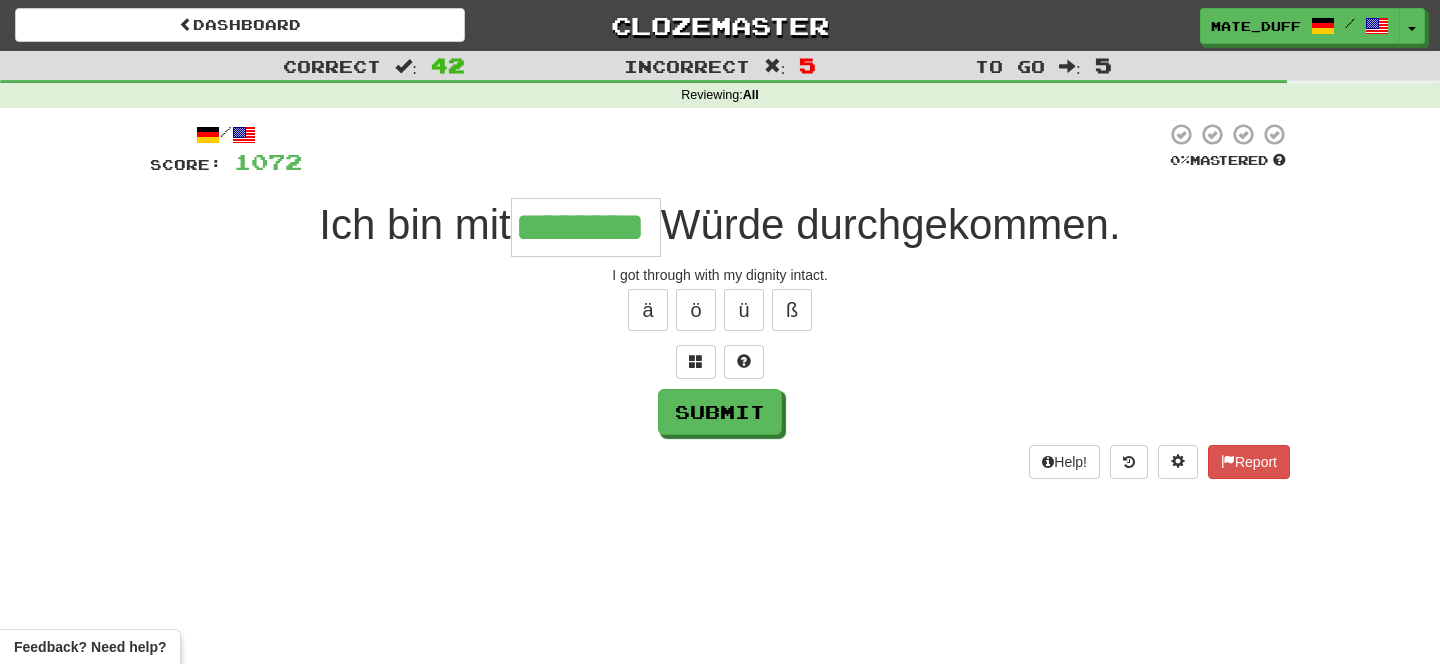 type on "********" 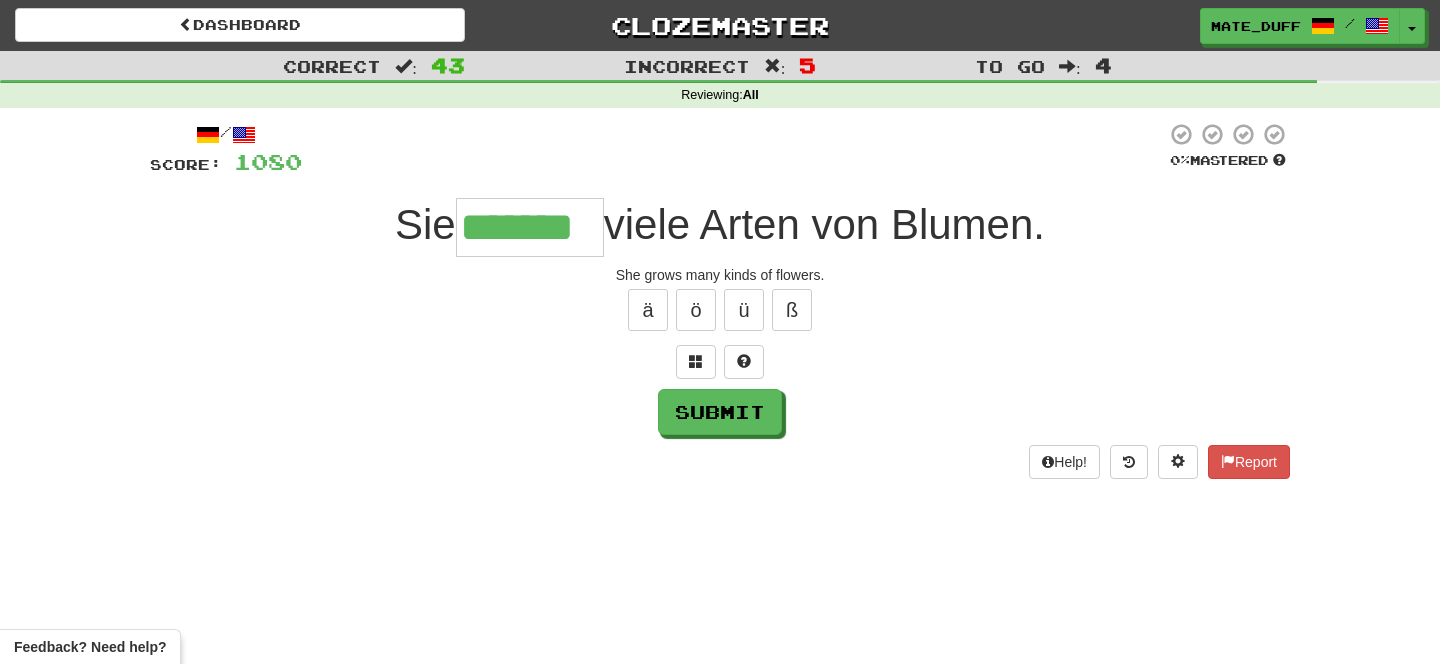 type on "*******" 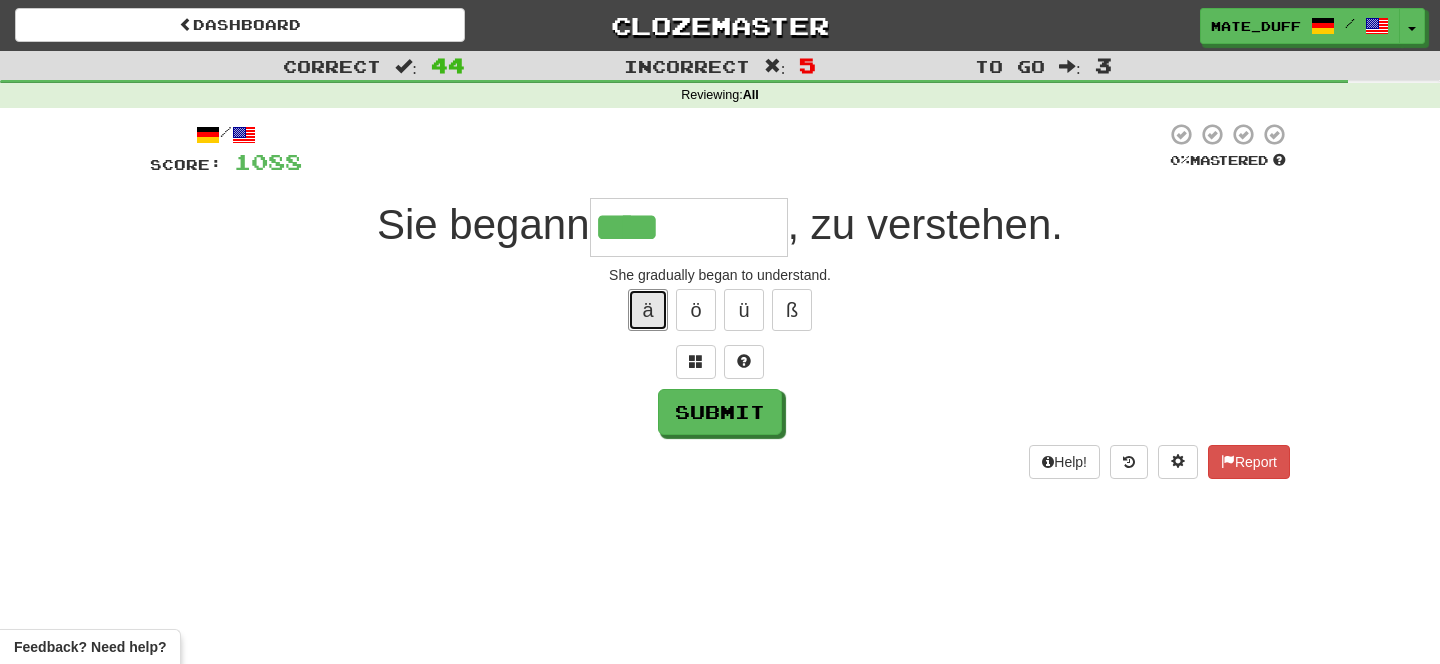 click on "ä" at bounding box center (648, 310) 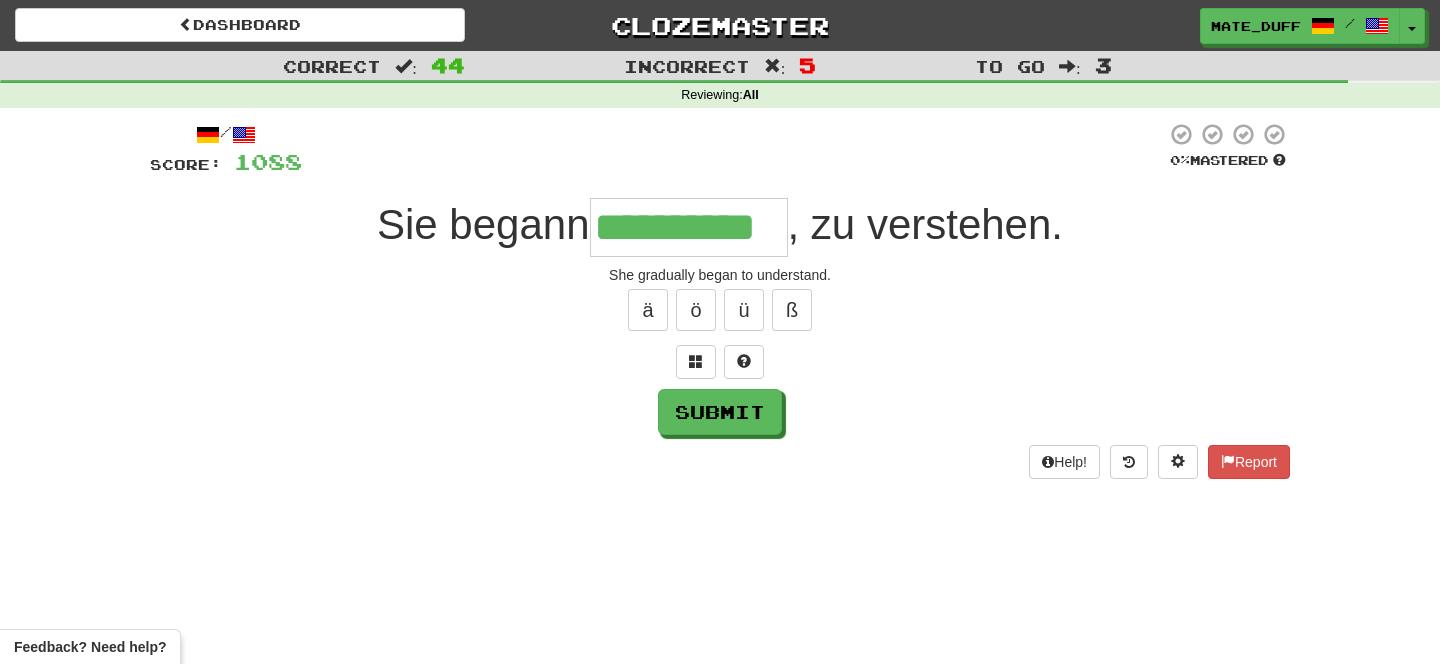 type on "**********" 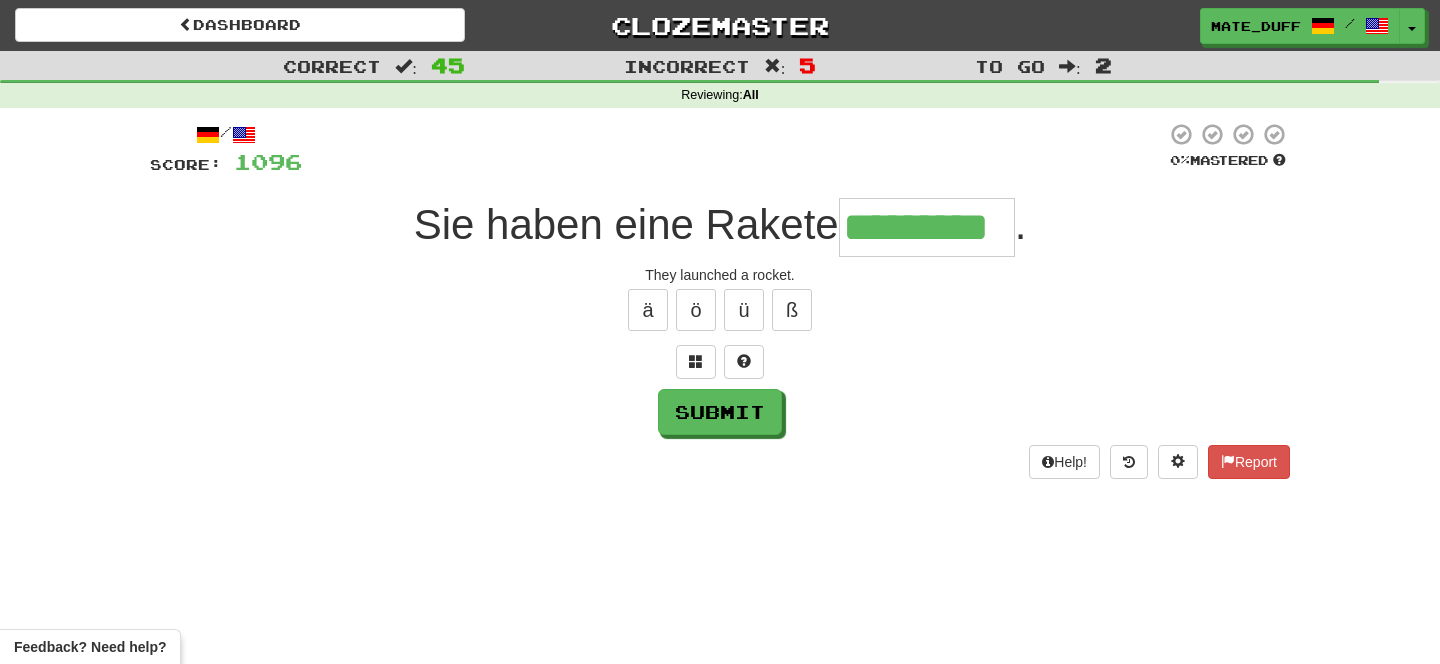 type on "*********" 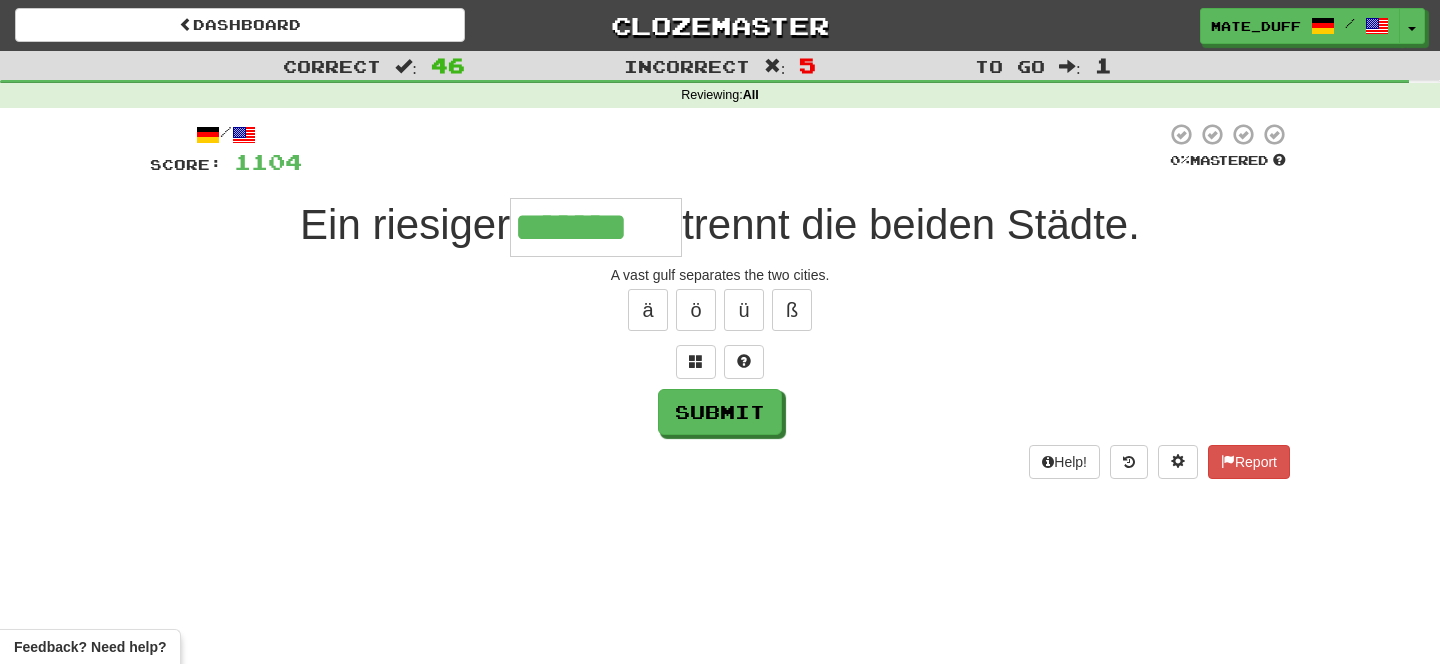 type on "*******" 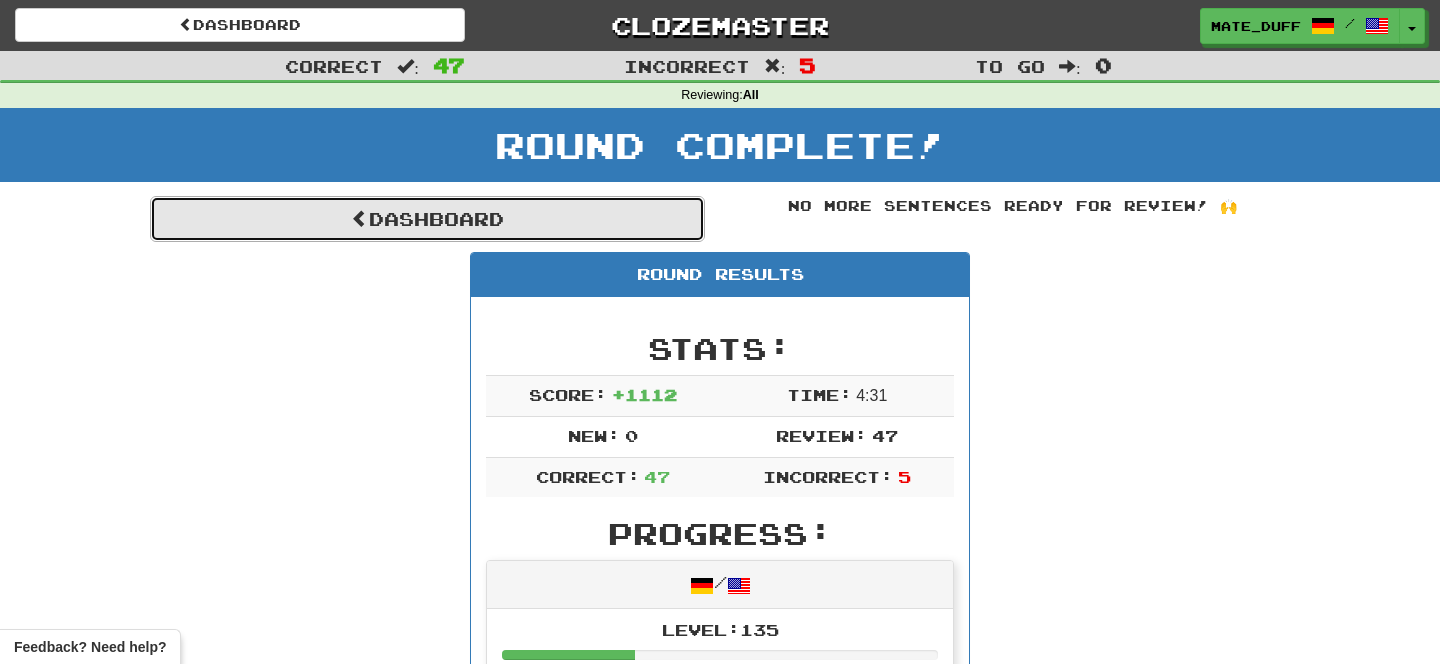 click on "Dashboard" at bounding box center [427, 219] 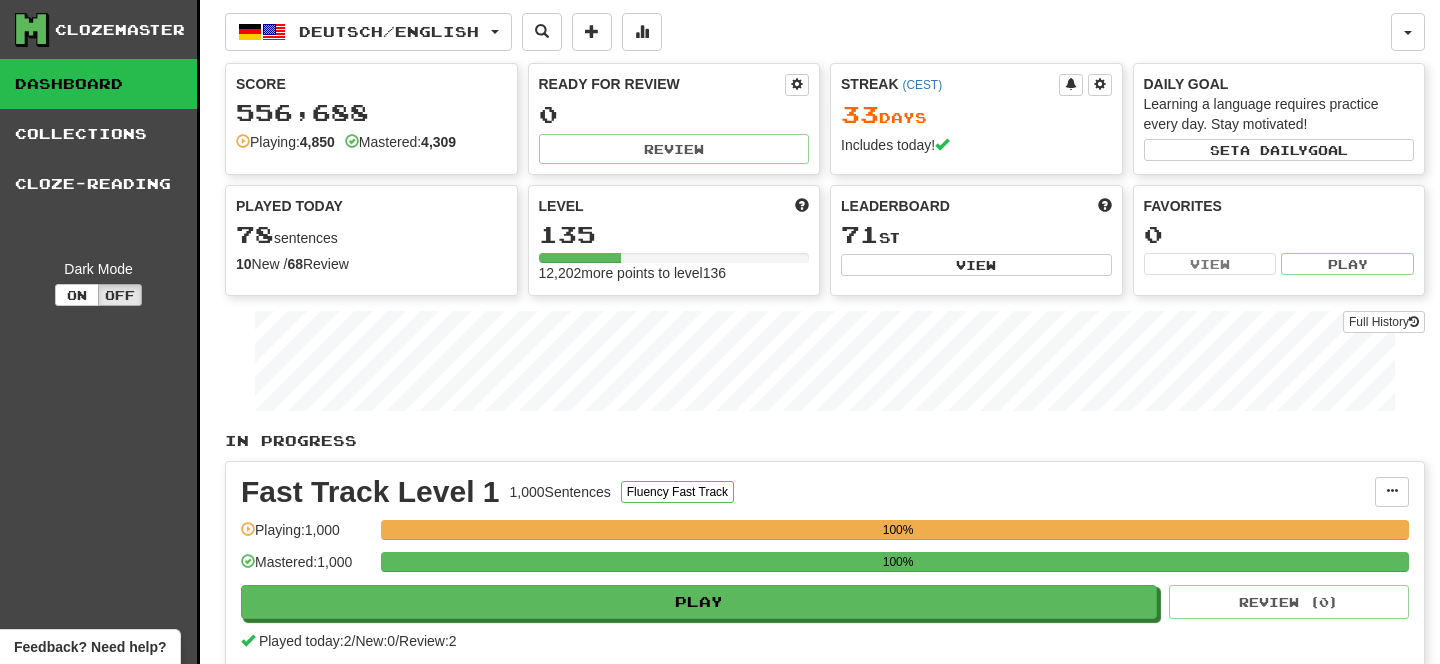 scroll, scrollTop: 0, scrollLeft: 0, axis: both 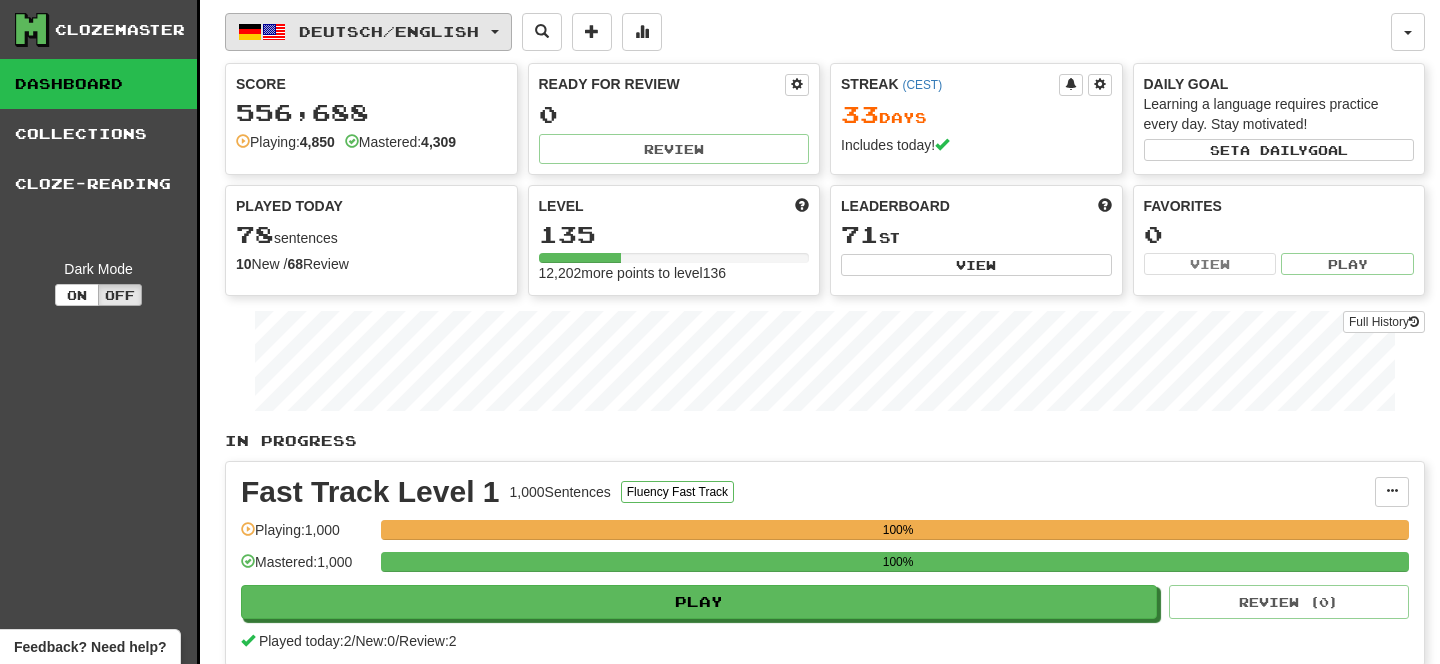 click on "Deutsch  /  English" at bounding box center (368, 32) 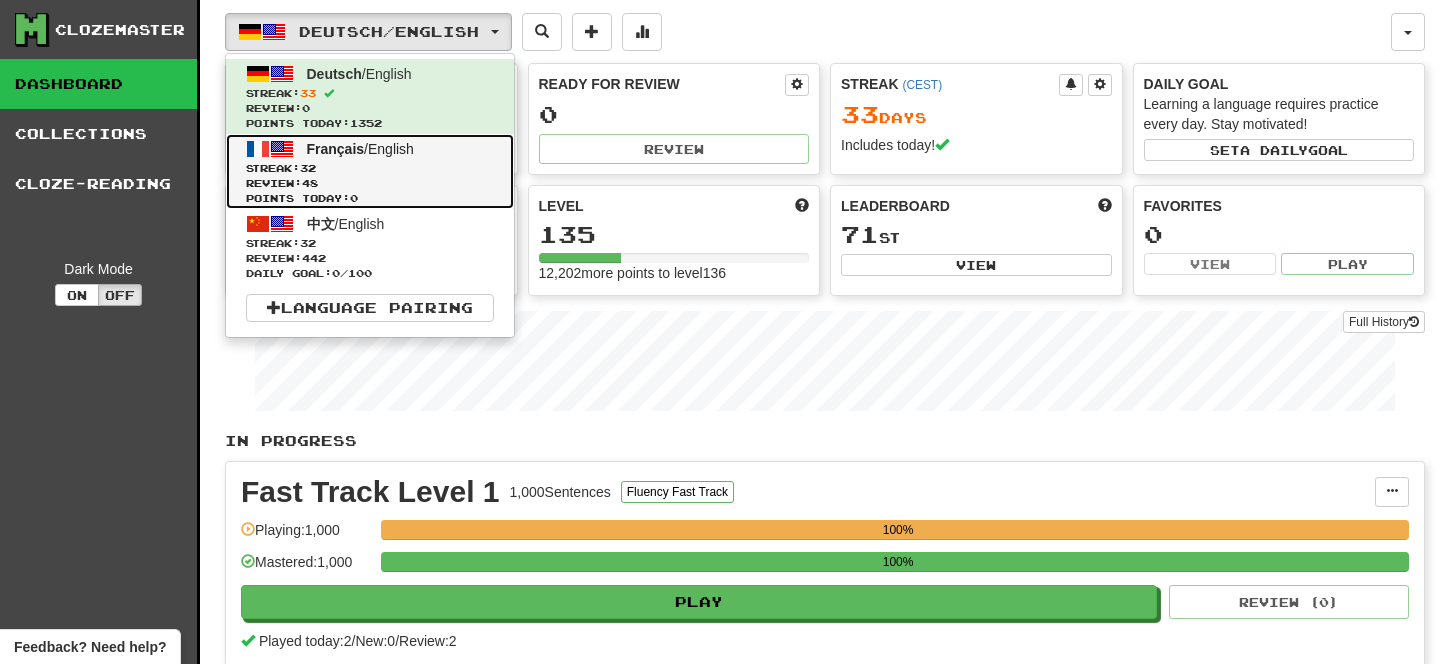 click on "Français  /  English Streak:  32   Review:  48 Points today:  0" at bounding box center (370, 171) 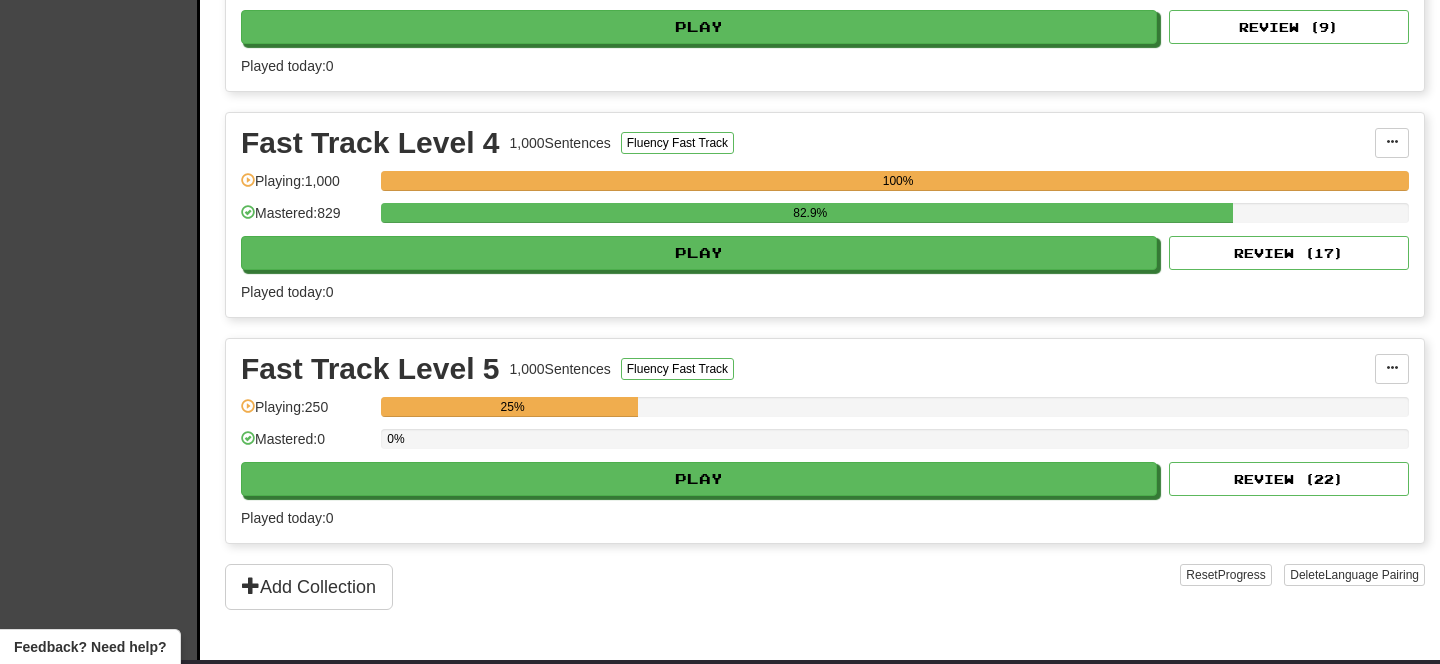 scroll, scrollTop: 1085, scrollLeft: 0, axis: vertical 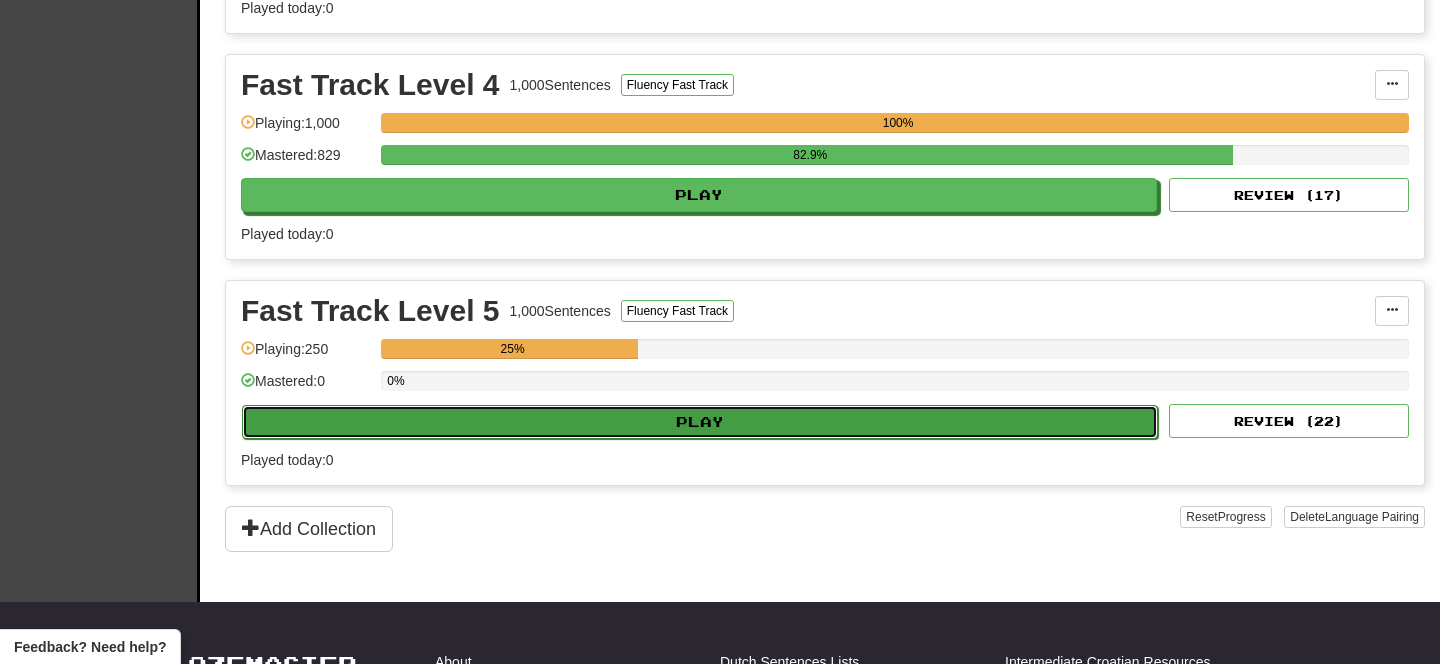 click on "Play" at bounding box center (700, 422) 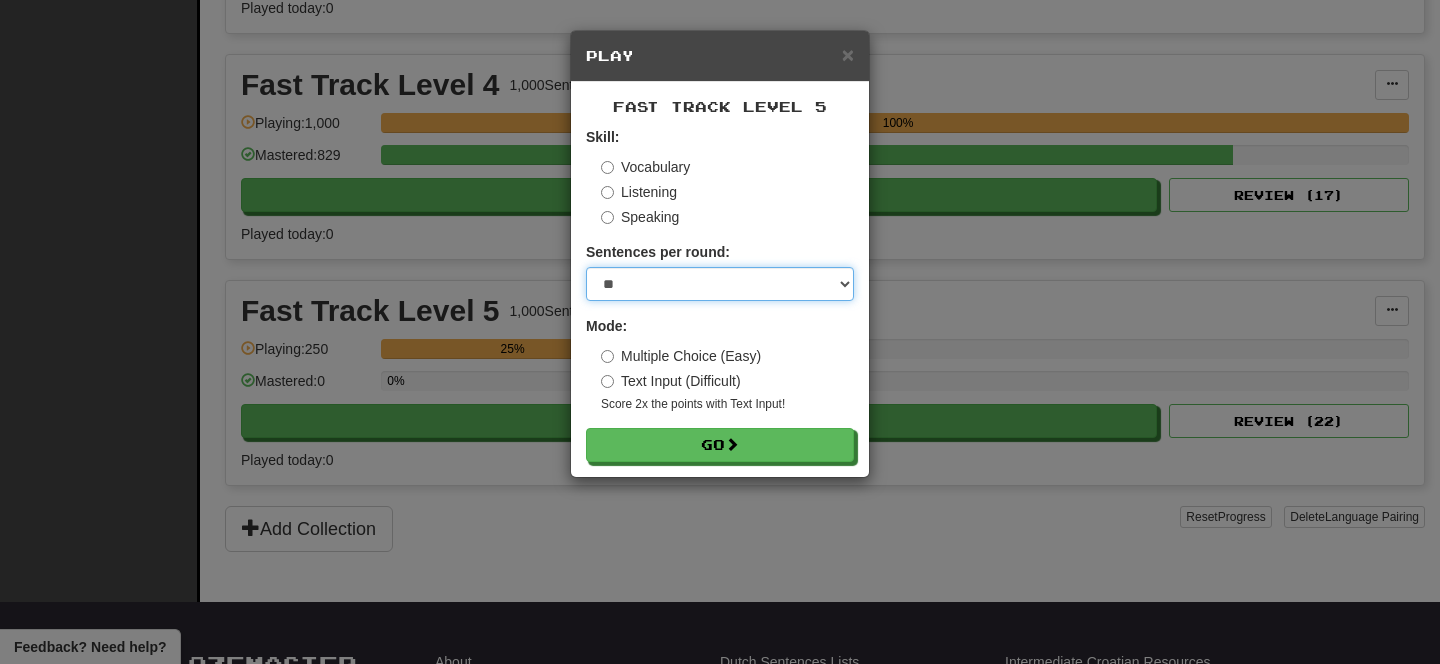click on "* ** ** ** ** ** *** ********" at bounding box center (720, 284) 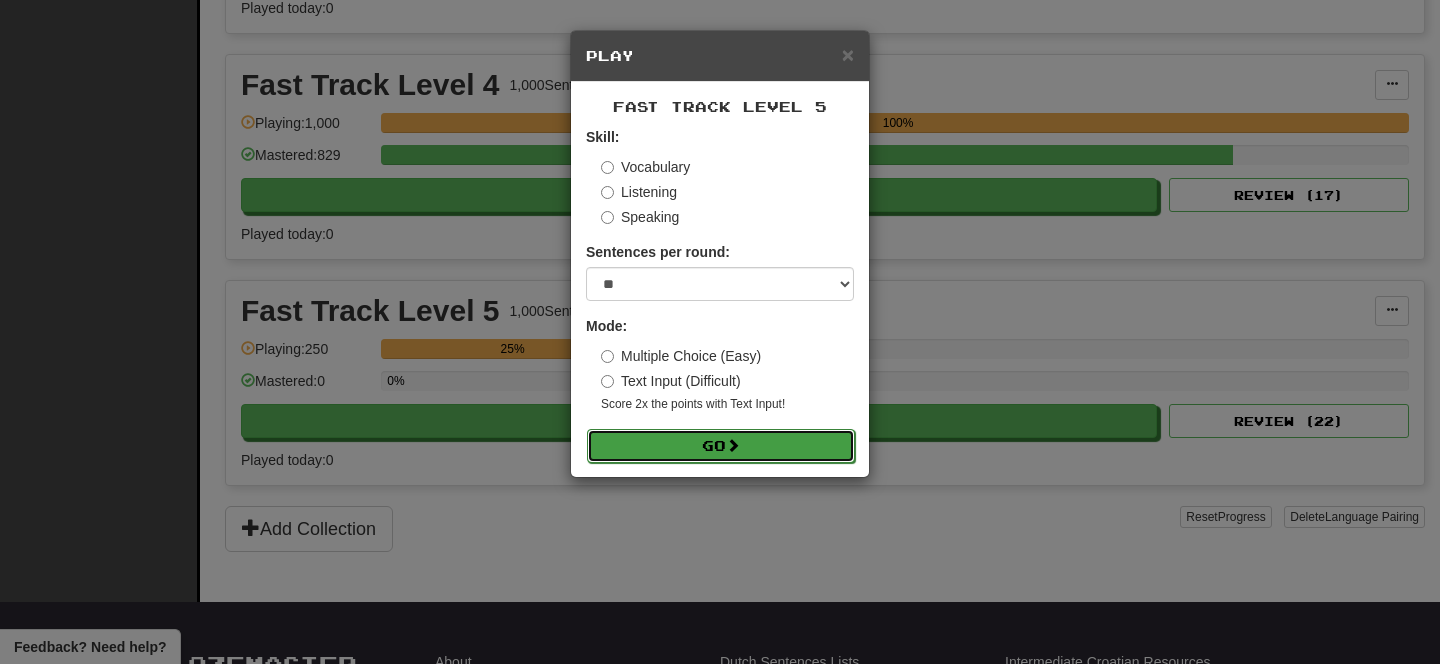 click on "Go" at bounding box center [721, 446] 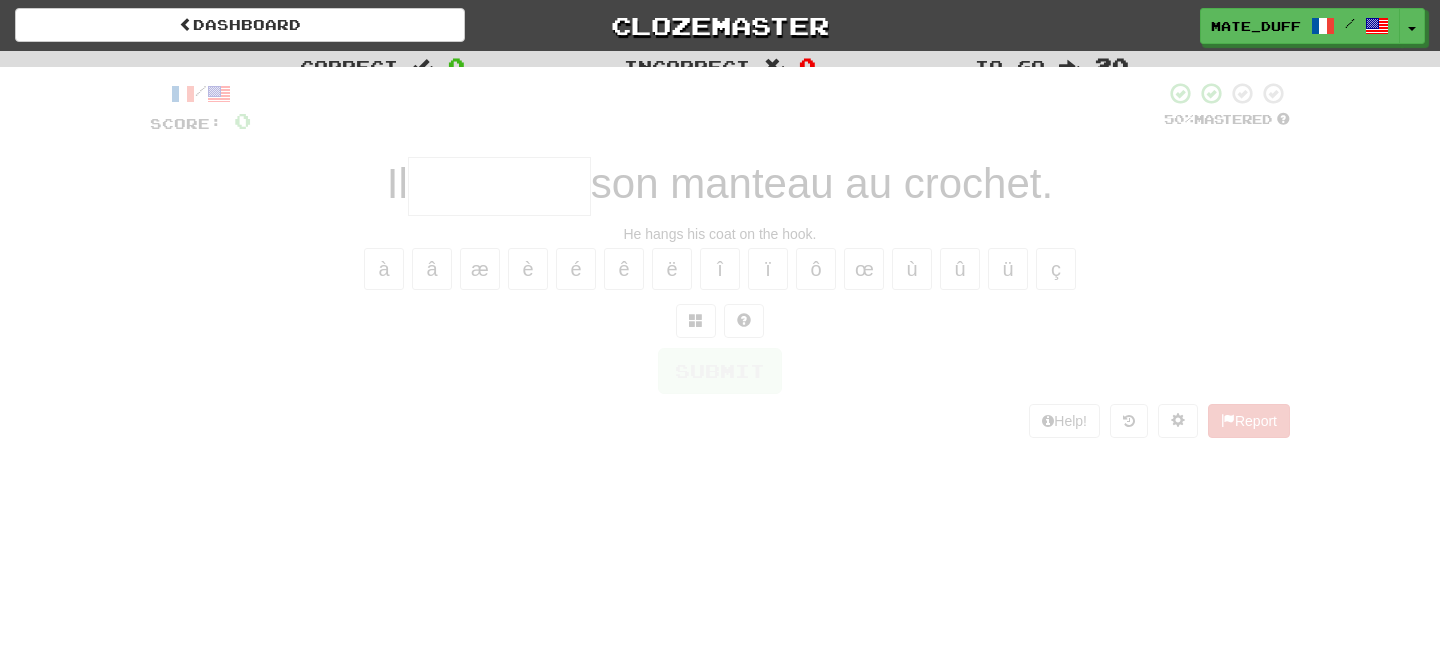 scroll, scrollTop: 0, scrollLeft: 0, axis: both 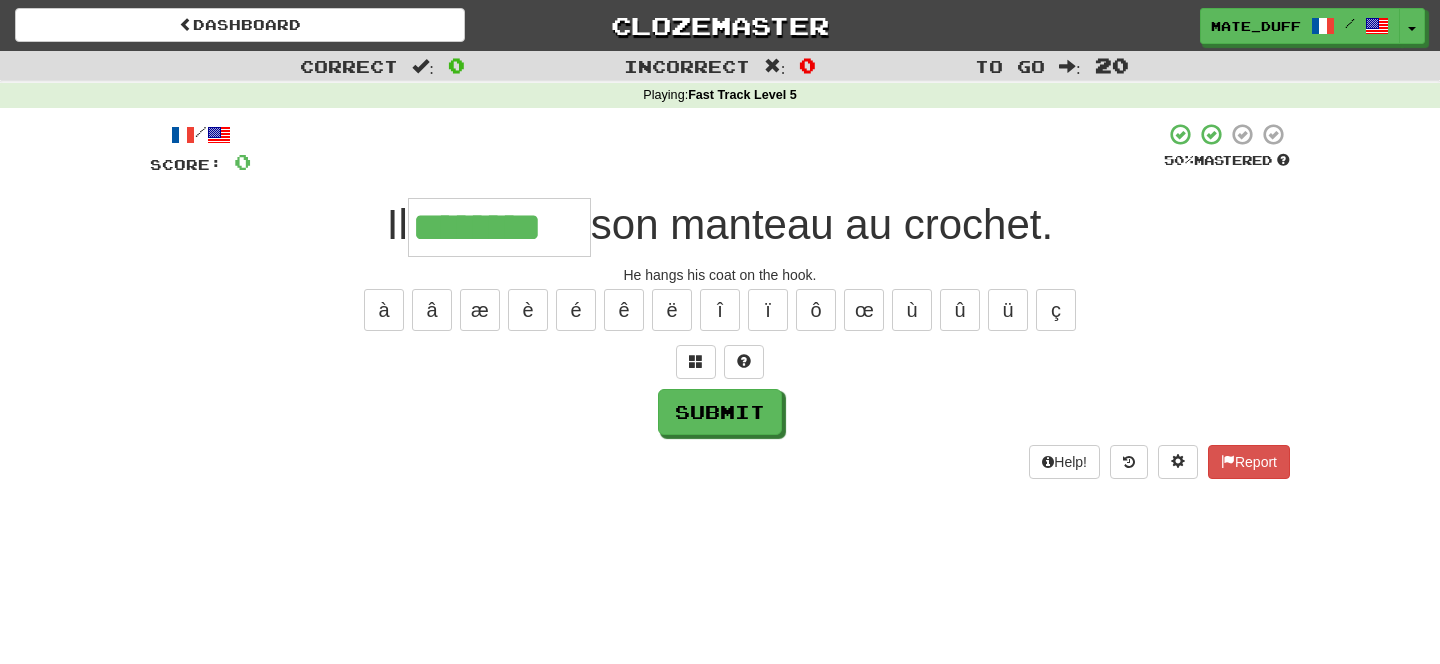 type on "********" 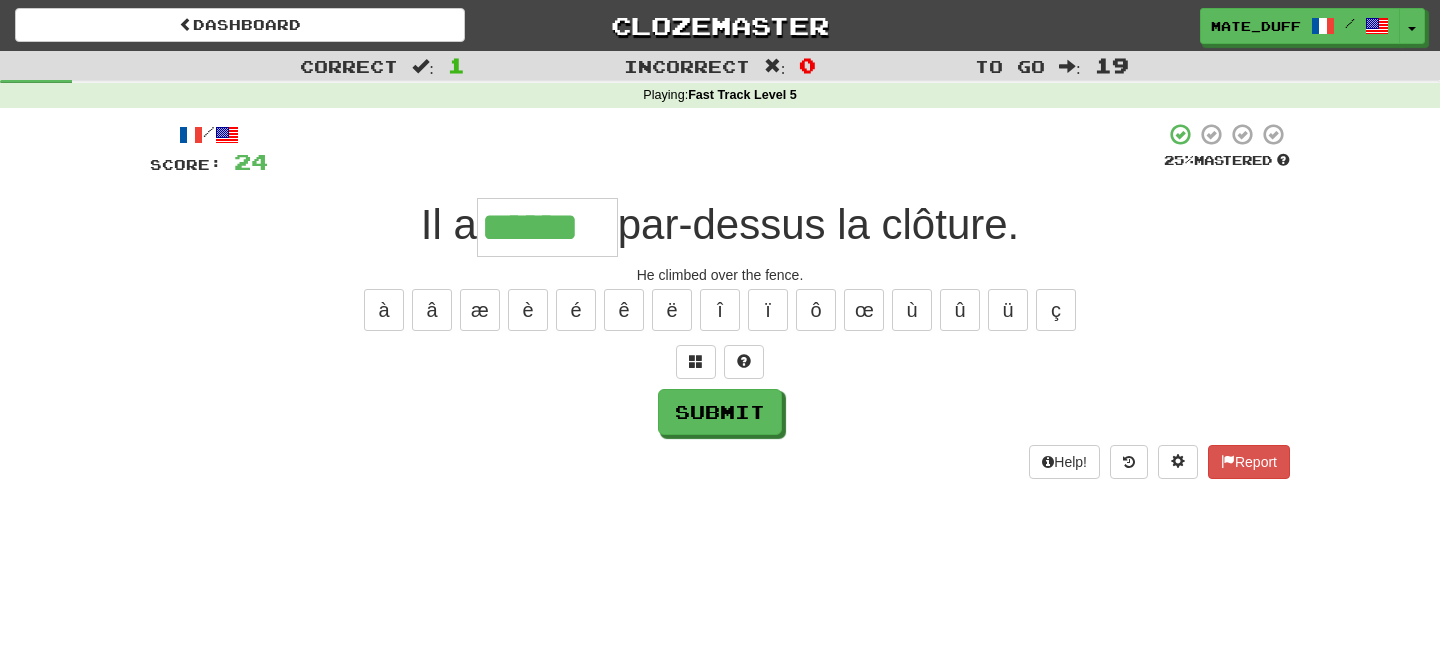 type on "******" 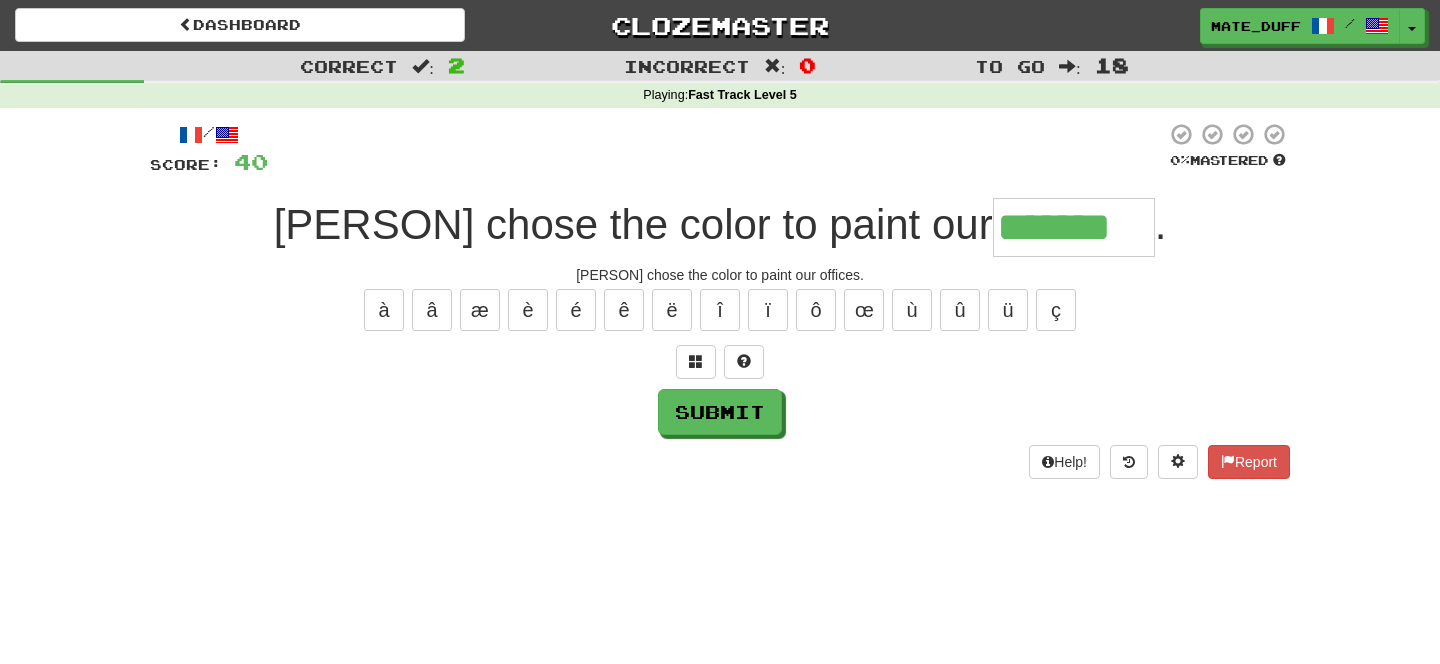 type on "*******" 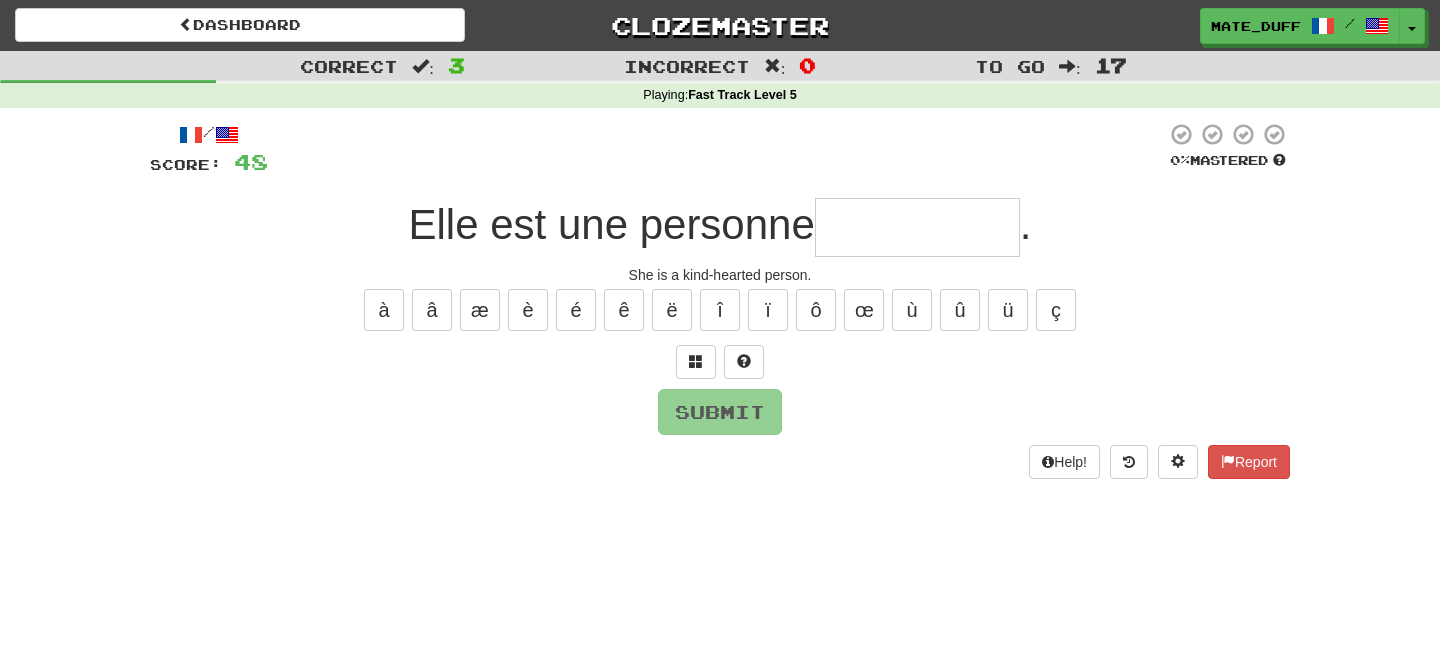 type on "*" 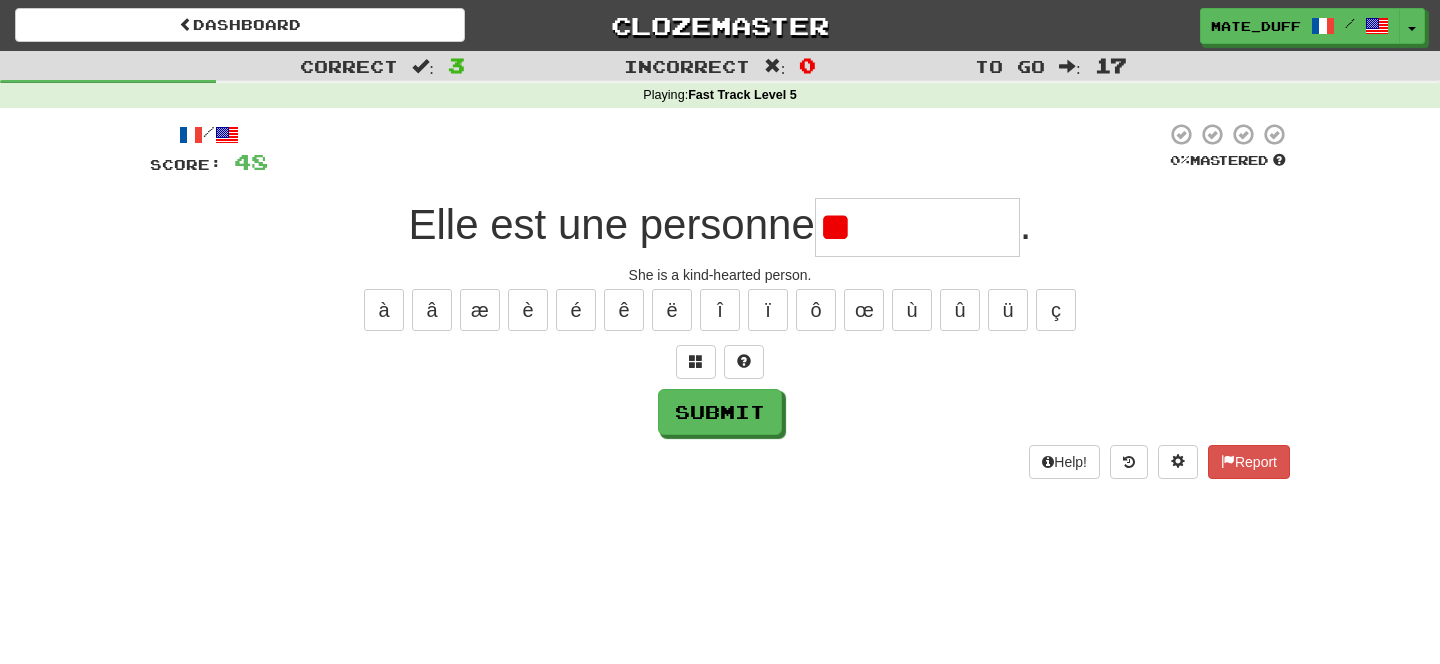 type on "*" 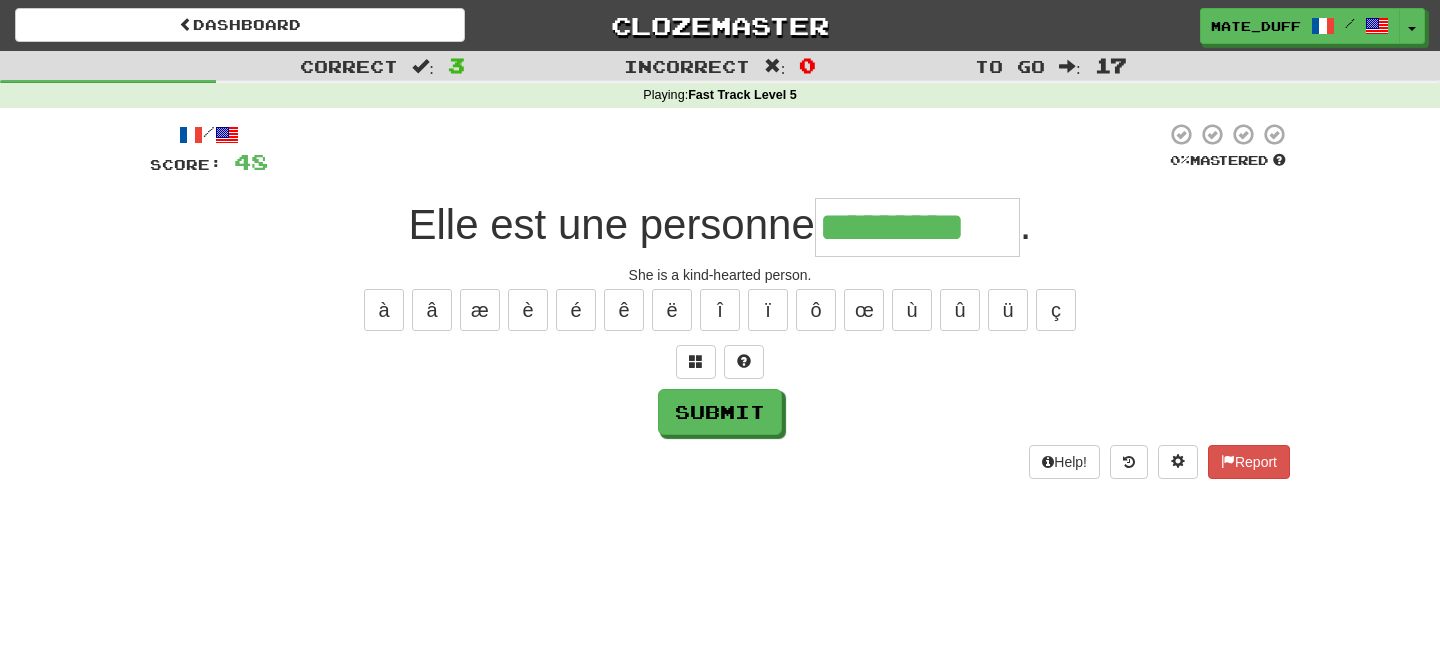 type on "*********" 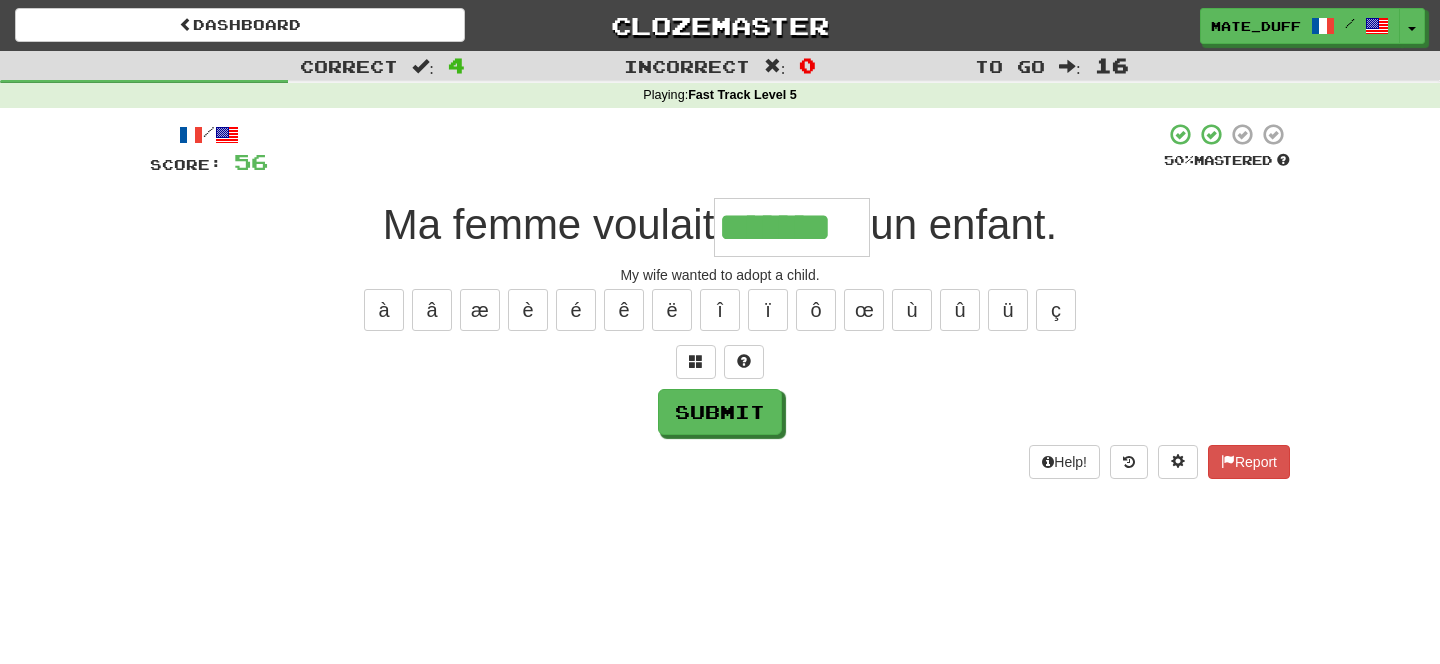 type on "*******" 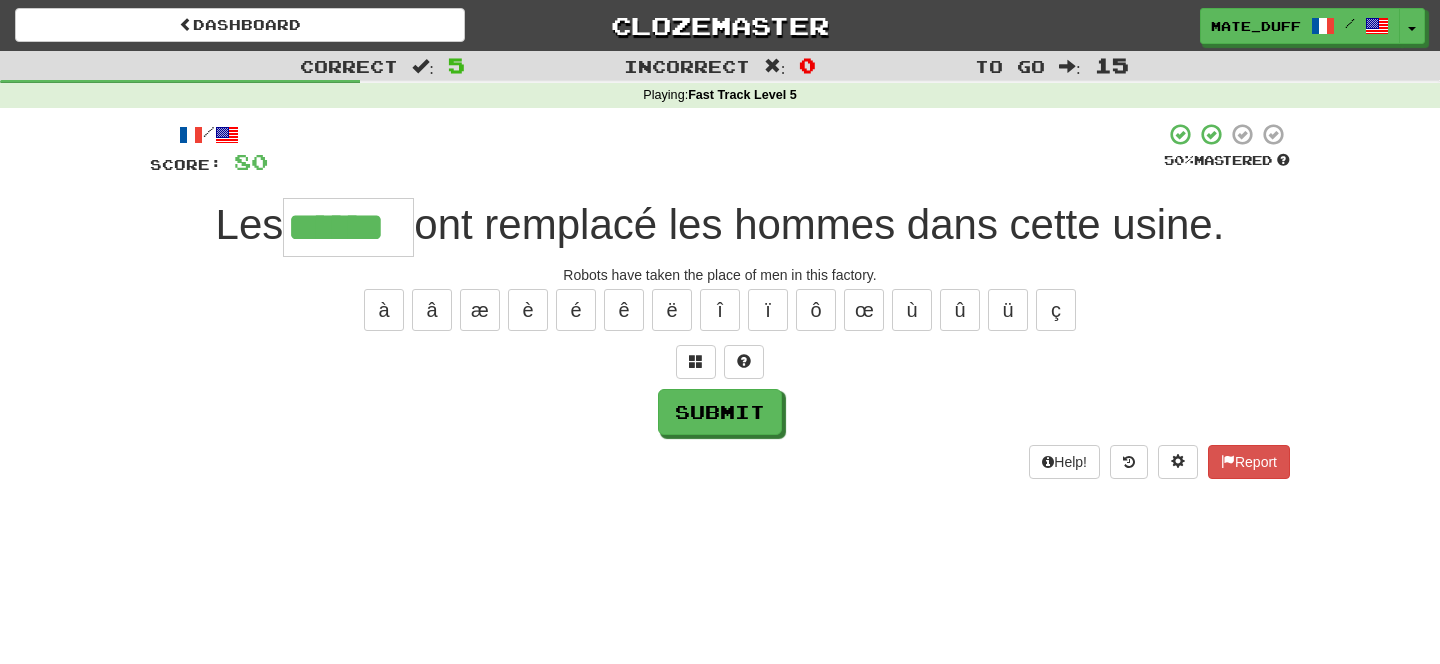 type on "******" 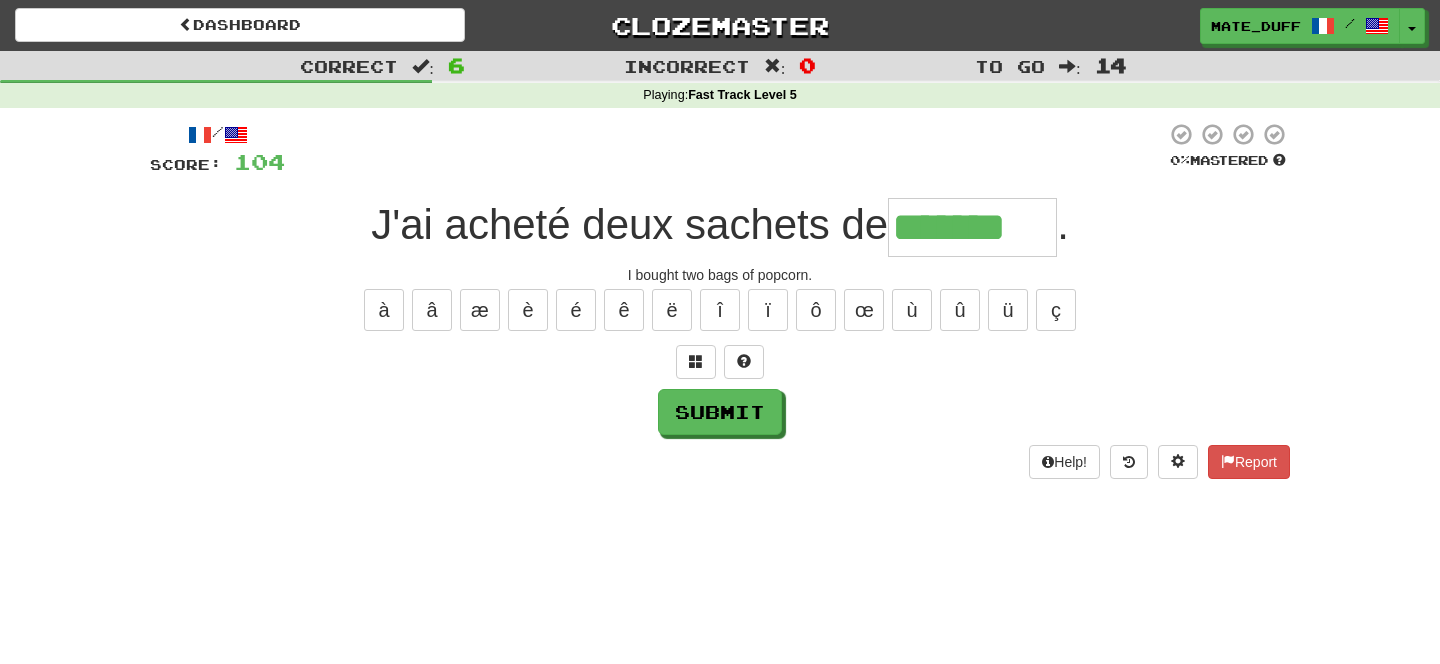 type on "*******" 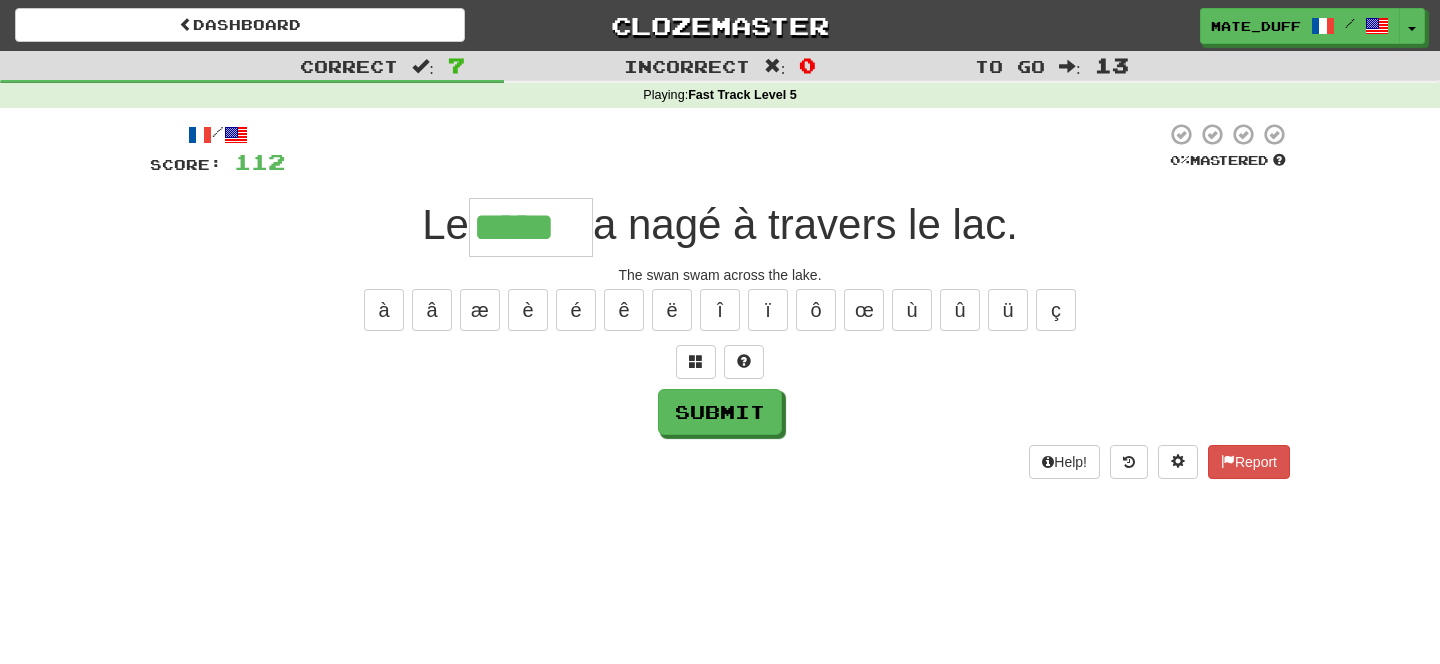 type on "*****" 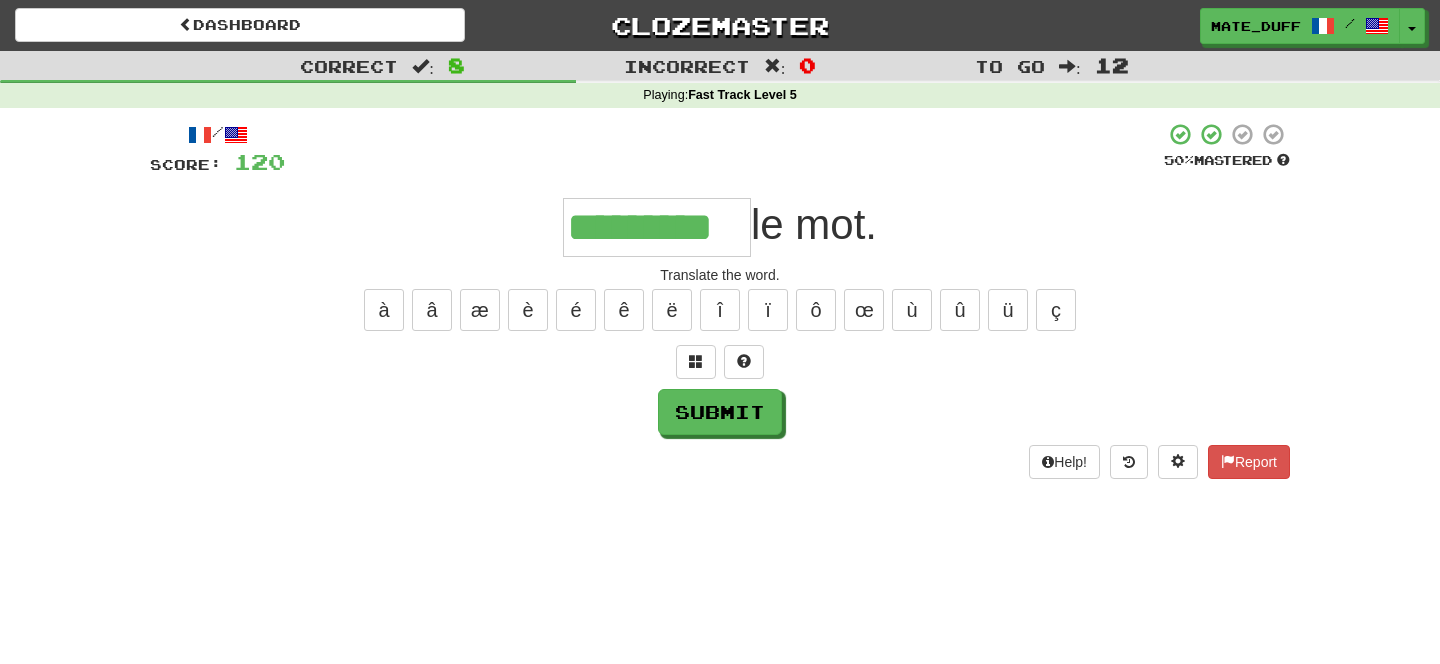 type on "*********" 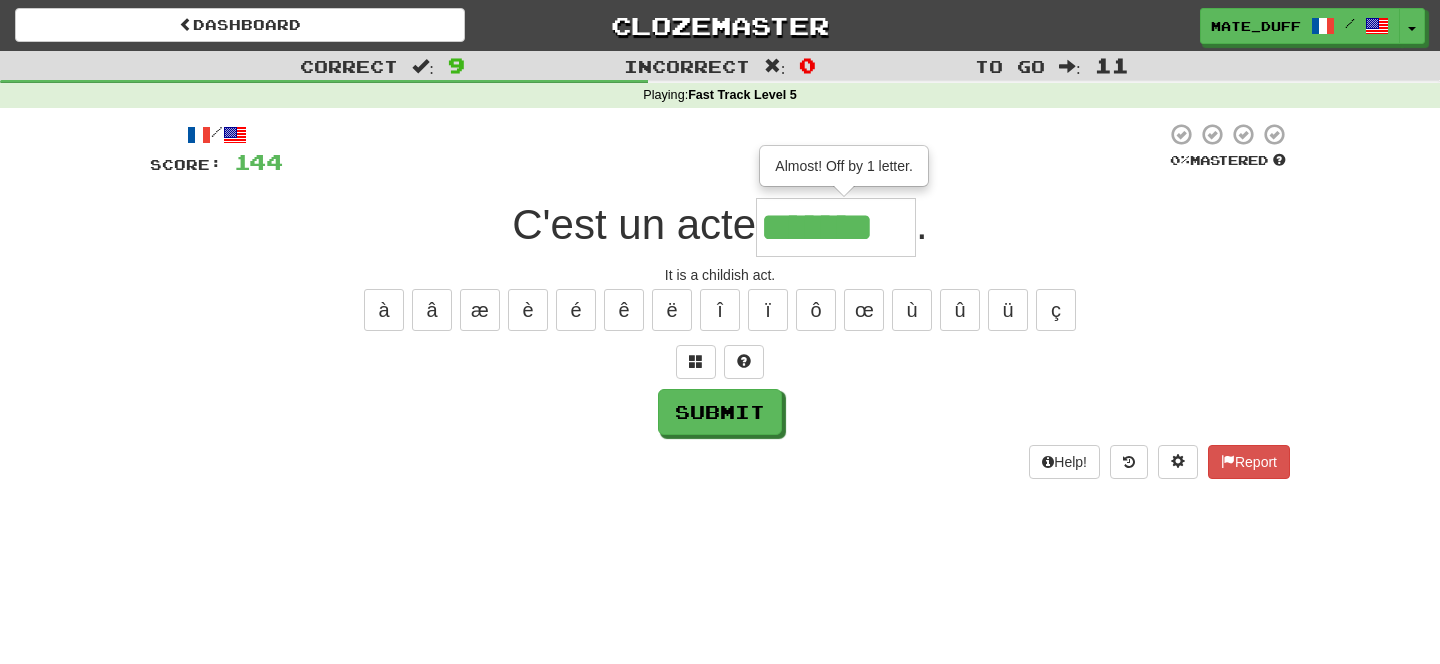 type on "********" 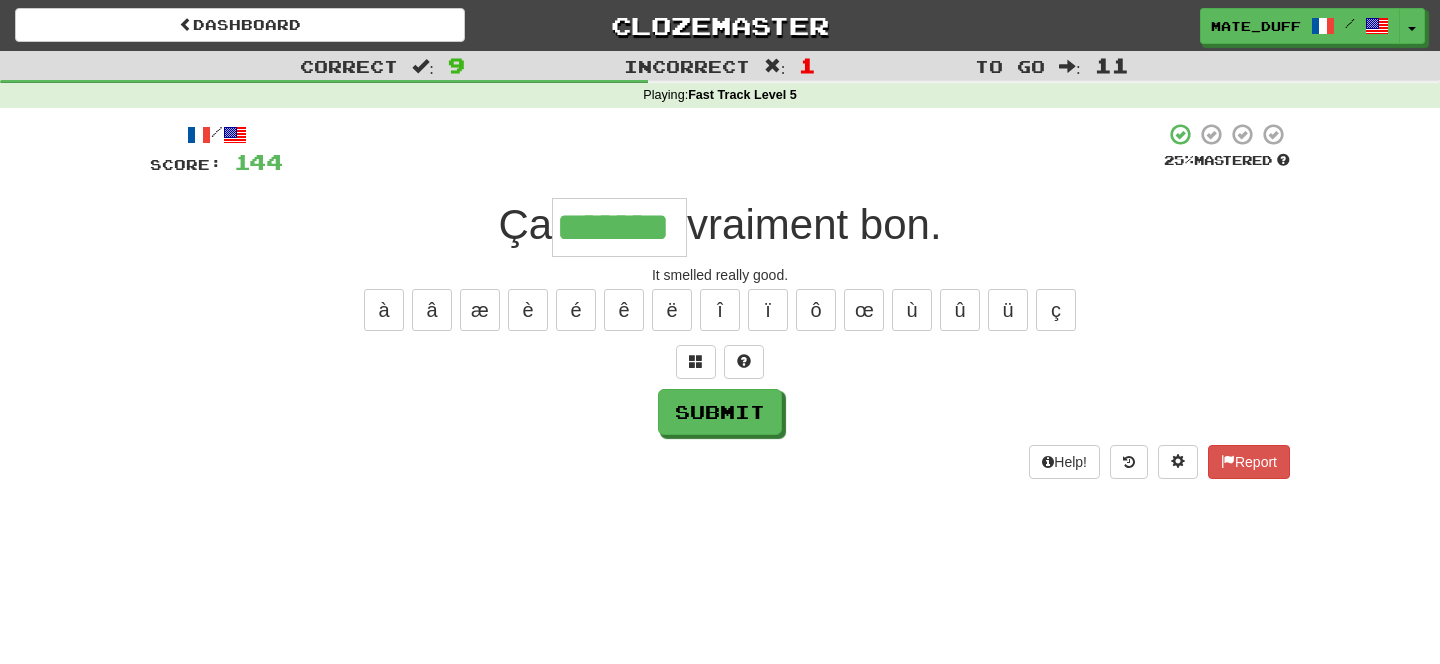 type on "*******" 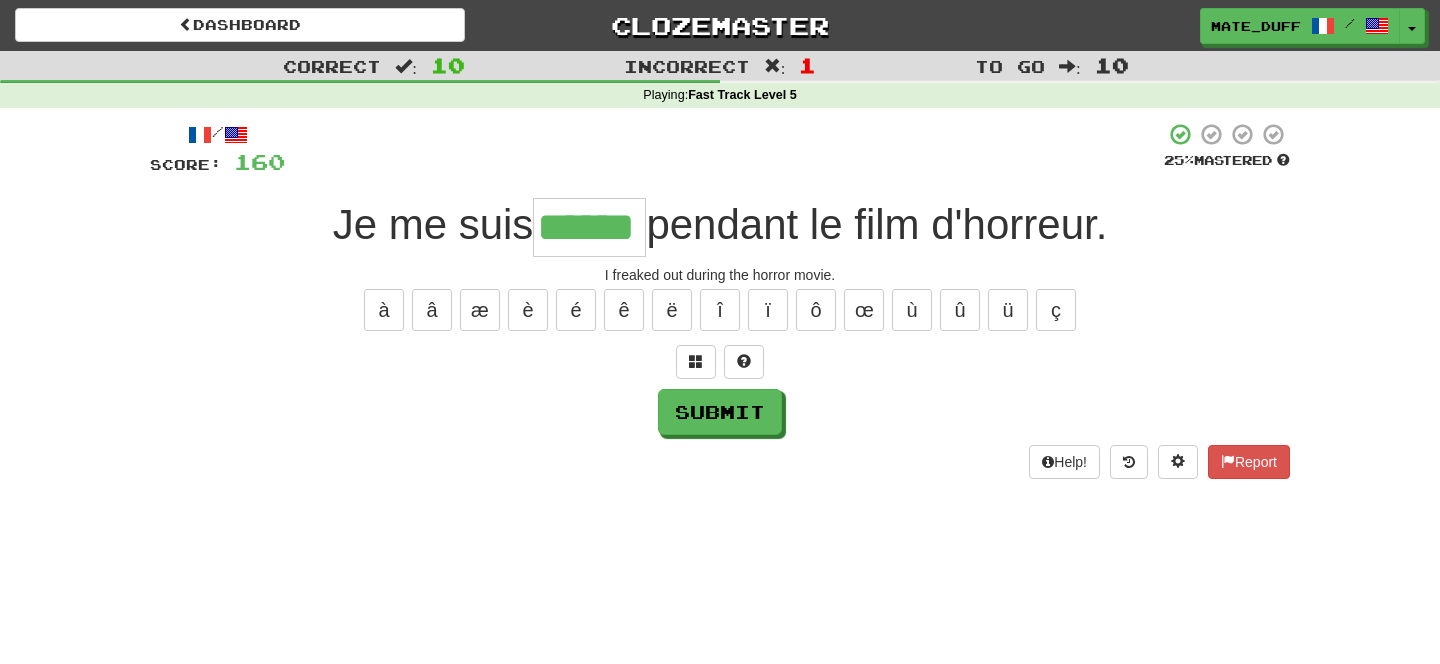 type on "******" 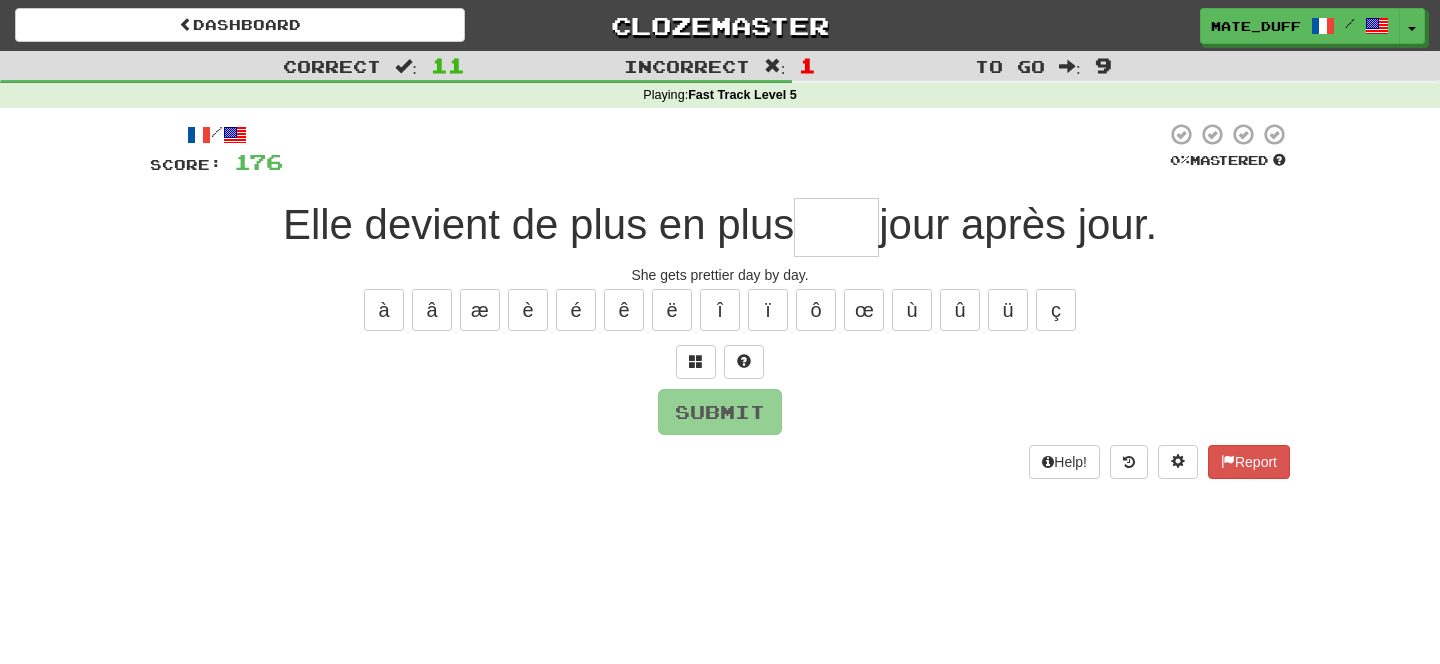 type on "*" 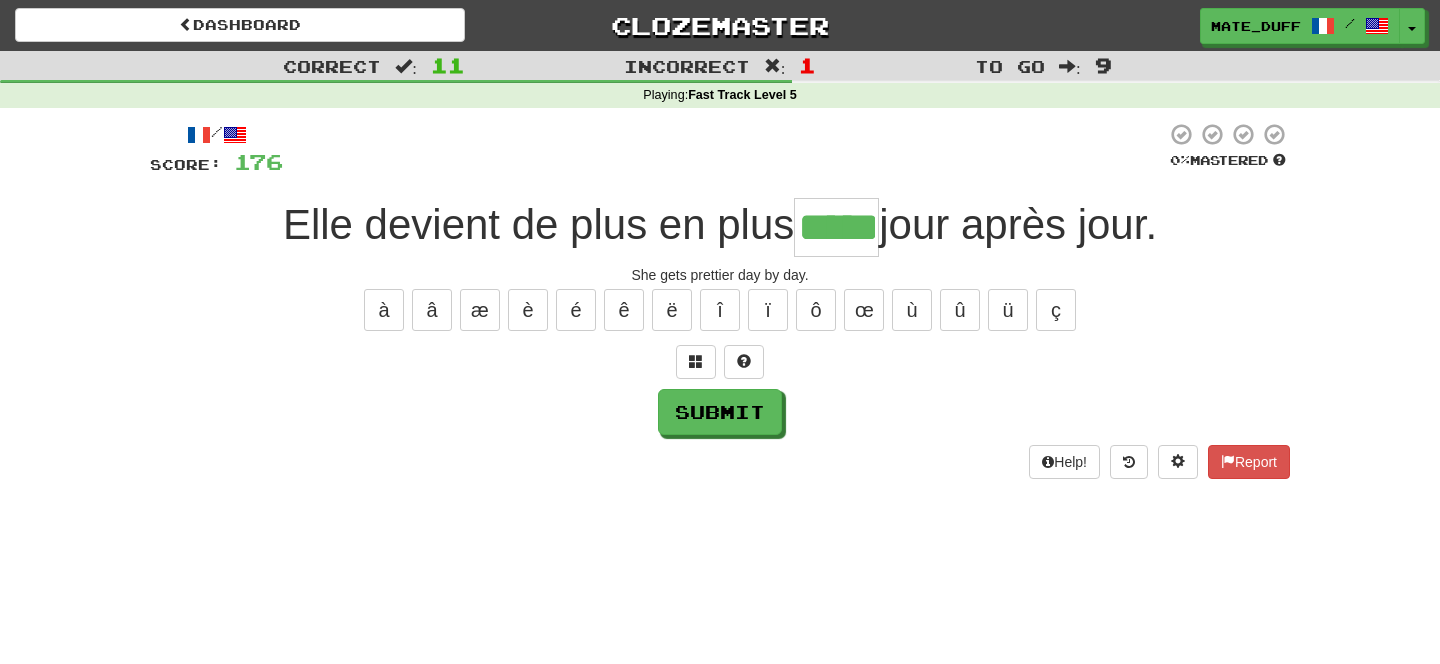 type on "*****" 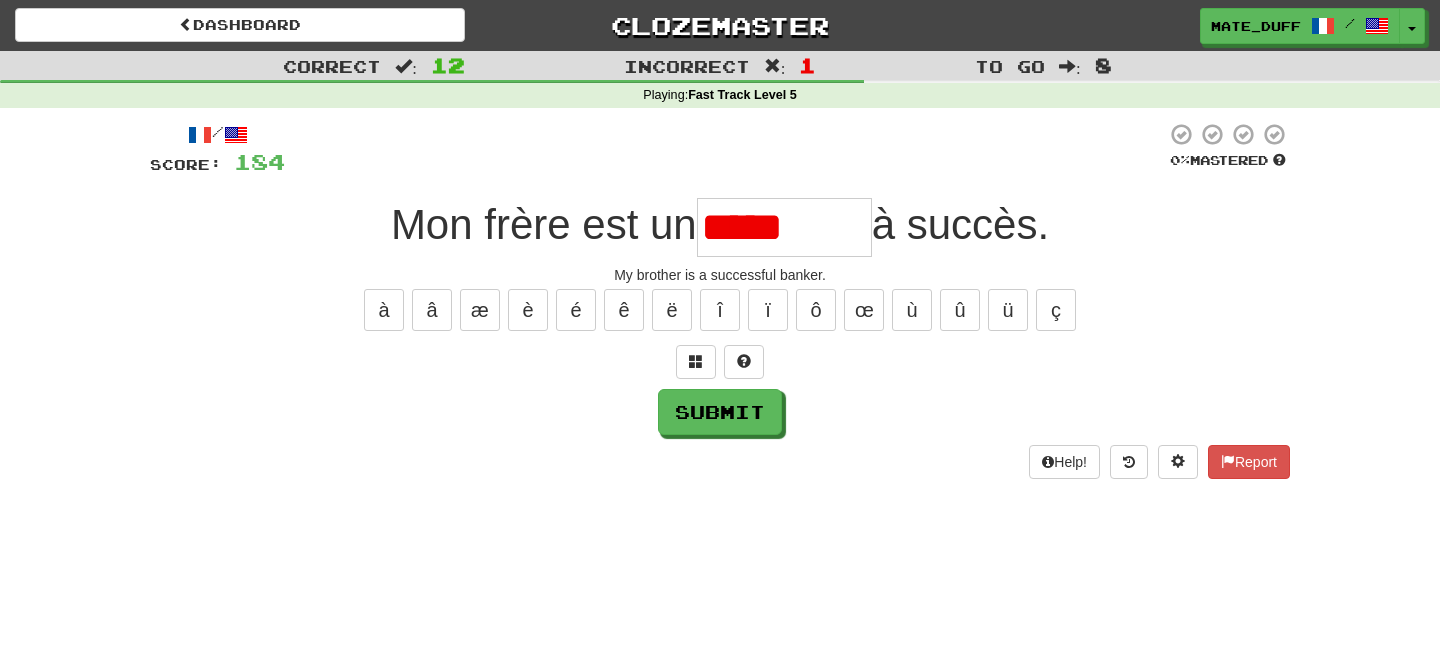 type on "********" 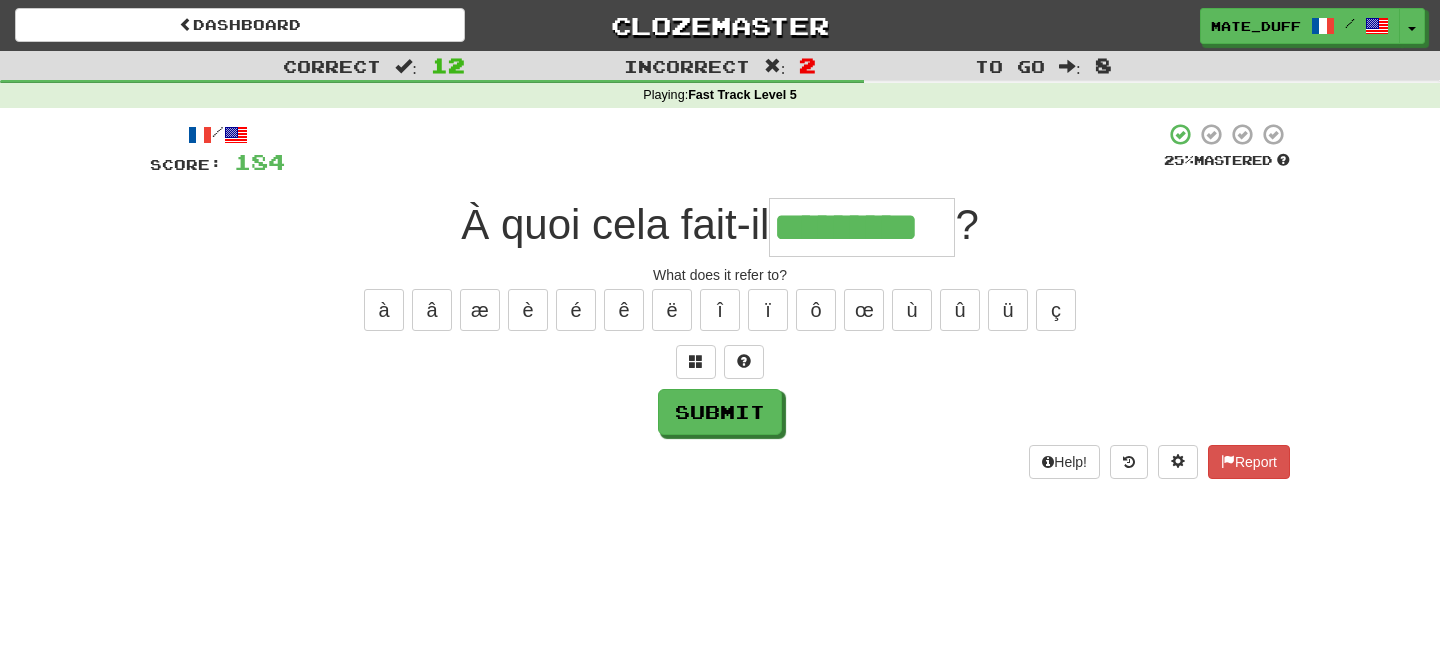 type on "*********" 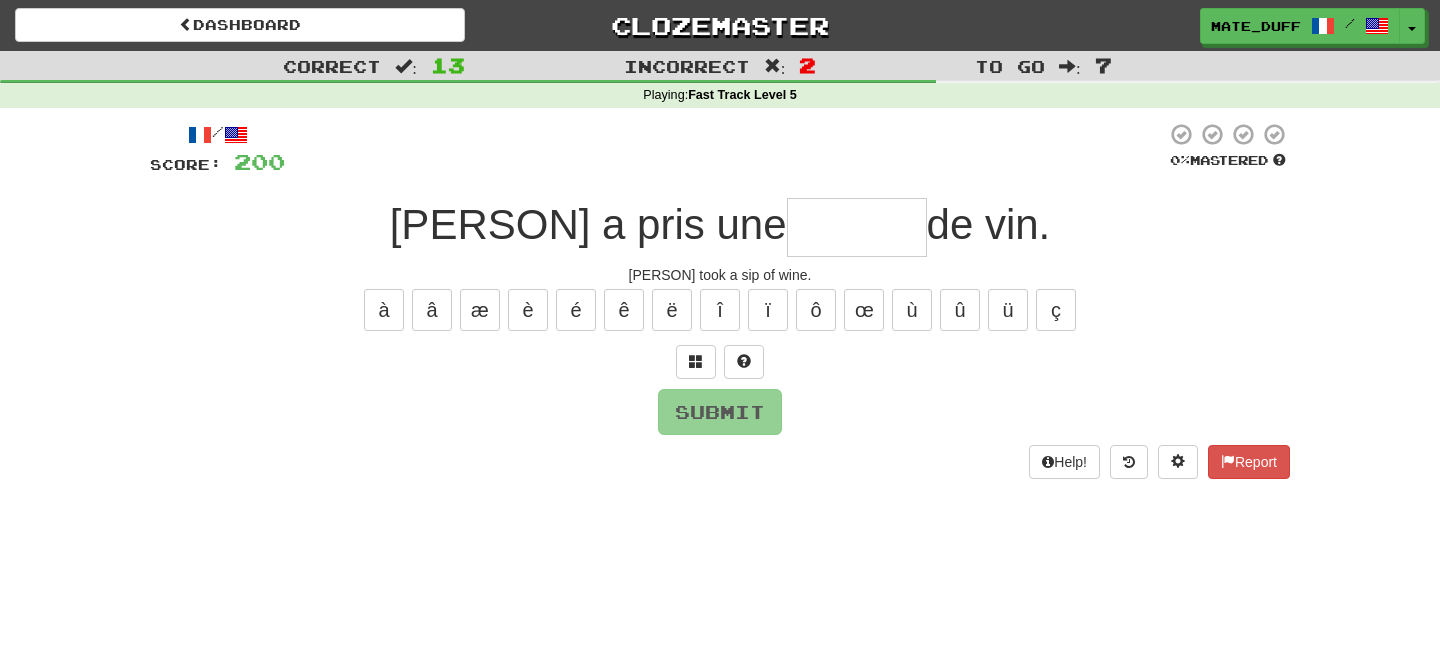 type on "******" 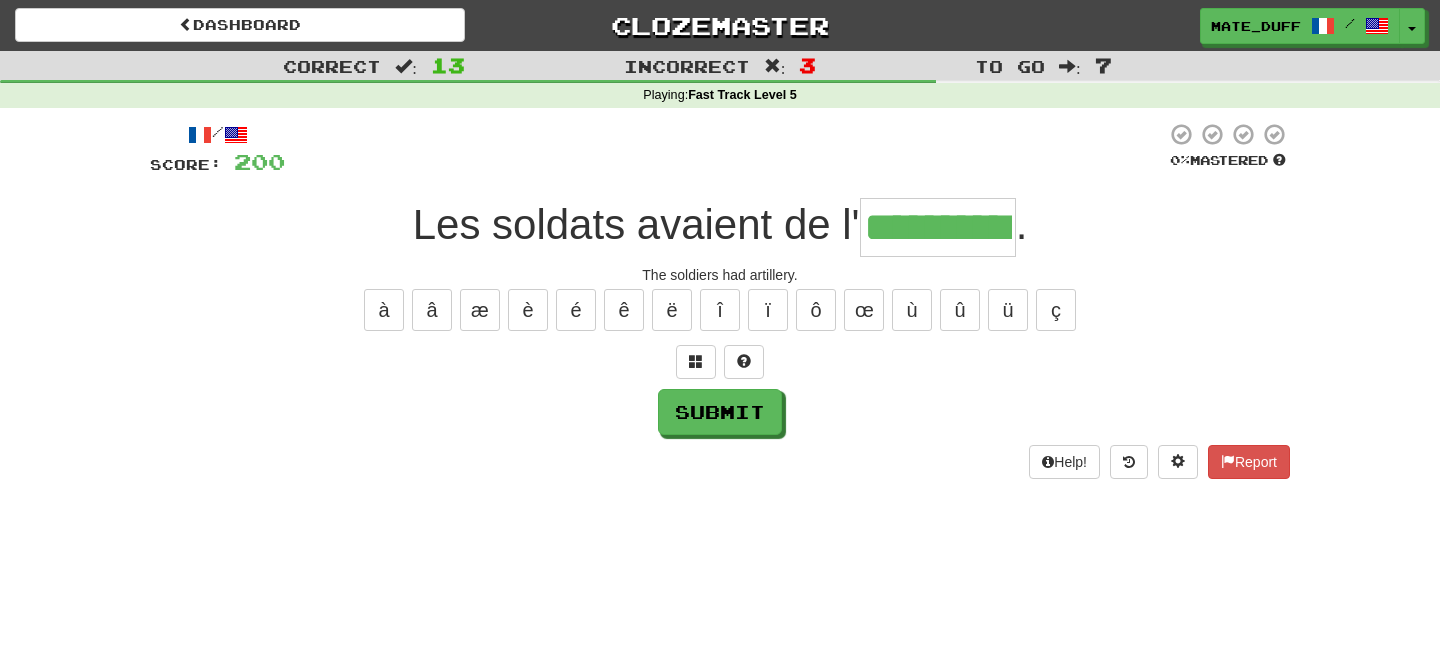 type on "**********" 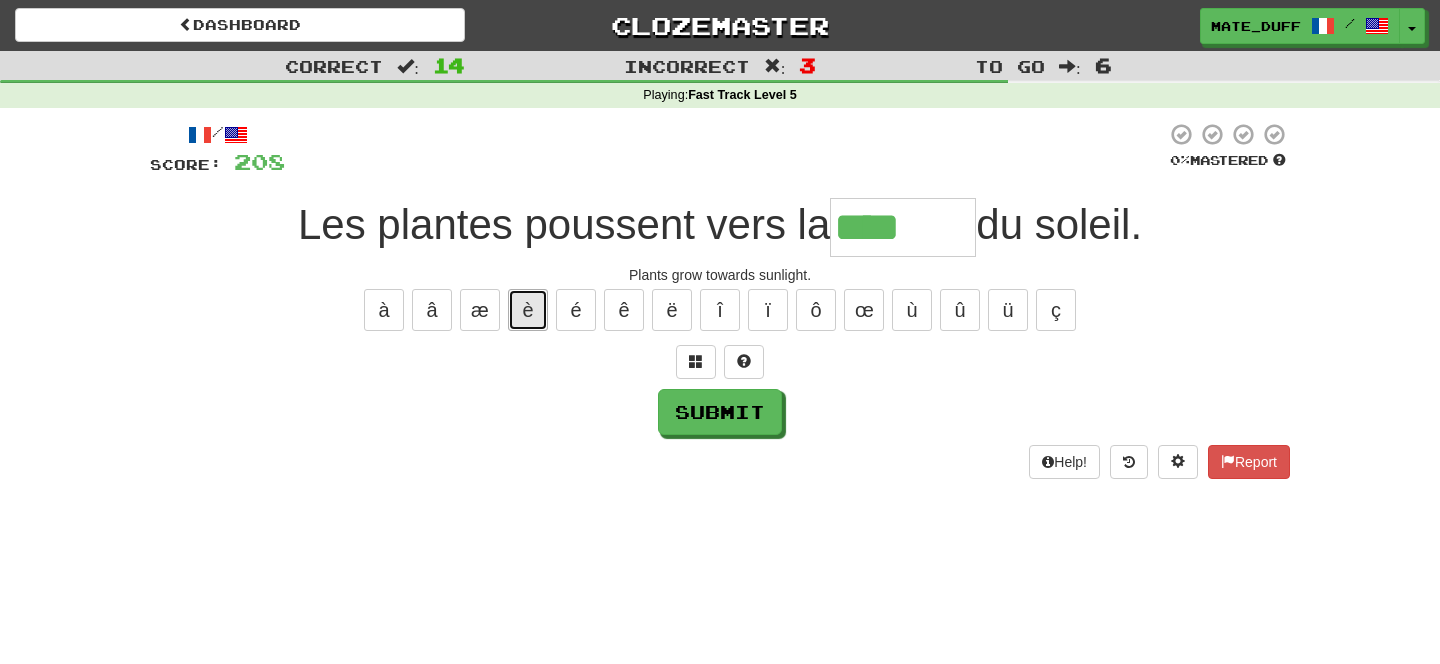 click on "è" at bounding box center [528, 310] 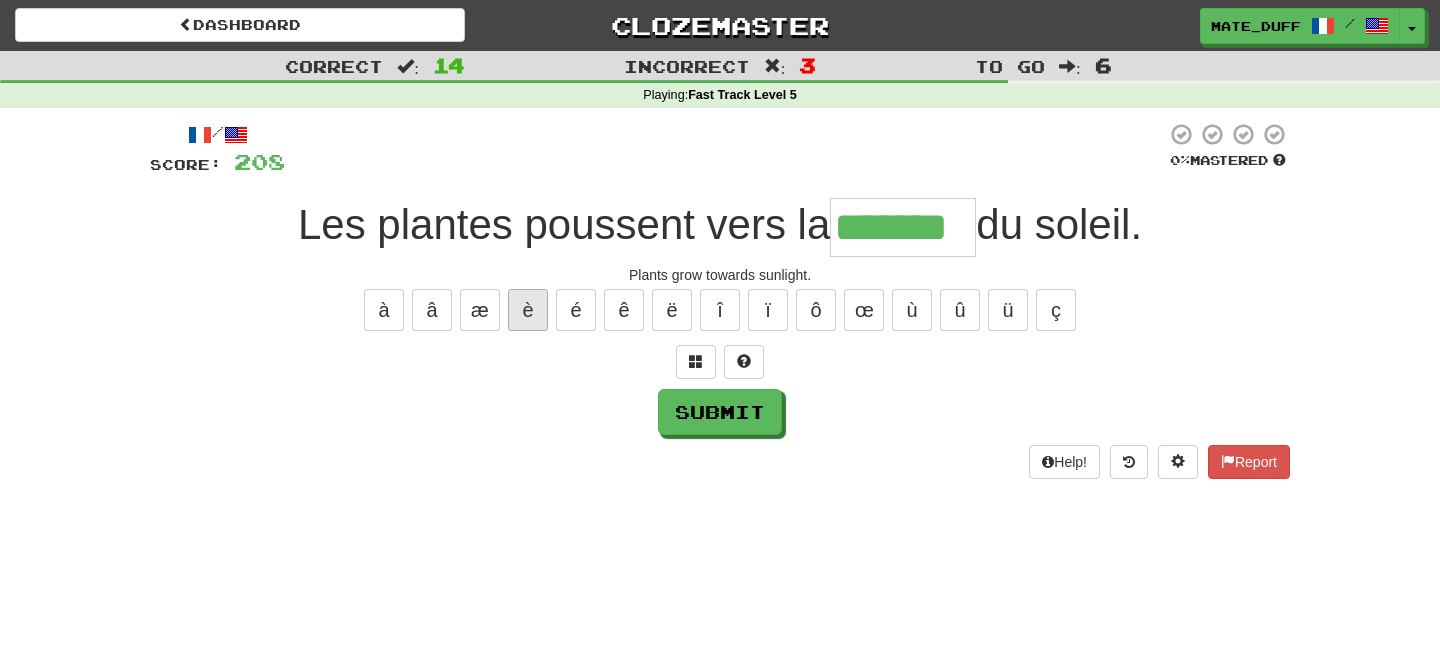 type on "*******" 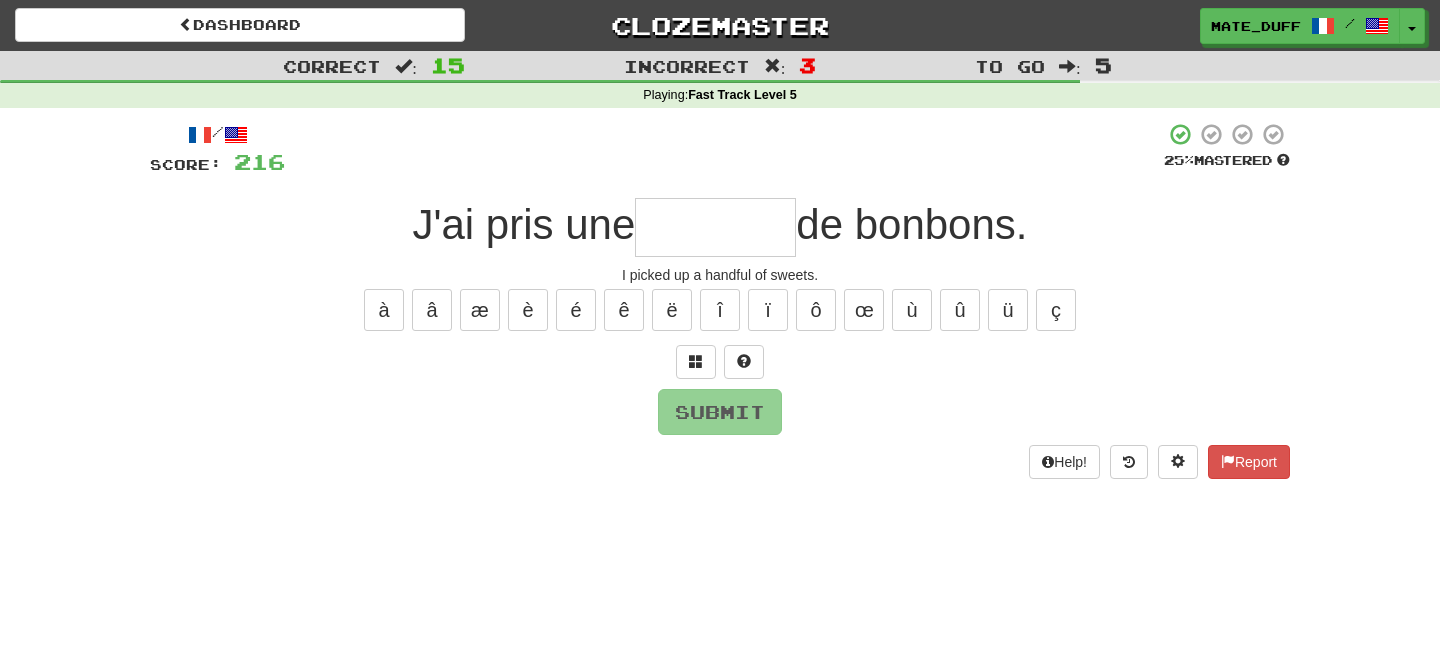 type on "*" 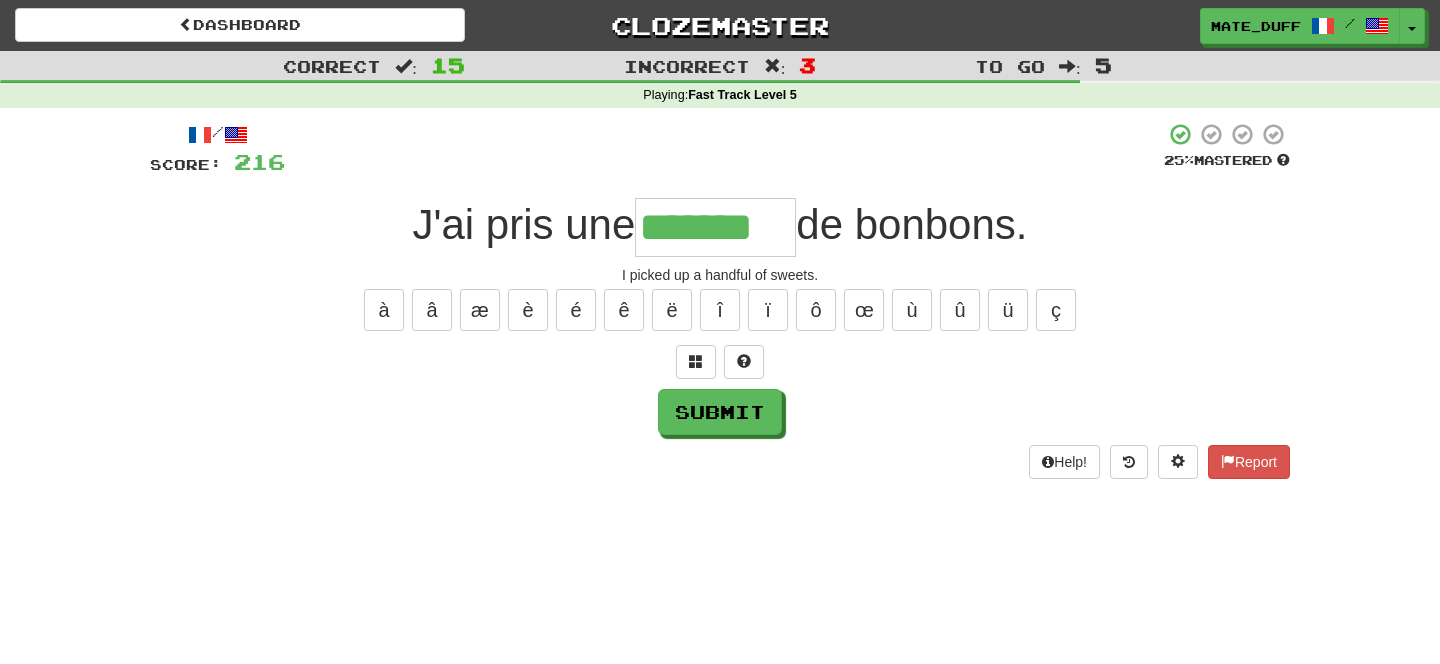 type on "*******" 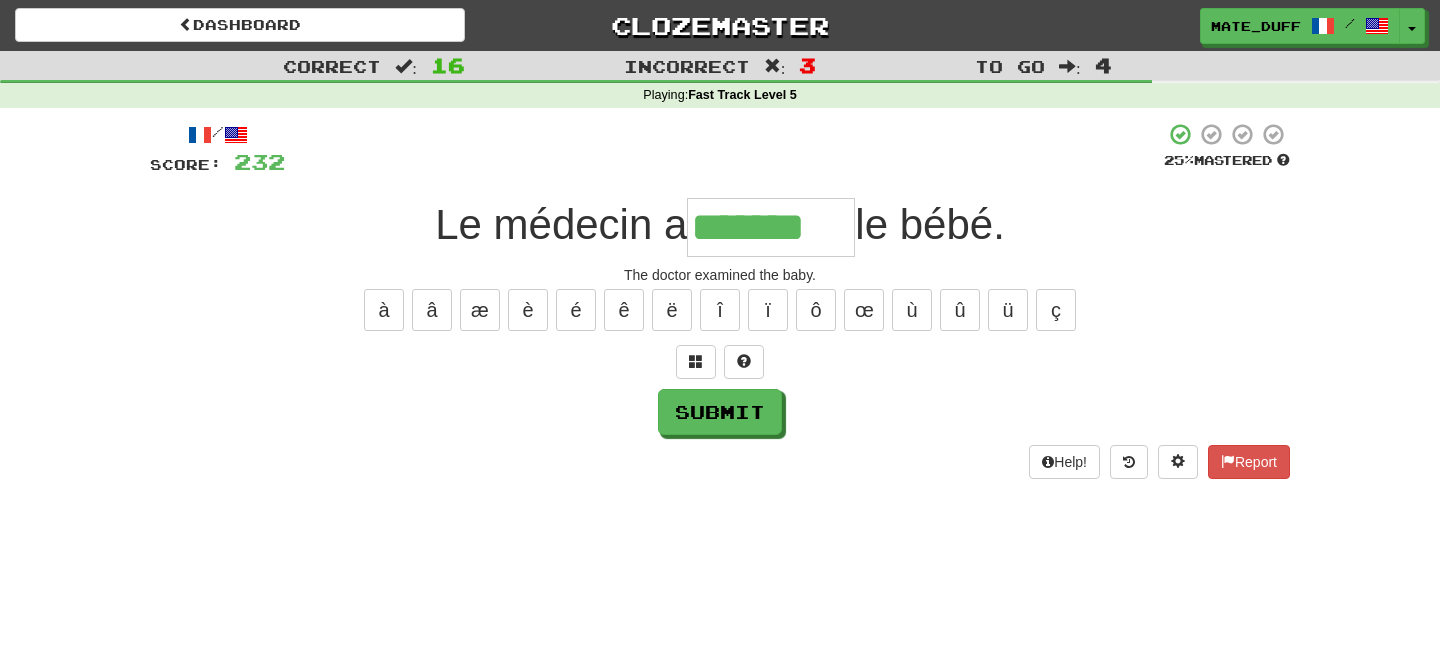 type on "*******" 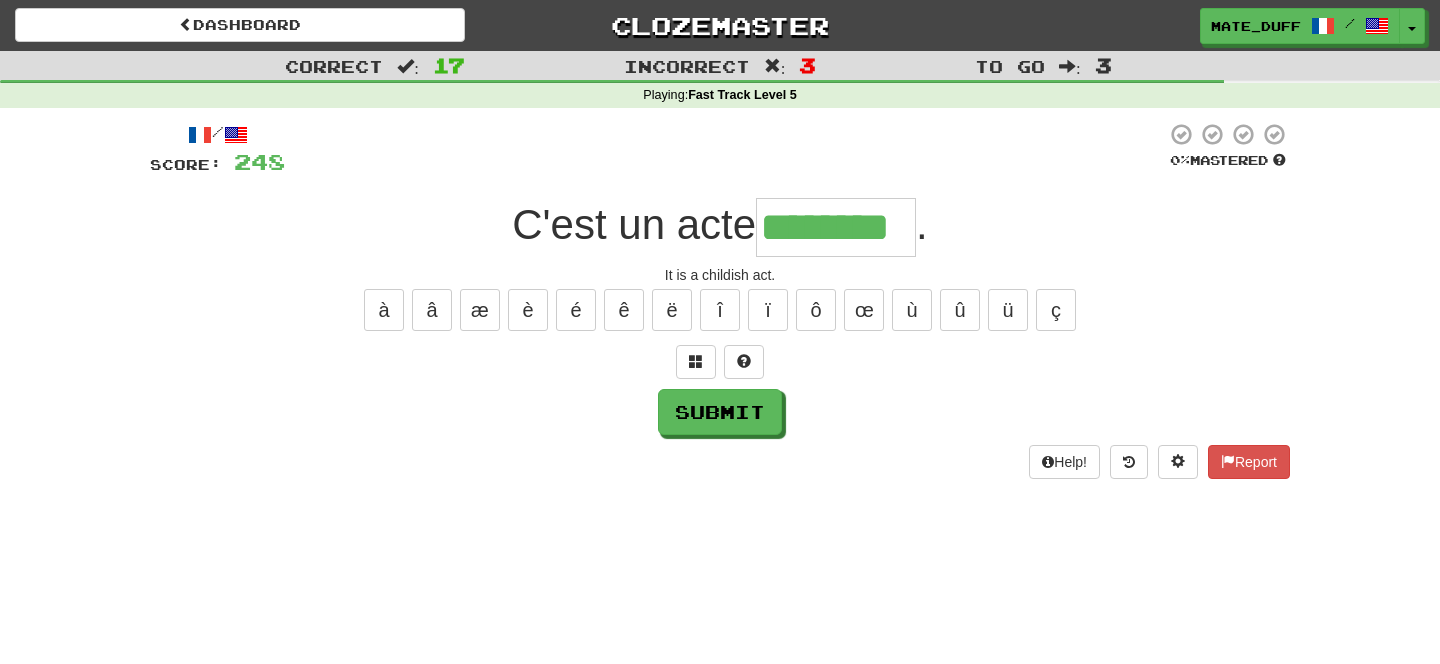type on "********" 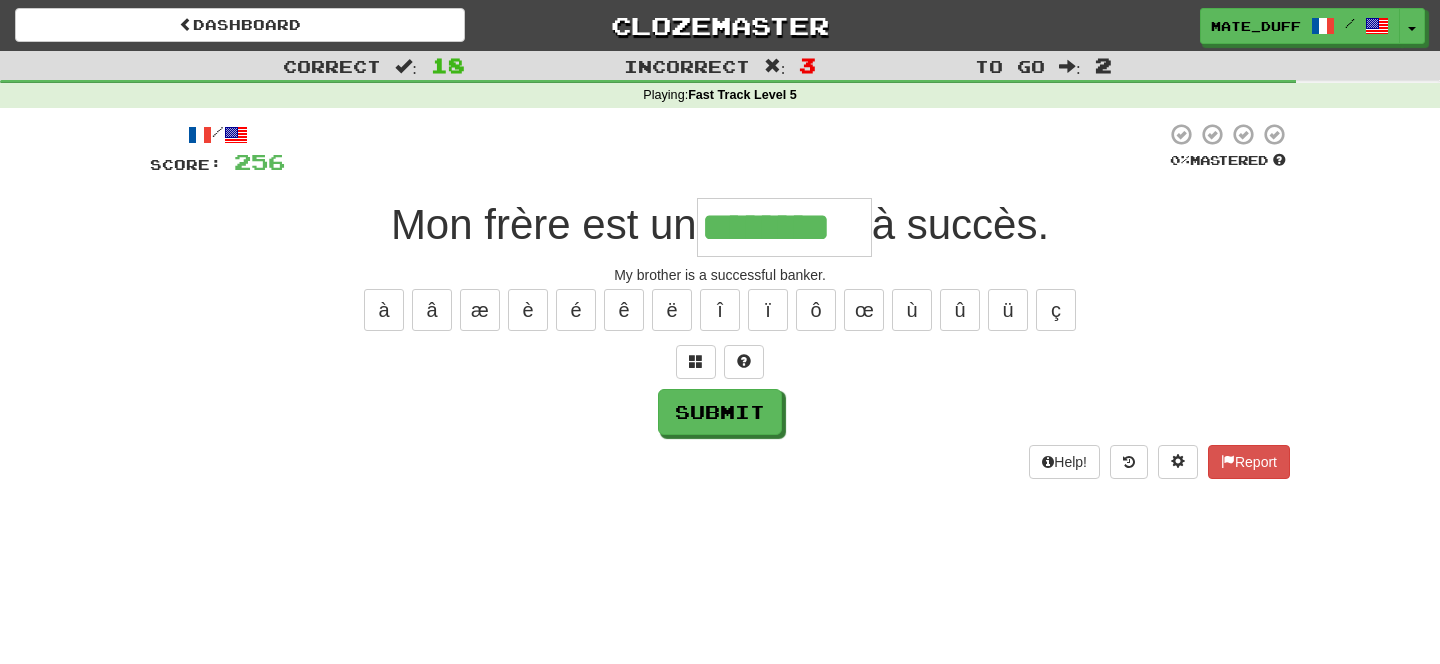 type on "********" 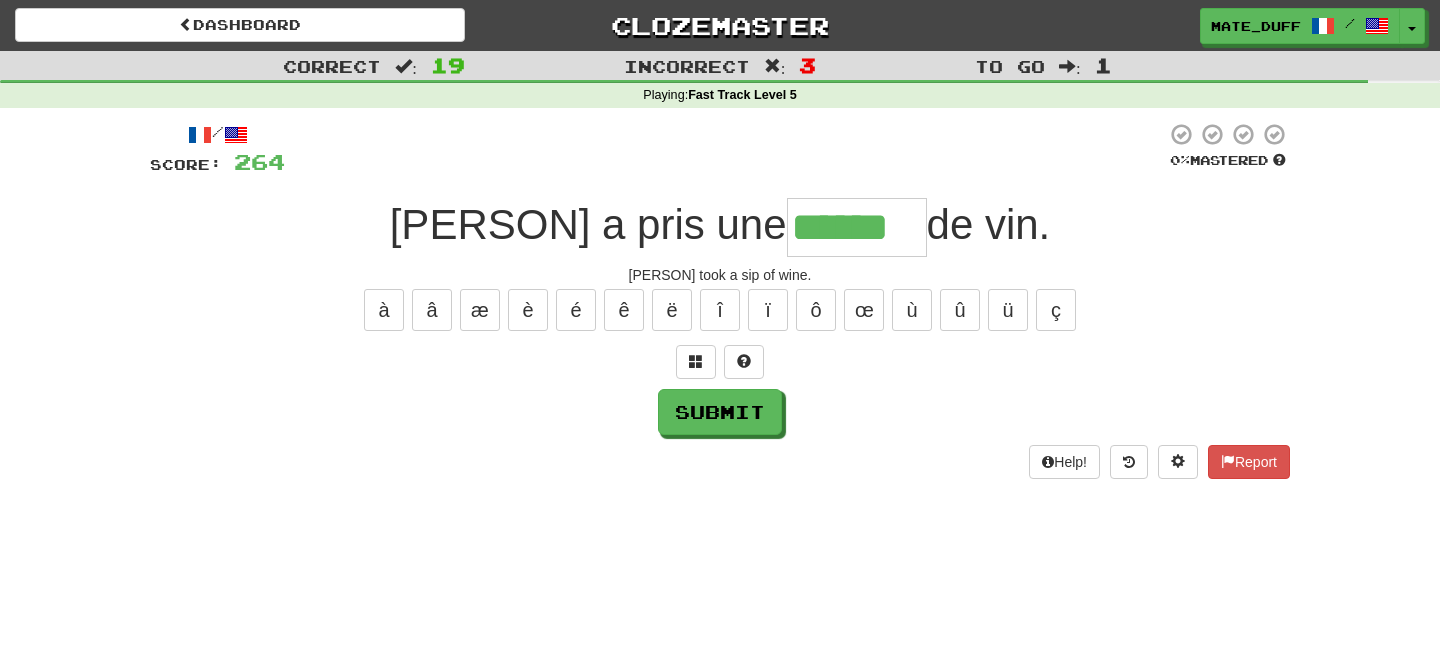 type on "******" 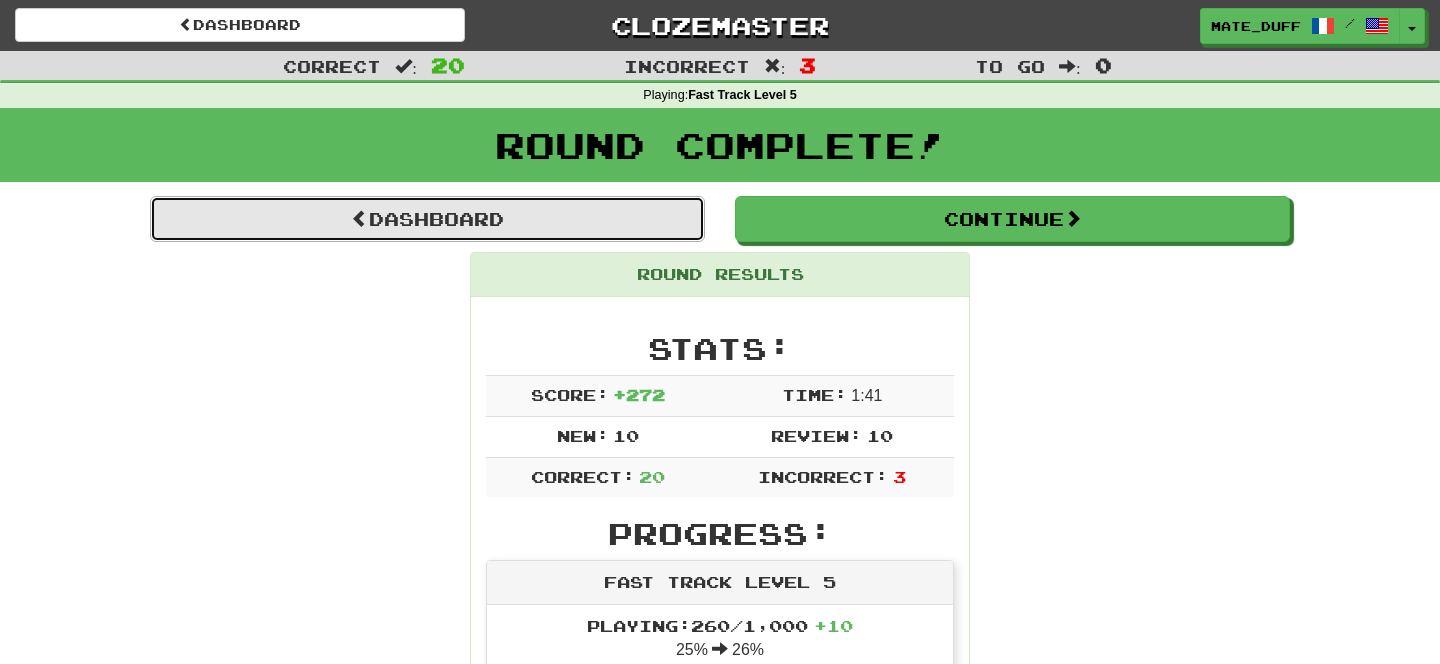 click on "Dashboard" at bounding box center [427, 219] 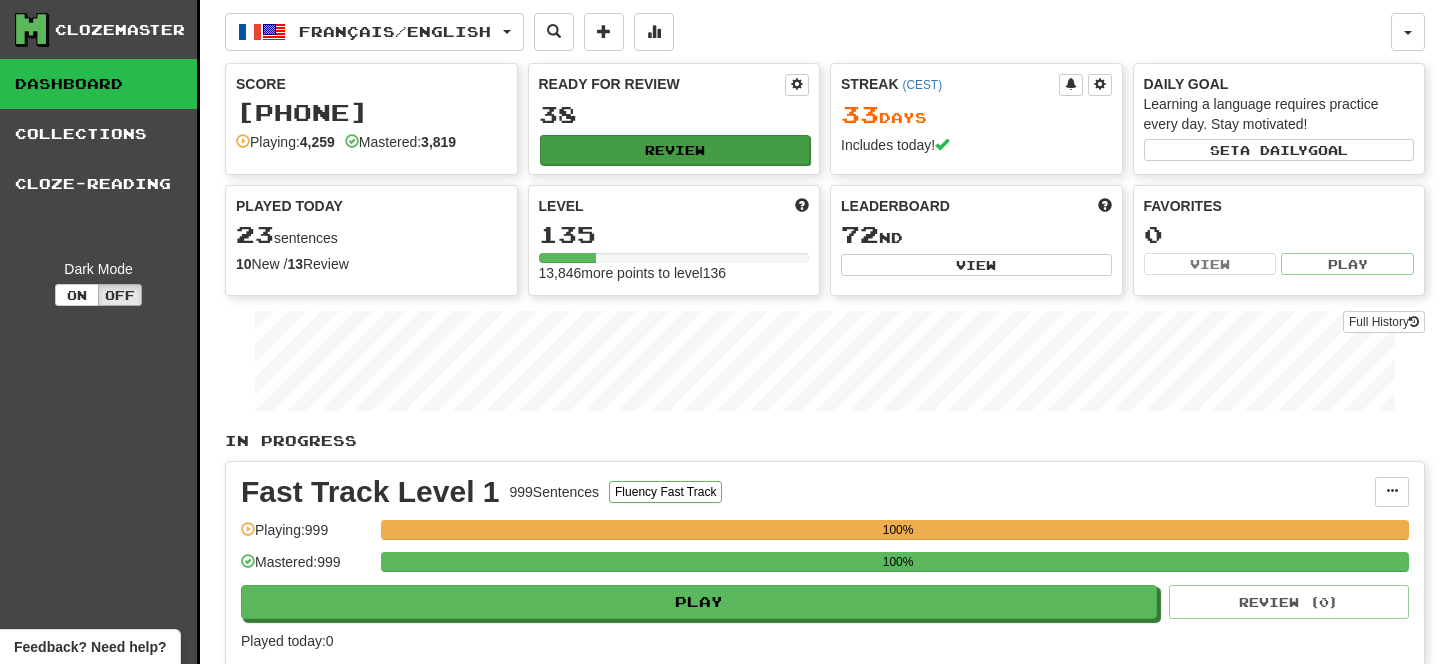 scroll, scrollTop: 0, scrollLeft: 0, axis: both 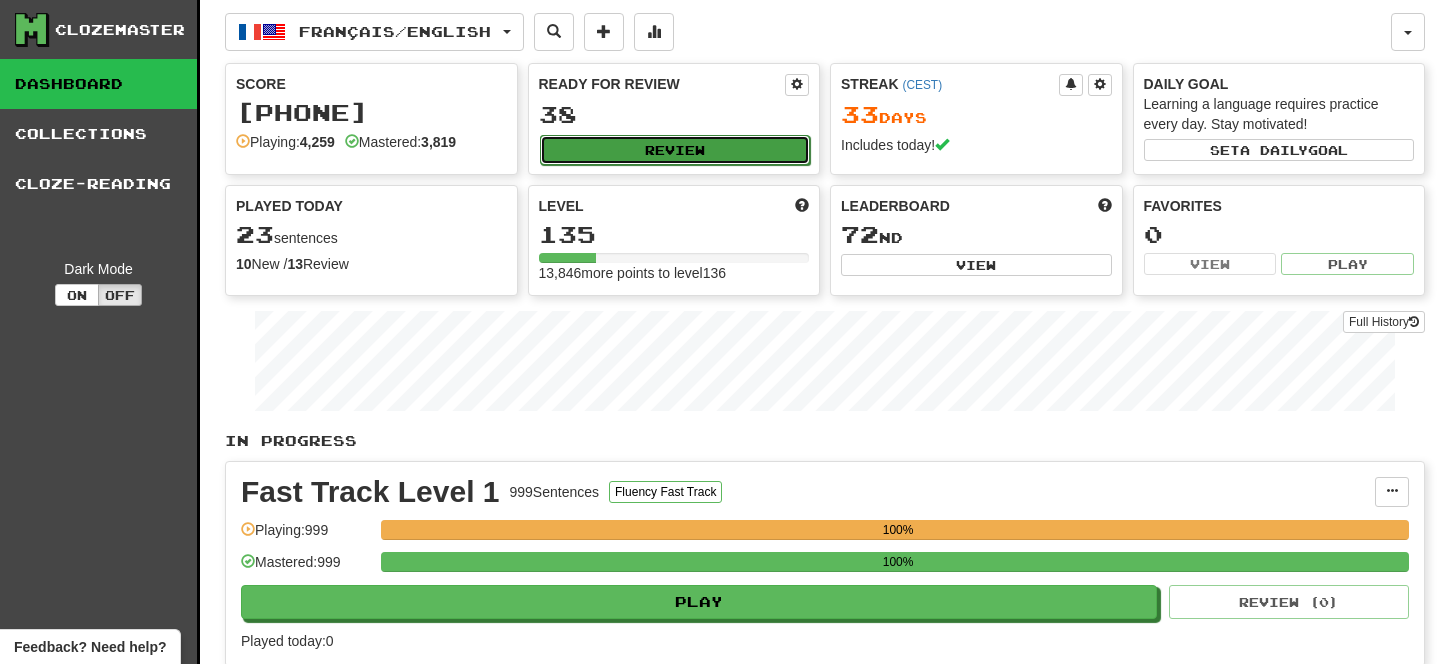 click on "Review" at bounding box center [675, 150] 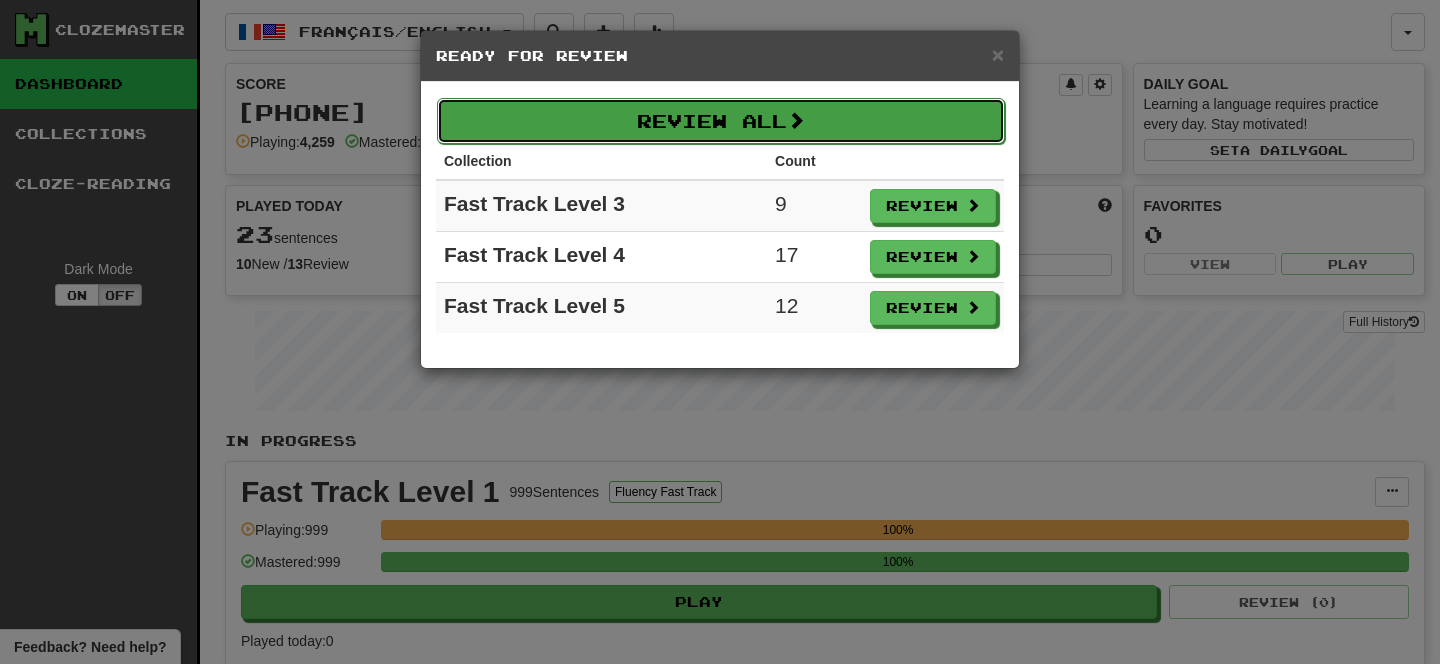 click on "Review All" at bounding box center [721, 121] 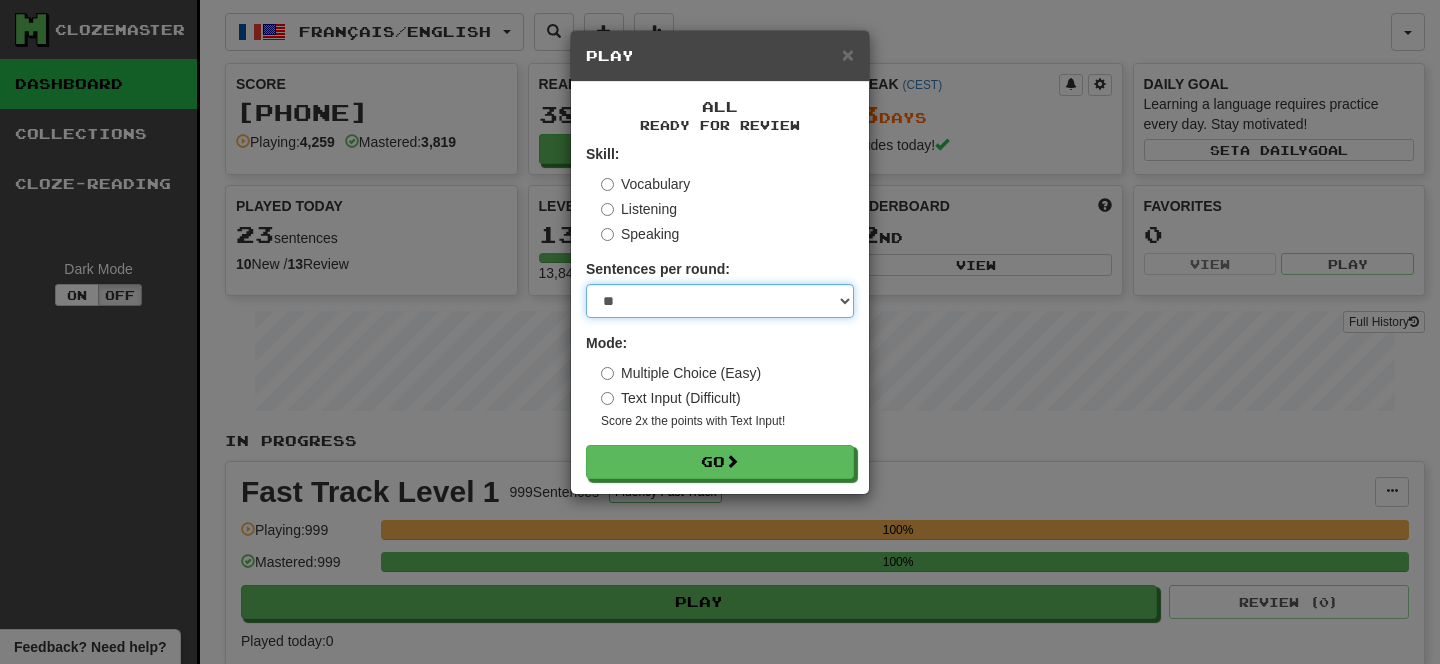 click on "* ** ** ** ** ** *** ********" at bounding box center (720, 301) 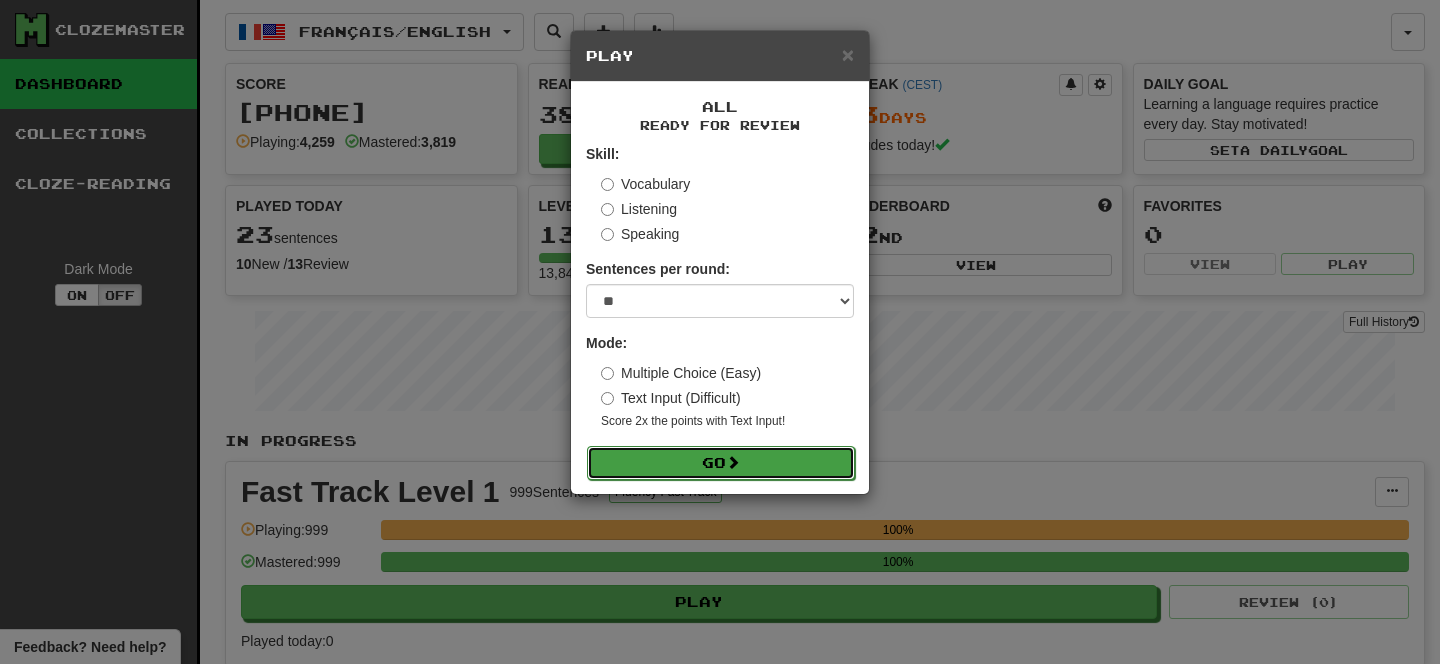 click on "Go" at bounding box center (721, 463) 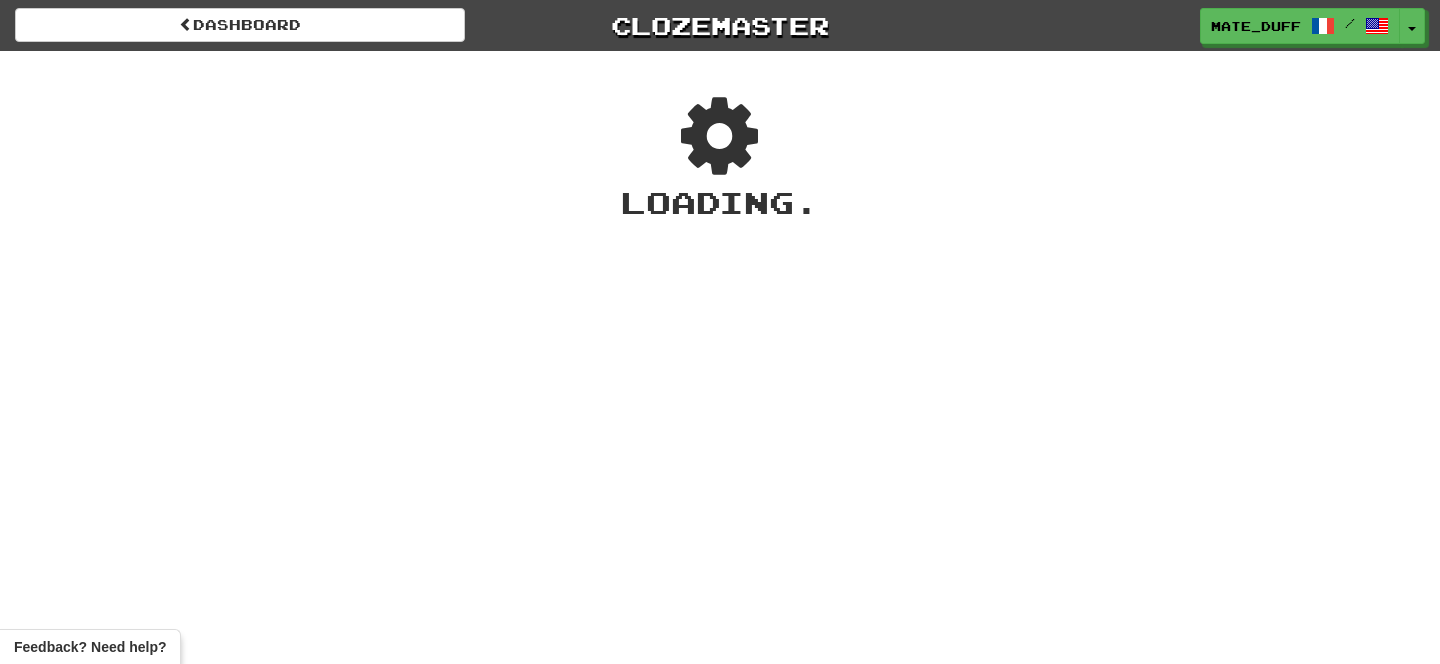 scroll, scrollTop: 0, scrollLeft: 0, axis: both 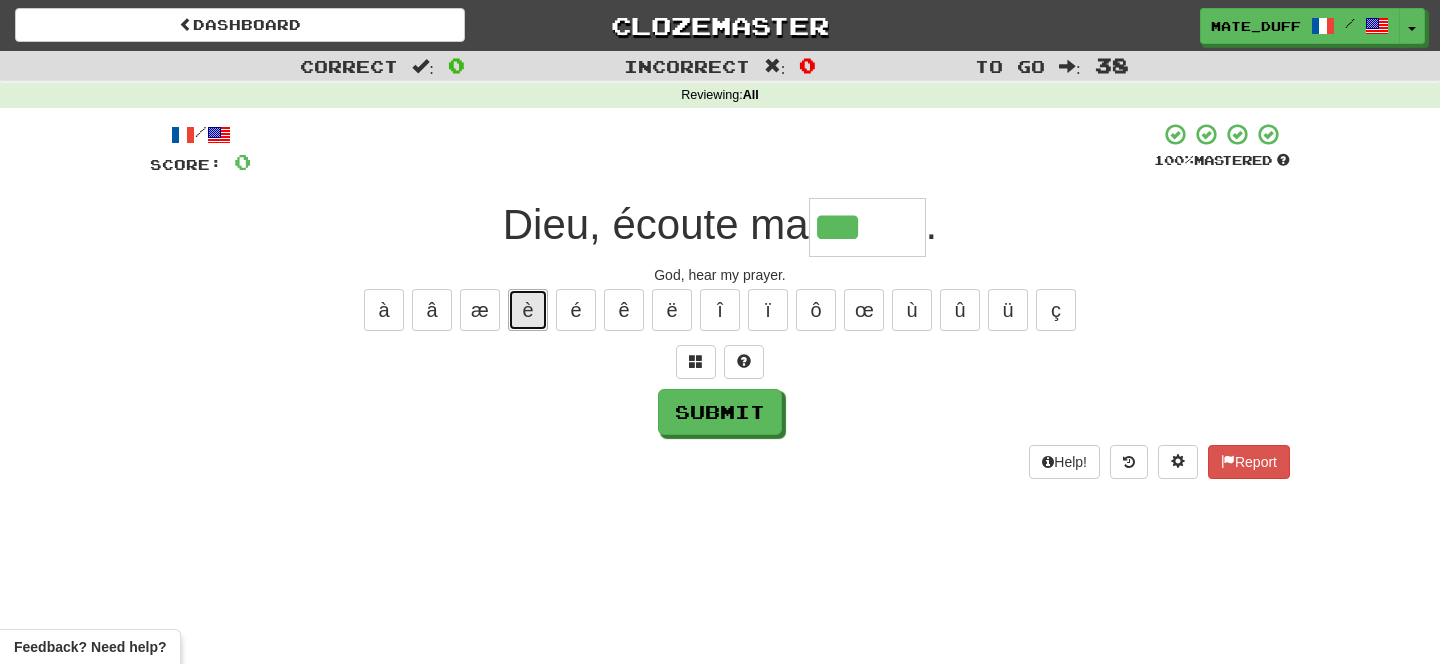 click on "è" at bounding box center (528, 310) 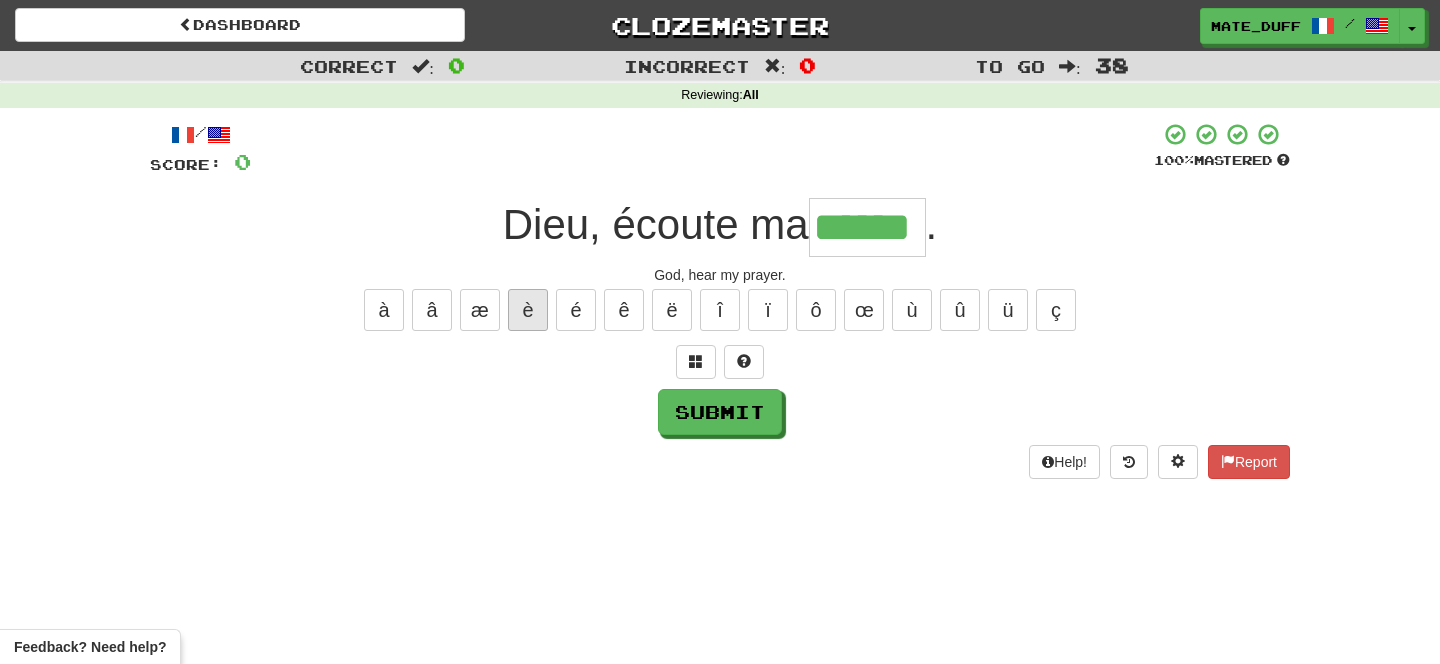 type on "******" 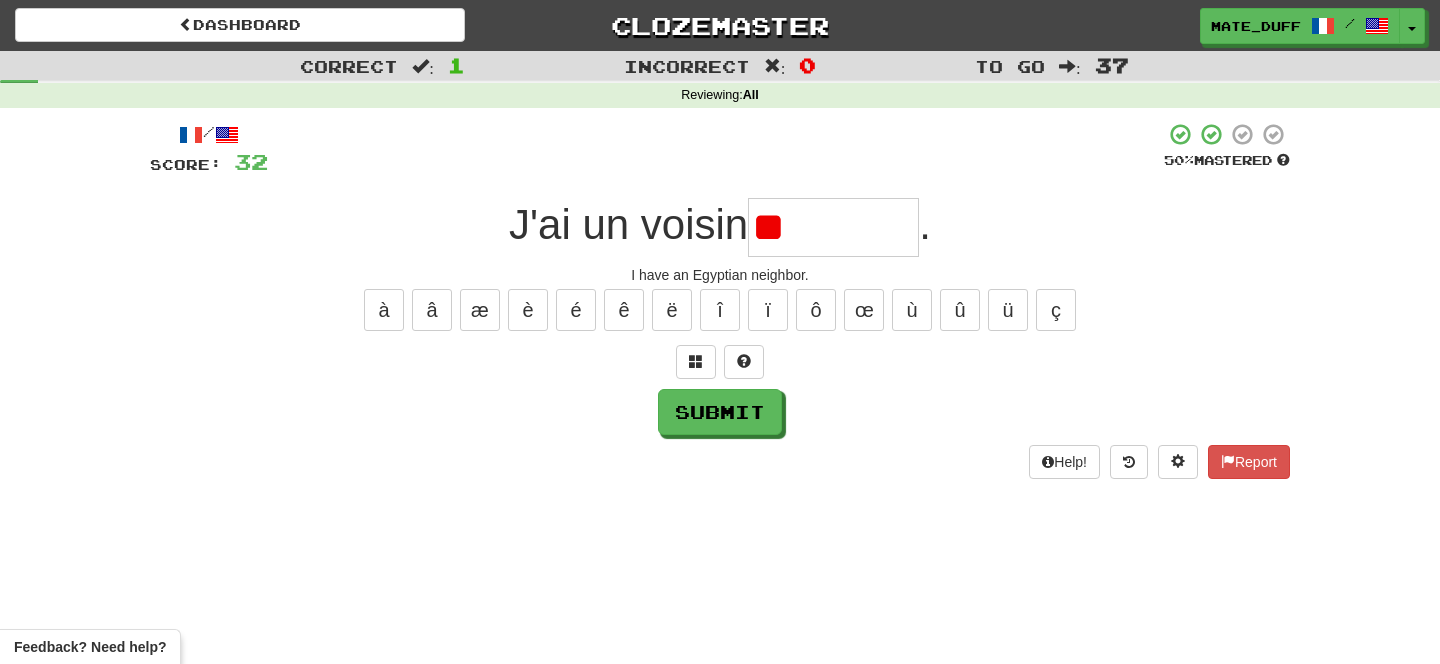 type on "*" 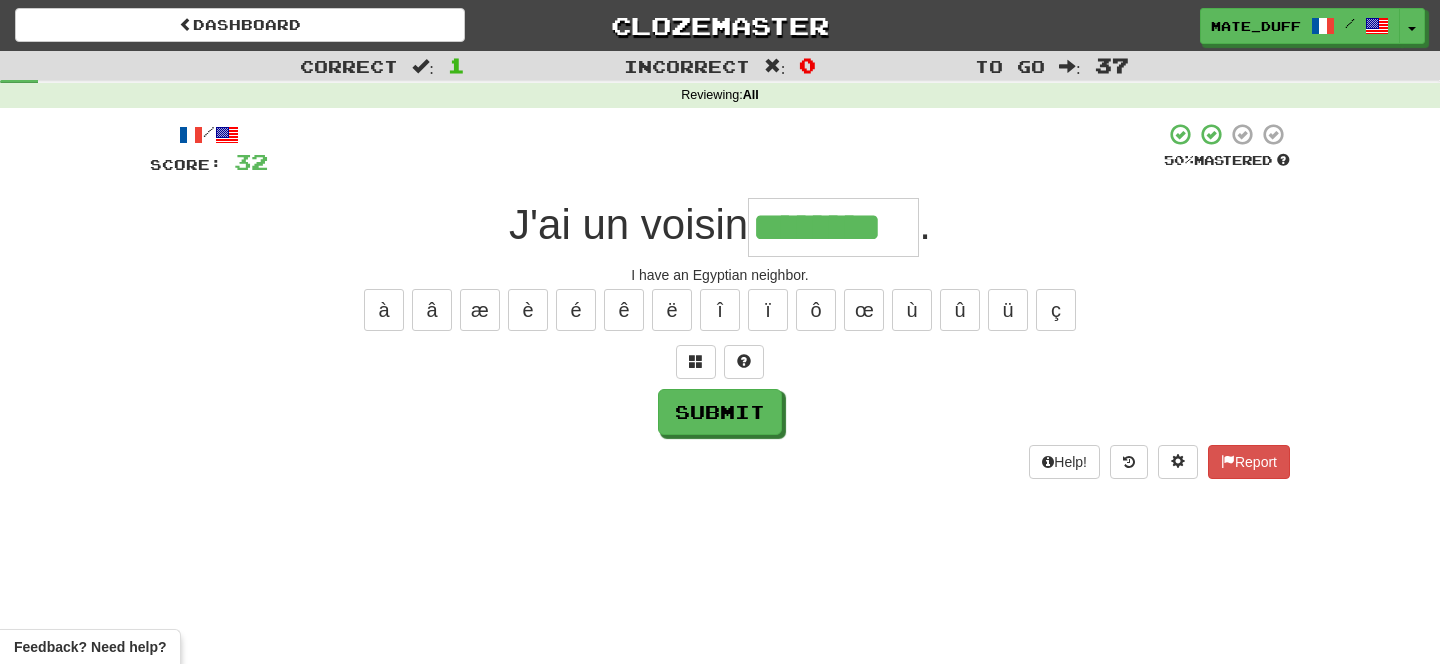 type on "********" 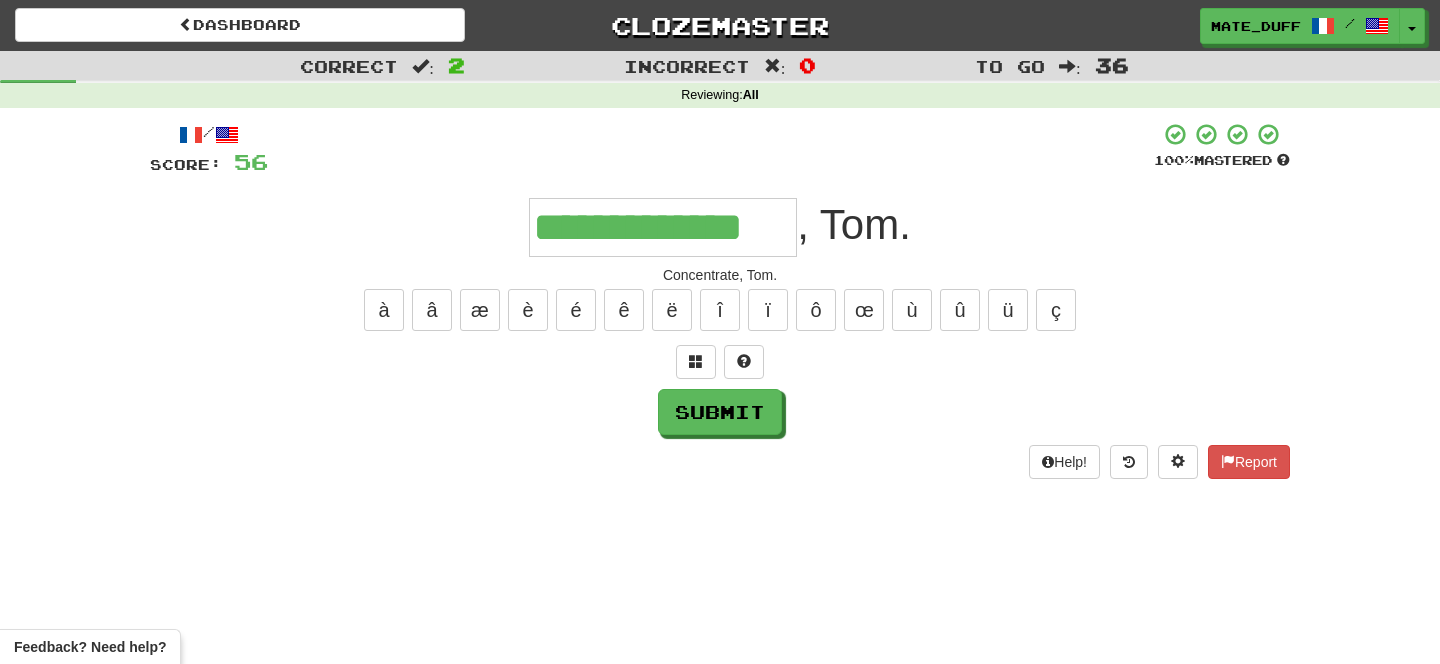 type on "**********" 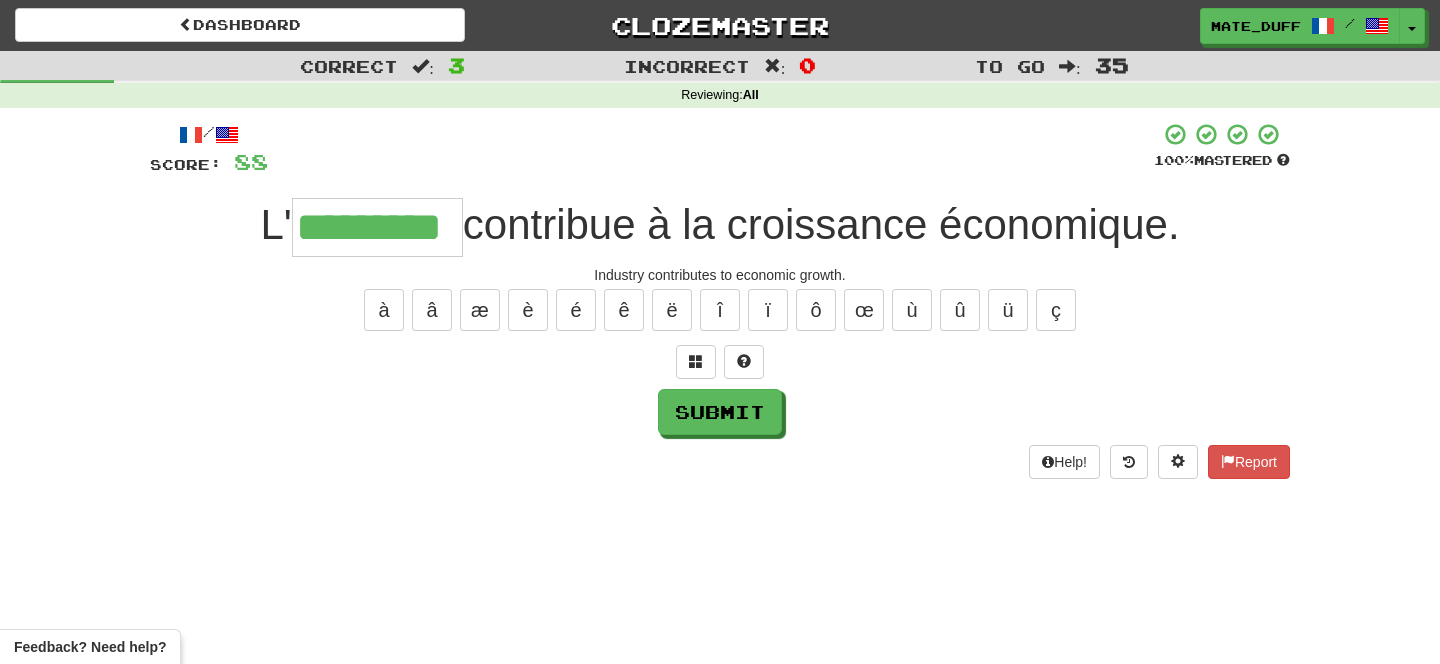type on "*********" 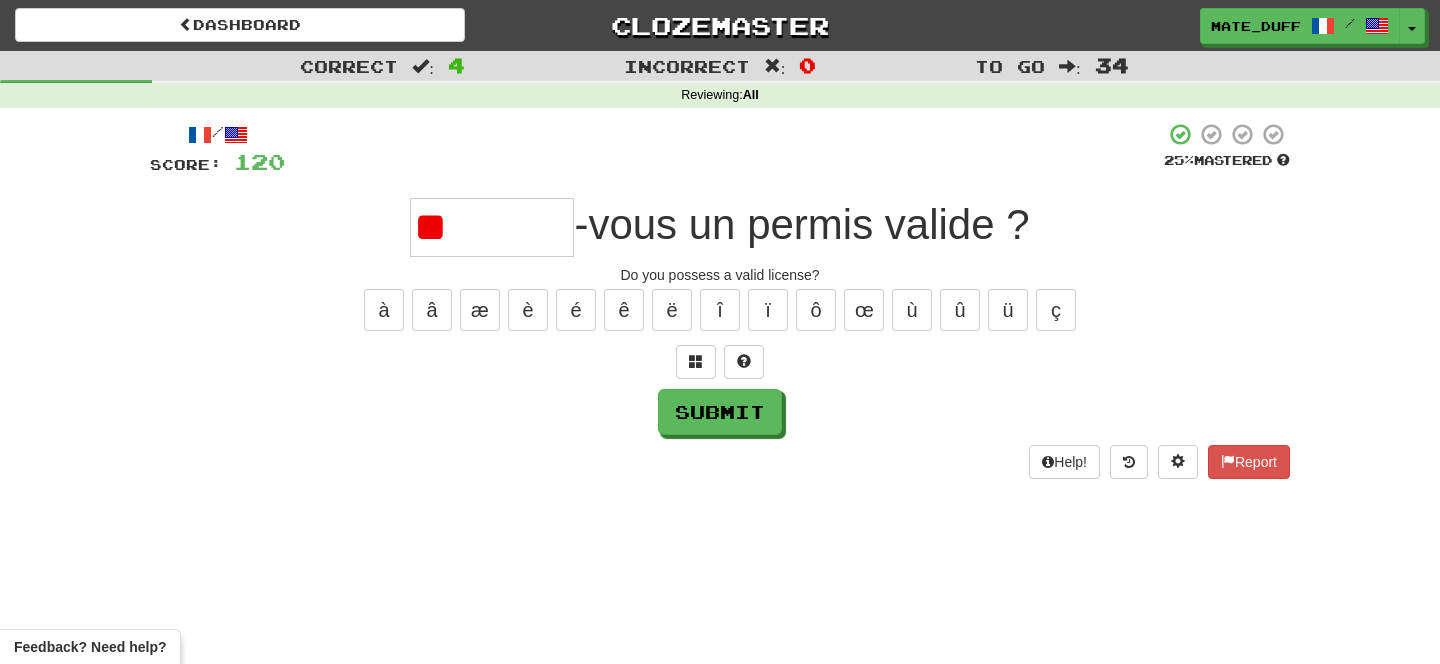type on "*" 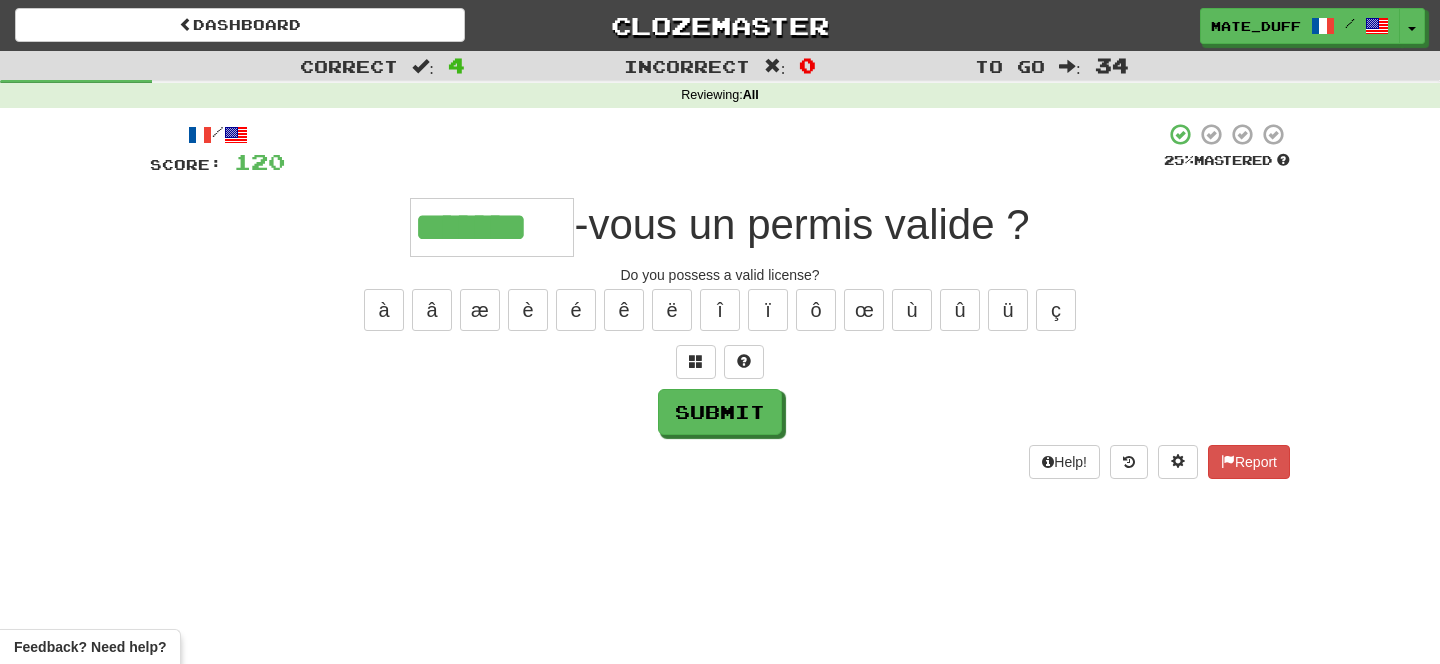 type on "*******" 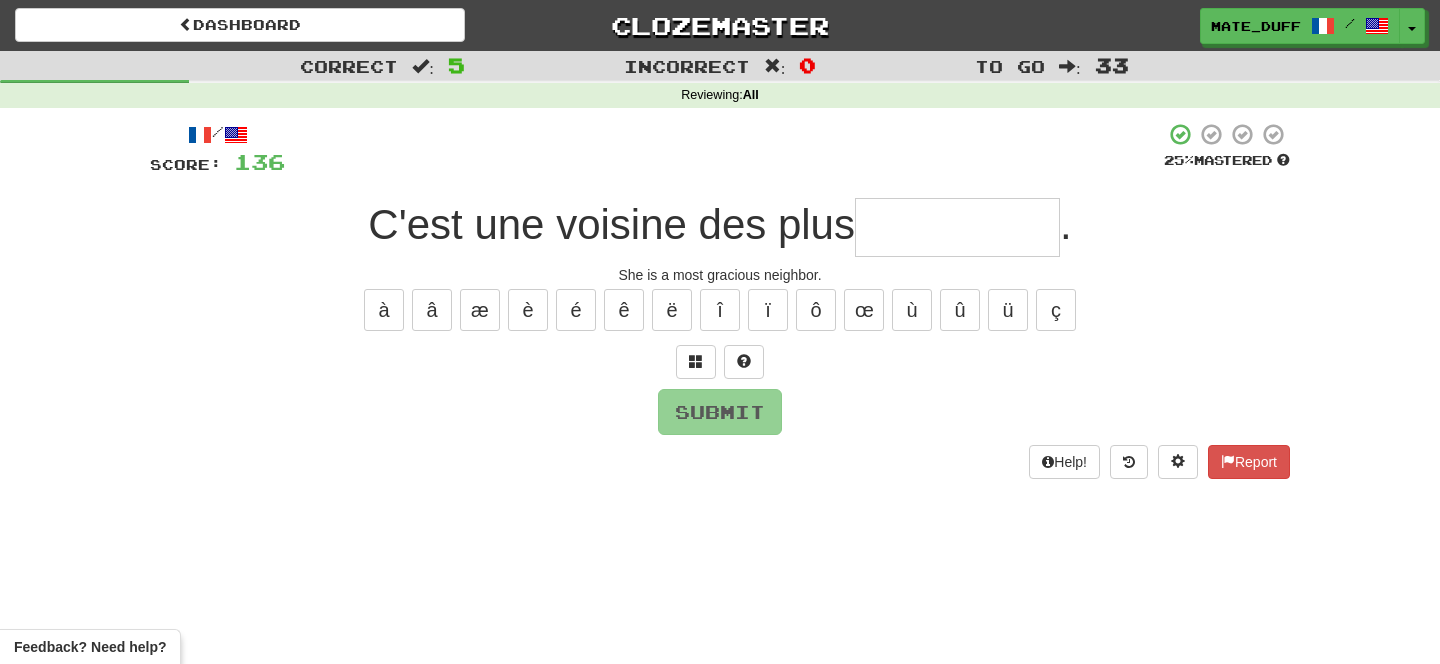 type on "*" 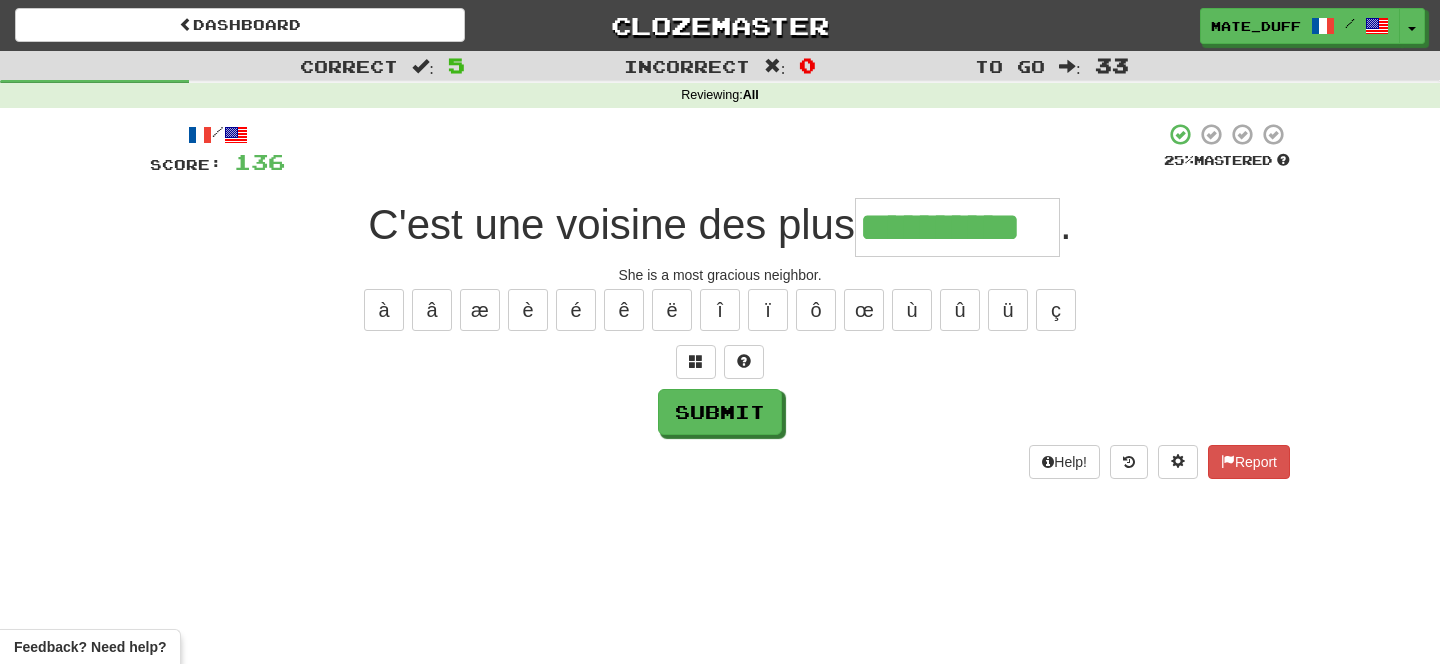 type on "**********" 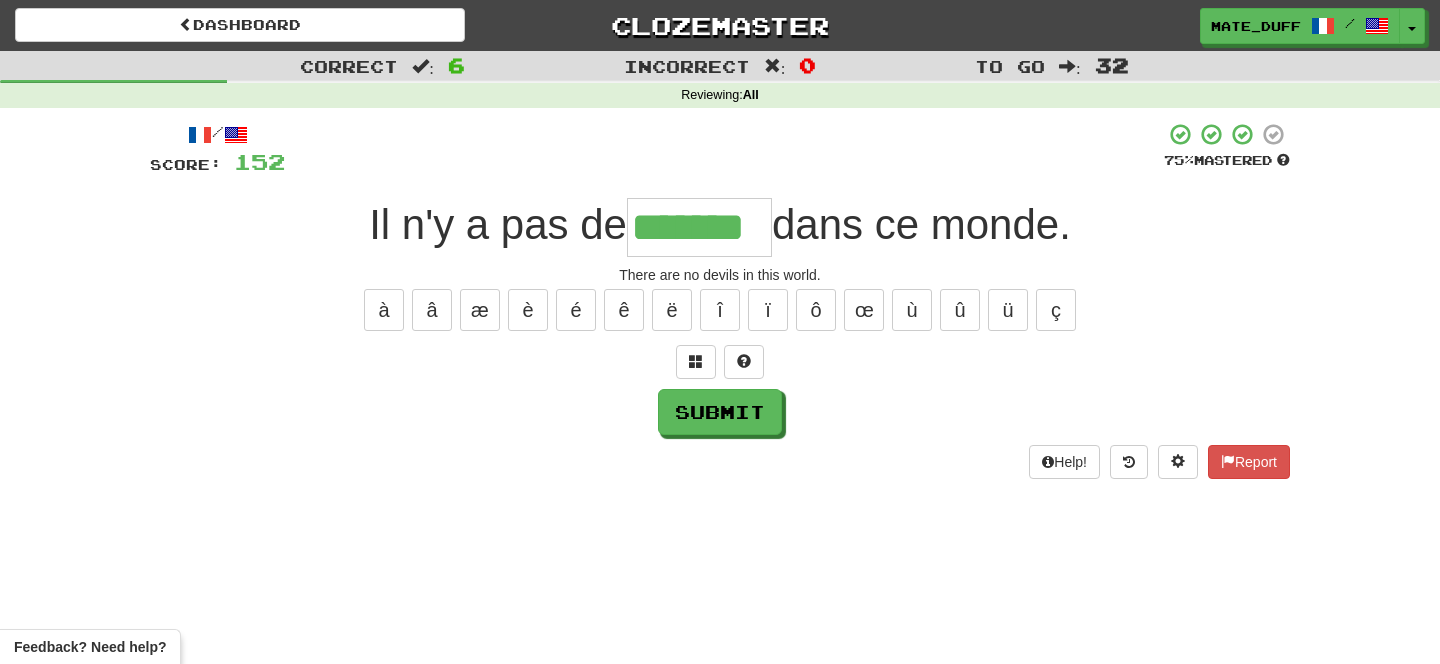 type on "*******" 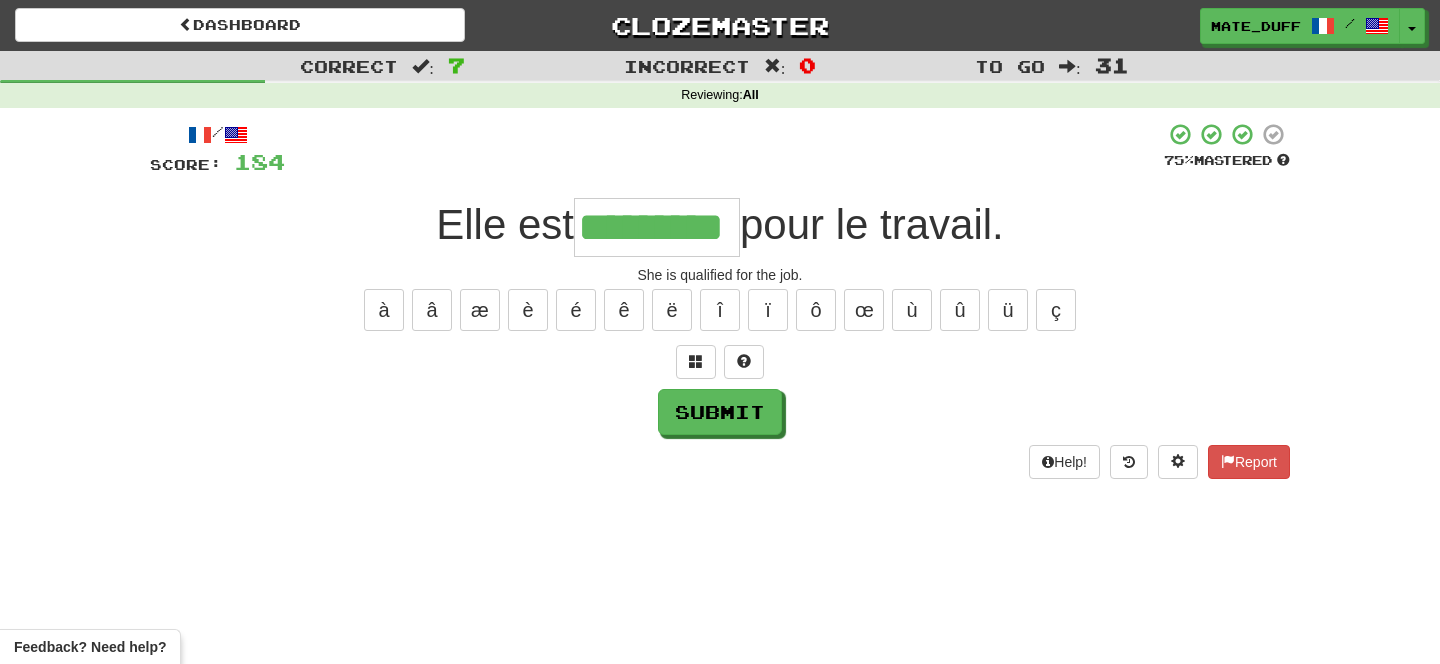 type on "*********" 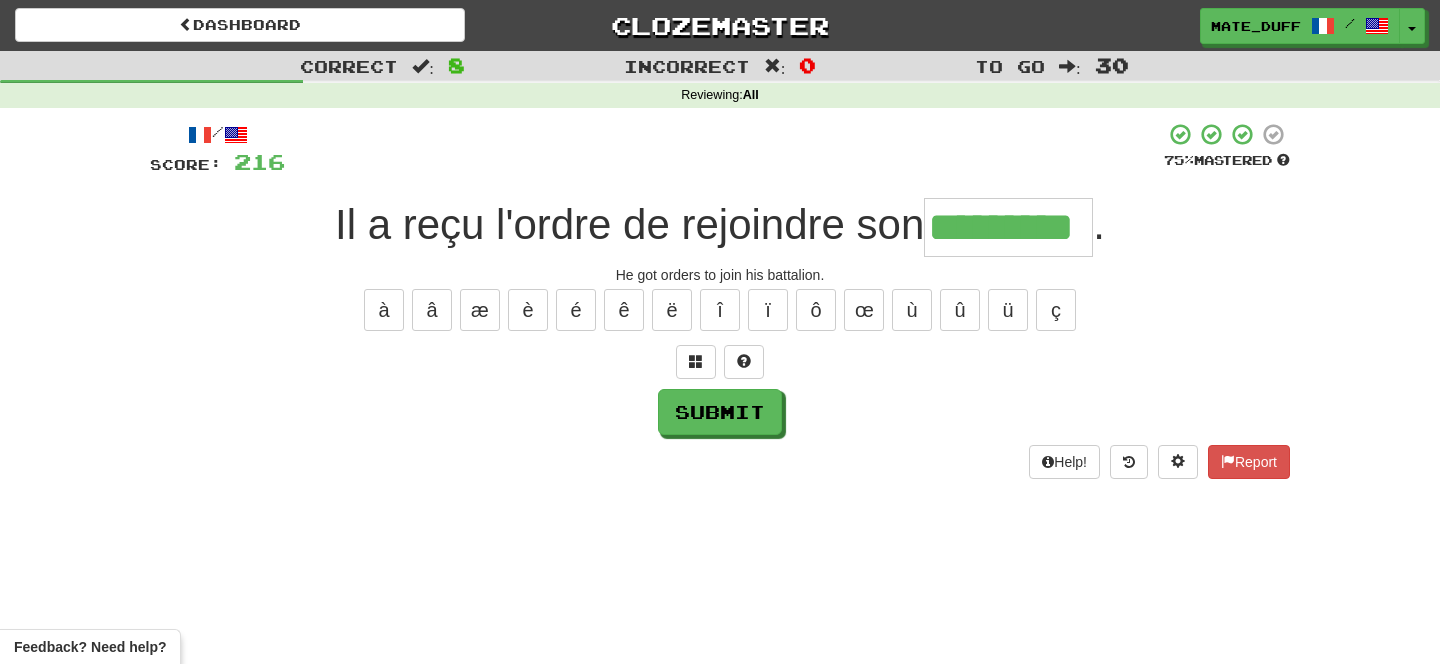 type on "*********" 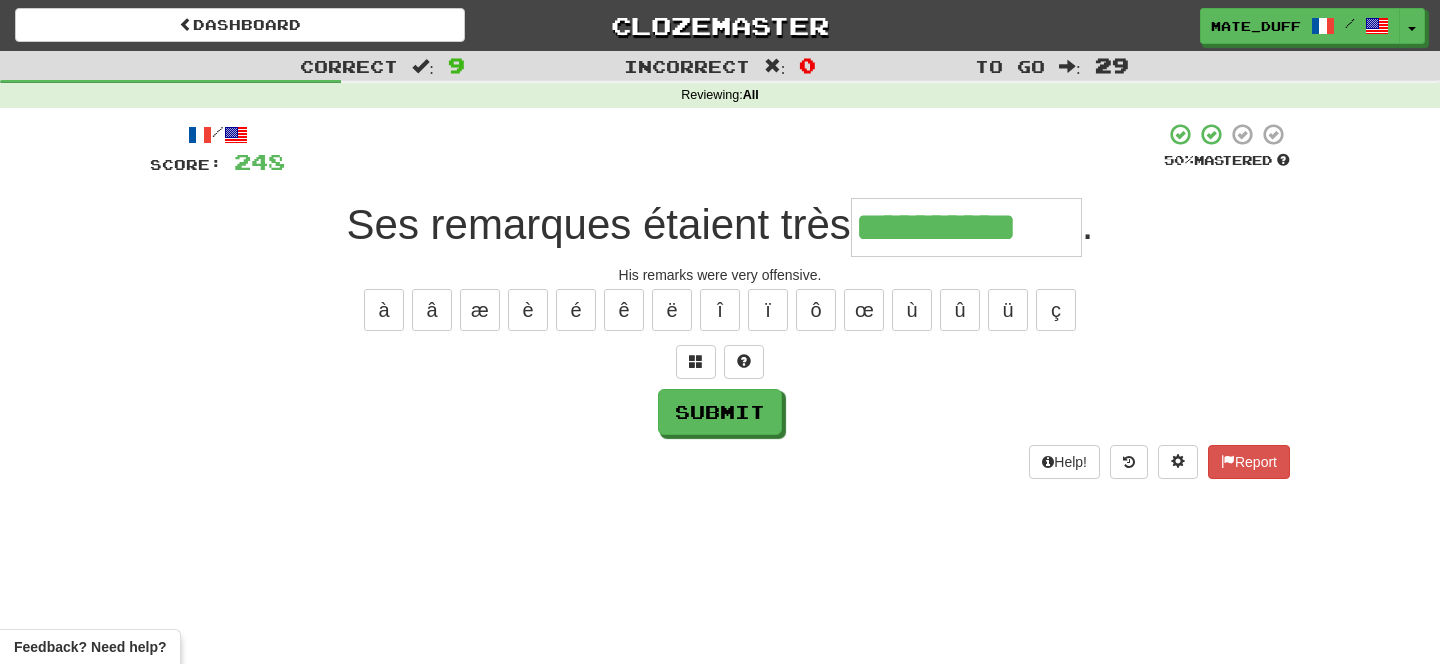 type on "**********" 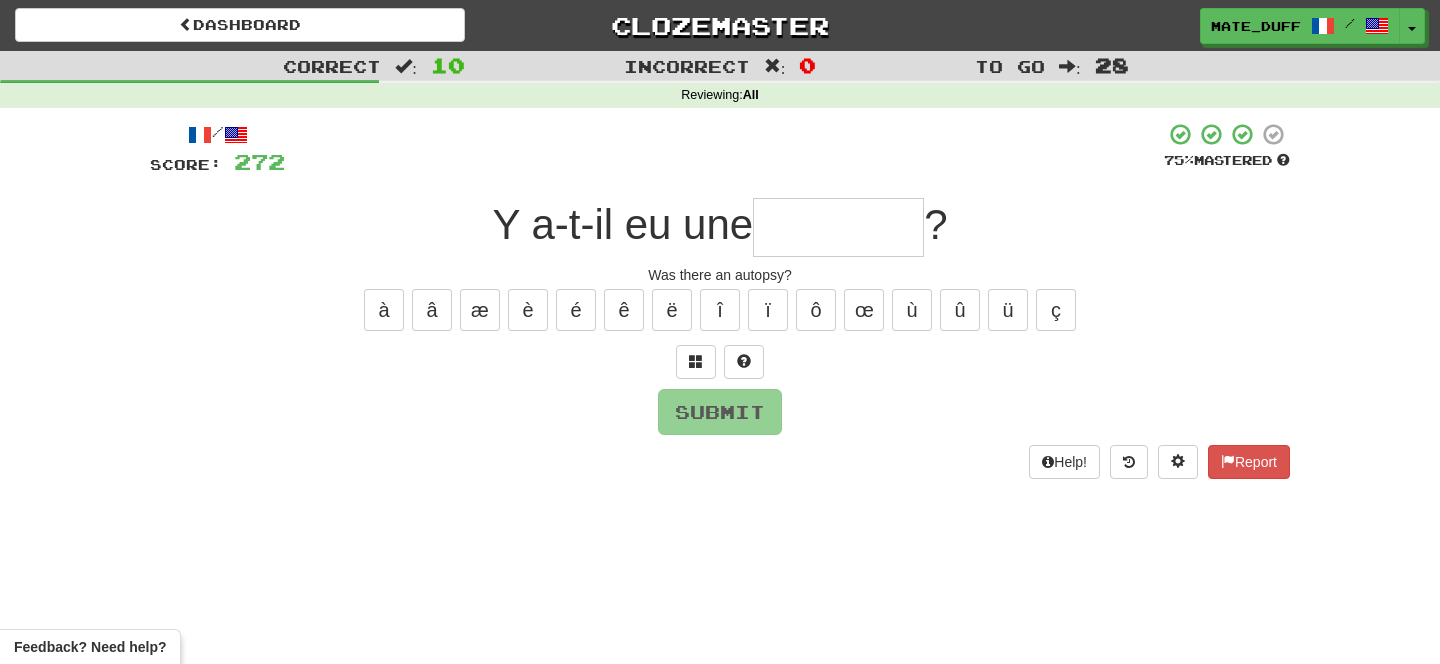 type on "*" 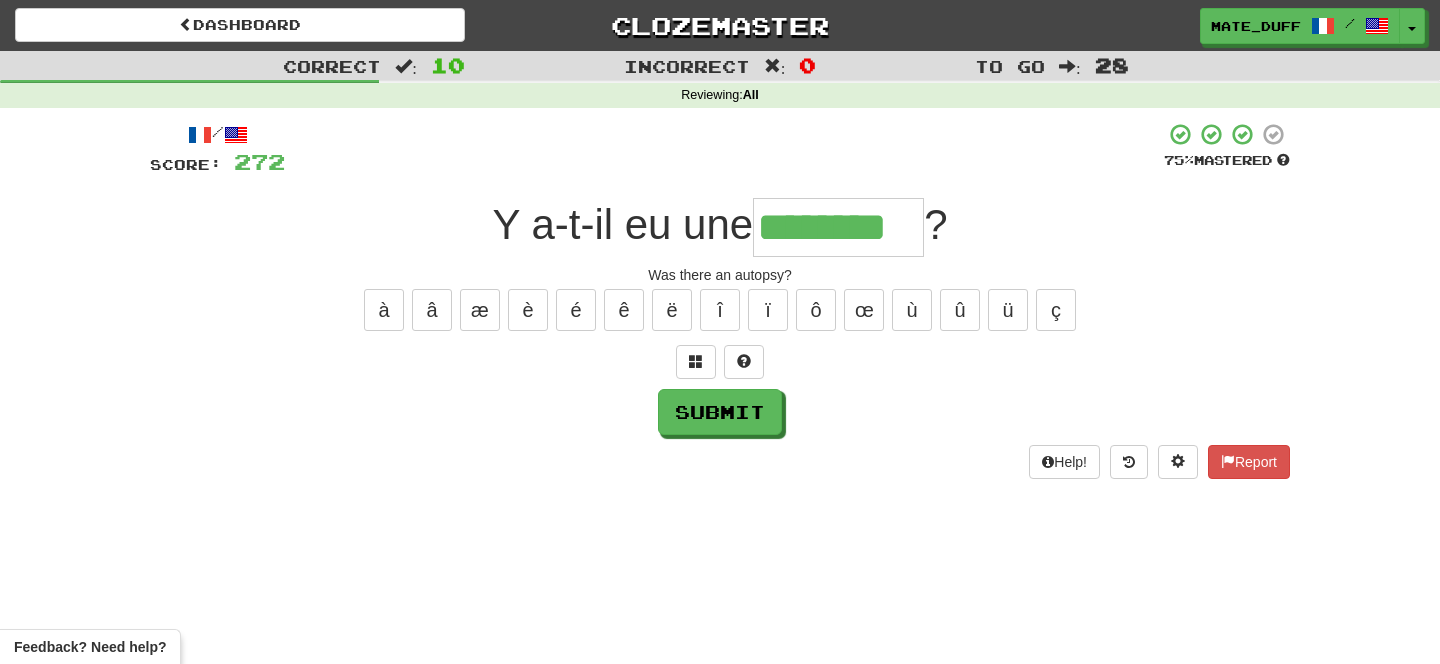 type on "********" 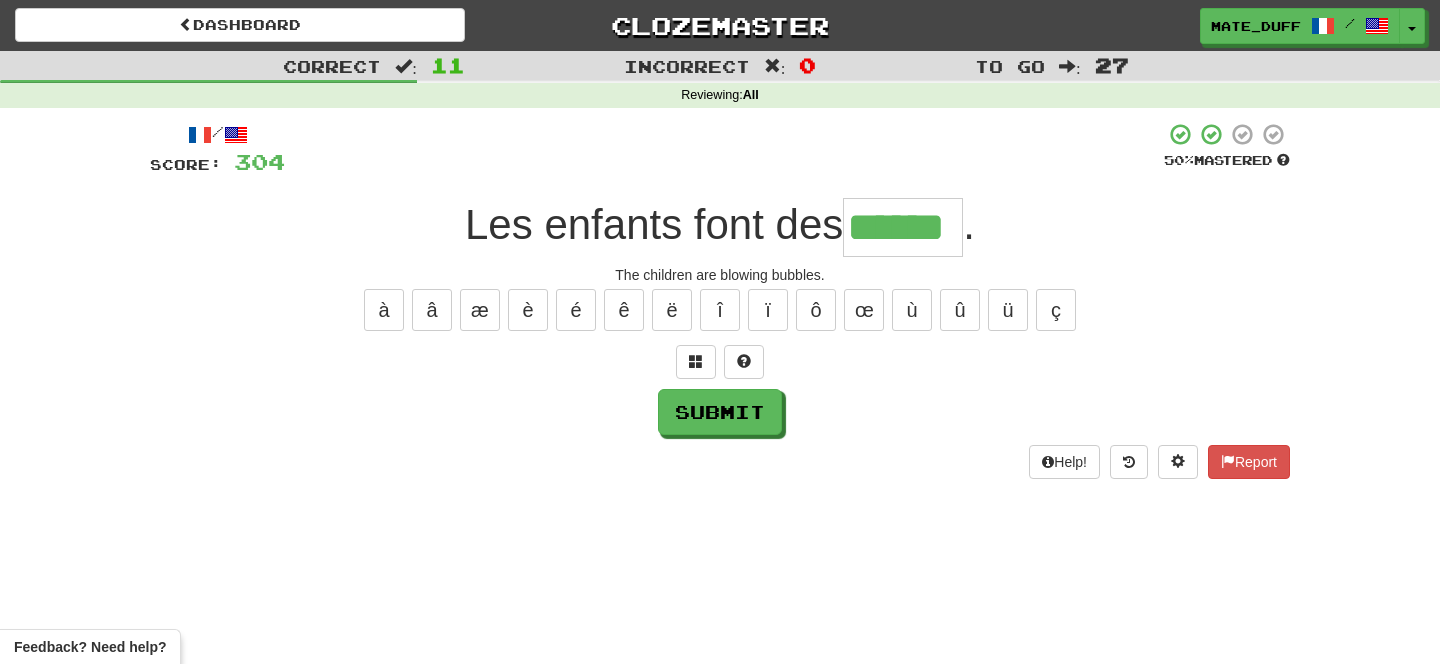 type on "******" 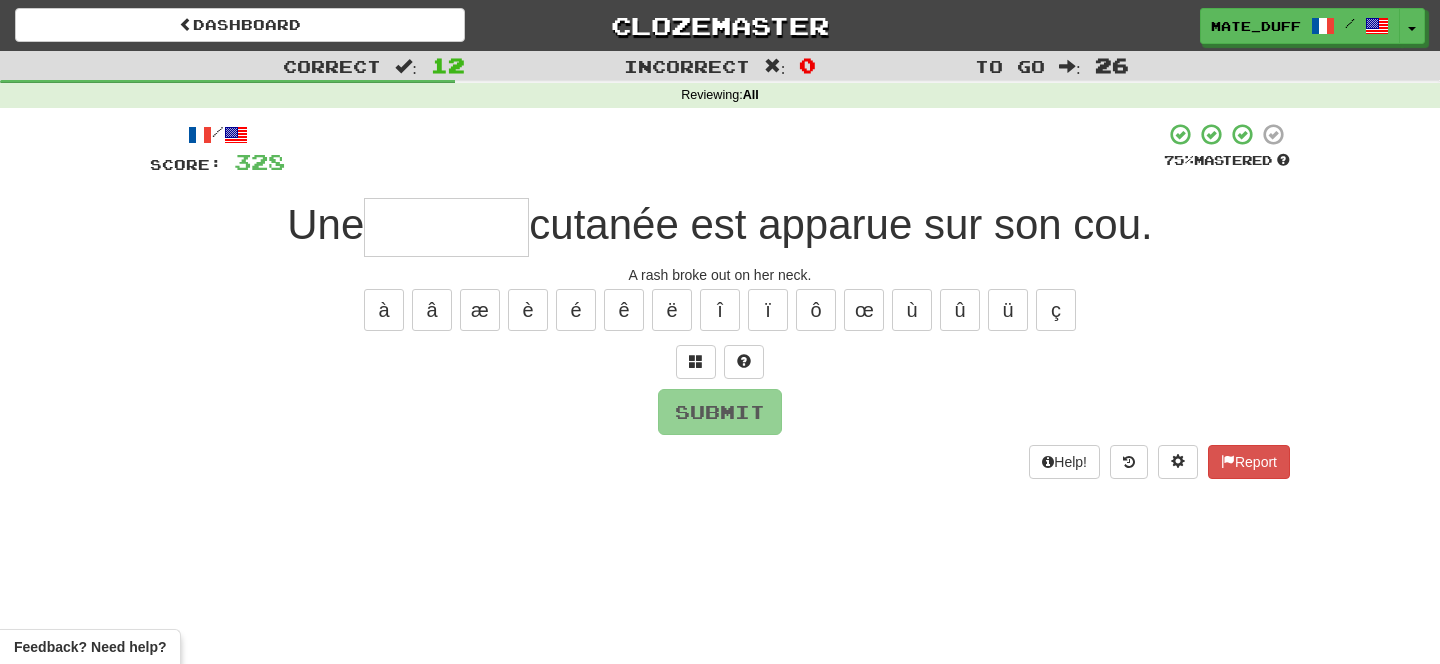 type on "*" 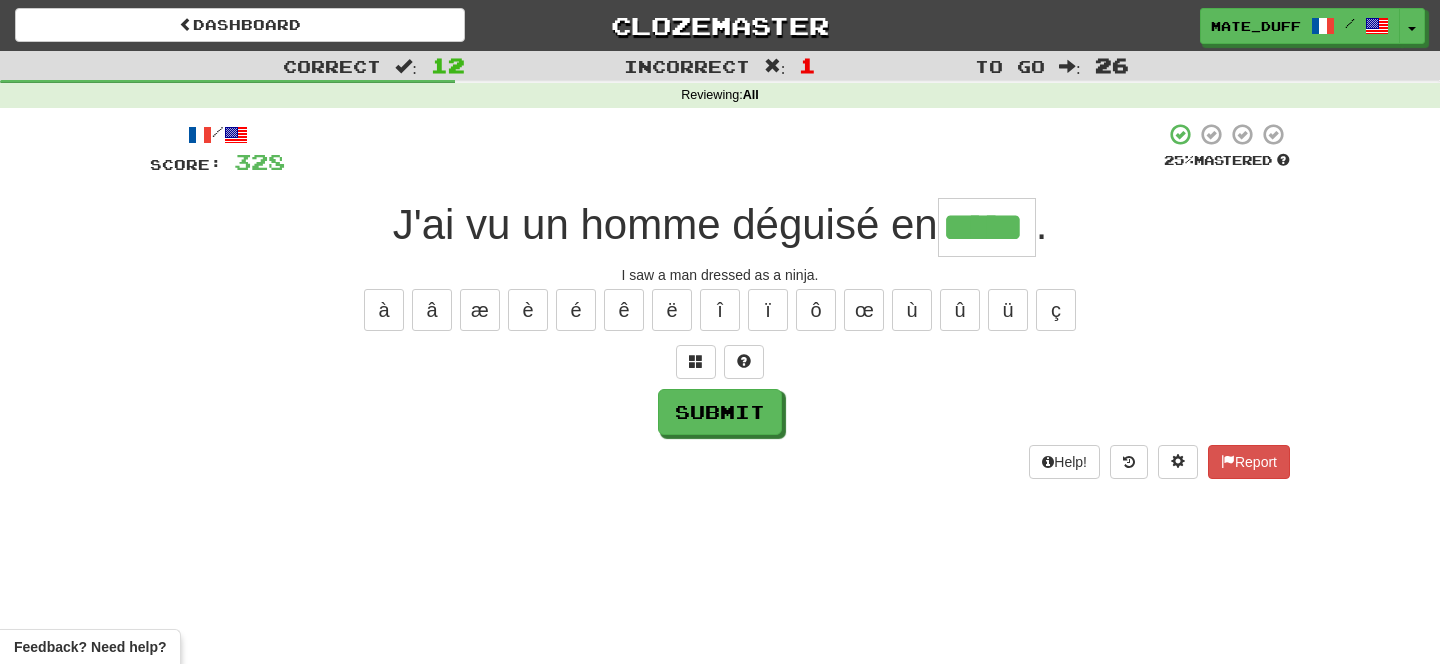 type on "*****" 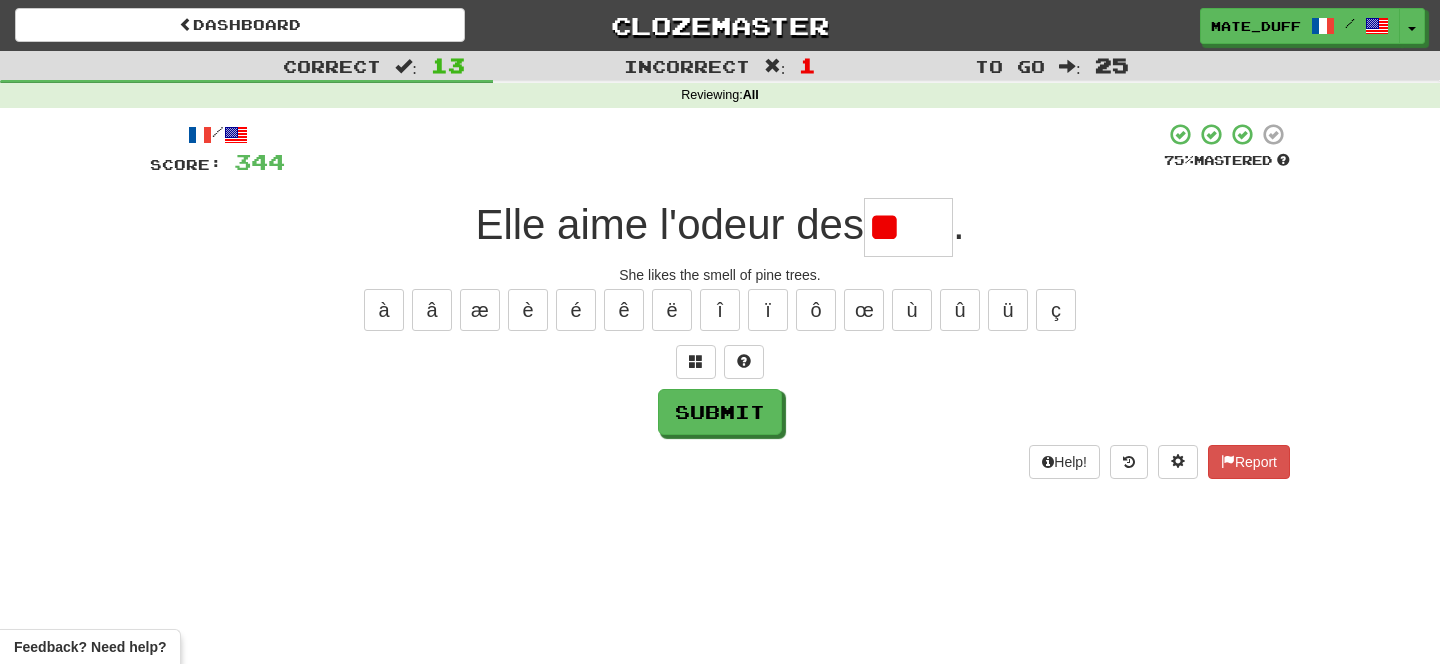 type on "*" 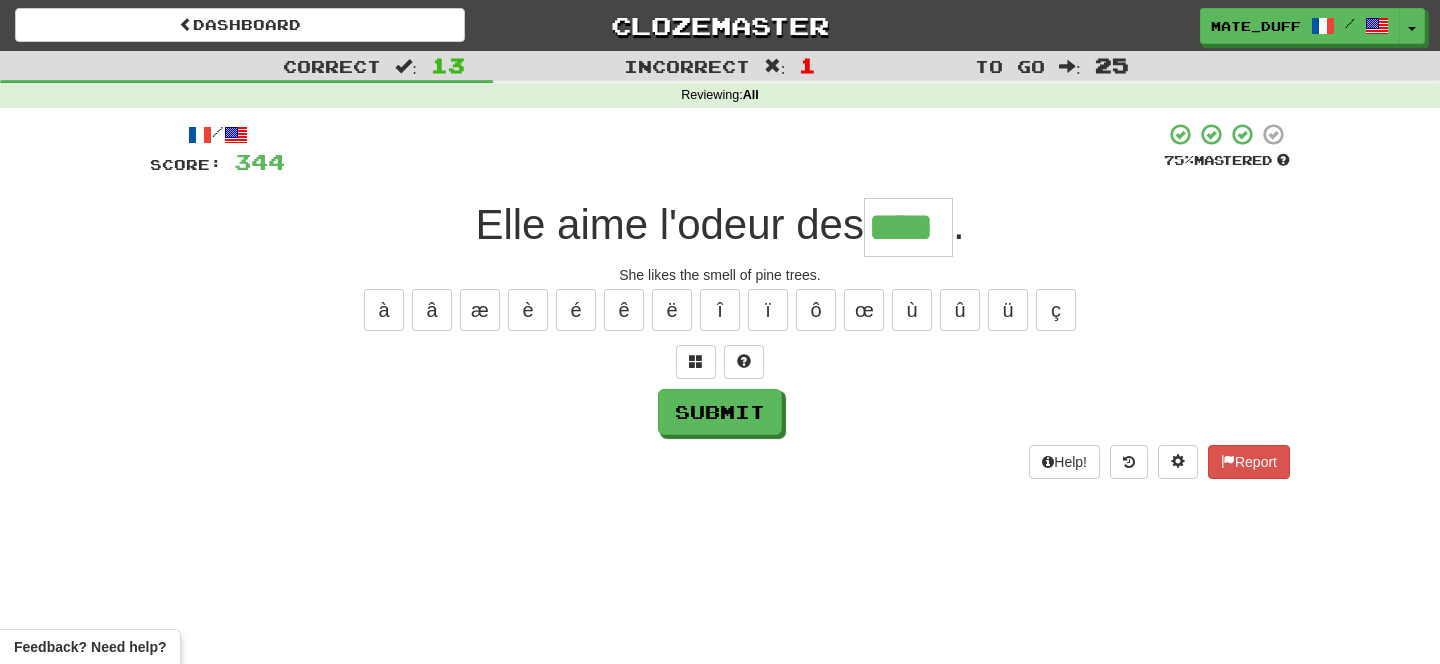 type on "****" 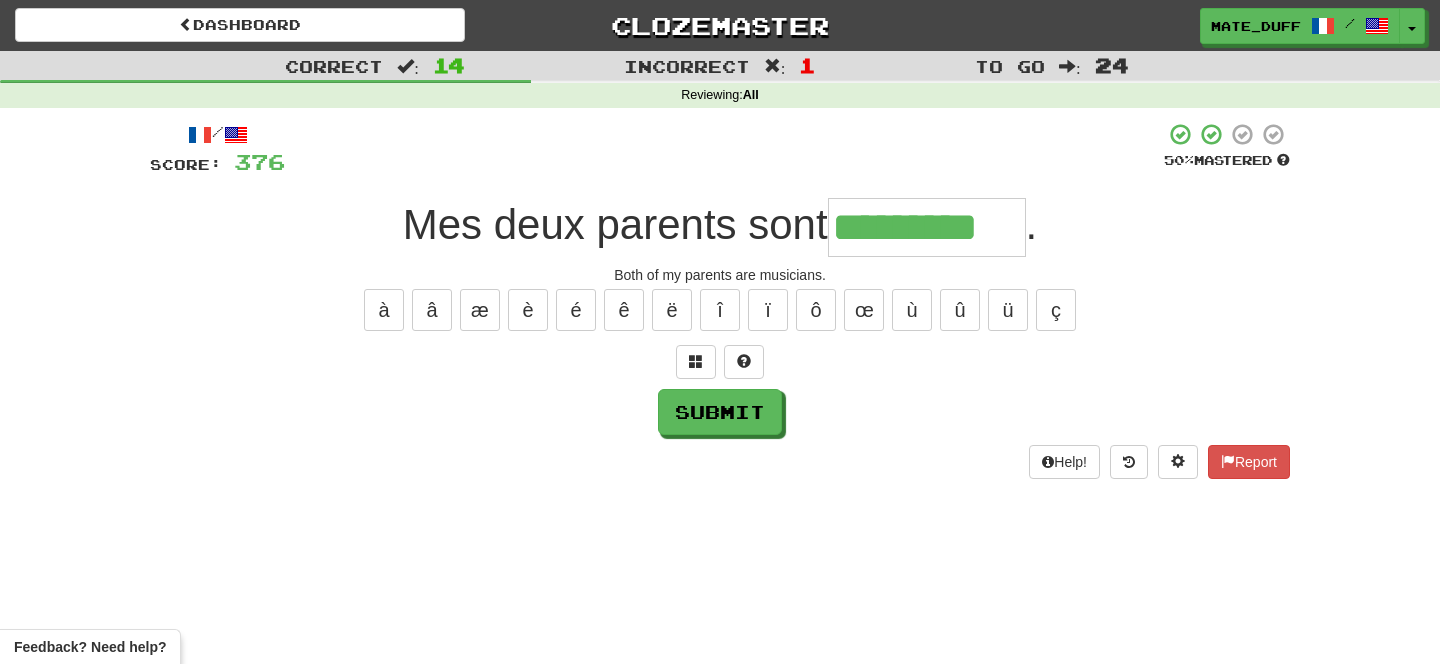 type on "*********" 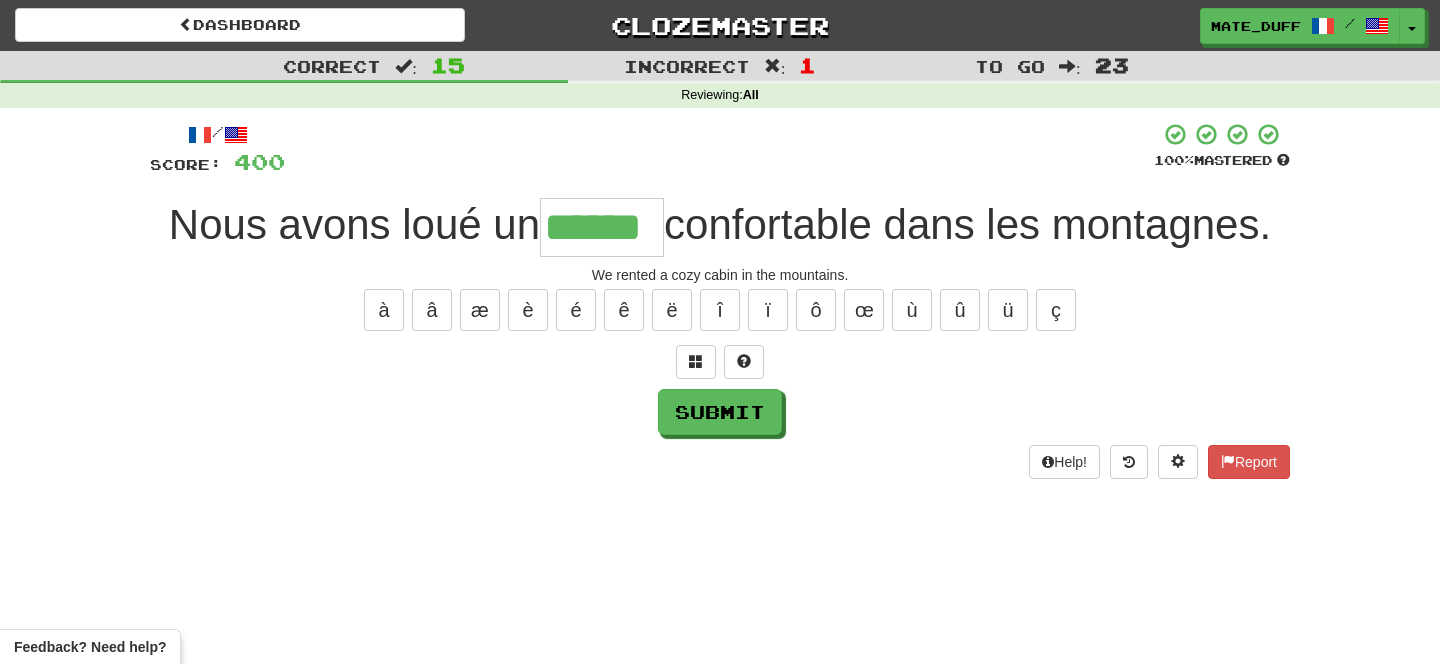 type on "******" 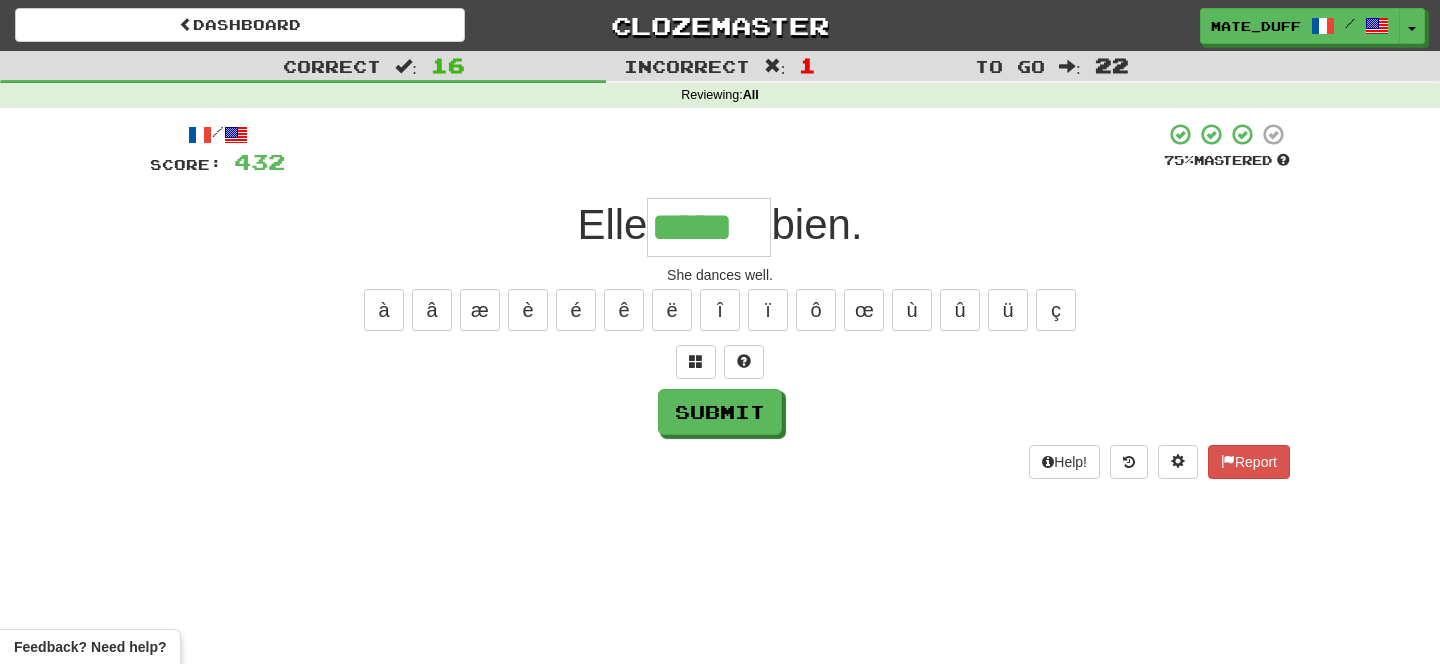 type on "*****" 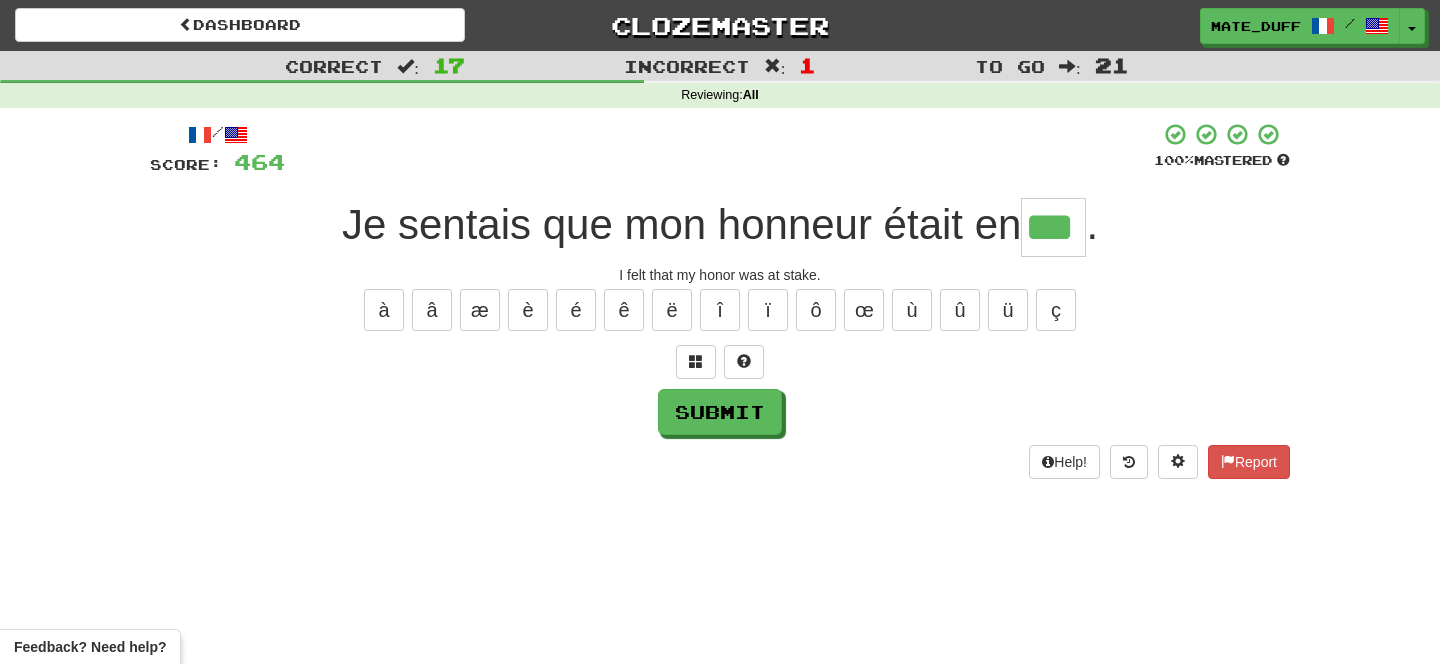 type on "***" 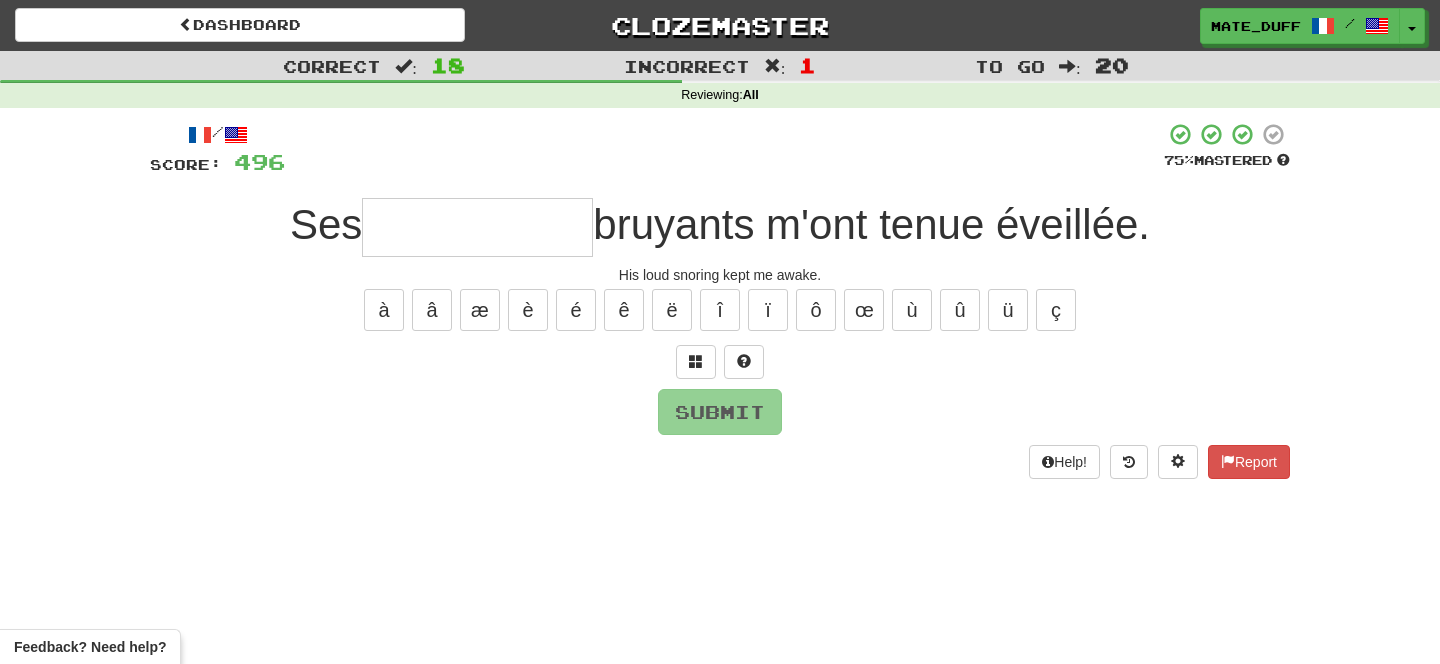 type on "*" 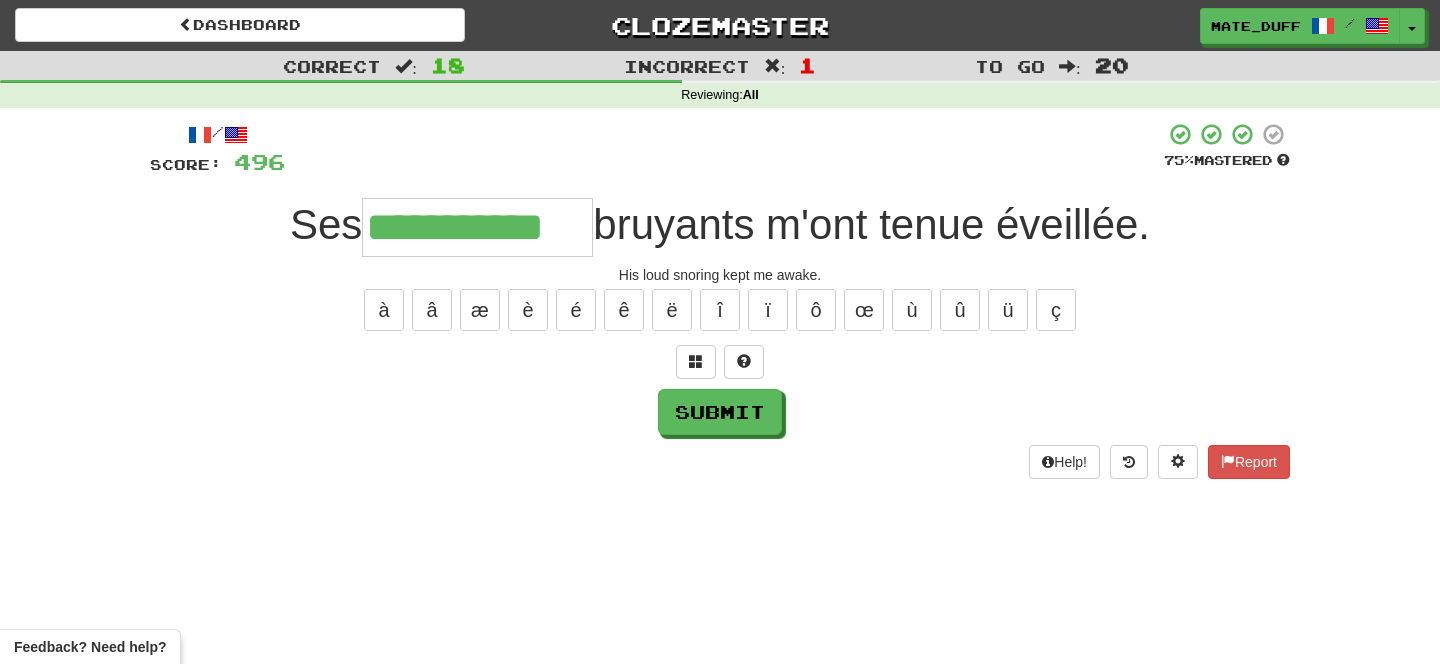 type on "**********" 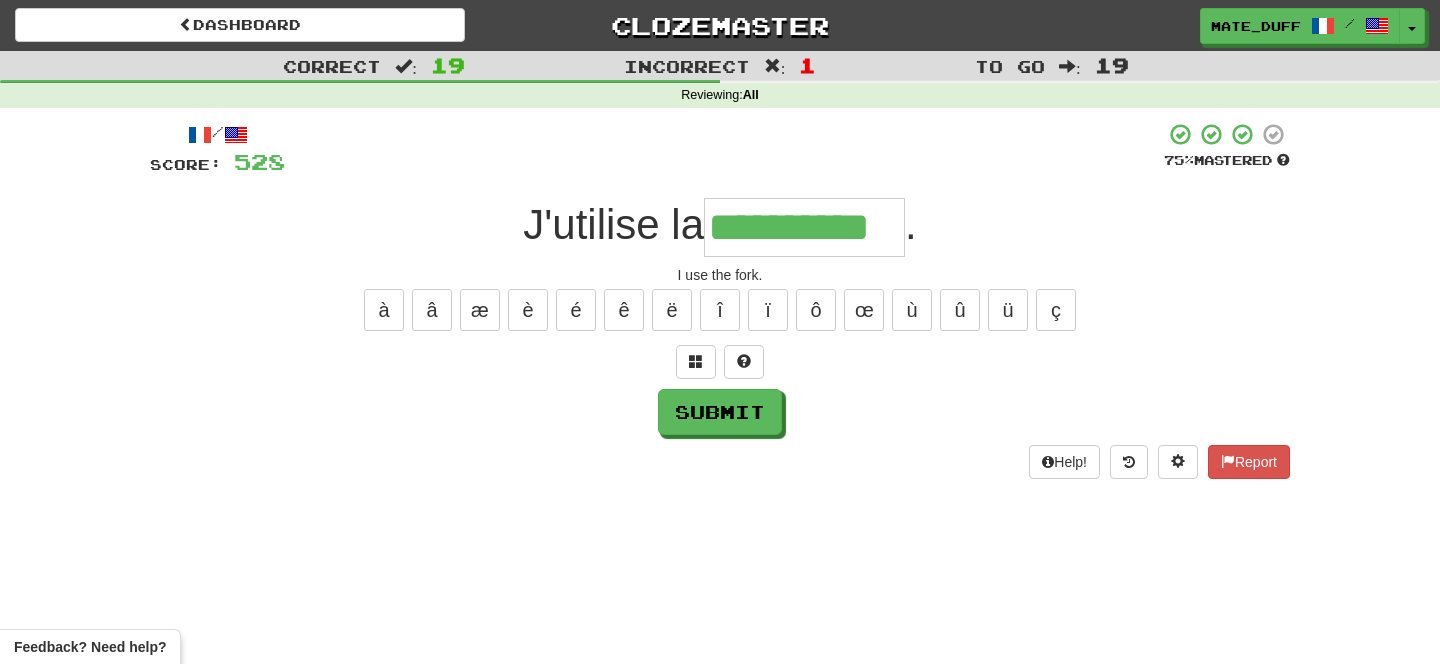 type on "**********" 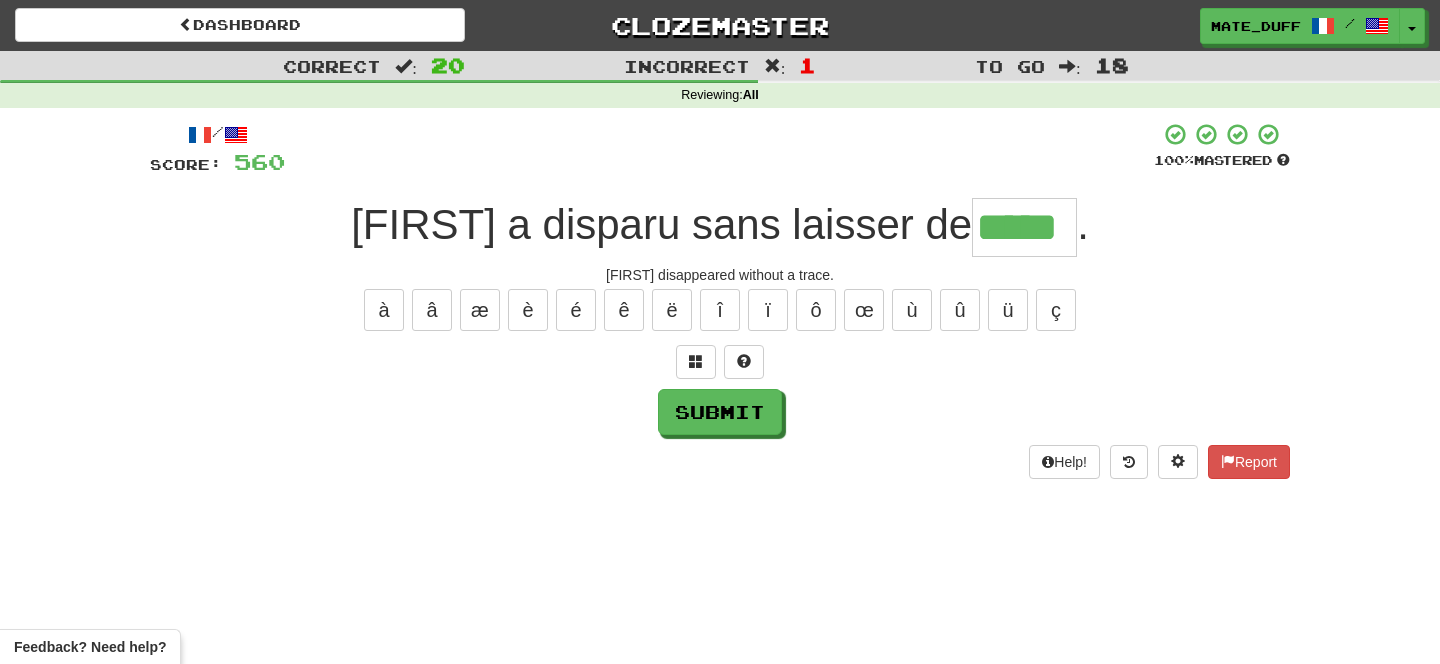 type on "*****" 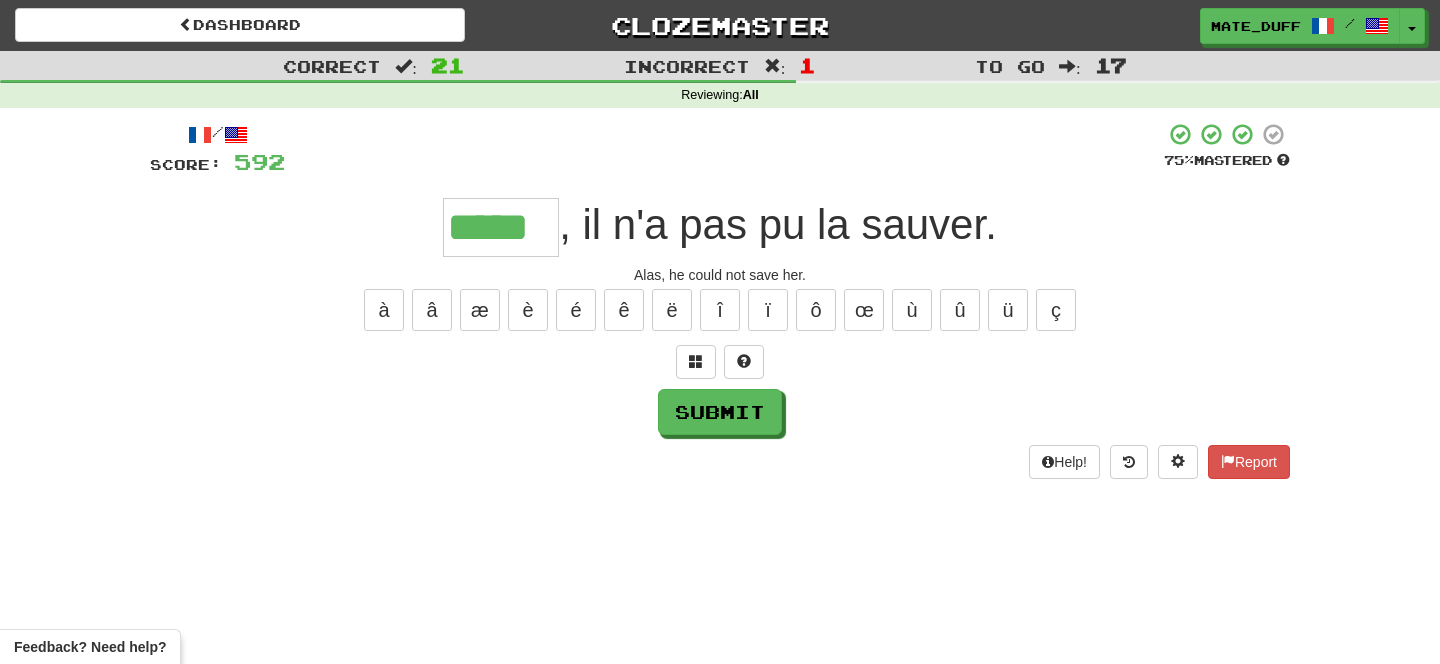 type on "*****" 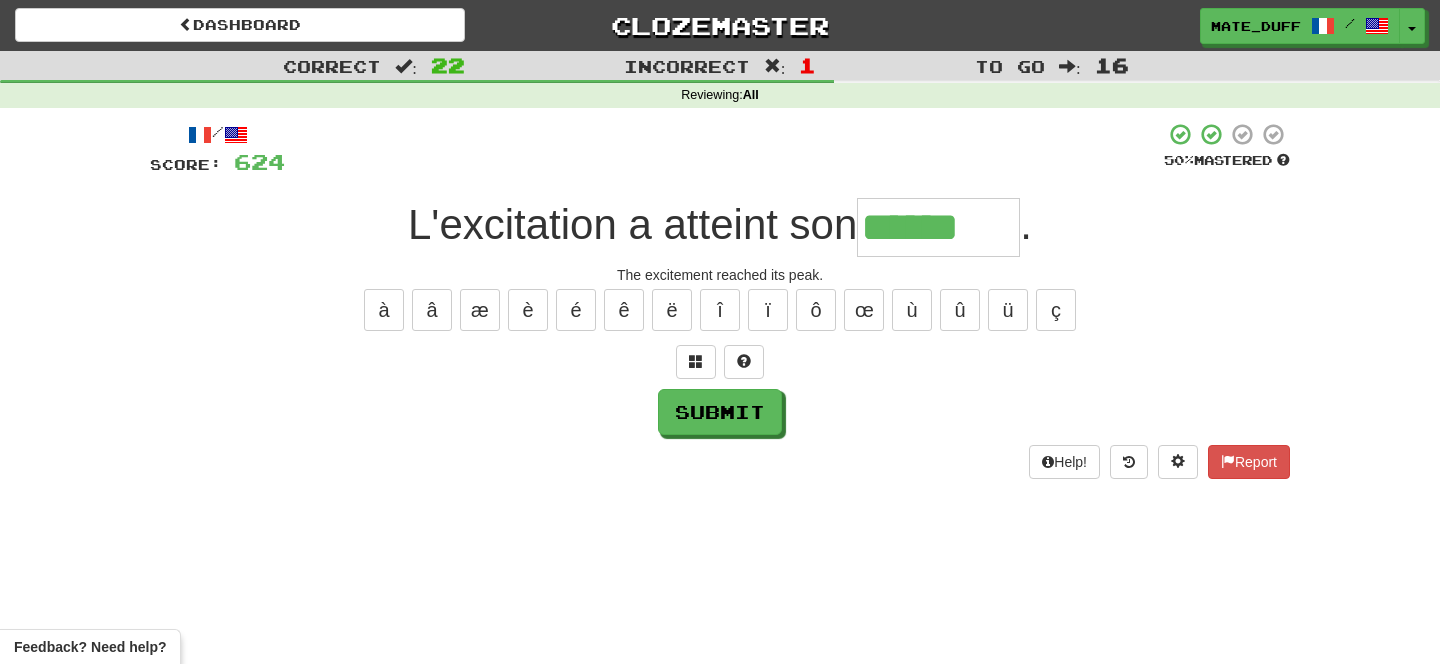type on "******" 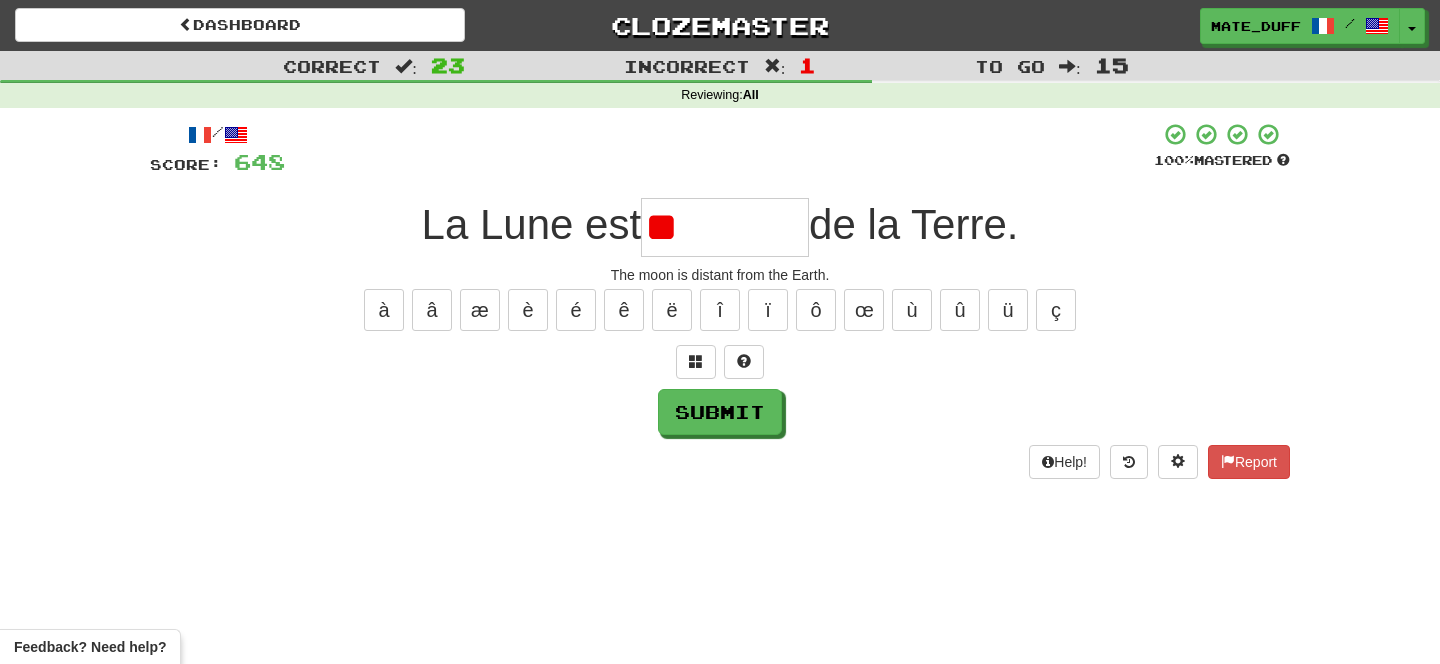 type on "*" 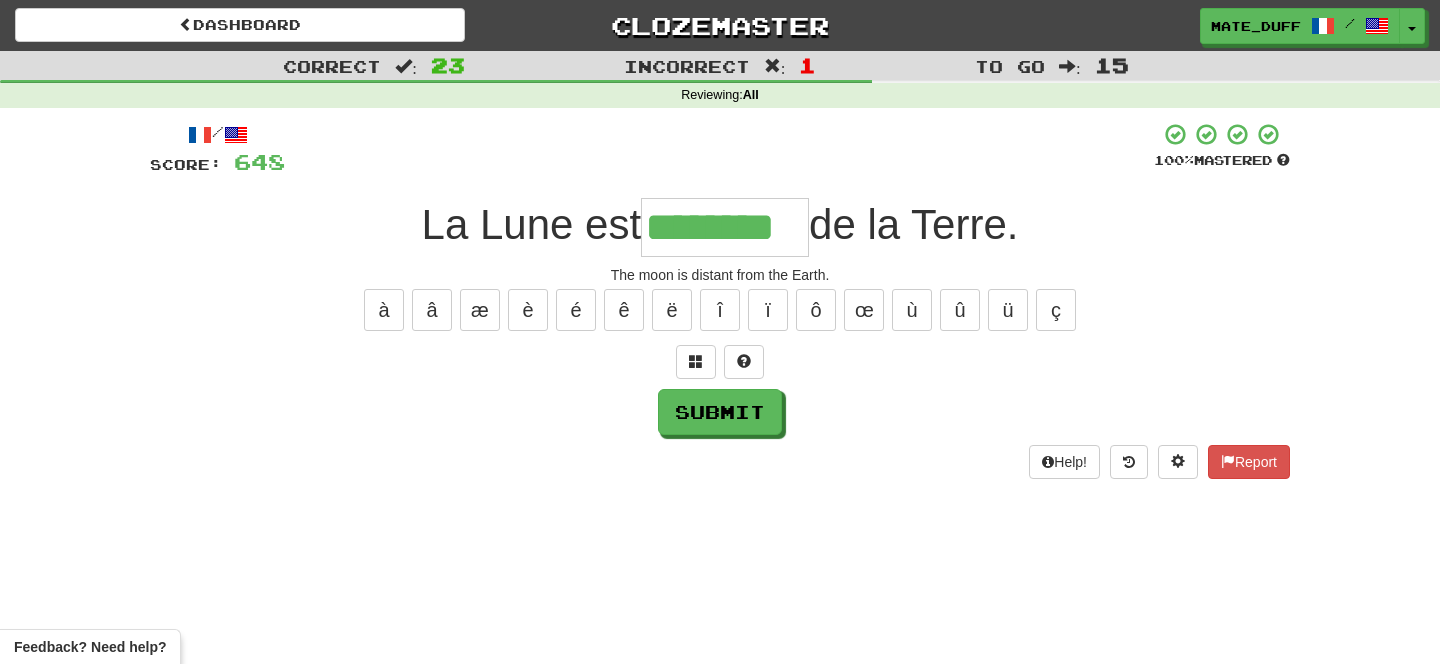 type on "********" 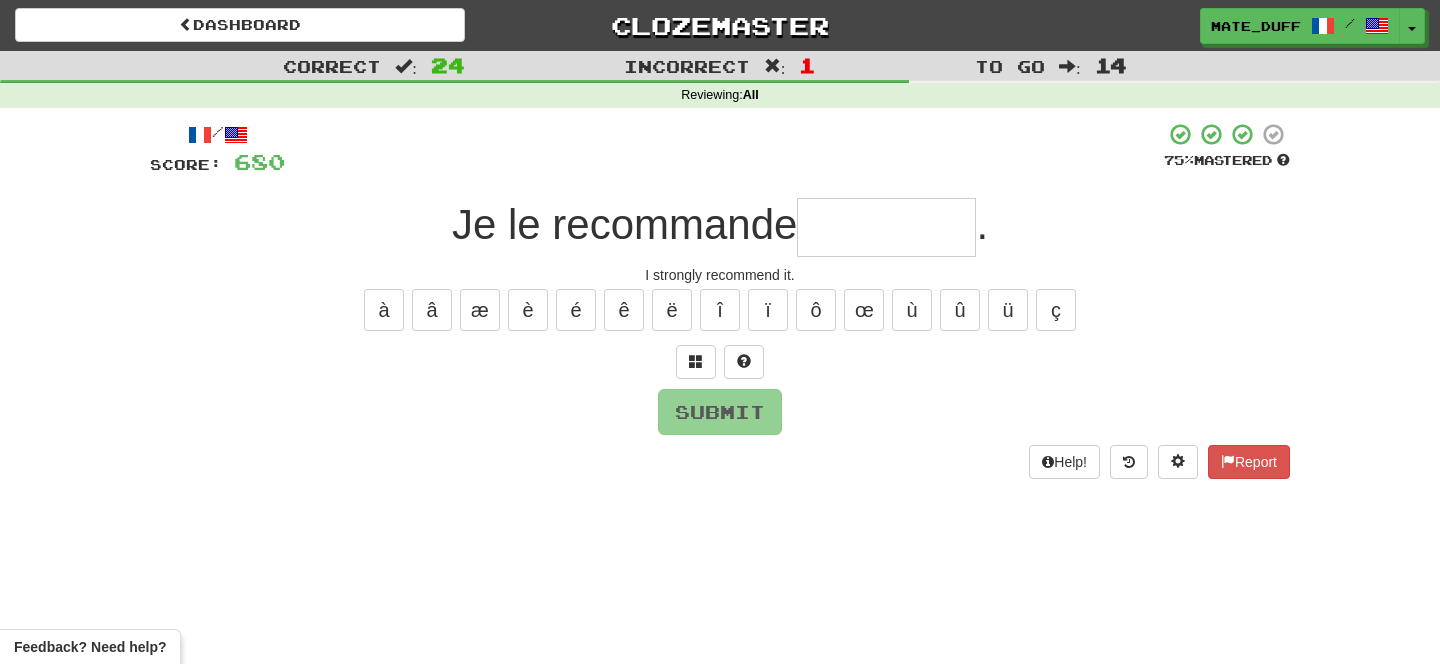 type on "*" 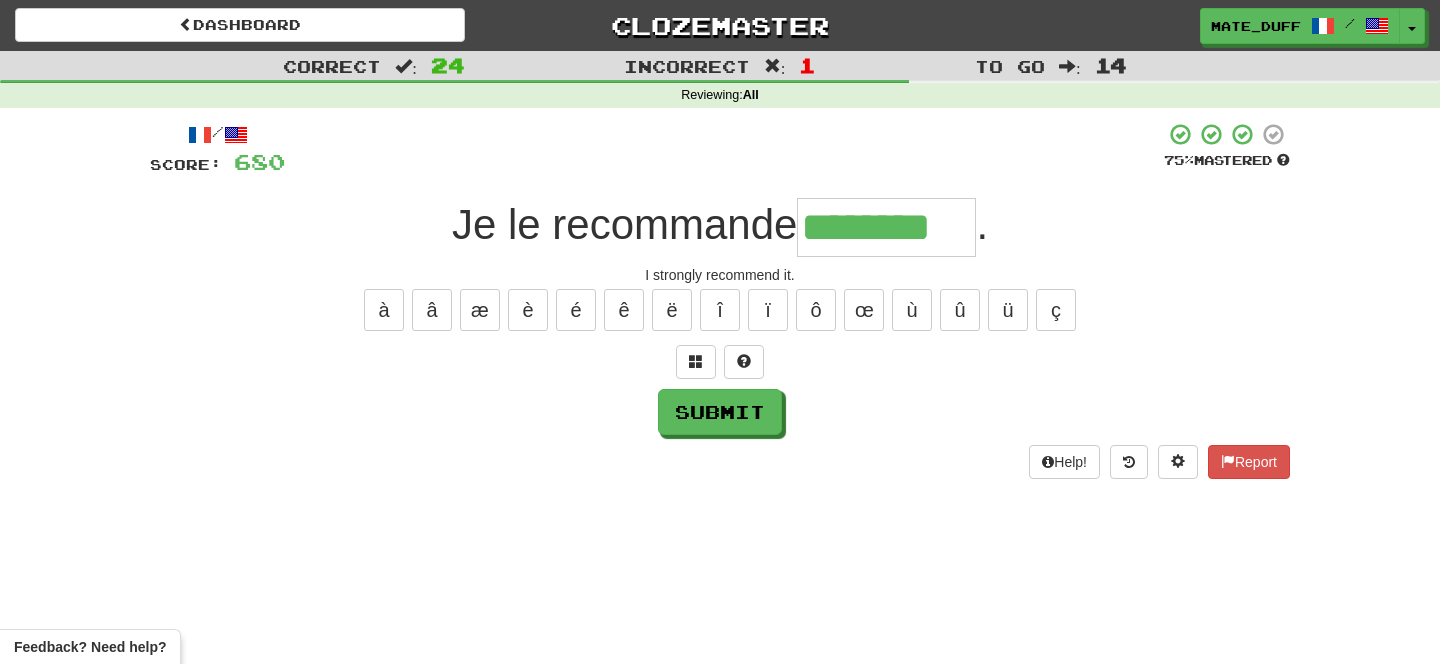 type on "********" 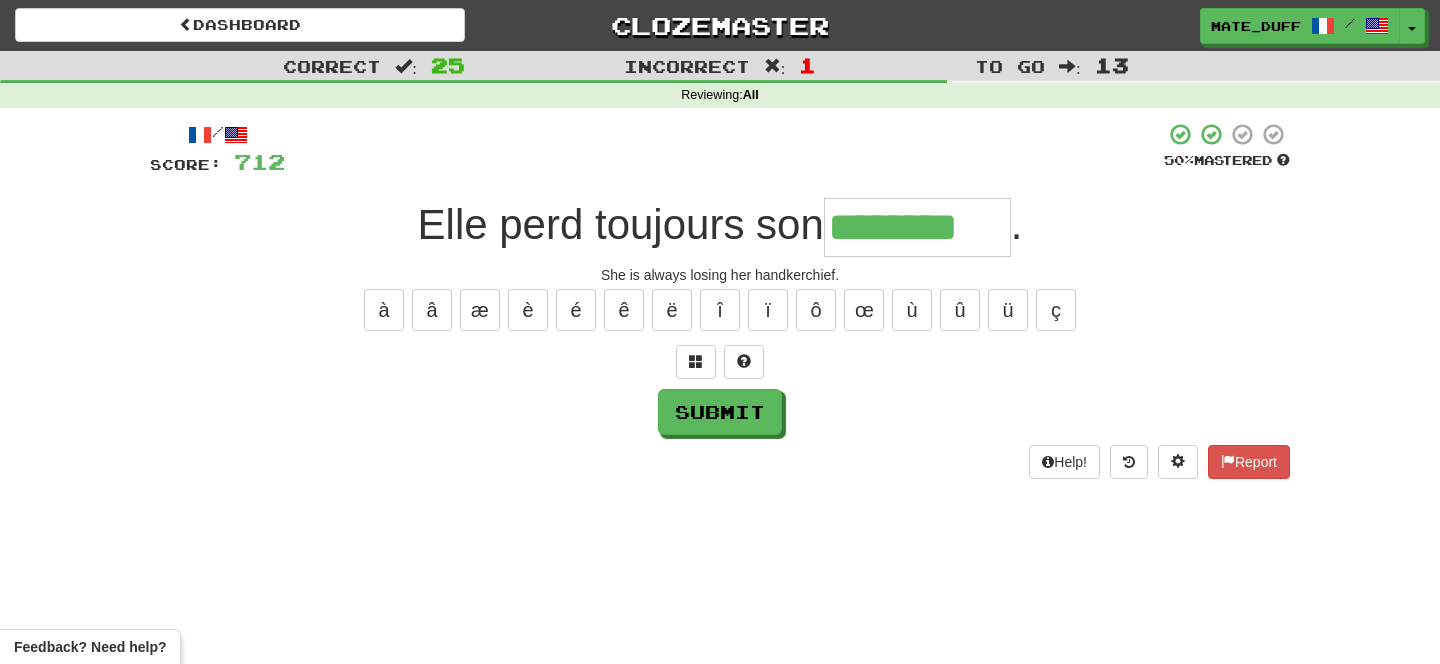 type on "********" 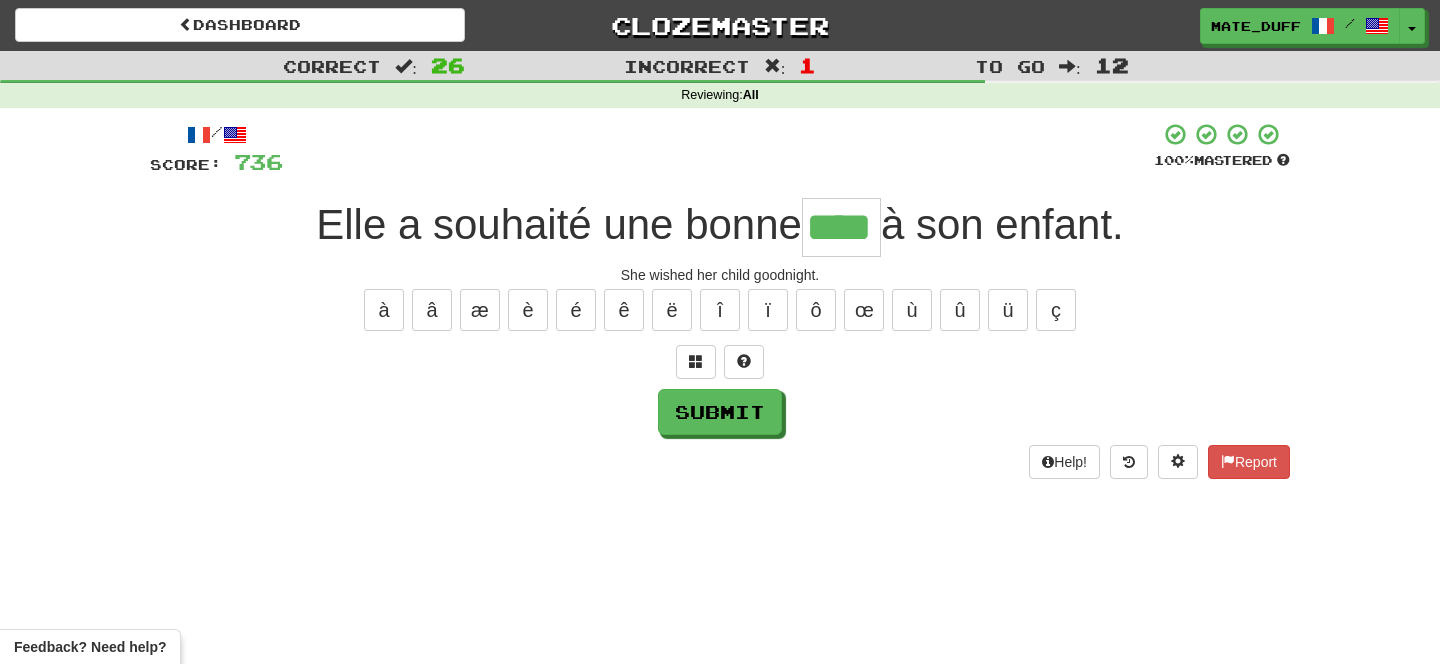 type on "****" 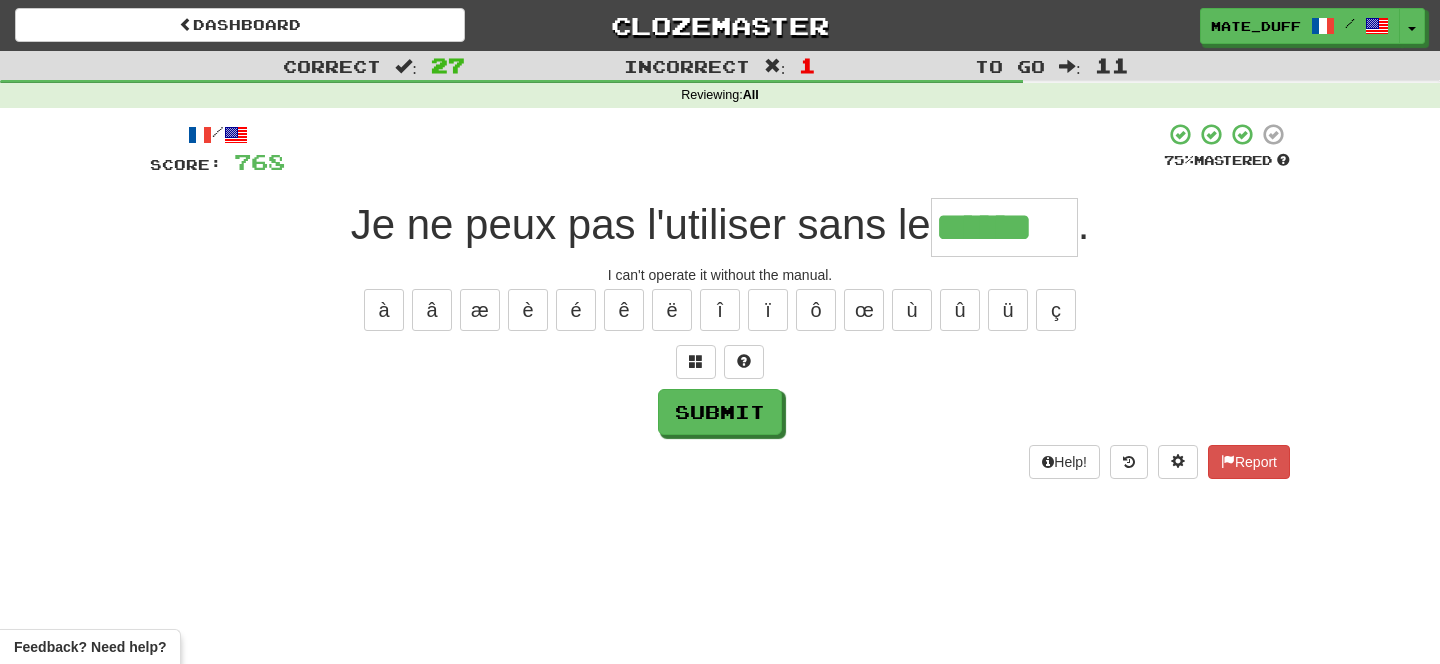 type on "******" 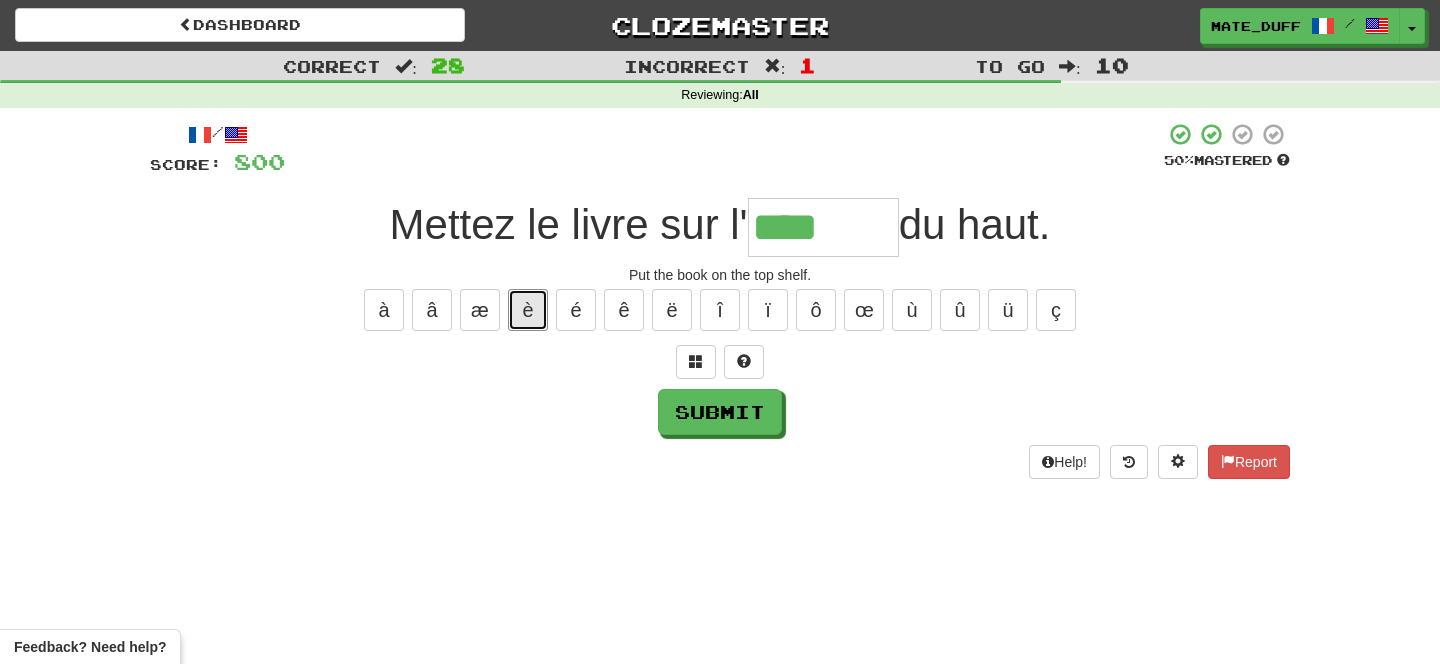 click on "è" at bounding box center (528, 310) 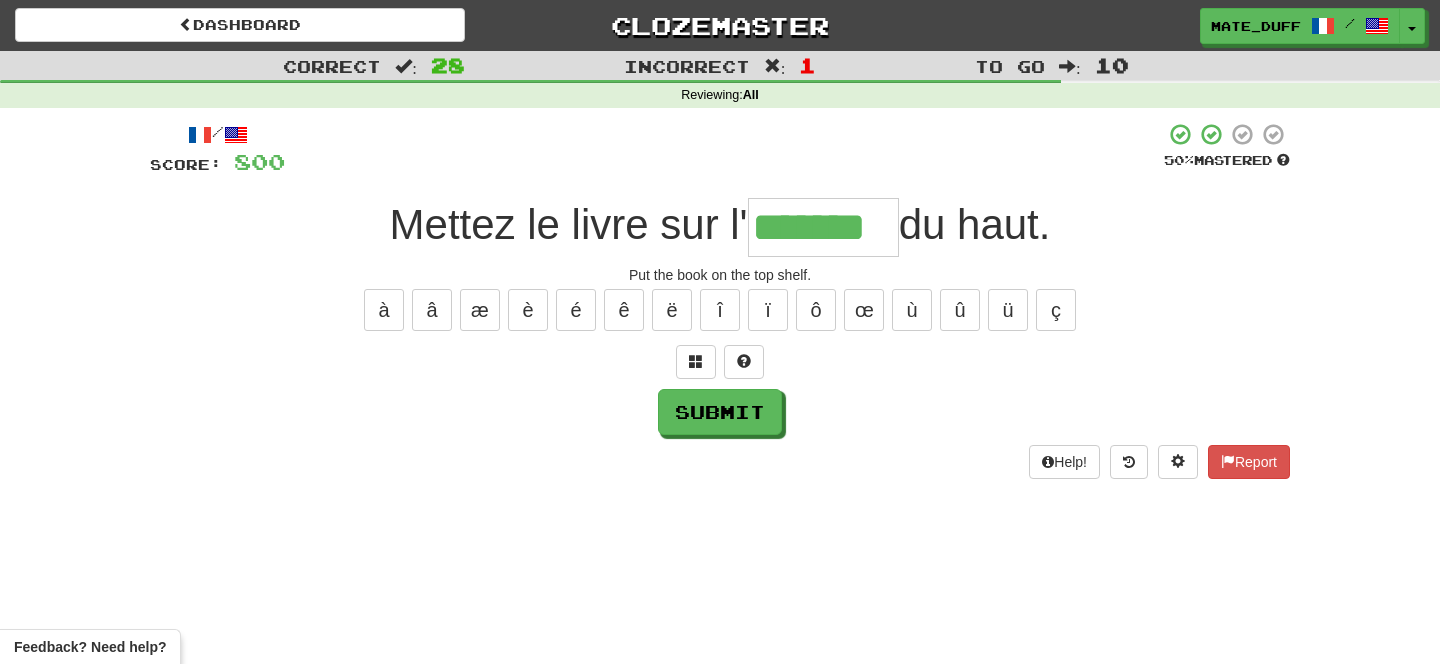 type on "*******" 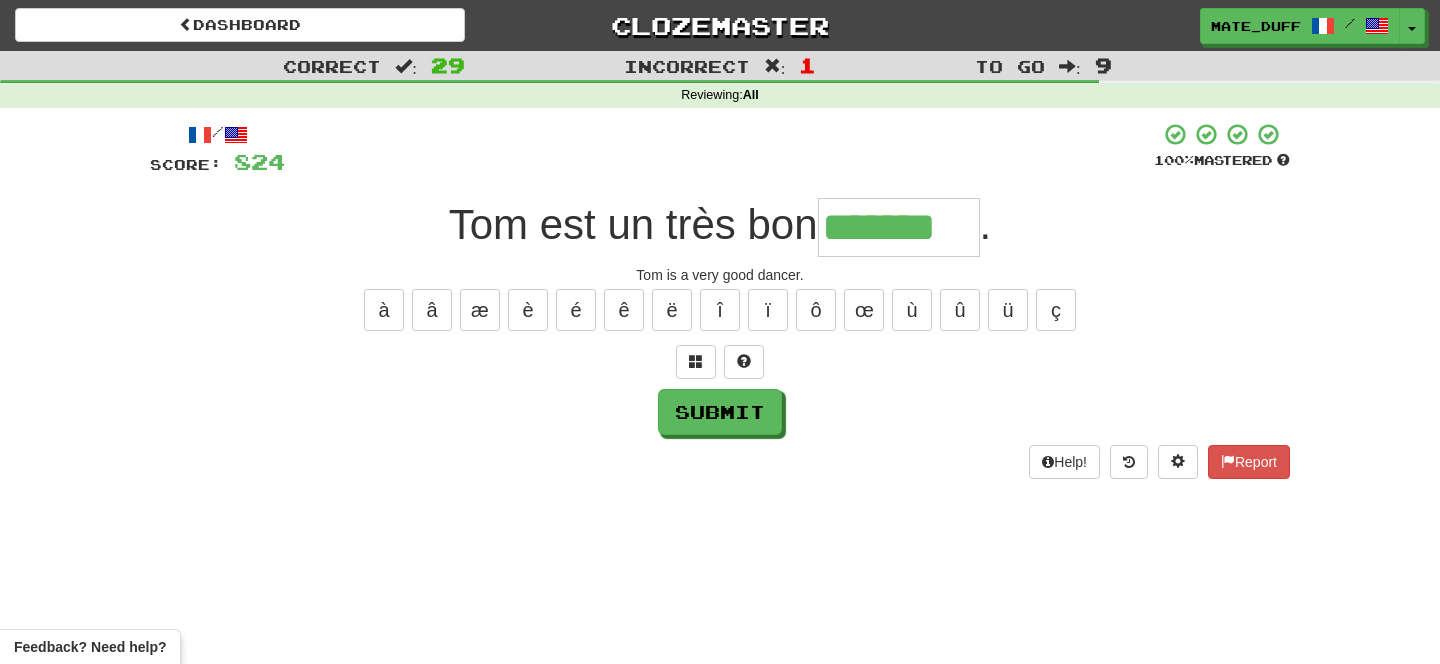 type on "*******" 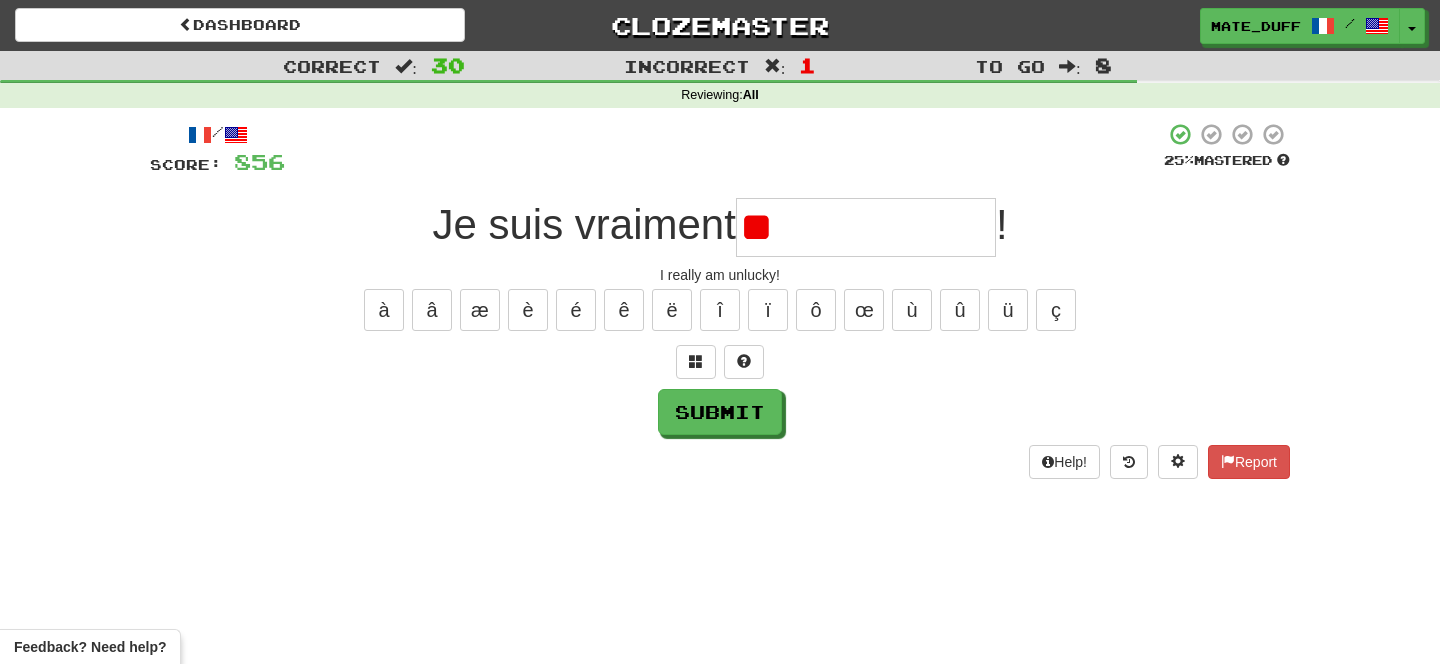 type on "*" 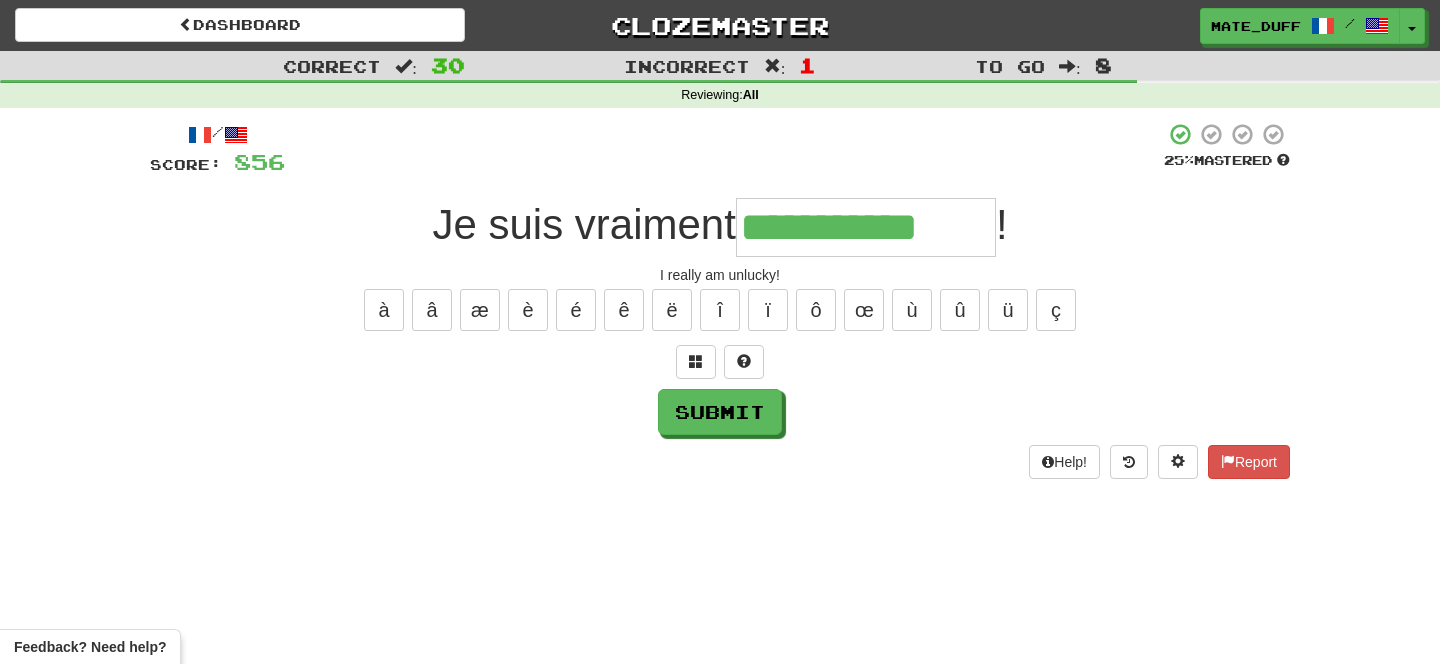 type on "**********" 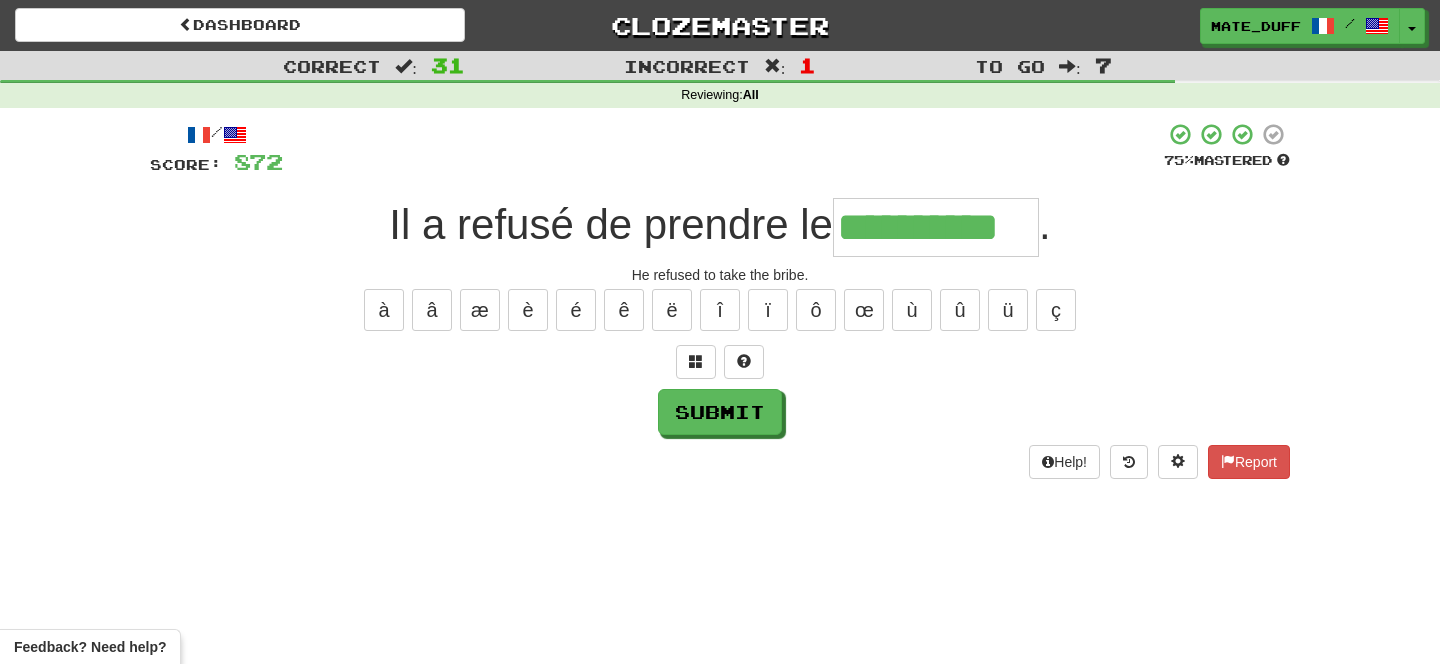 type on "**********" 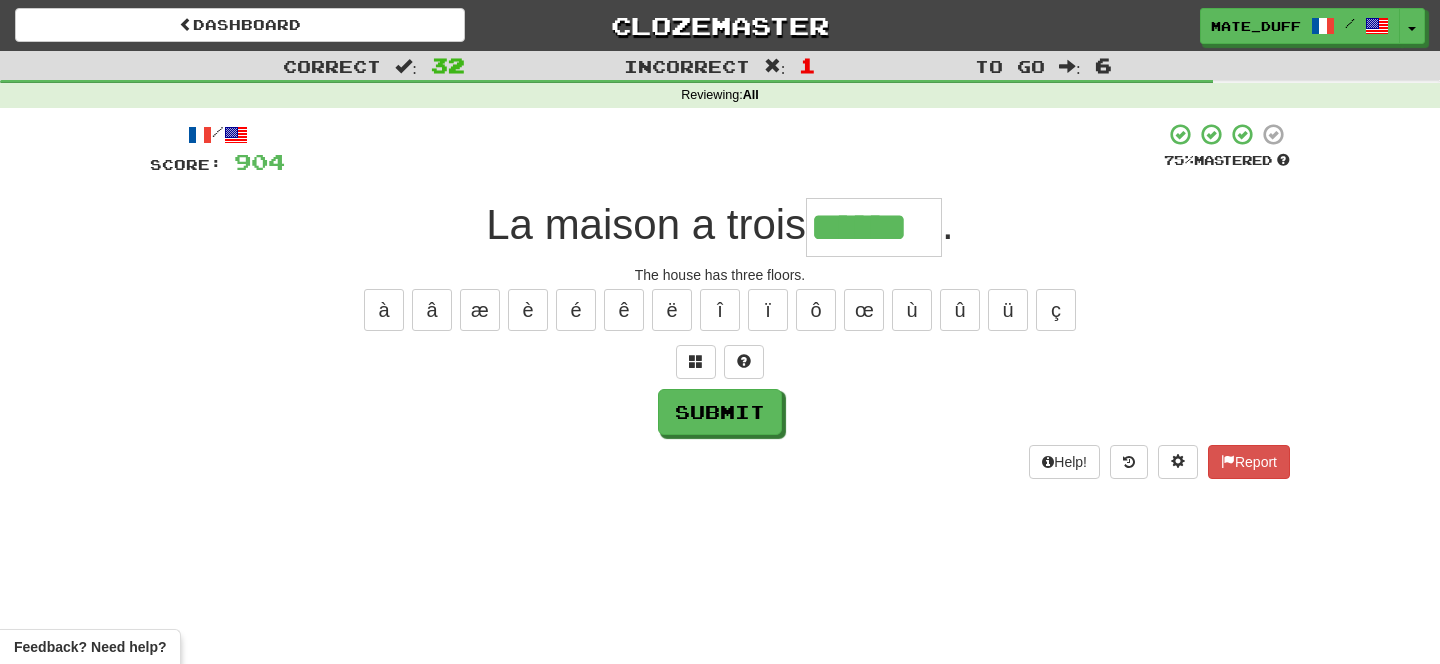 type on "******" 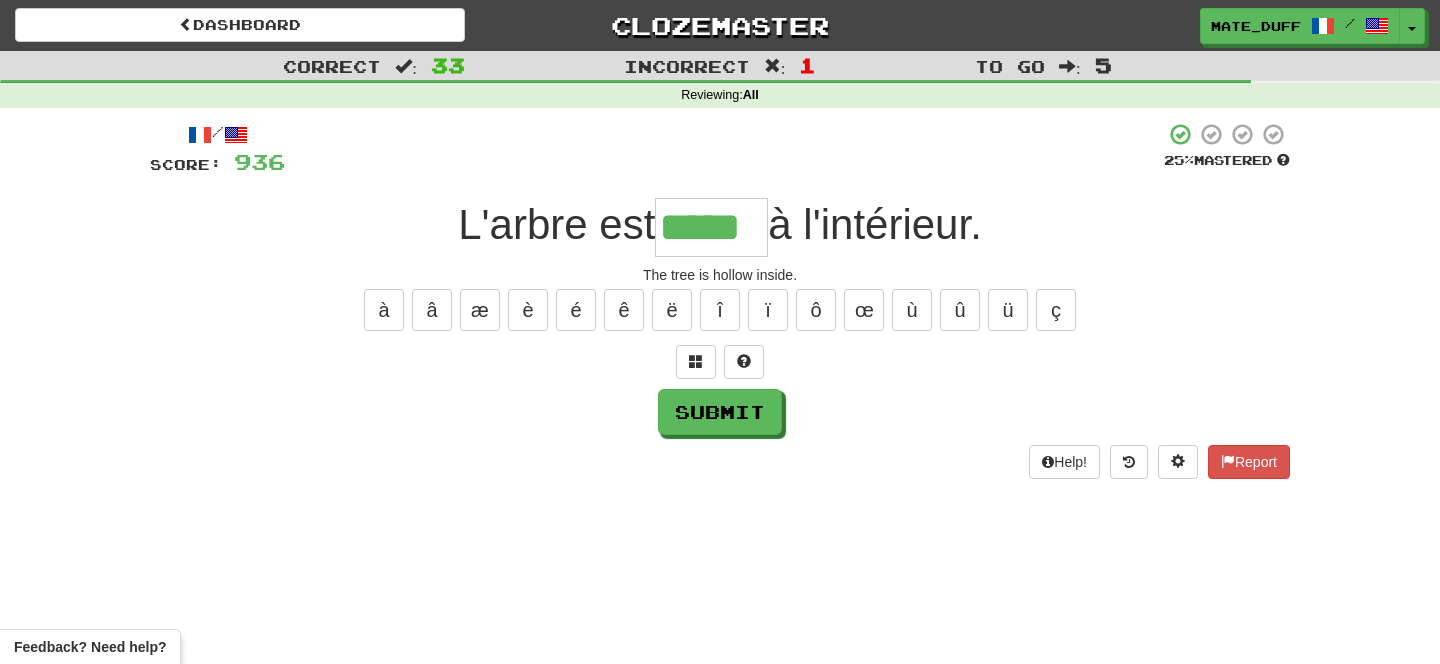type on "*****" 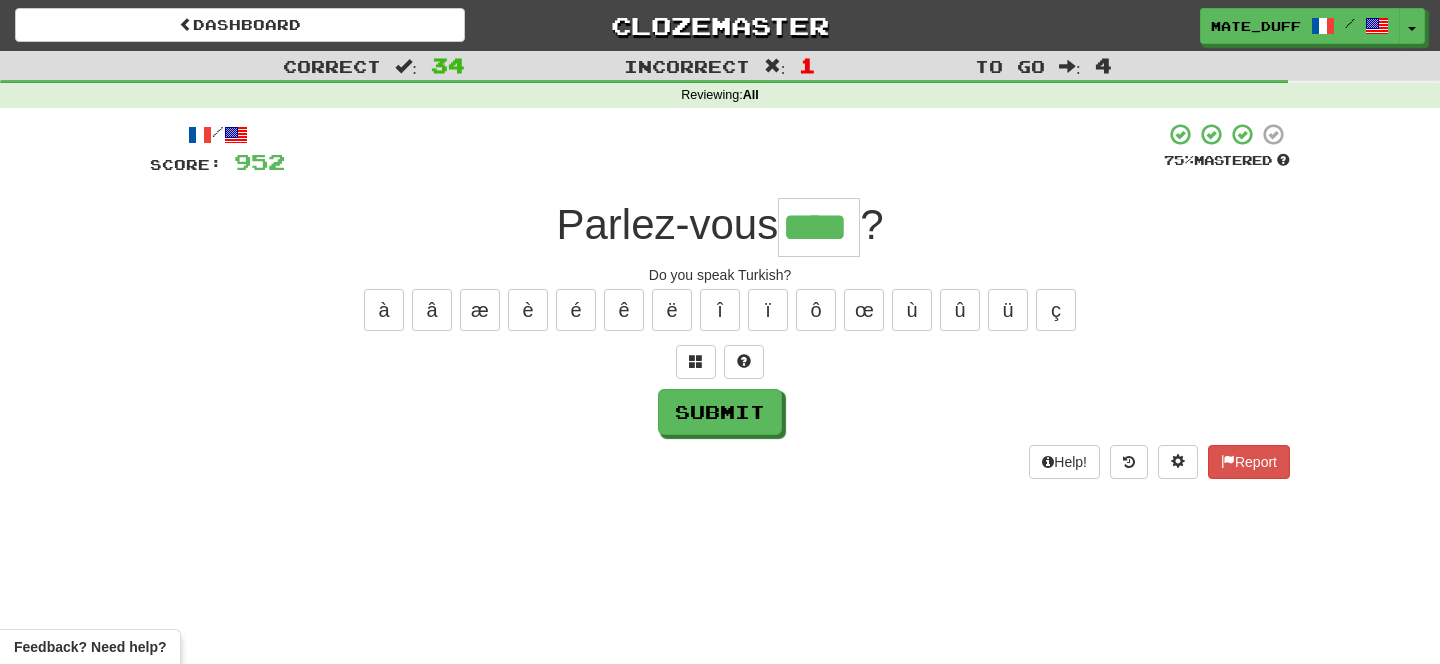 type on "****" 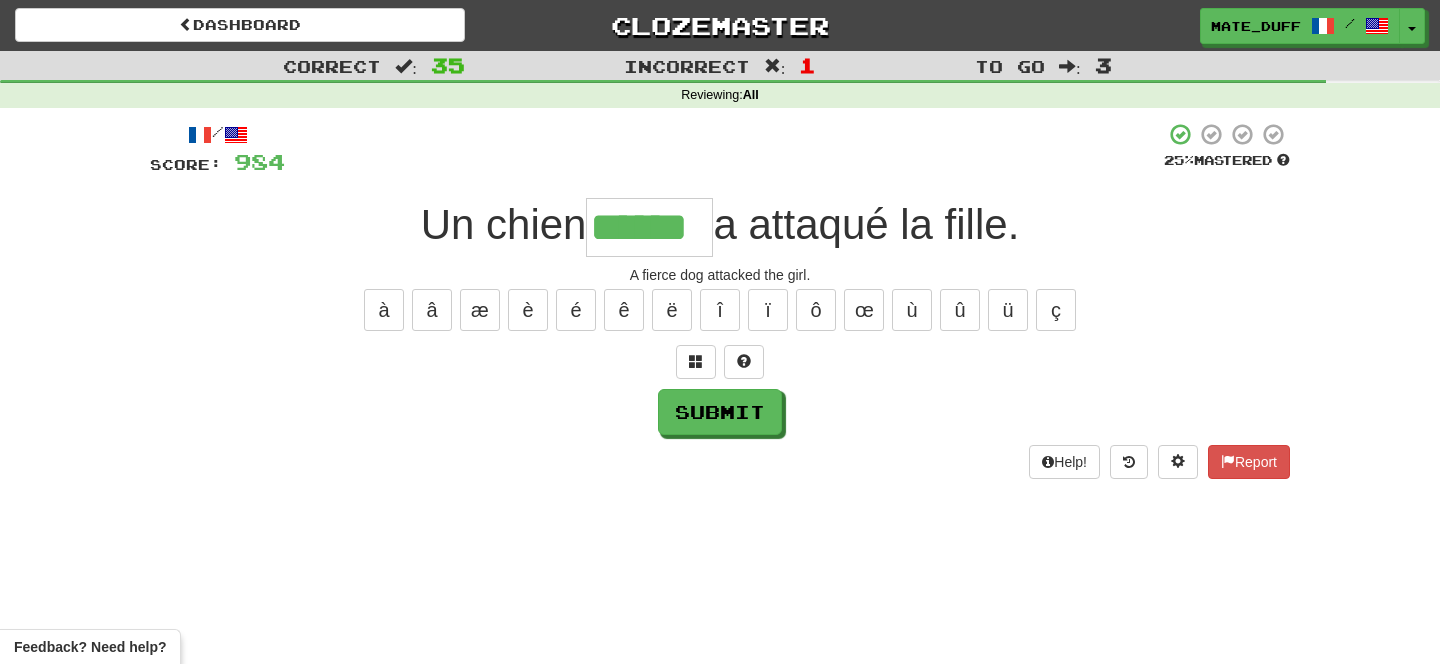 type on "******" 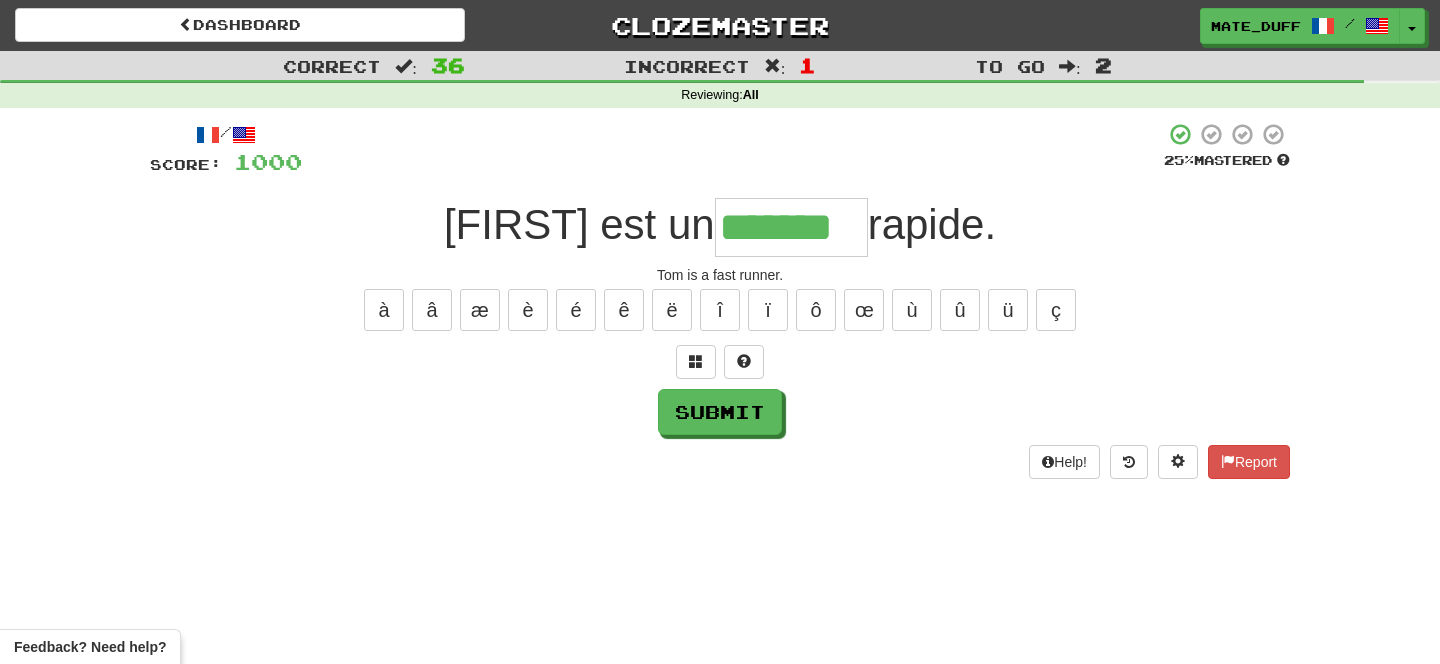 type on "*******" 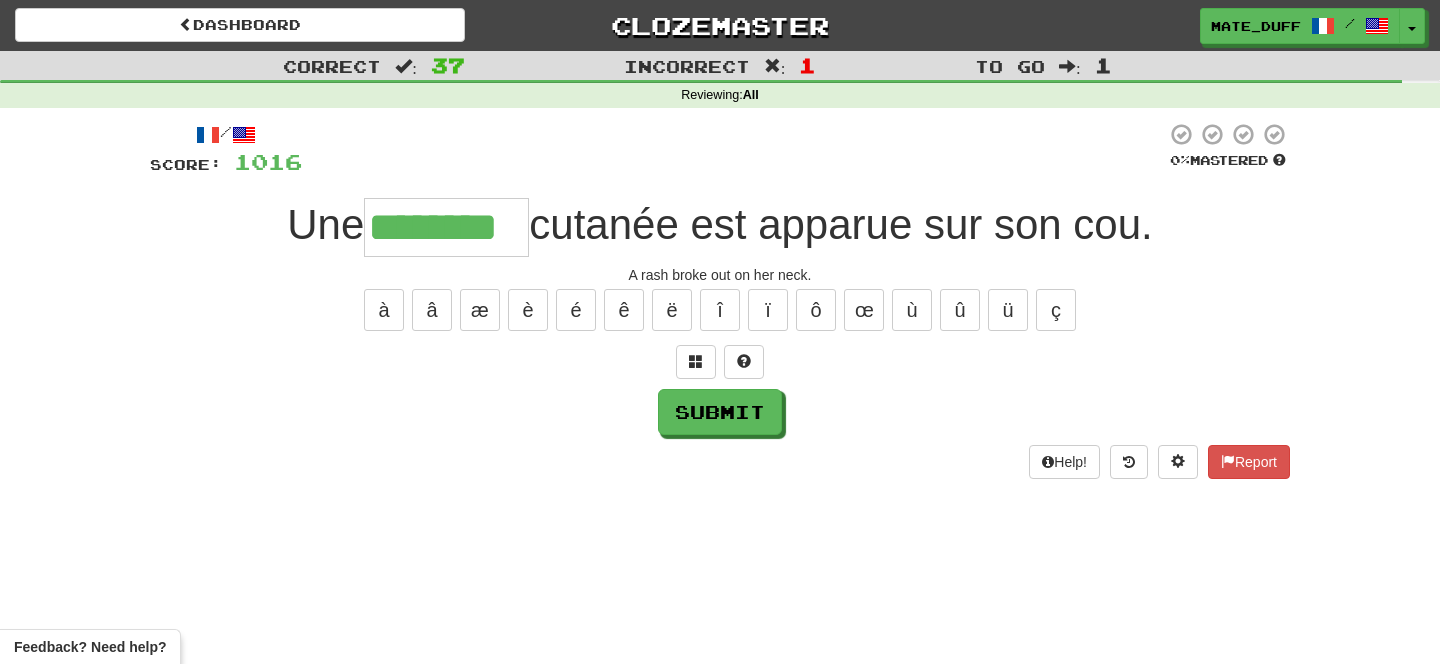type on "********" 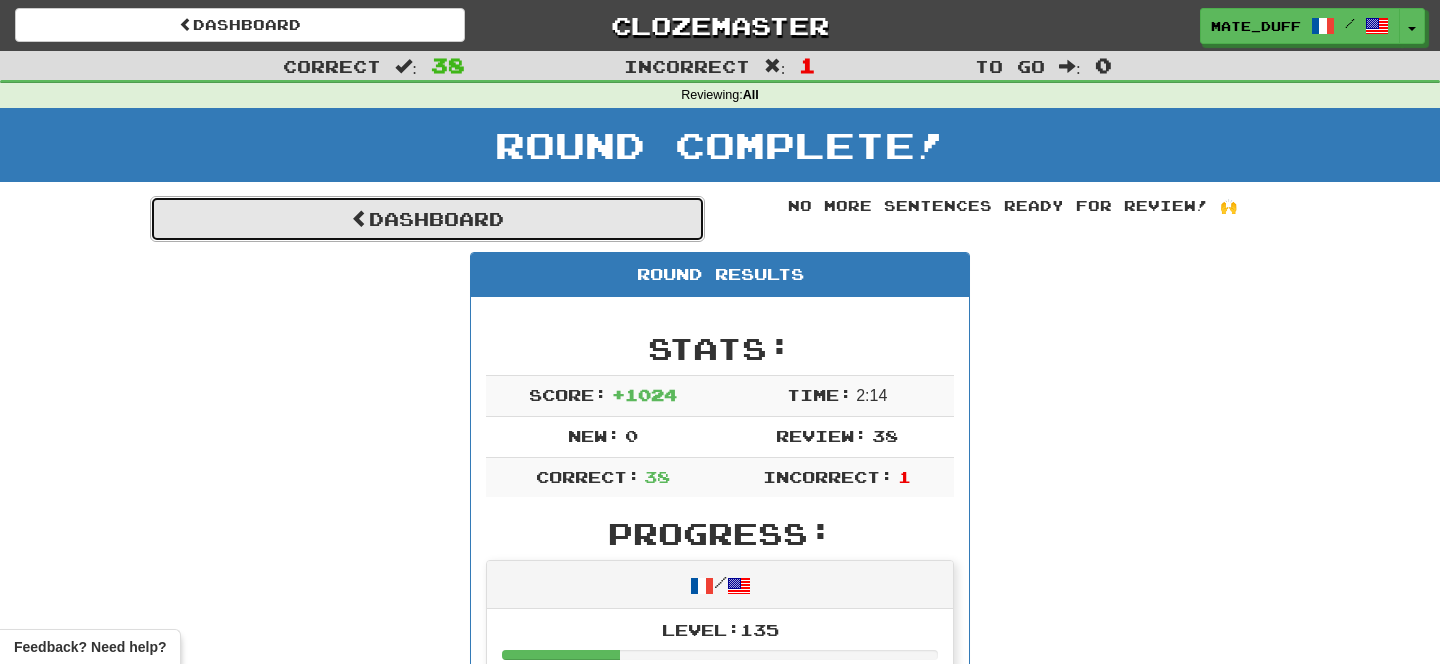click on "Dashboard" at bounding box center [427, 219] 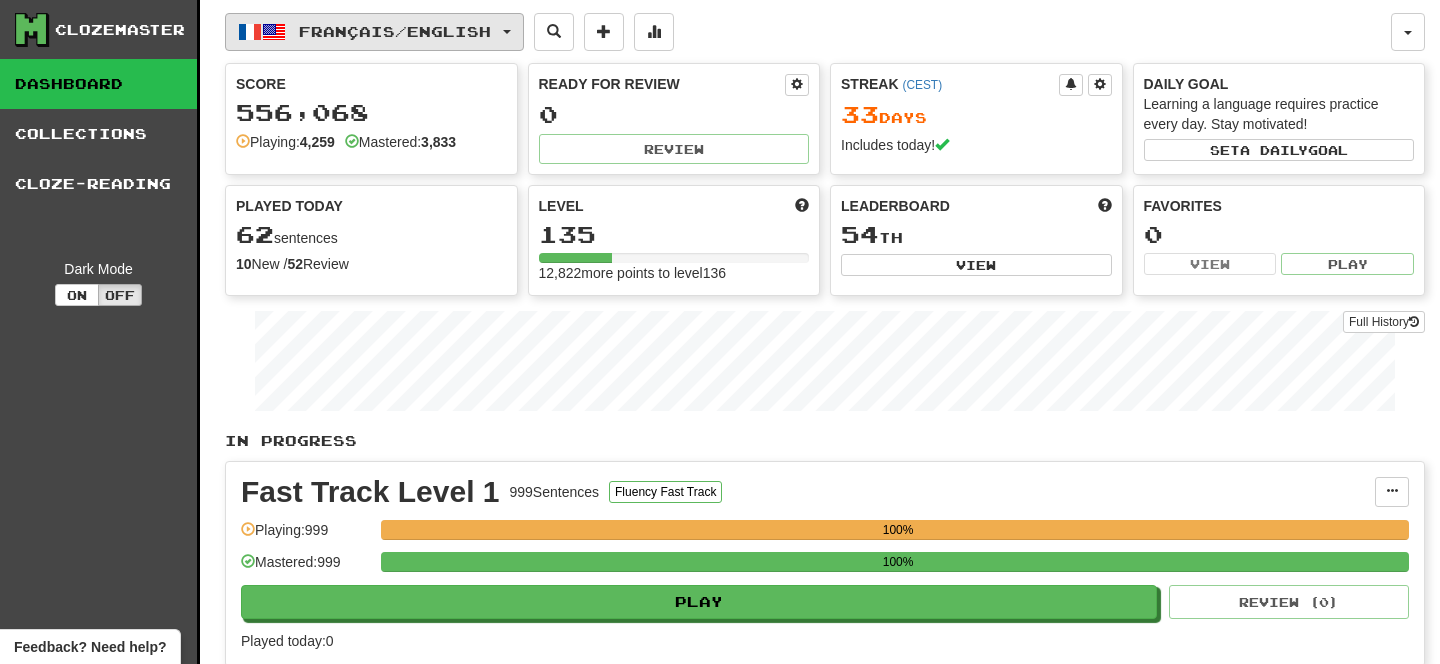 scroll, scrollTop: 0, scrollLeft: 0, axis: both 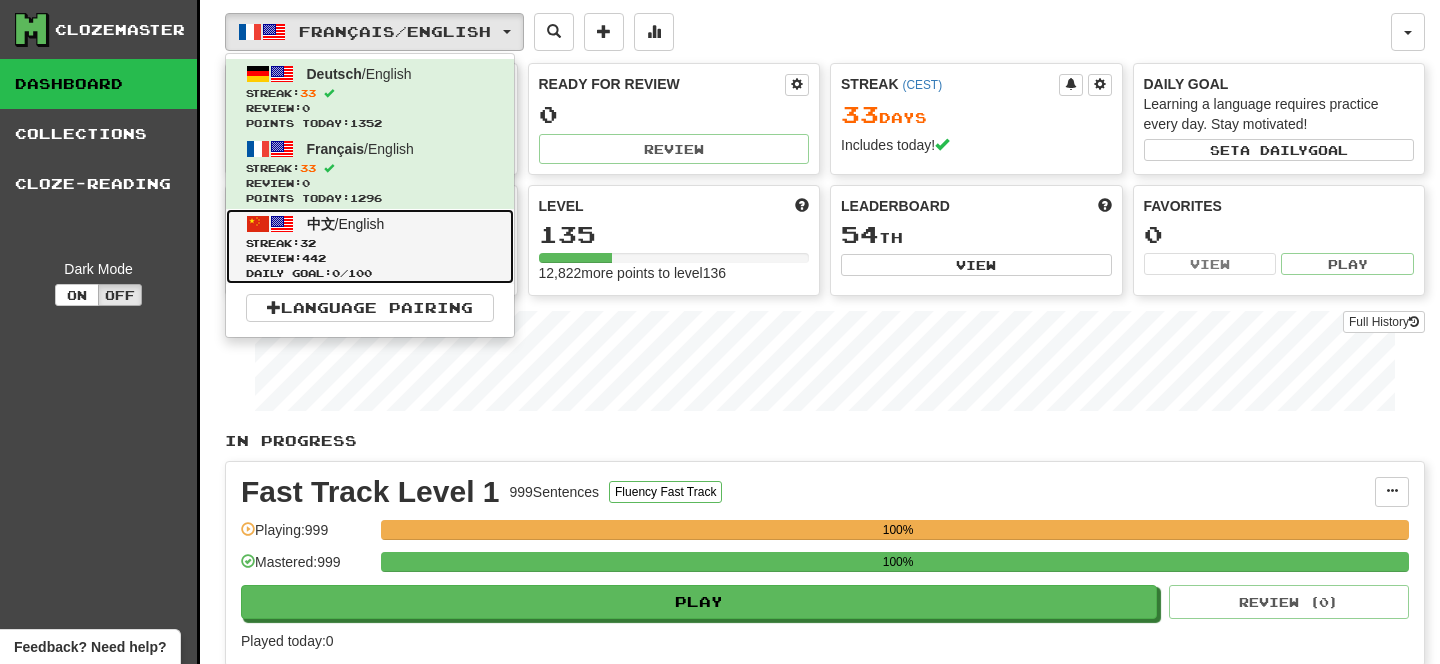 click on "Streak:  32" at bounding box center (370, 243) 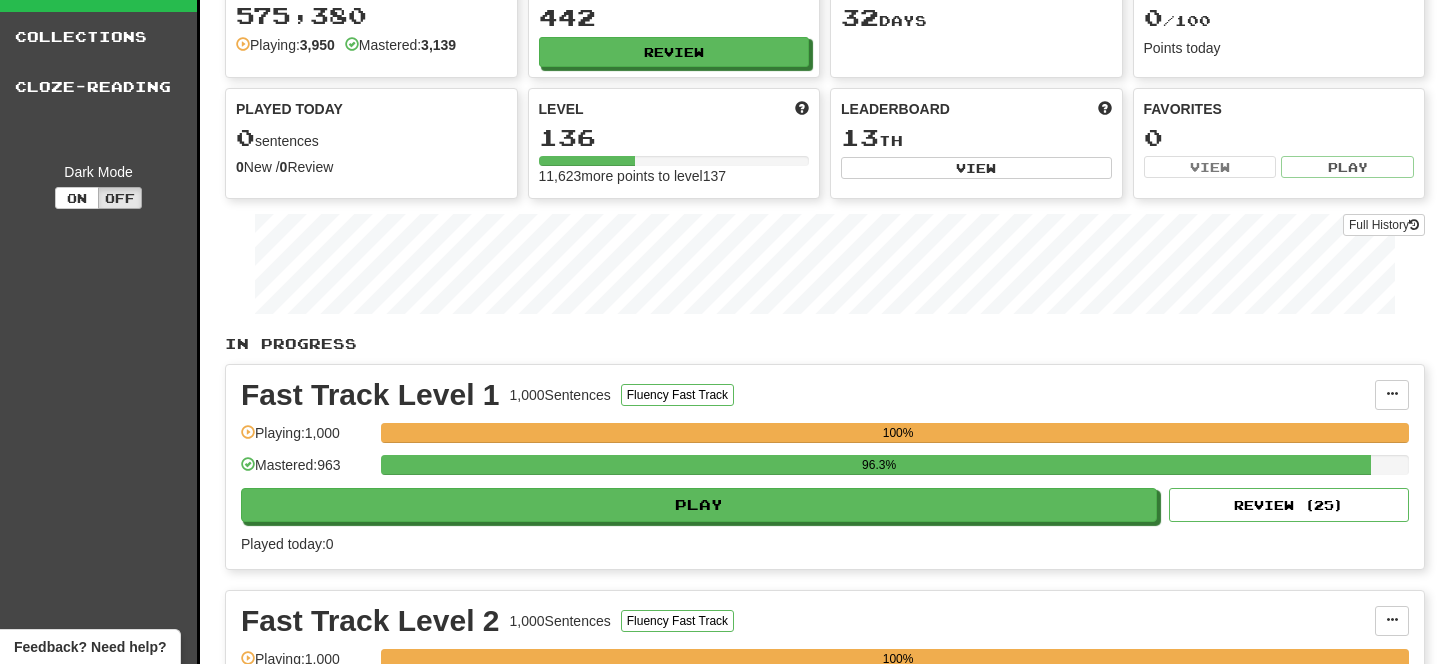 scroll, scrollTop: 0, scrollLeft: 0, axis: both 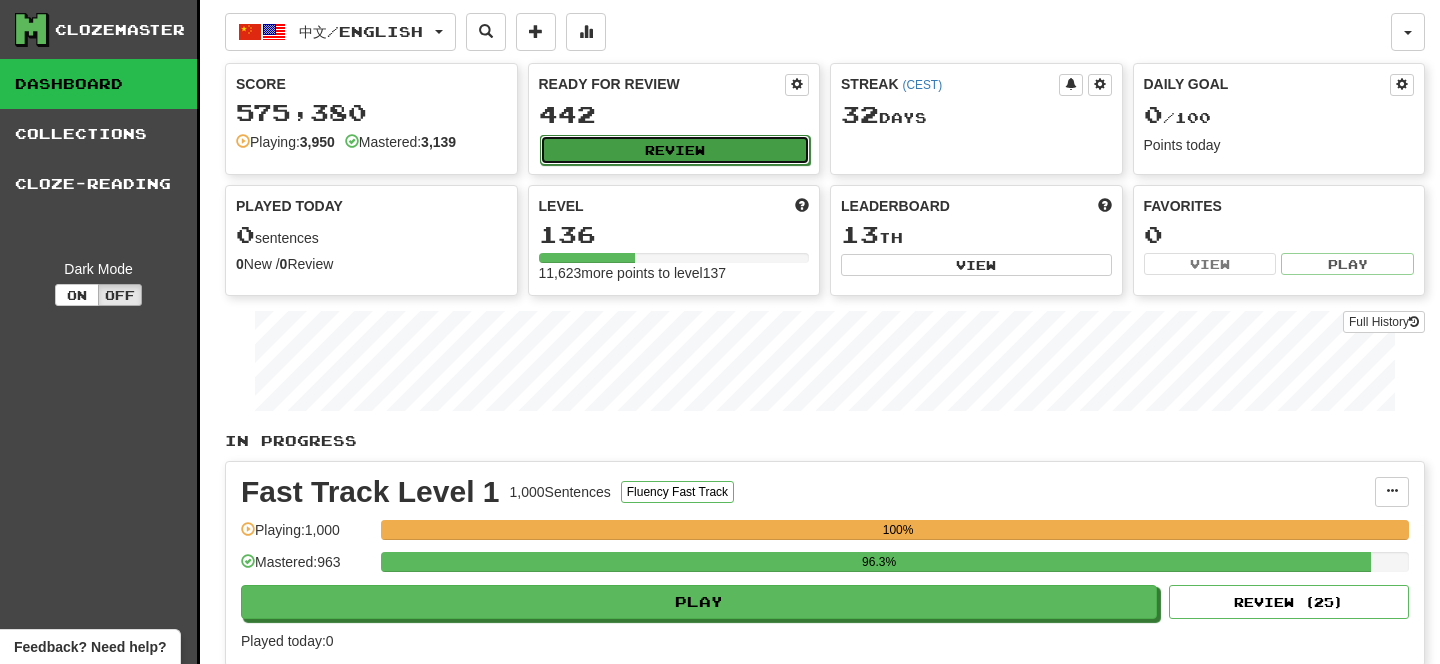 click on "Review" at bounding box center (675, 150) 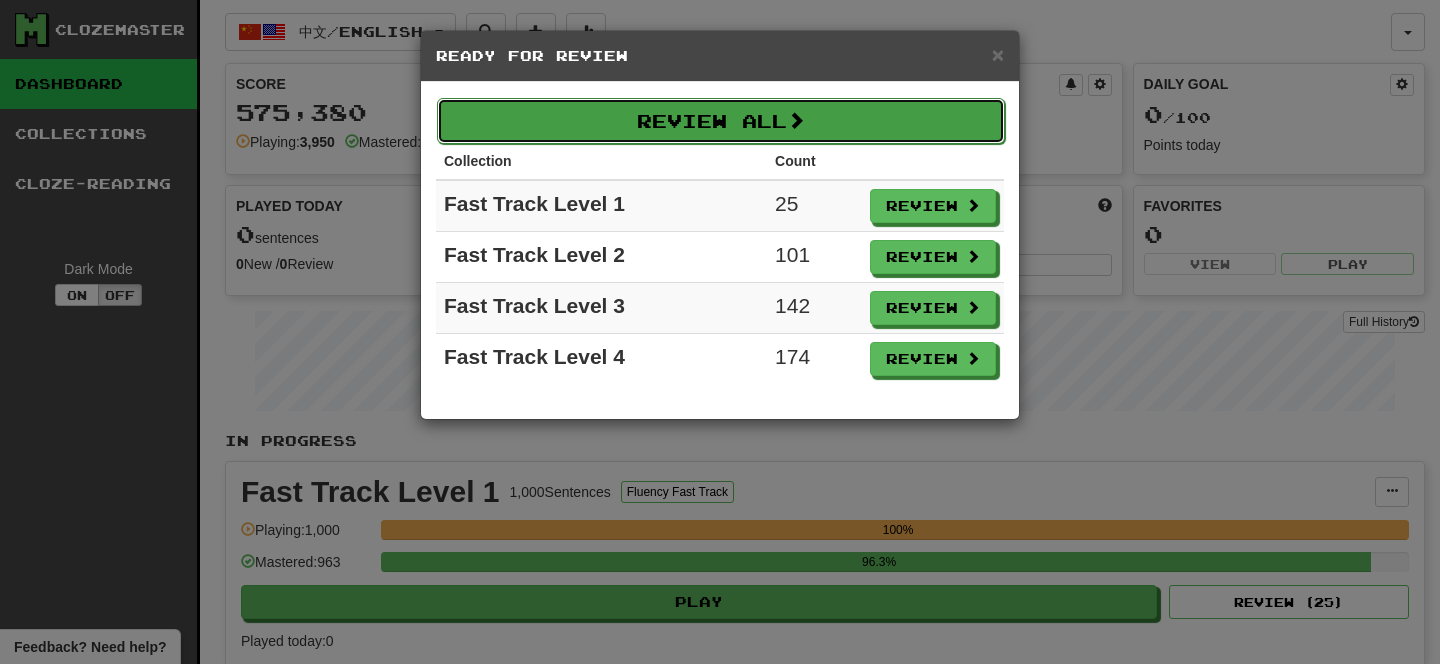click on "Review All" at bounding box center [721, 121] 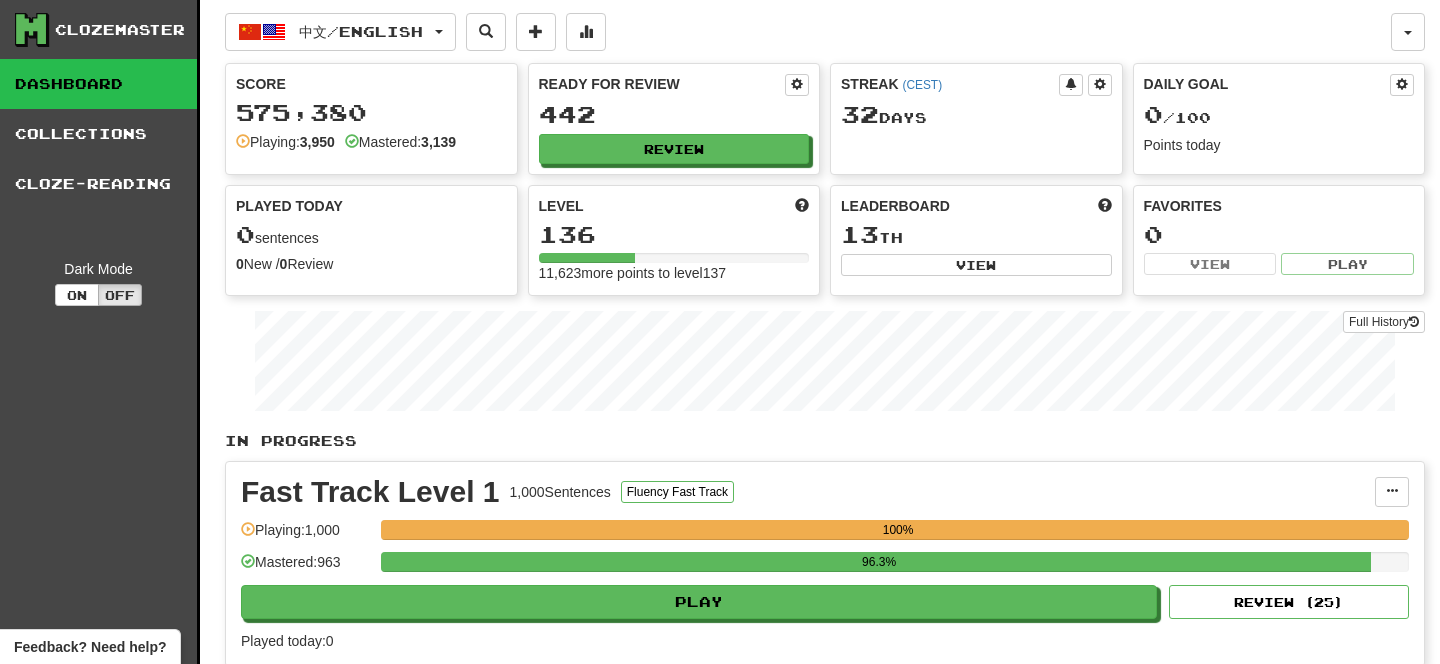 select on "**" 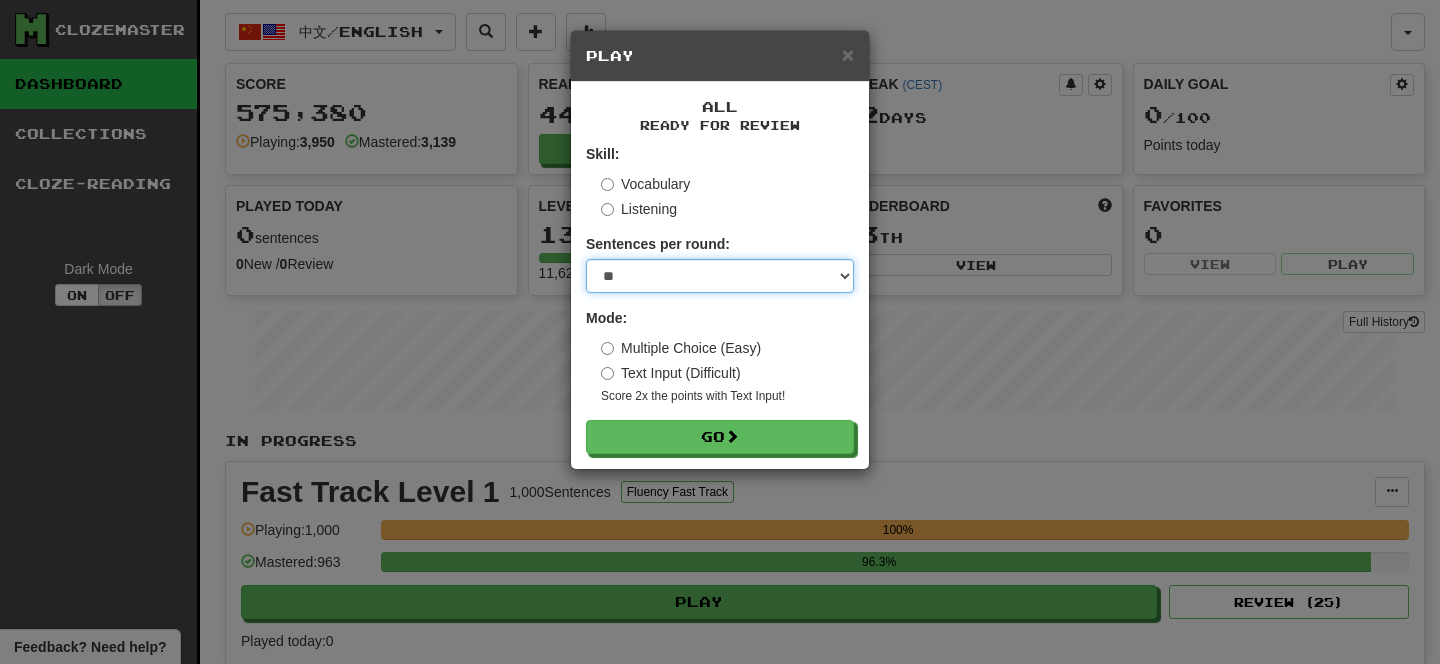 click on "* ** ** ** ** ** *** ********" at bounding box center [720, 276] 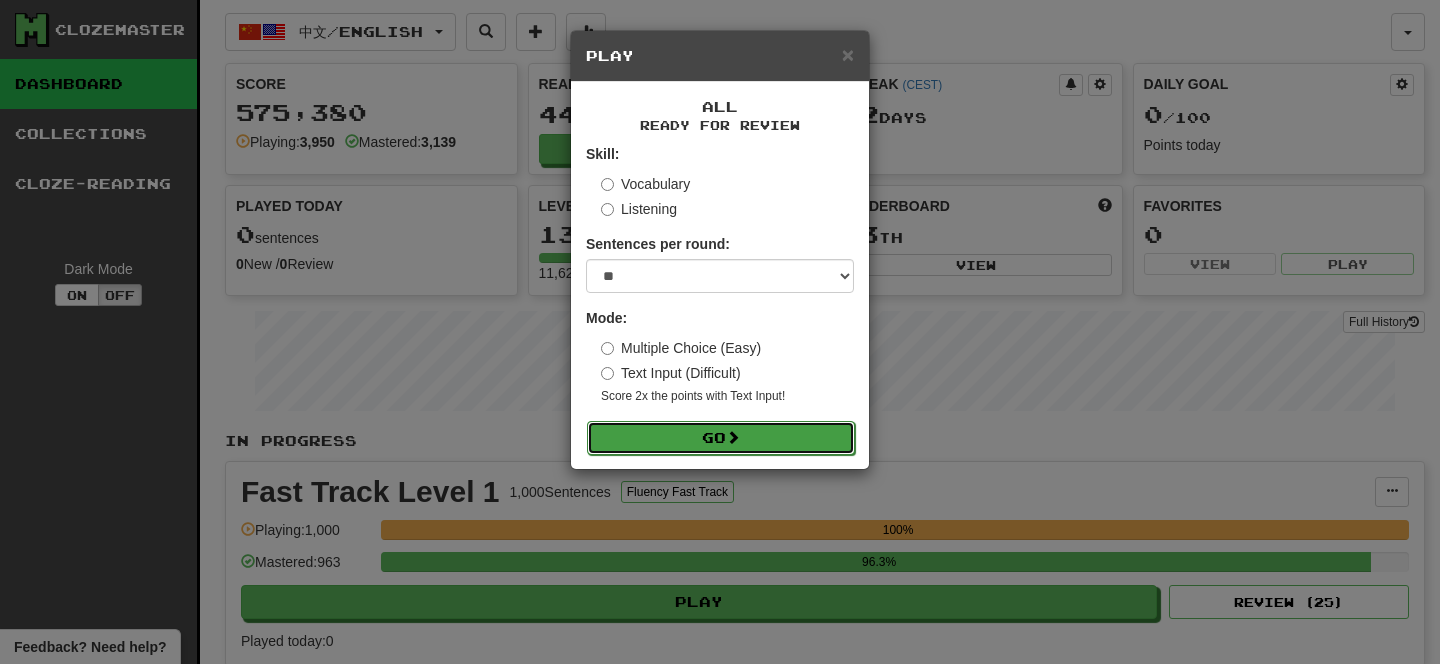 click on "Go" at bounding box center (721, 438) 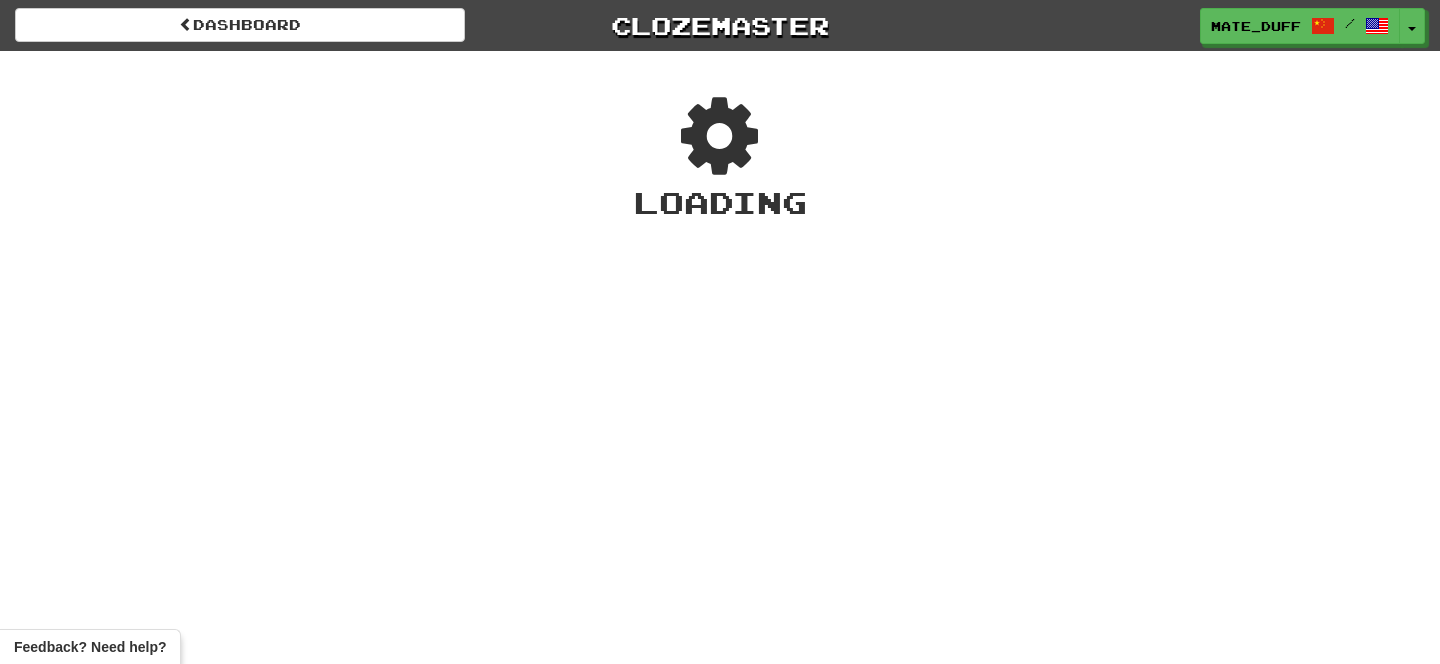 scroll, scrollTop: 0, scrollLeft: 0, axis: both 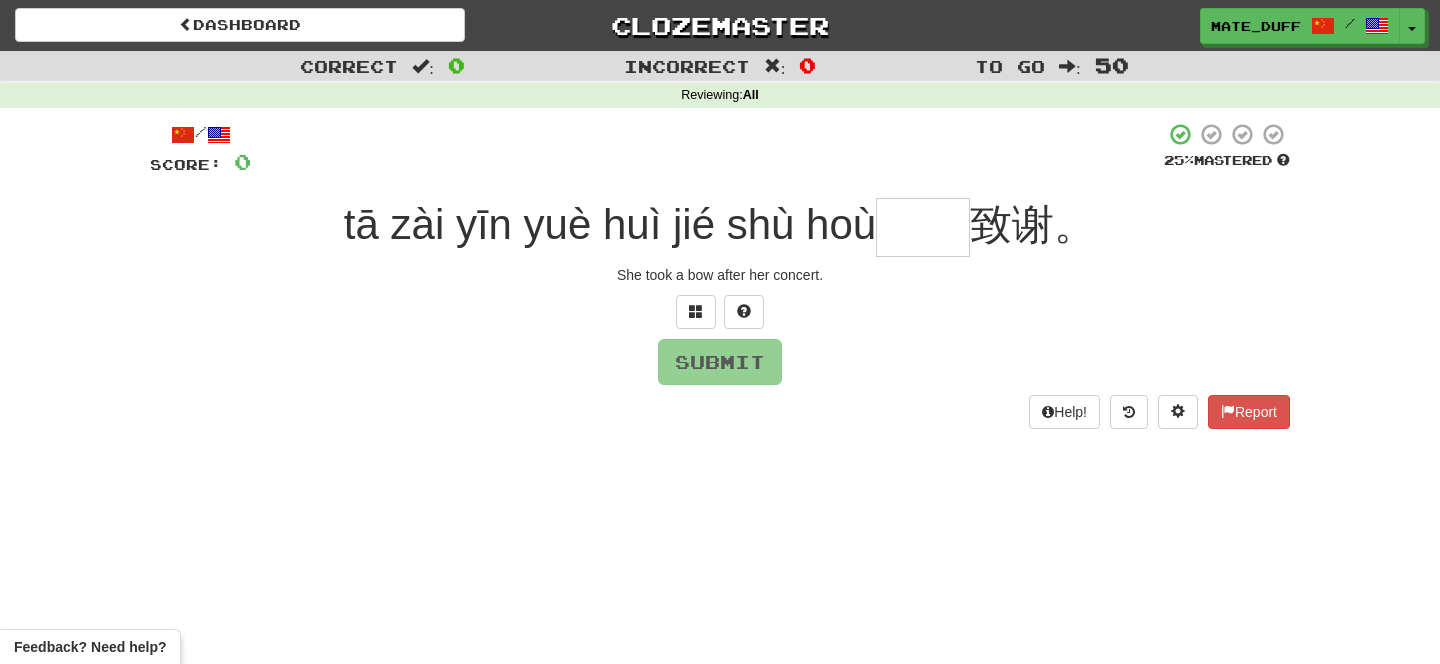 click at bounding box center [923, 227] 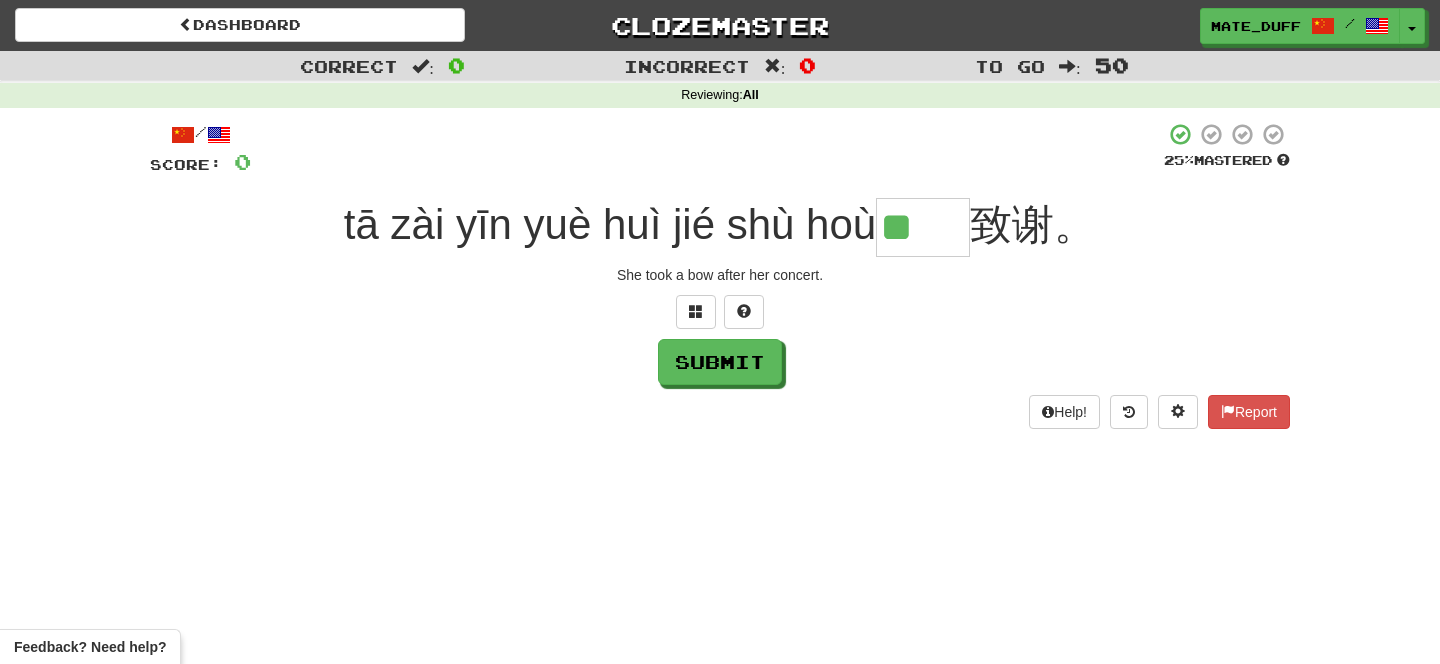 scroll, scrollTop: 0, scrollLeft: 0, axis: both 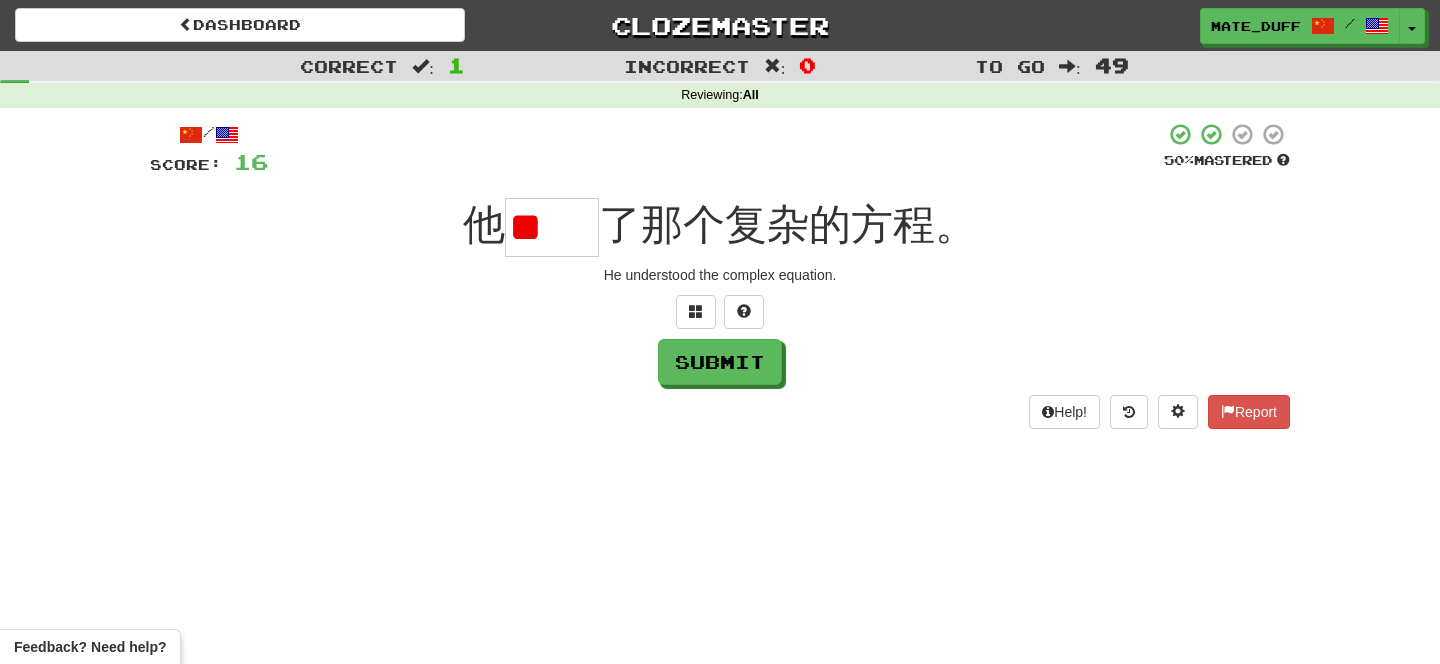 type on "*" 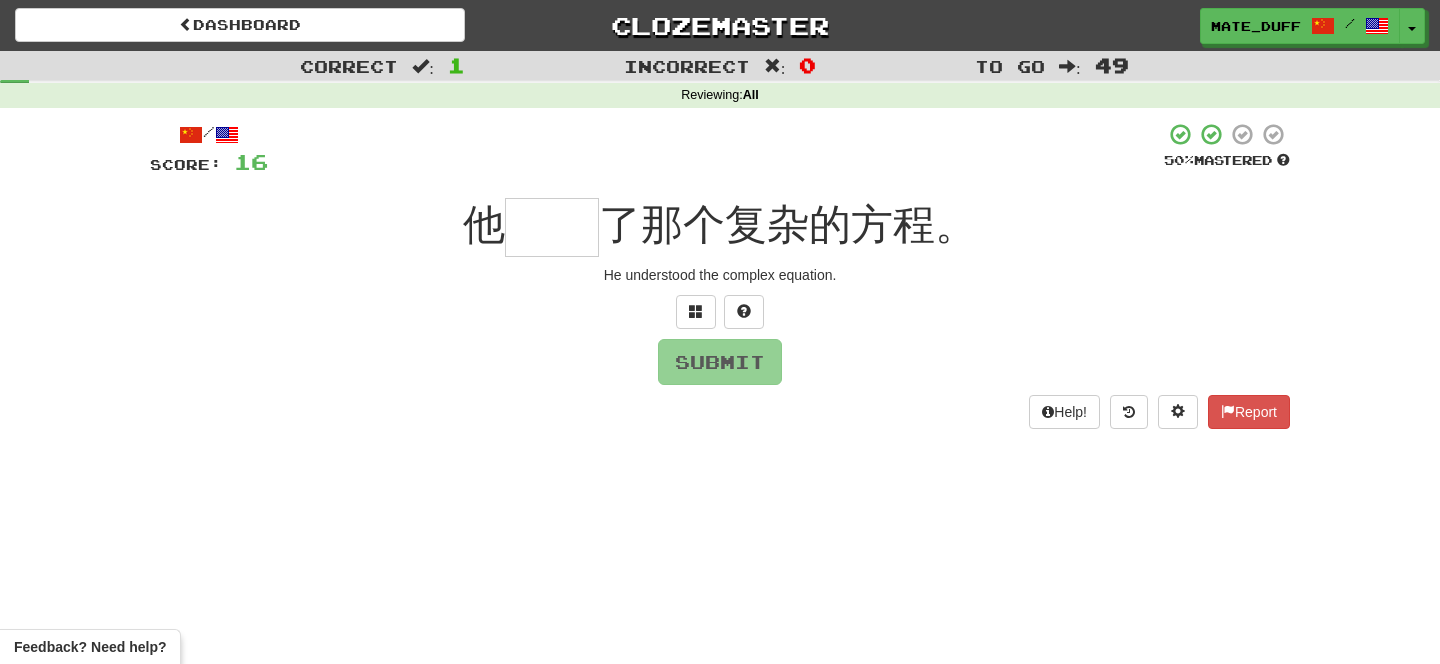 type on "*" 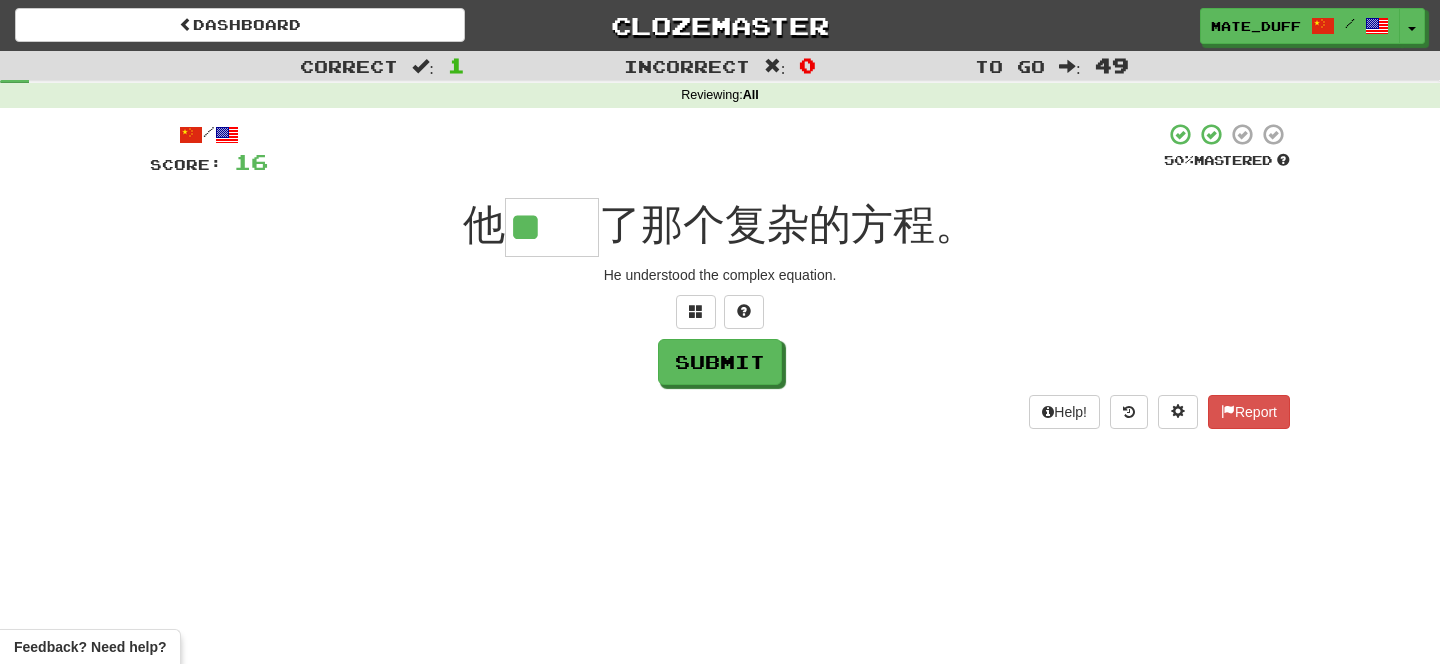 type on "**" 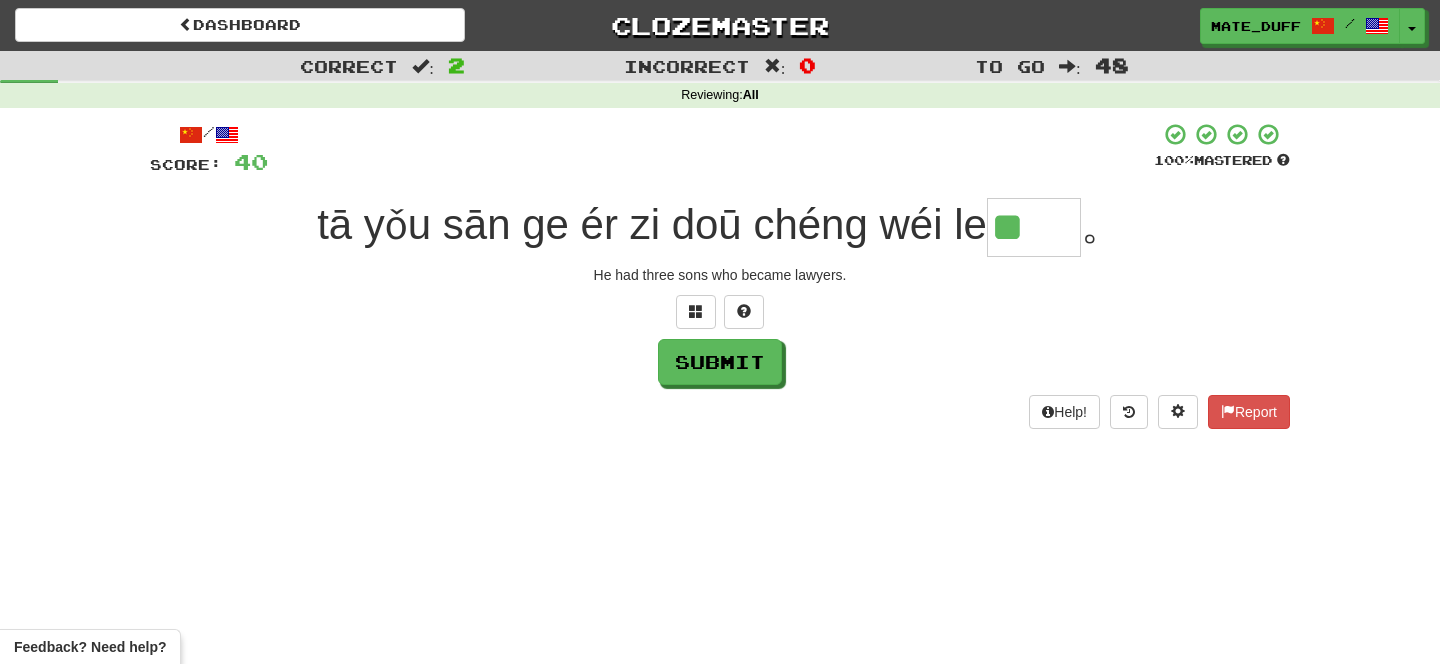 scroll, scrollTop: 0, scrollLeft: 0, axis: both 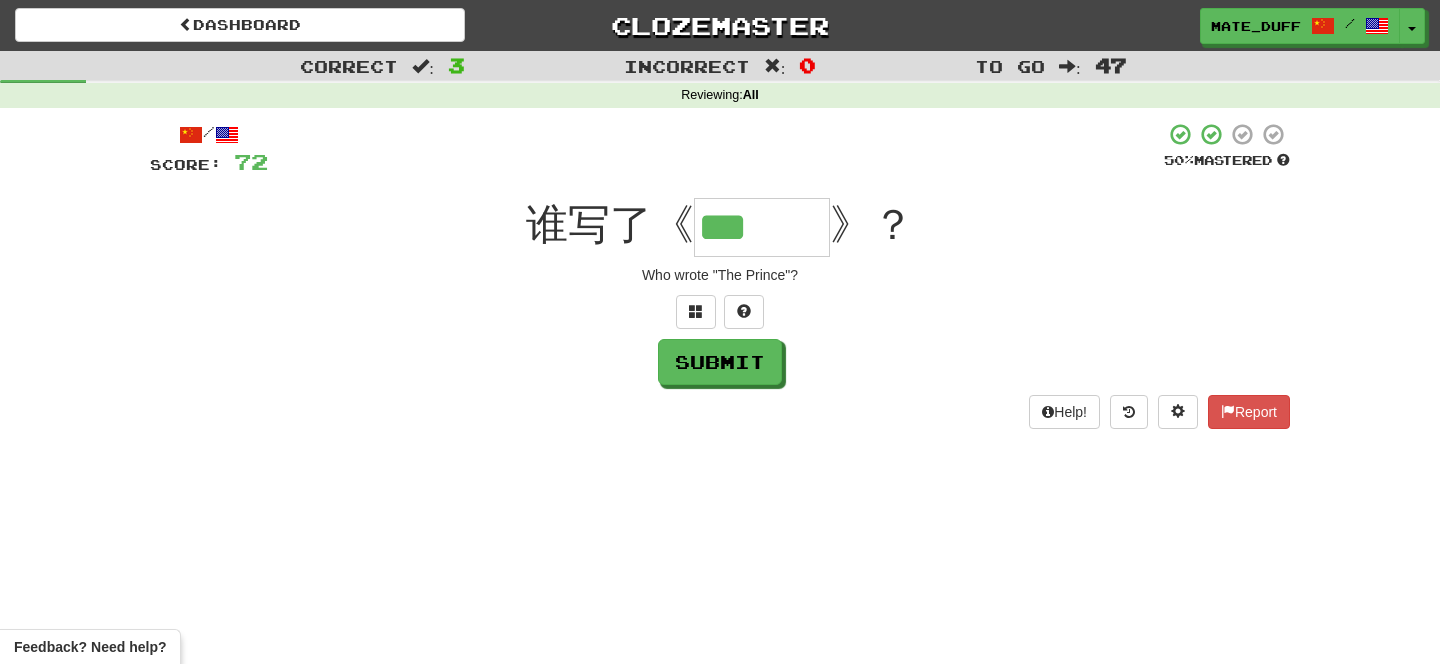 type on "***" 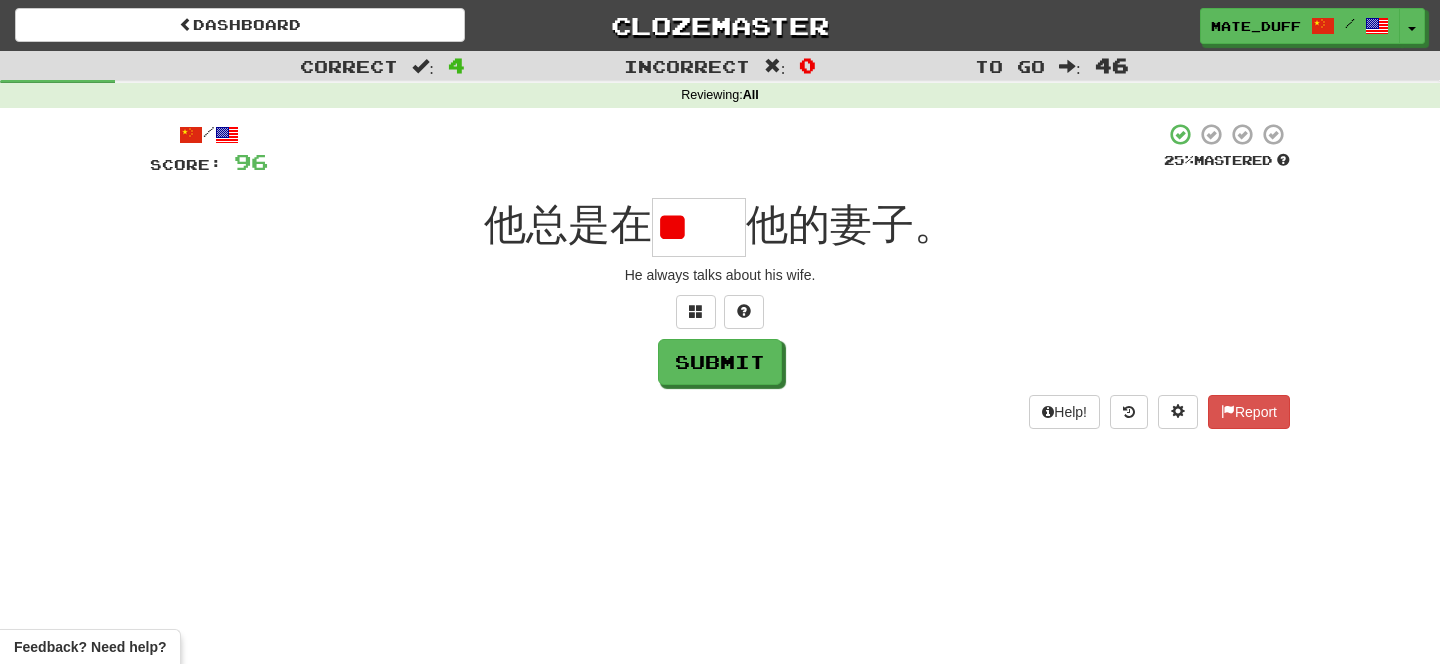 scroll, scrollTop: 0, scrollLeft: 0, axis: both 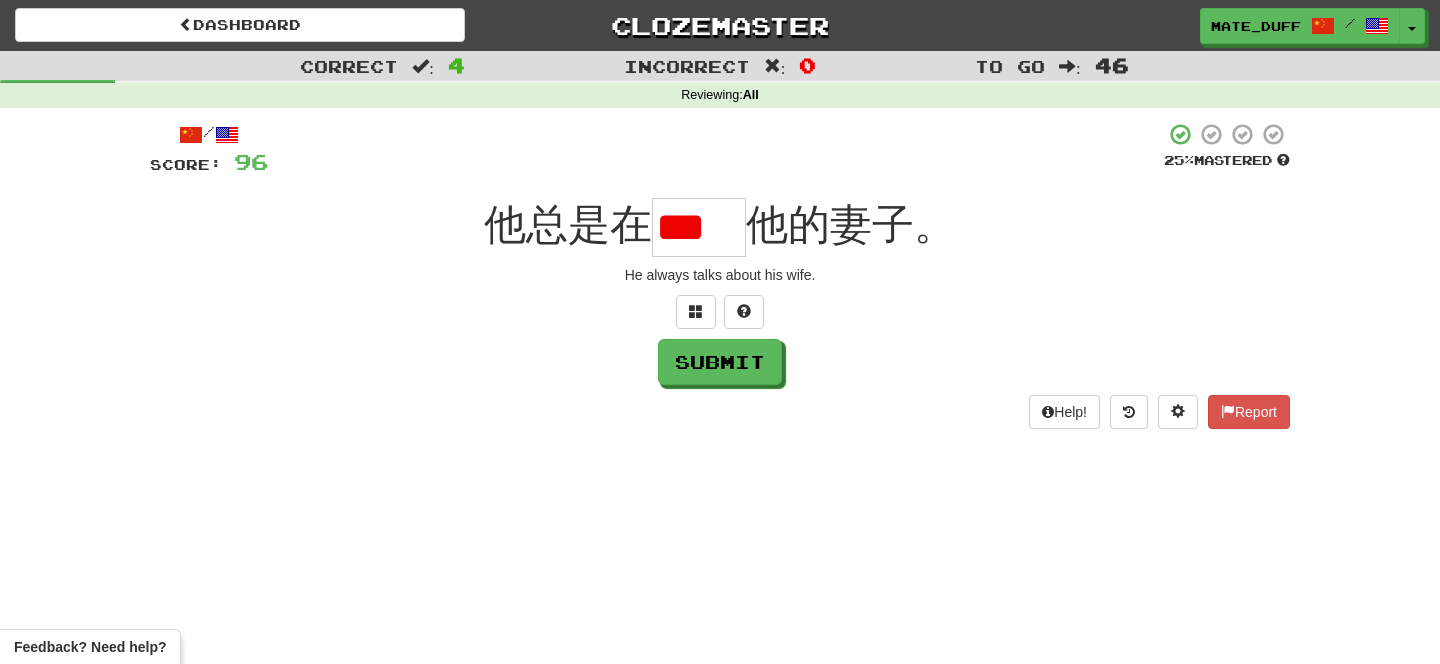 type on "*" 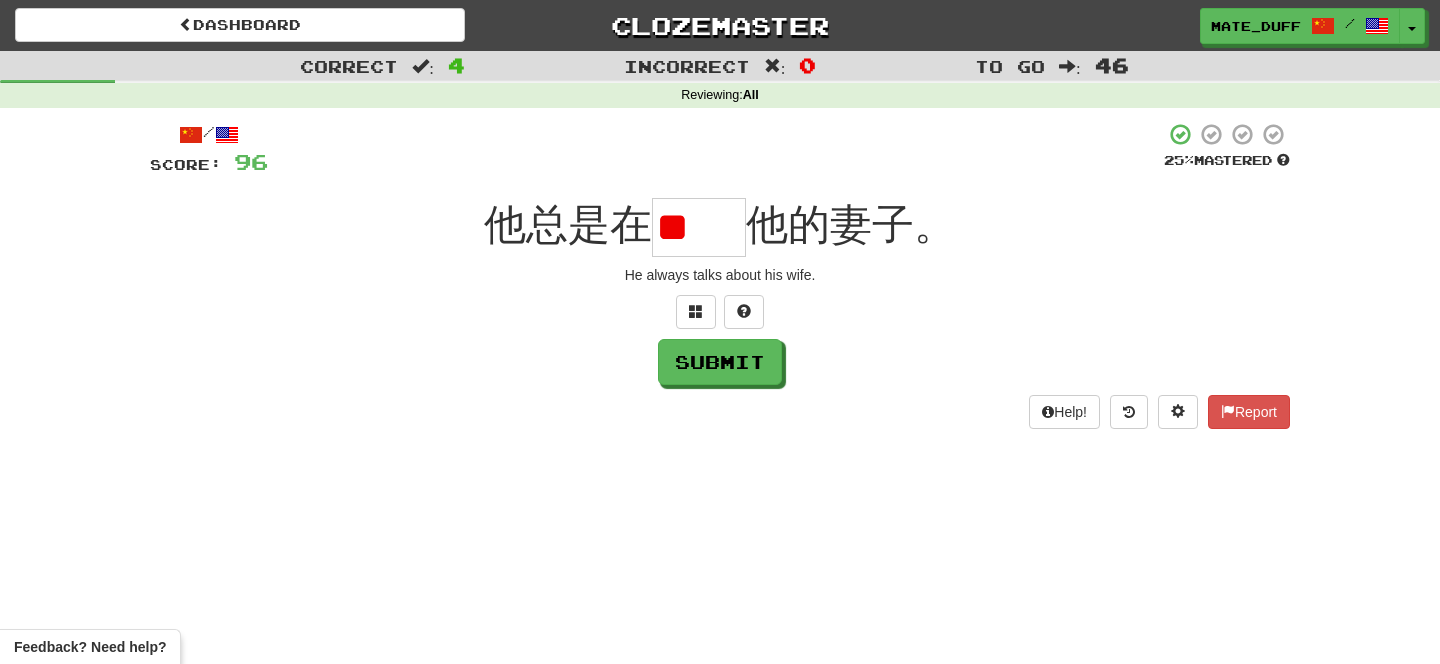 scroll, scrollTop: 0, scrollLeft: 0, axis: both 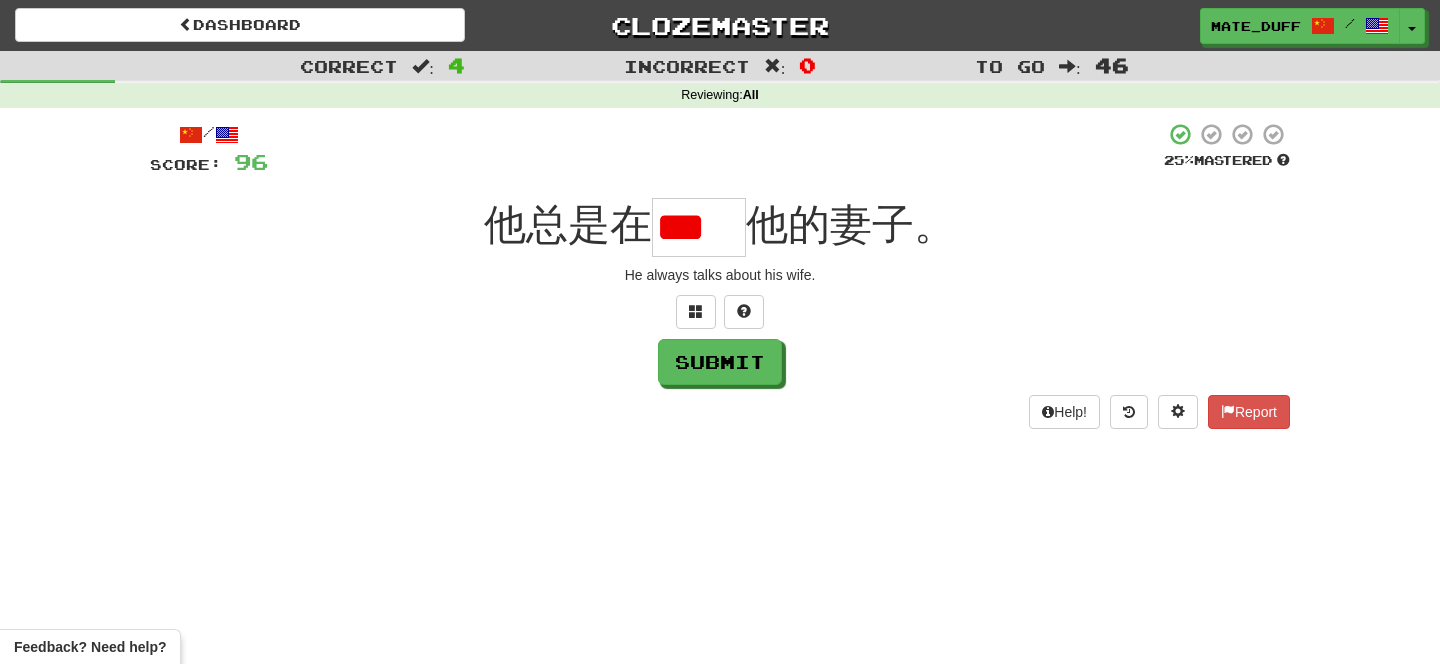 type on "*" 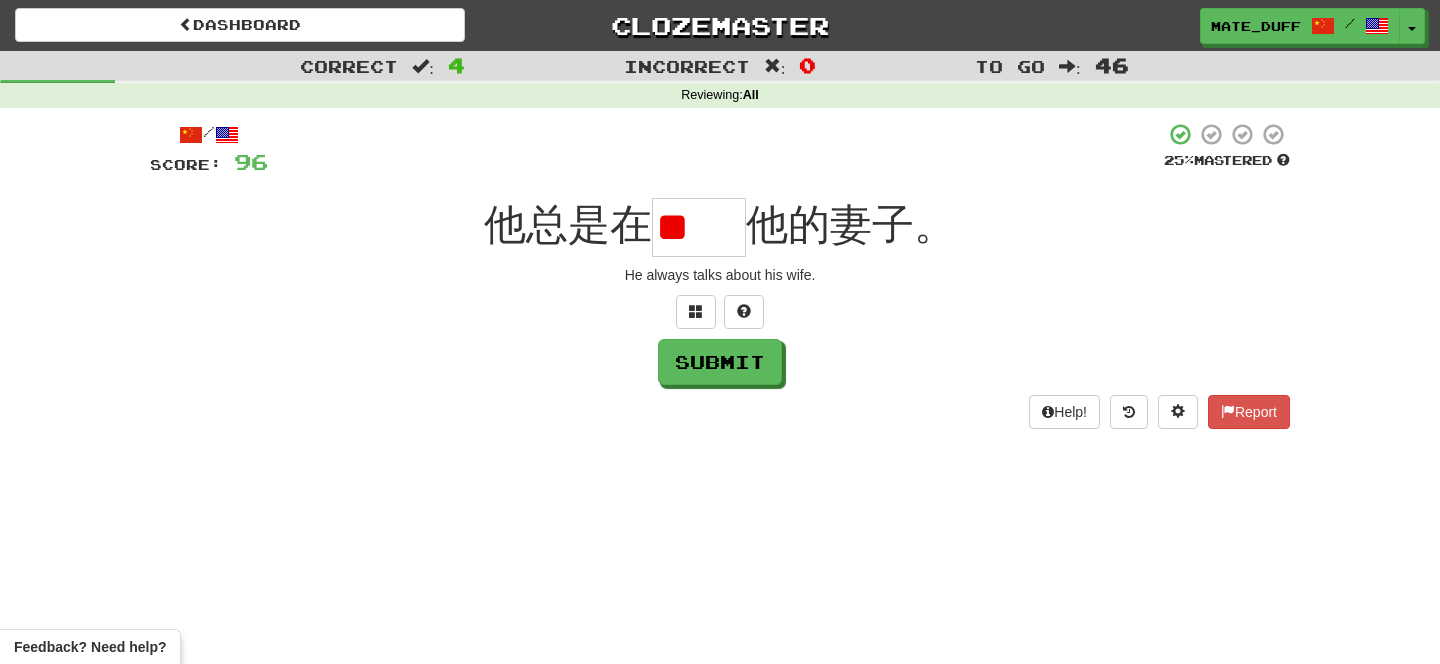 scroll, scrollTop: 0, scrollLeft: 0, axis: both 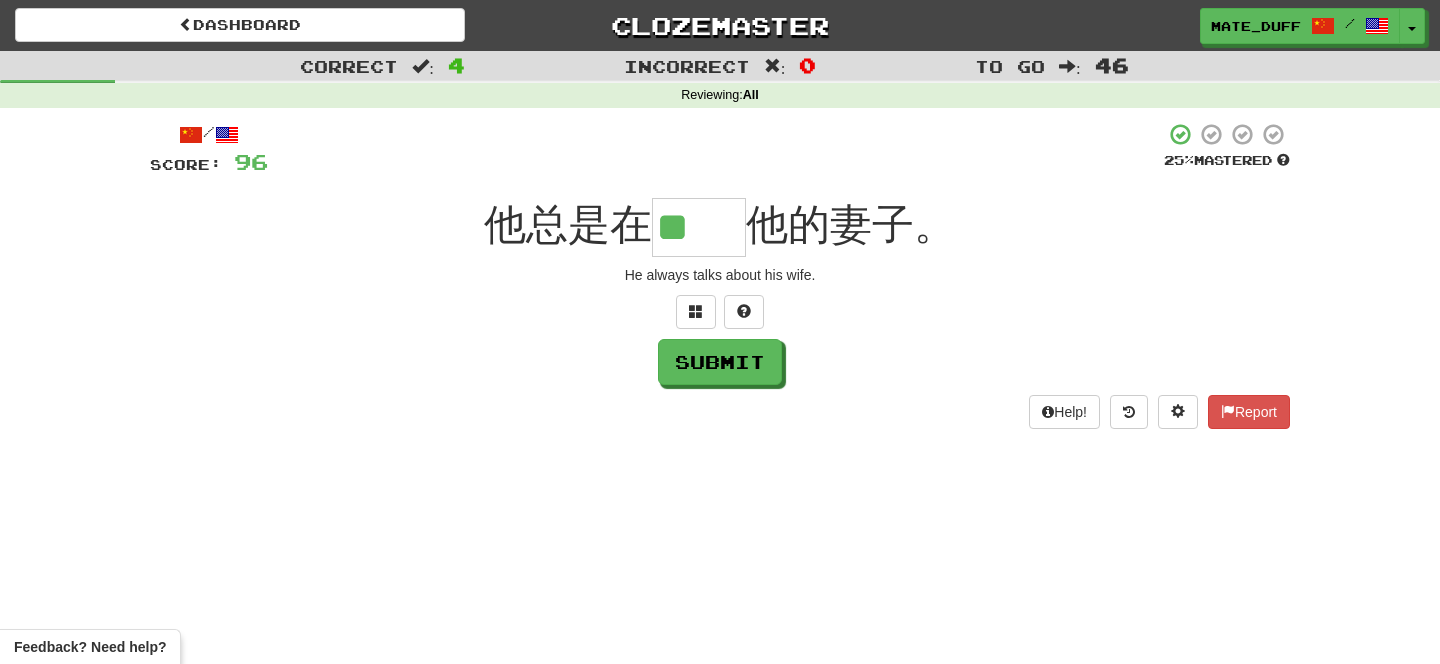 type on "**" 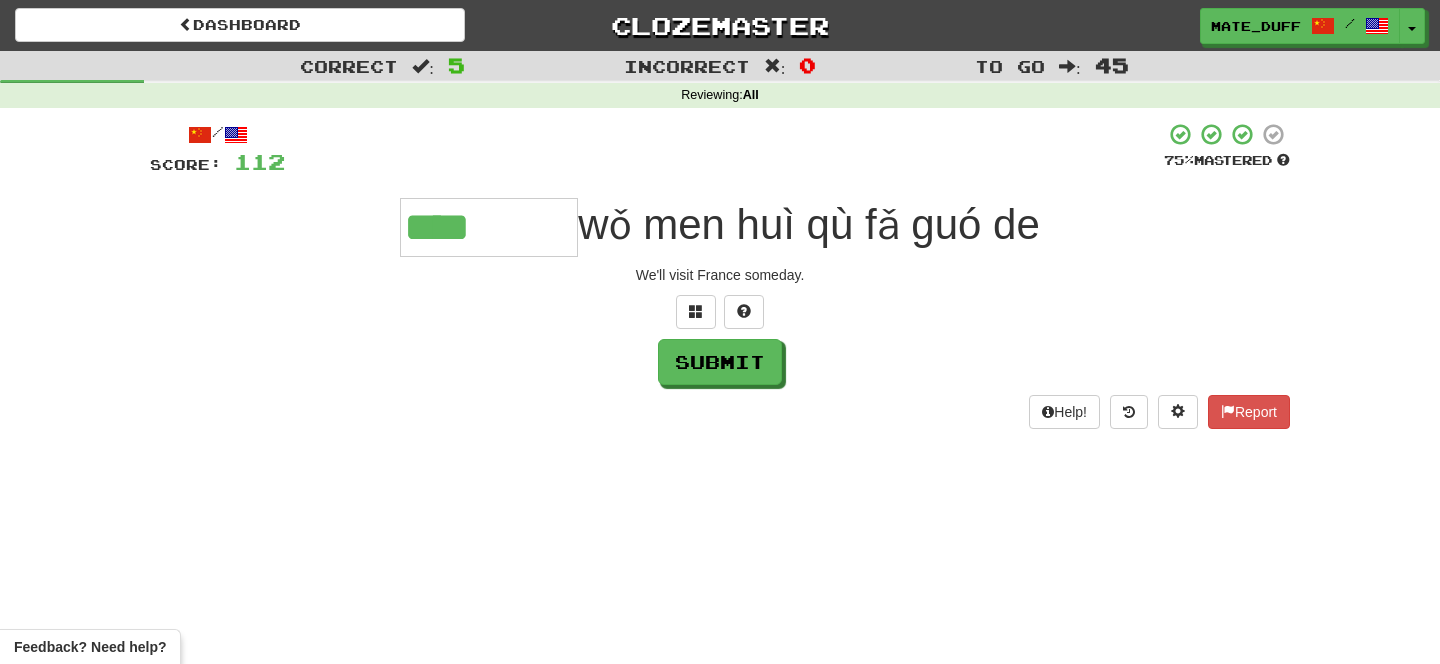 type on "****" 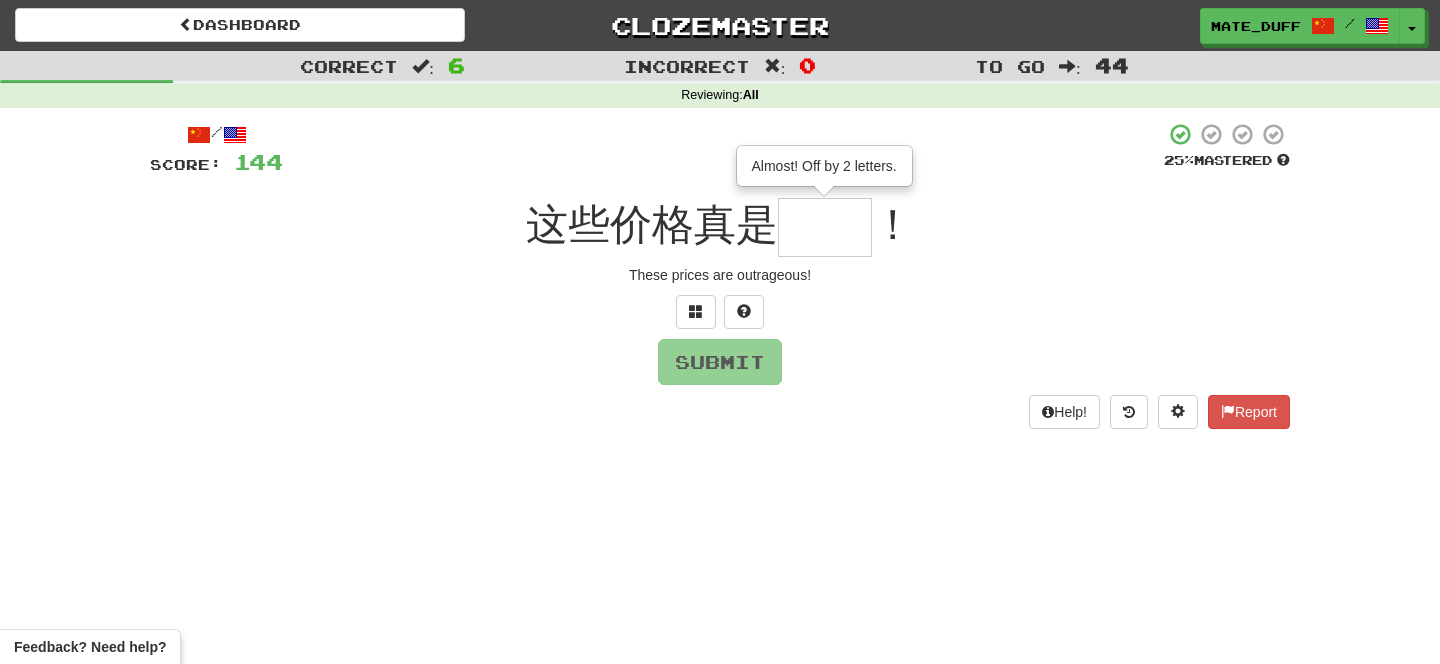 type on "**" 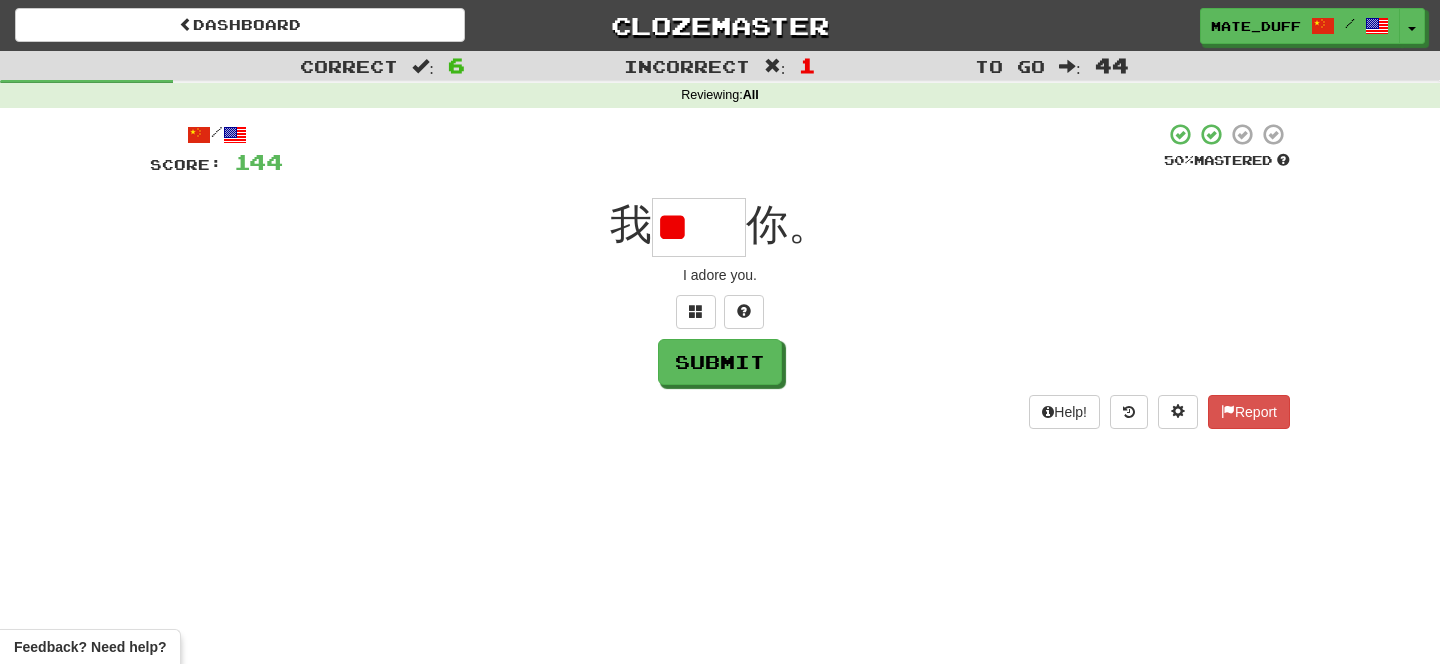 scroll, scrollTop: 0, scrollLeft: 0, axis: both 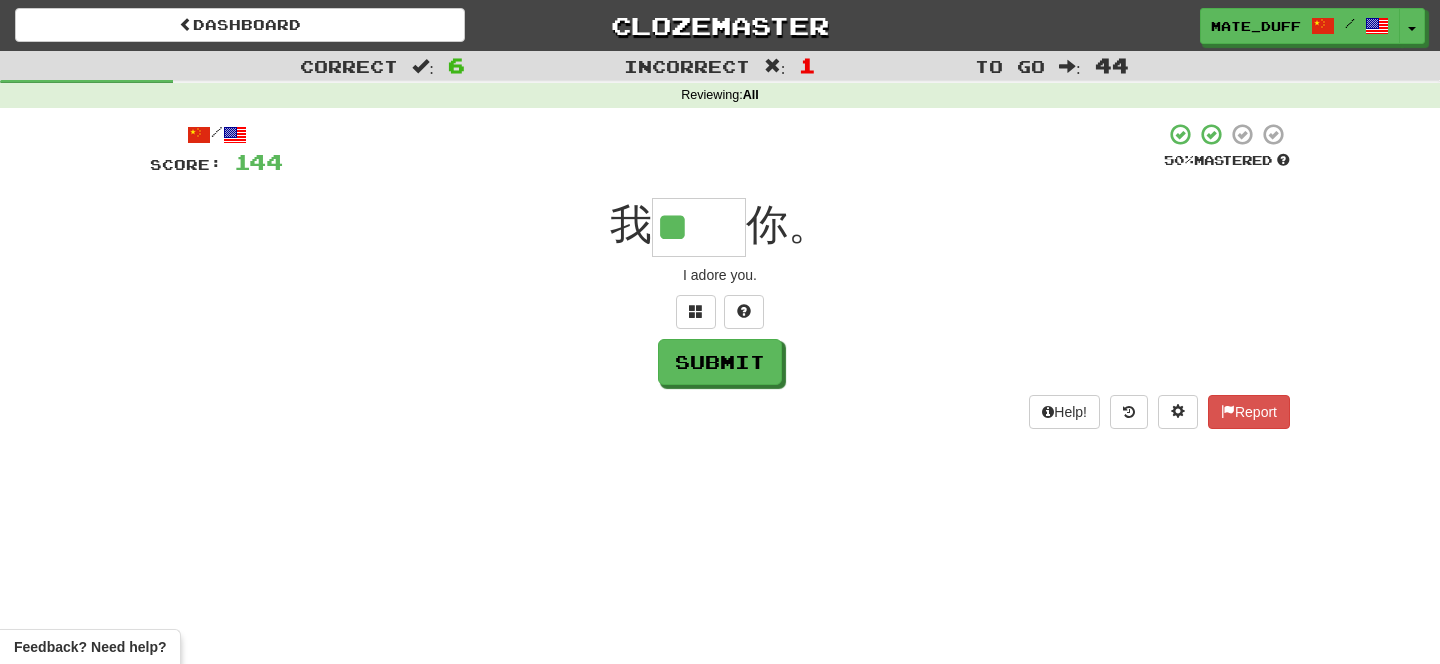 type on "**" 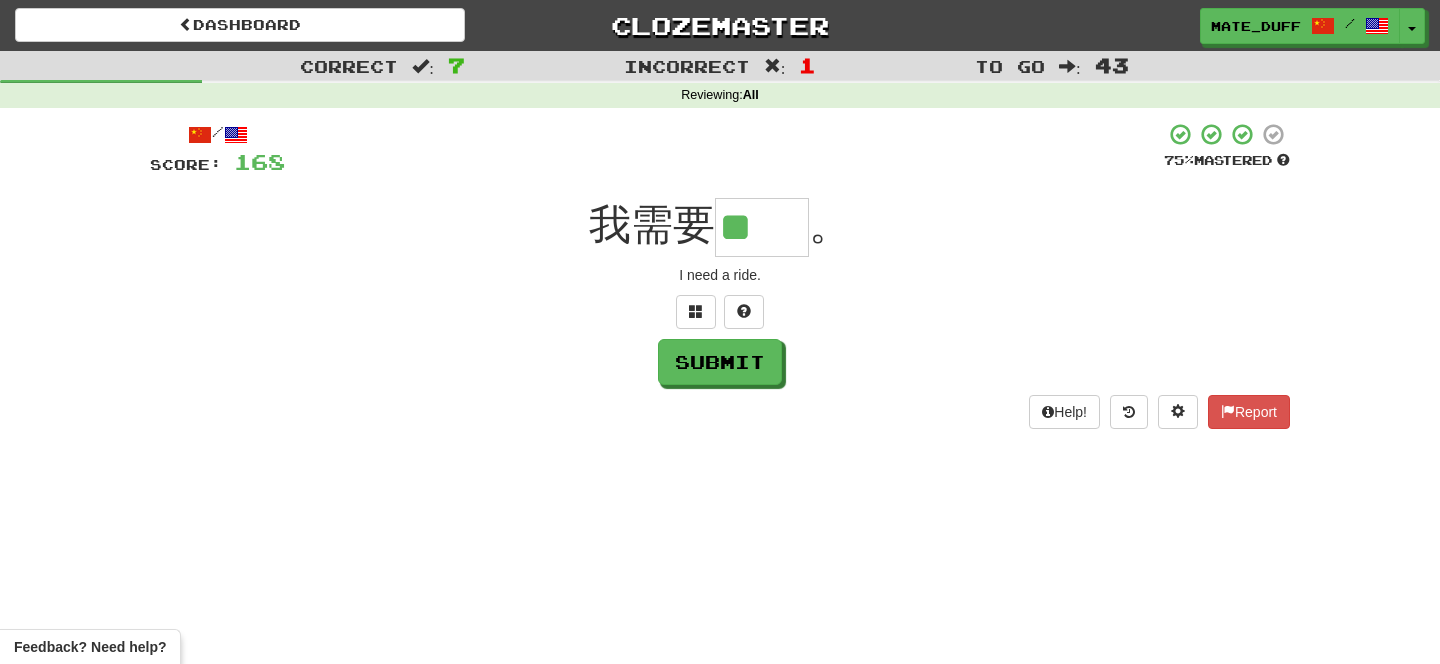 scroll, scrollTop: 0, scrollLeft: 0, axis: both 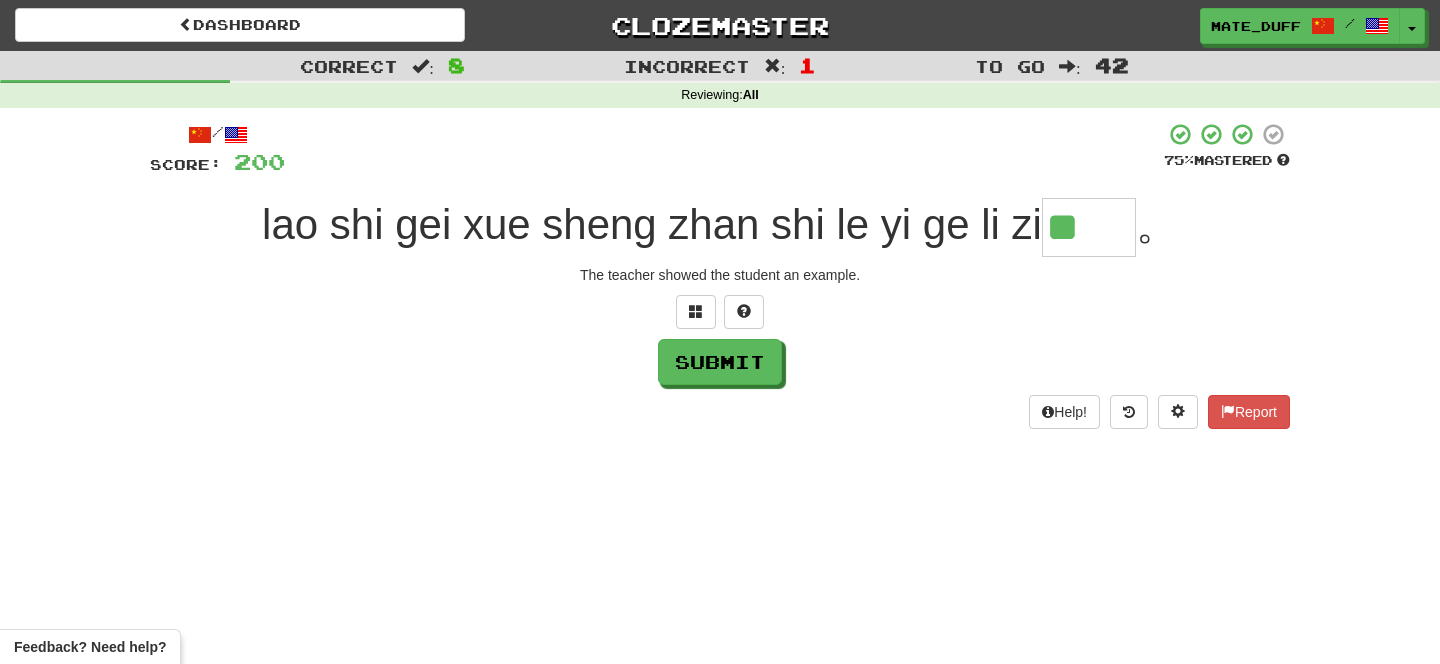 type on "**" 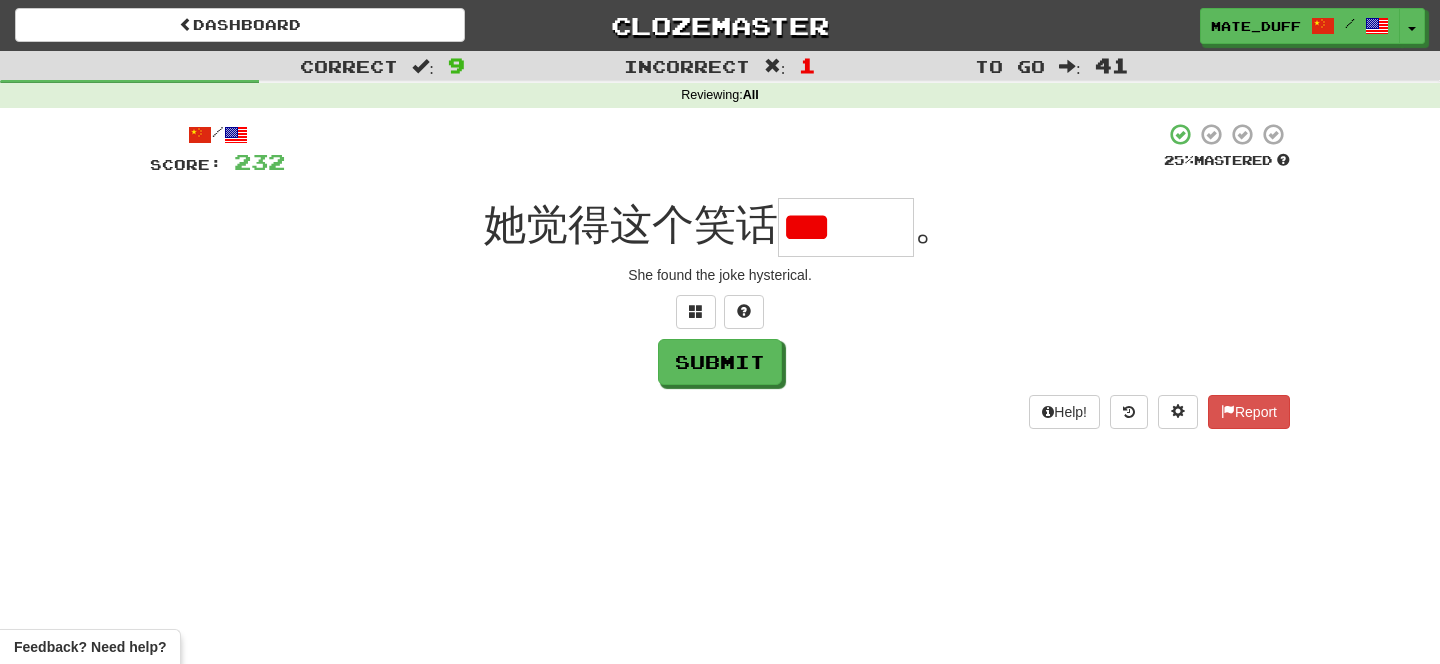 scroll, scrollTop: 0, scrollLeft: 0, axis: both 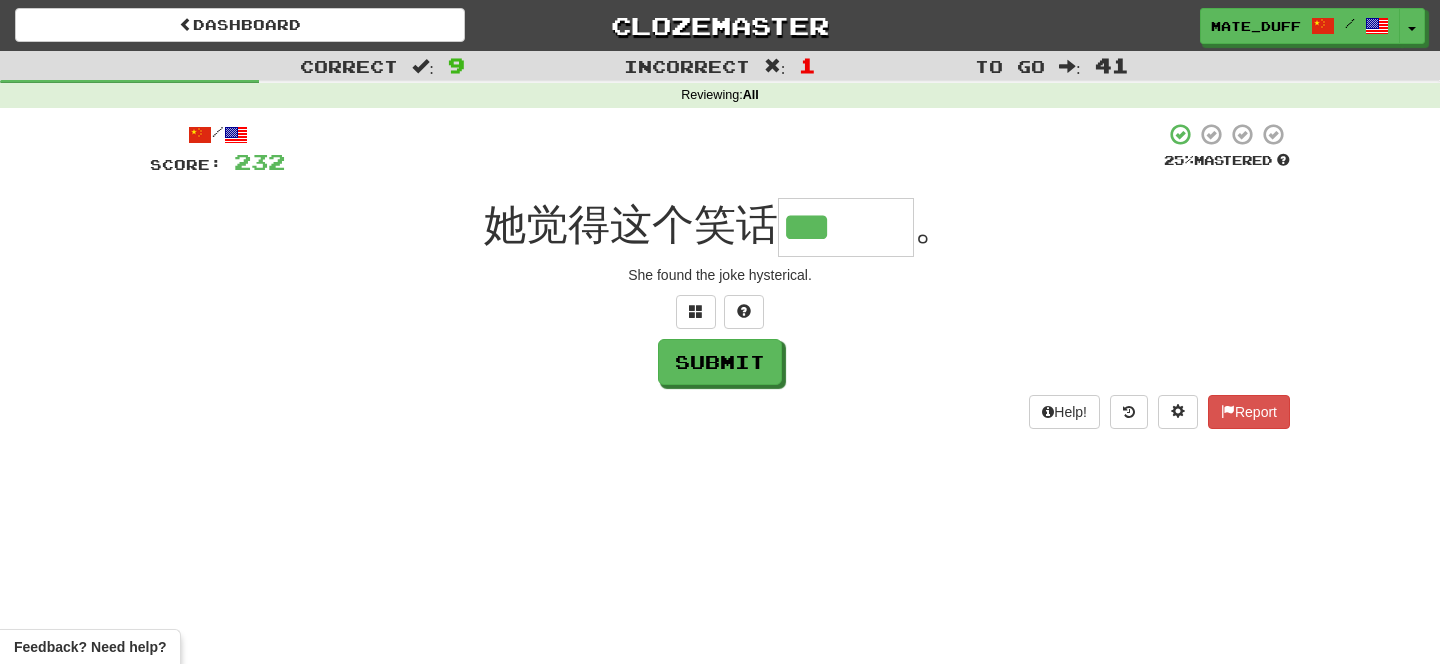 type on "***" 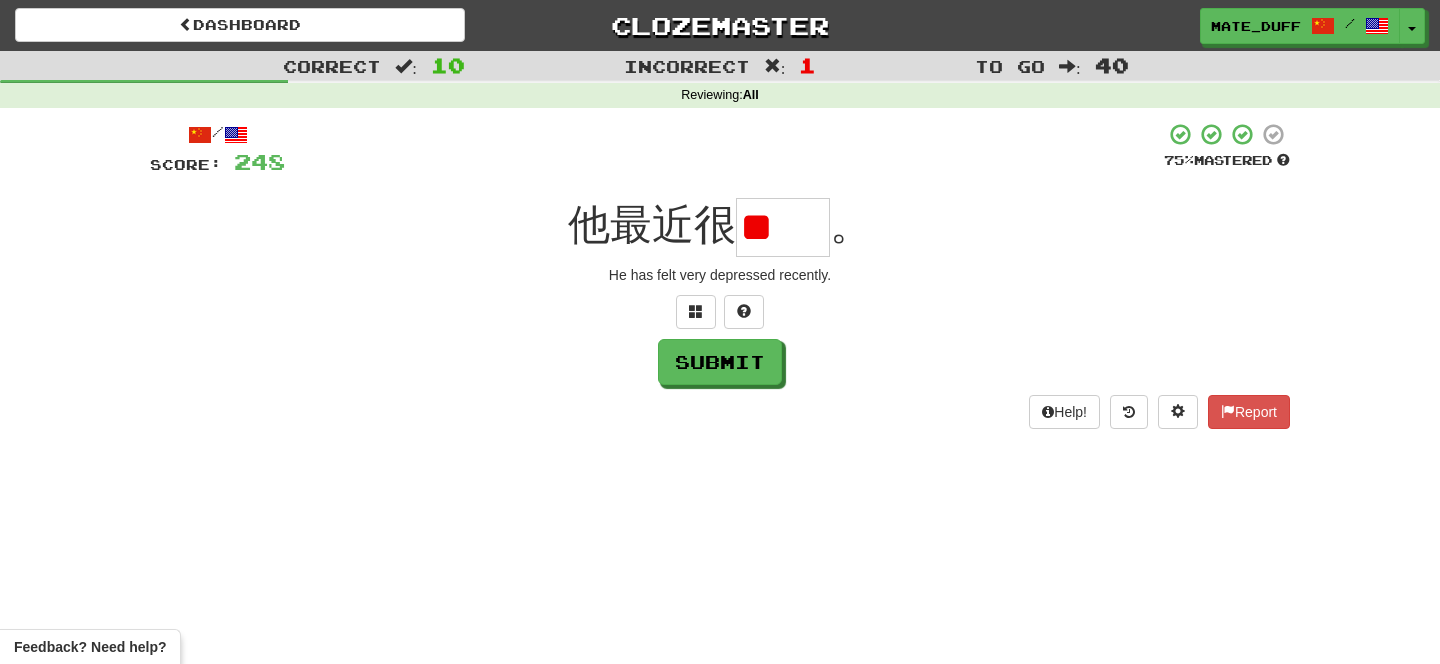 type on "*" 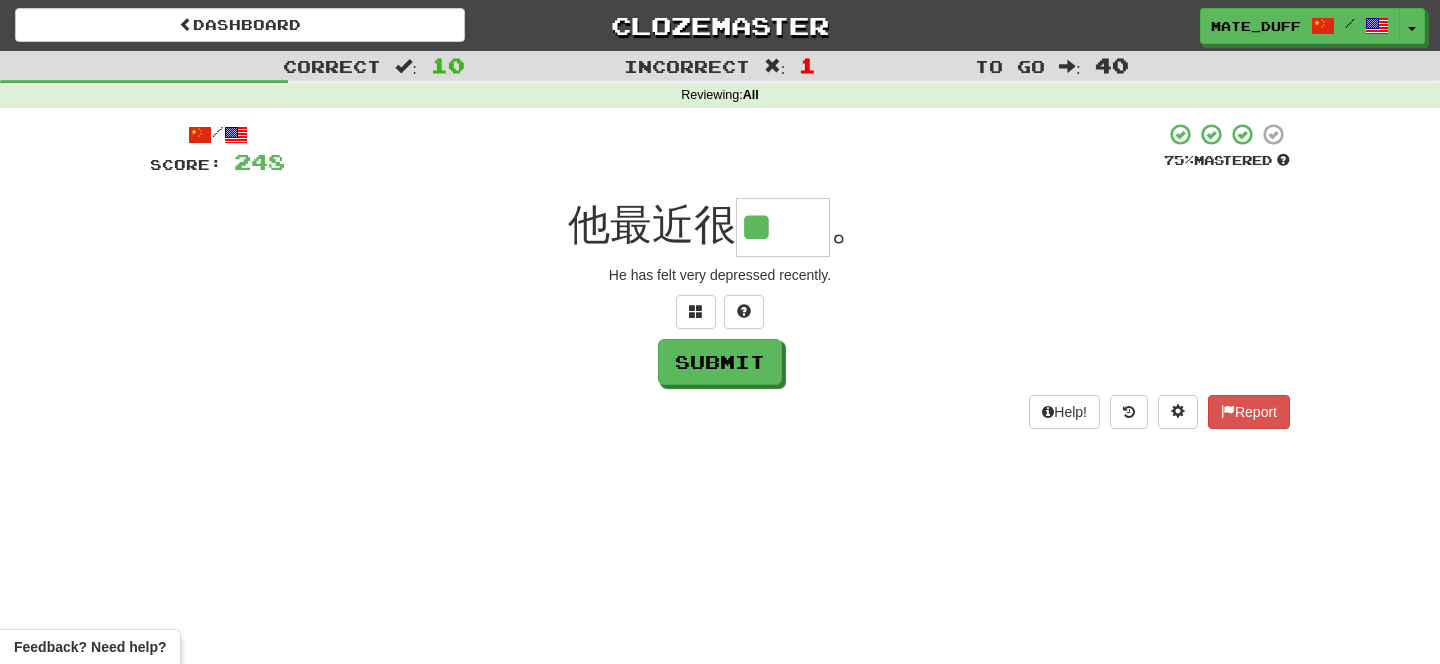 type on "**" 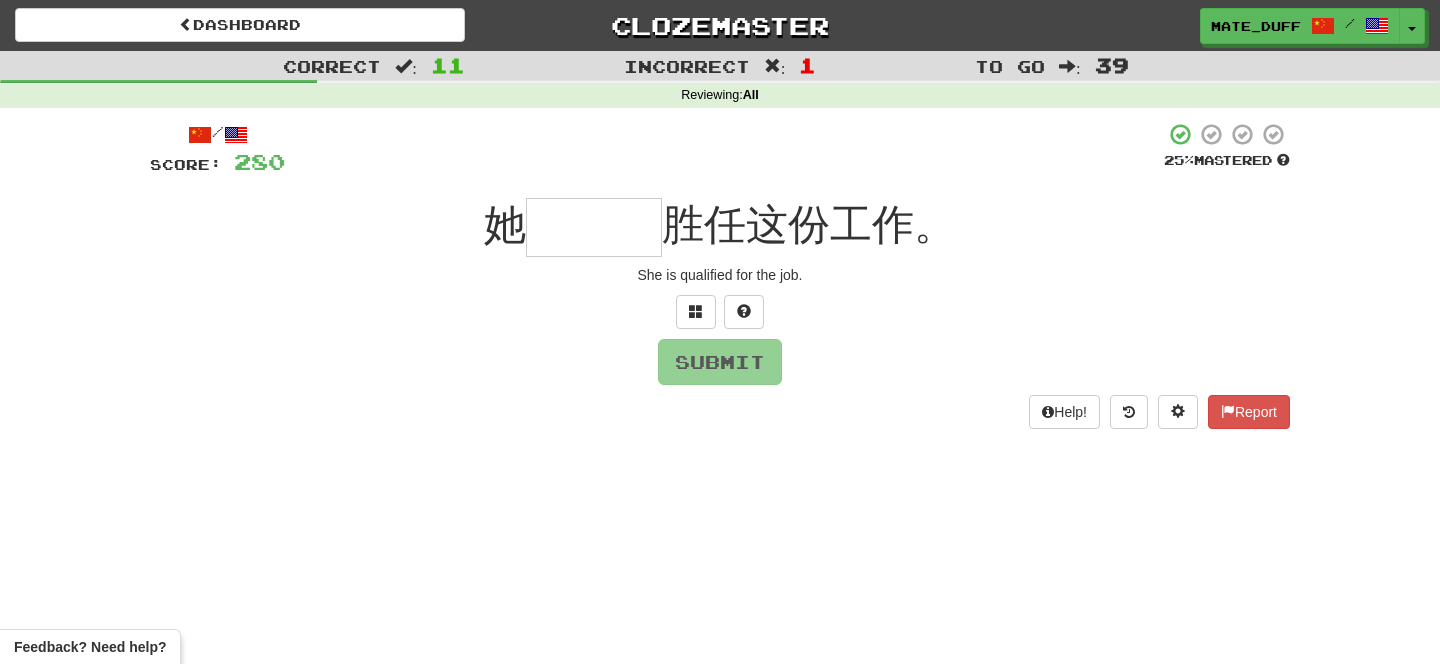 type on "***" 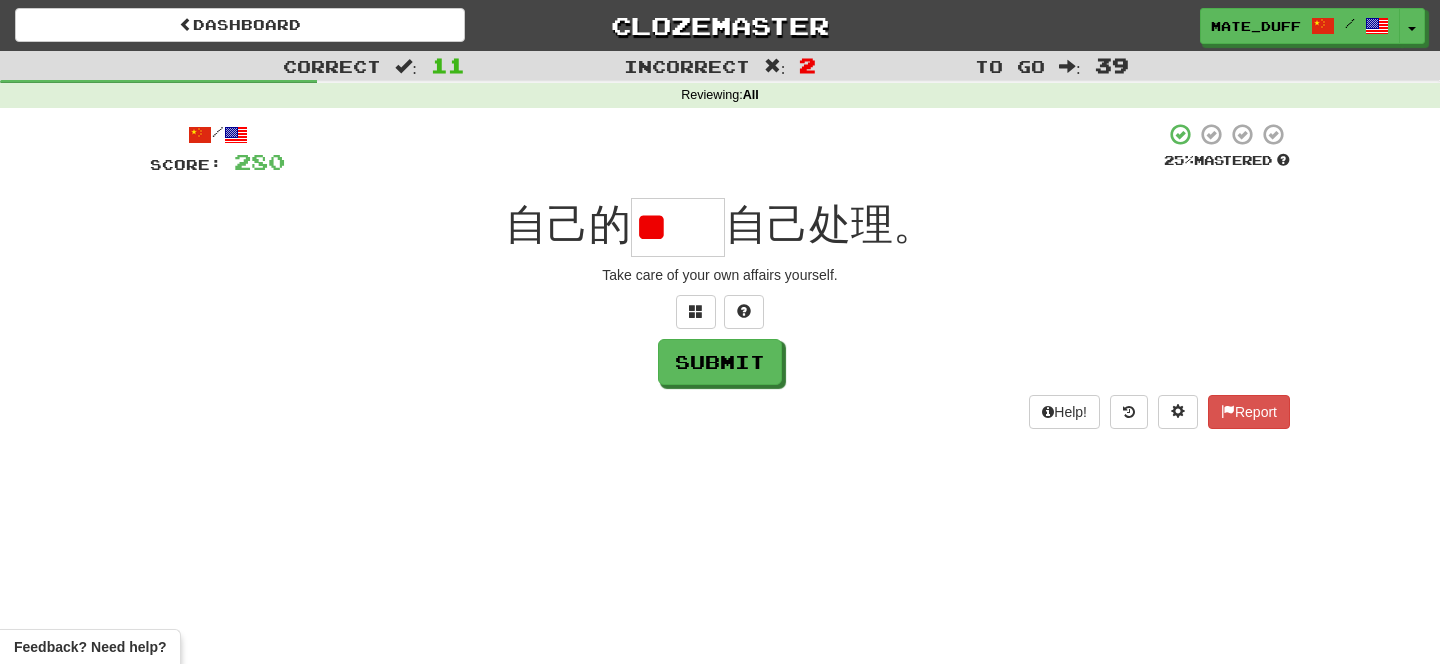 scroll, scrollTop: 0, scrollLeft: 0, axis: both 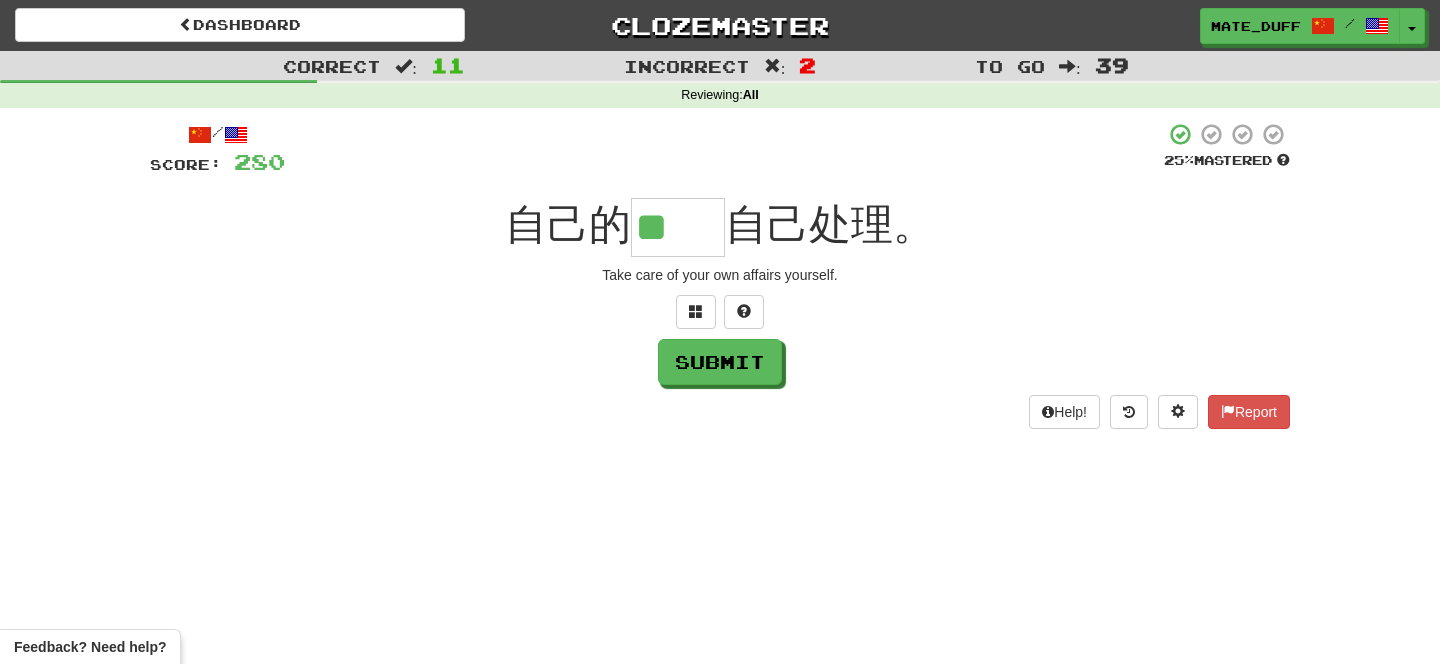type on "**" 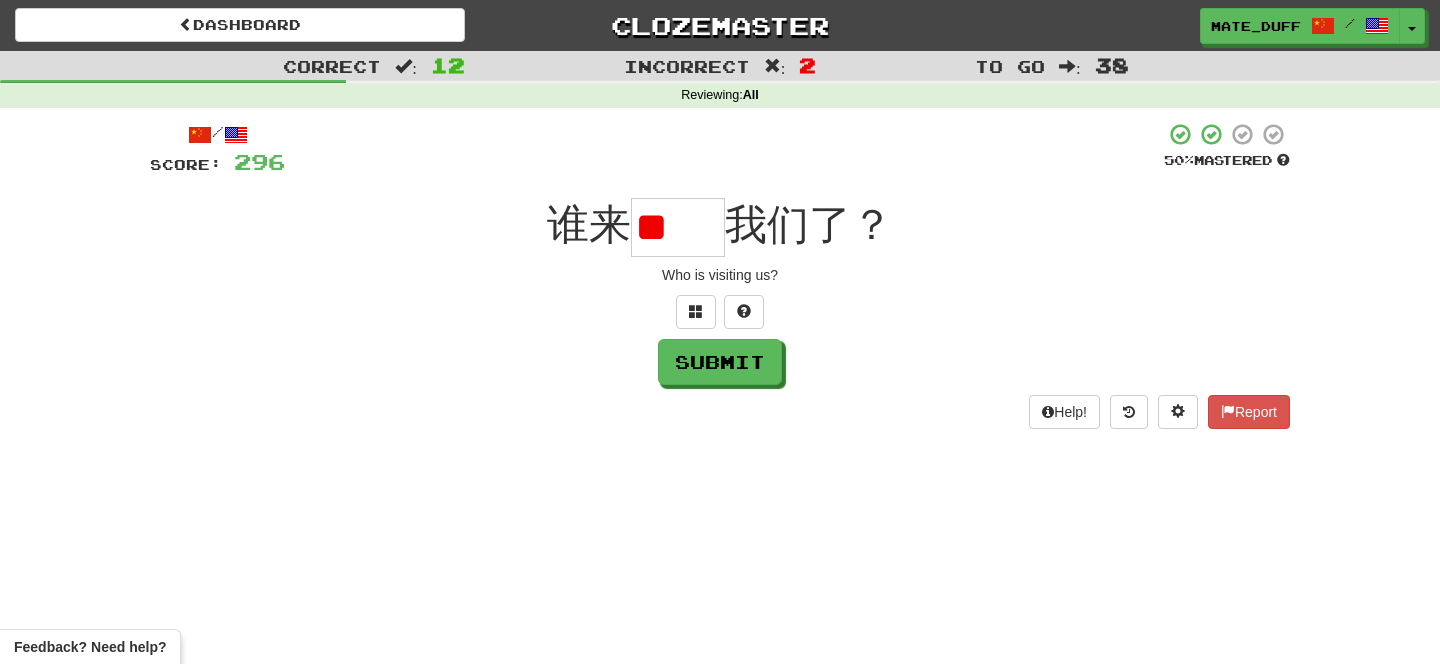 scroll, scrollTop: 0, scrollLeft: 0, axis: both 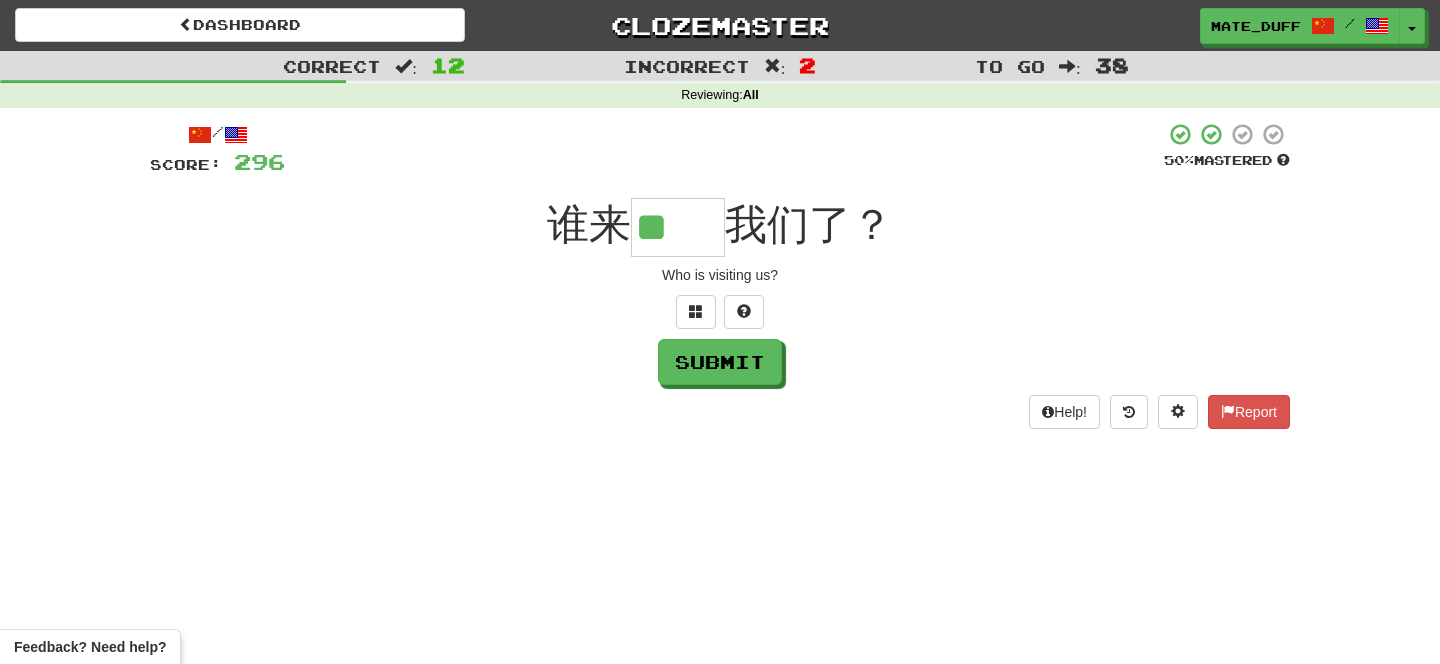 type on "**" 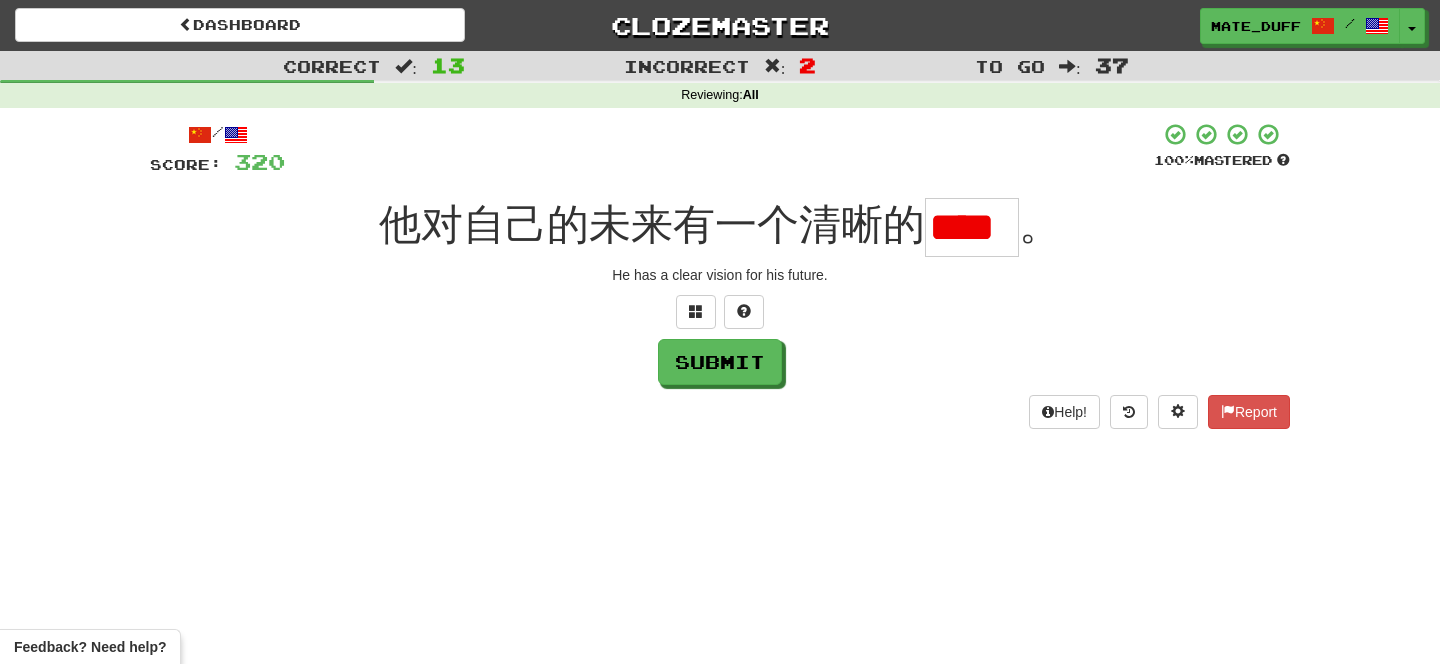 type on "*" 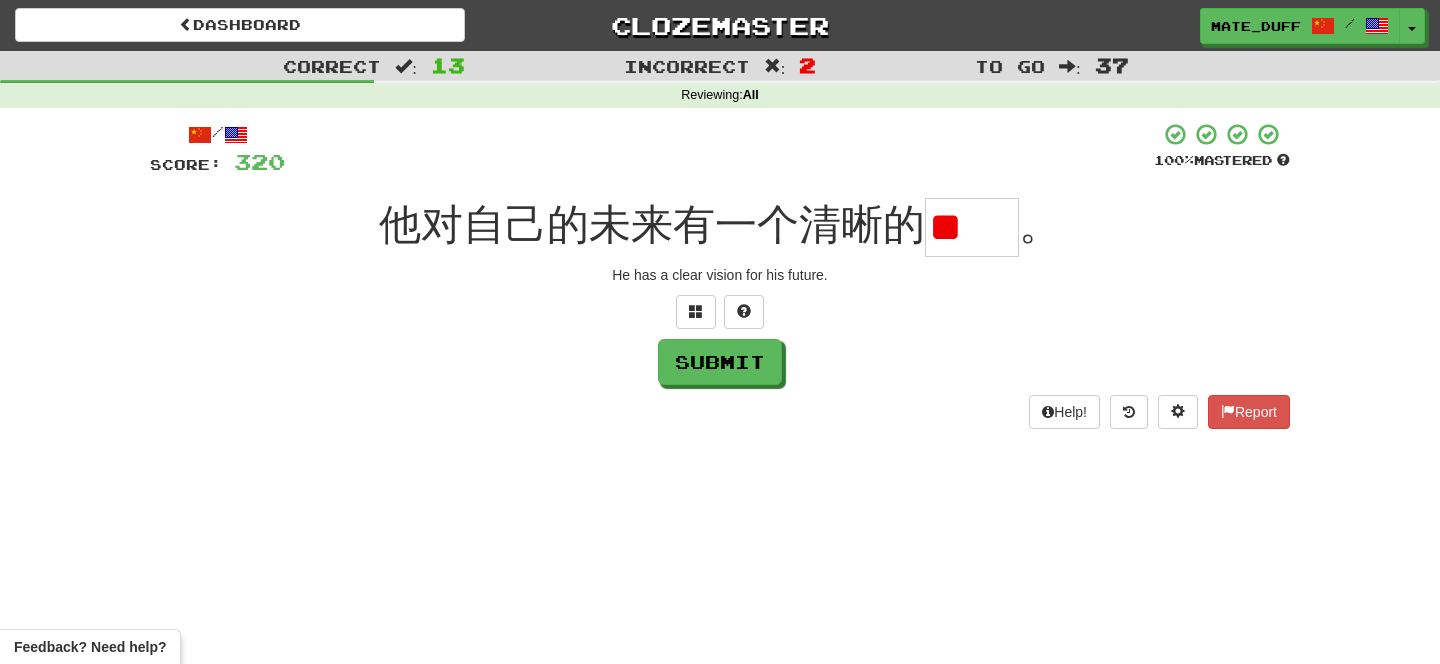 scroll, scrollTop: 0, scrollLeft: 0, axis: both 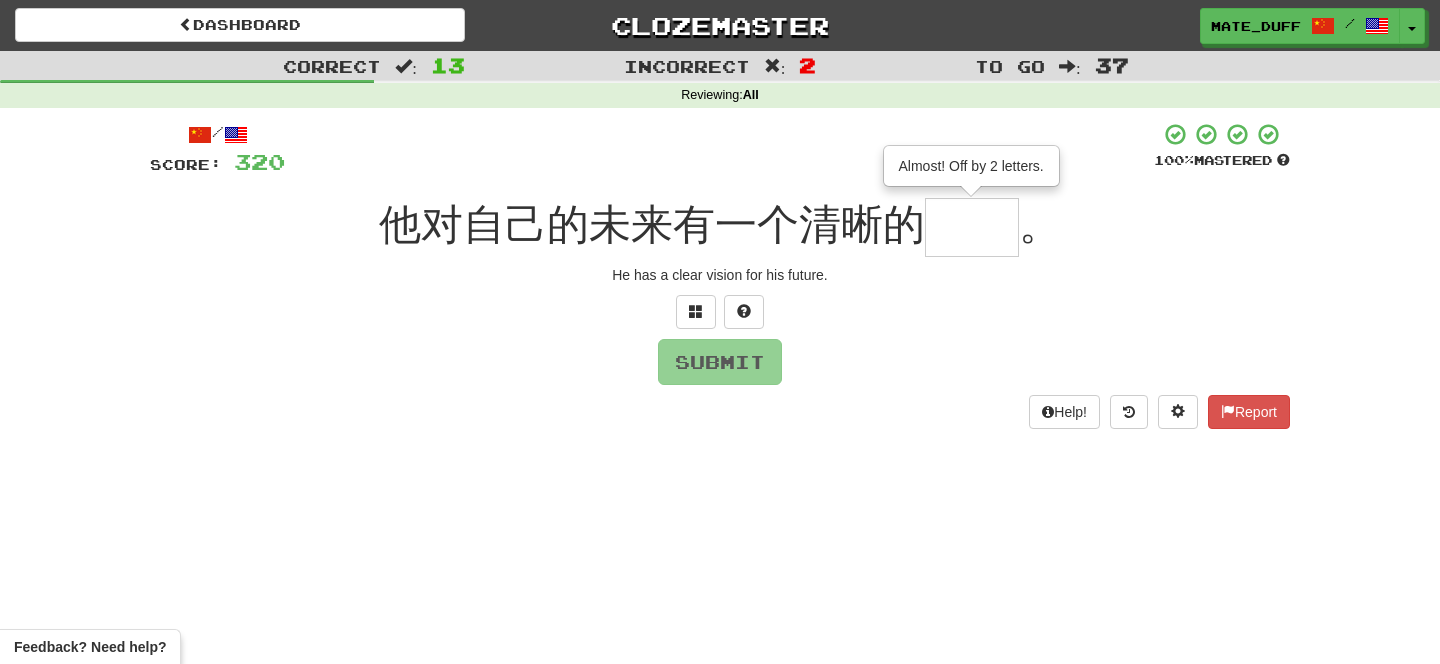 type on "**" 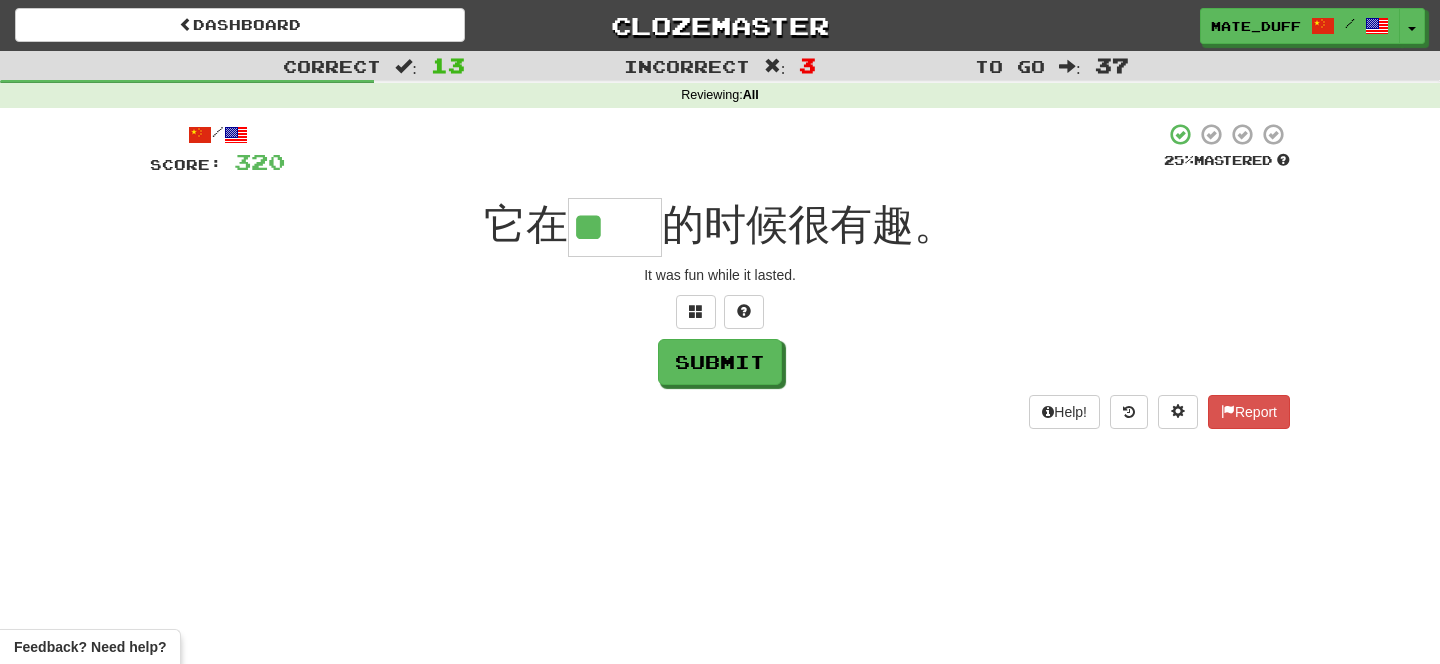 scroll, scrollTop: 0, scrollLeft: 0, axis: both 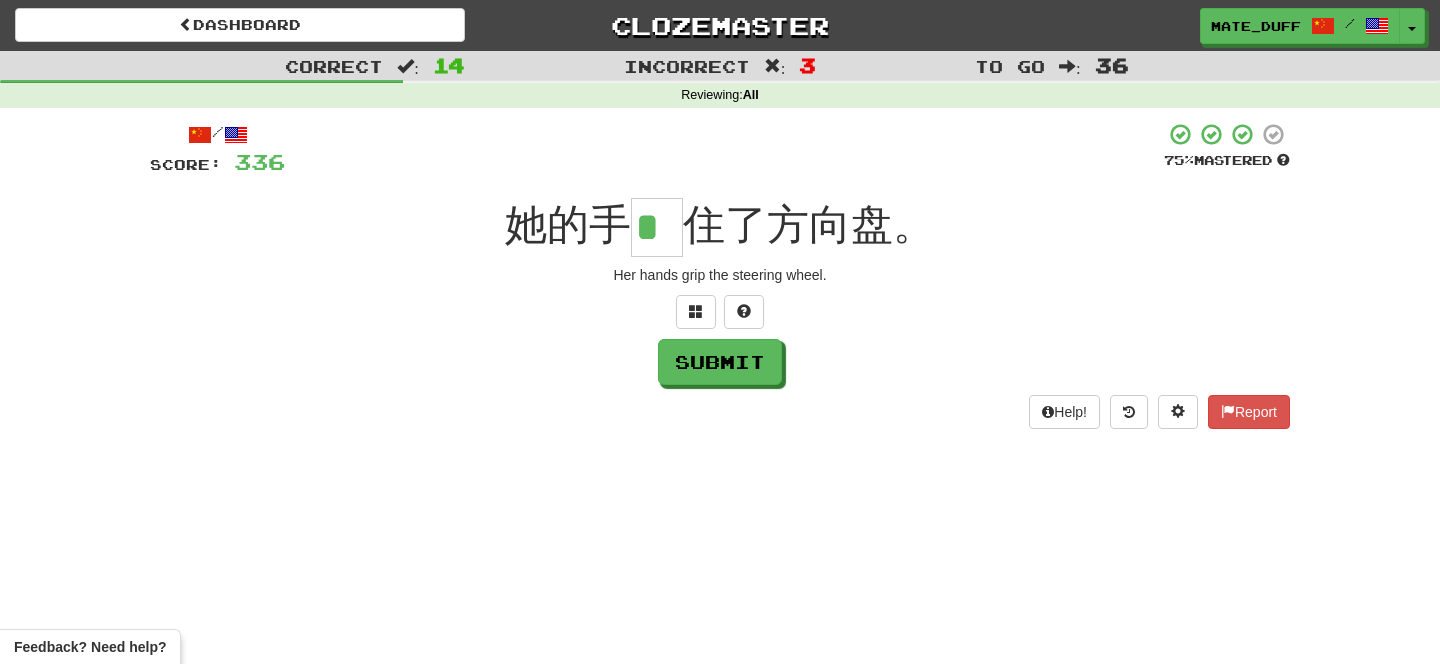 type on "*" 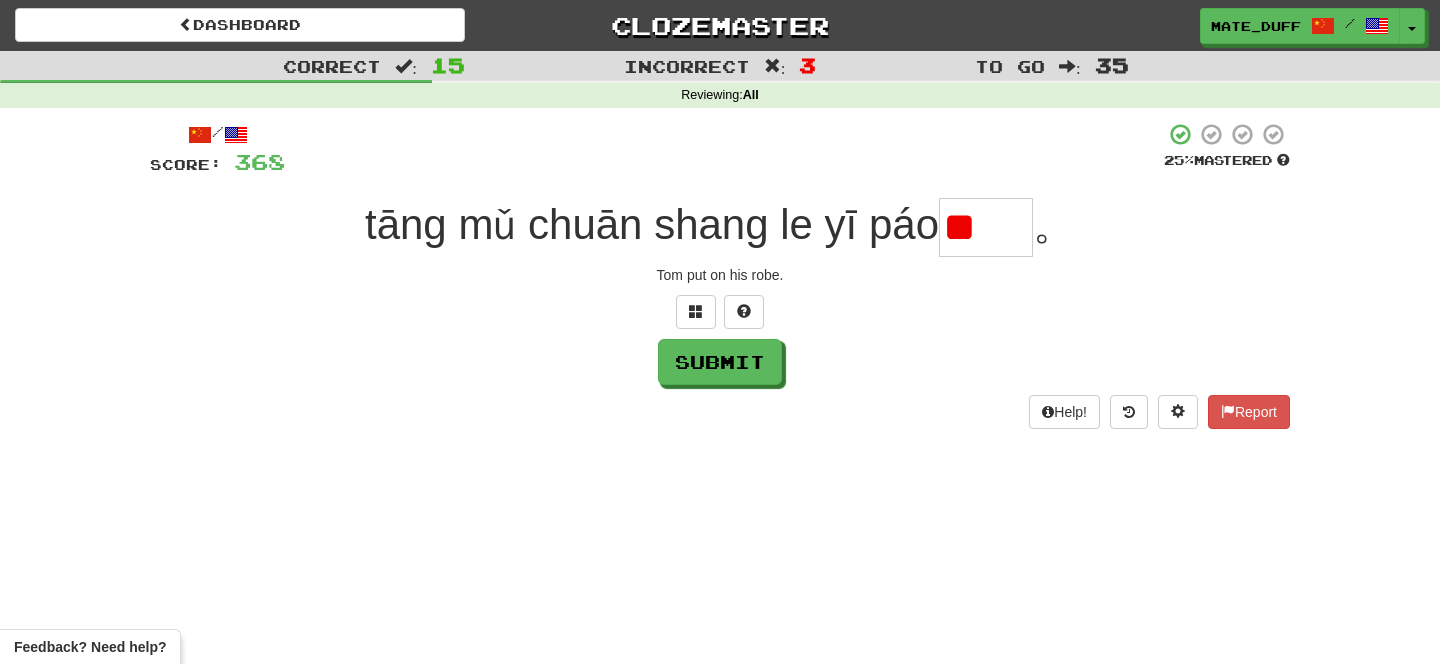 scroll, scrollTop: 0, scrollLeft: 0, axis: both 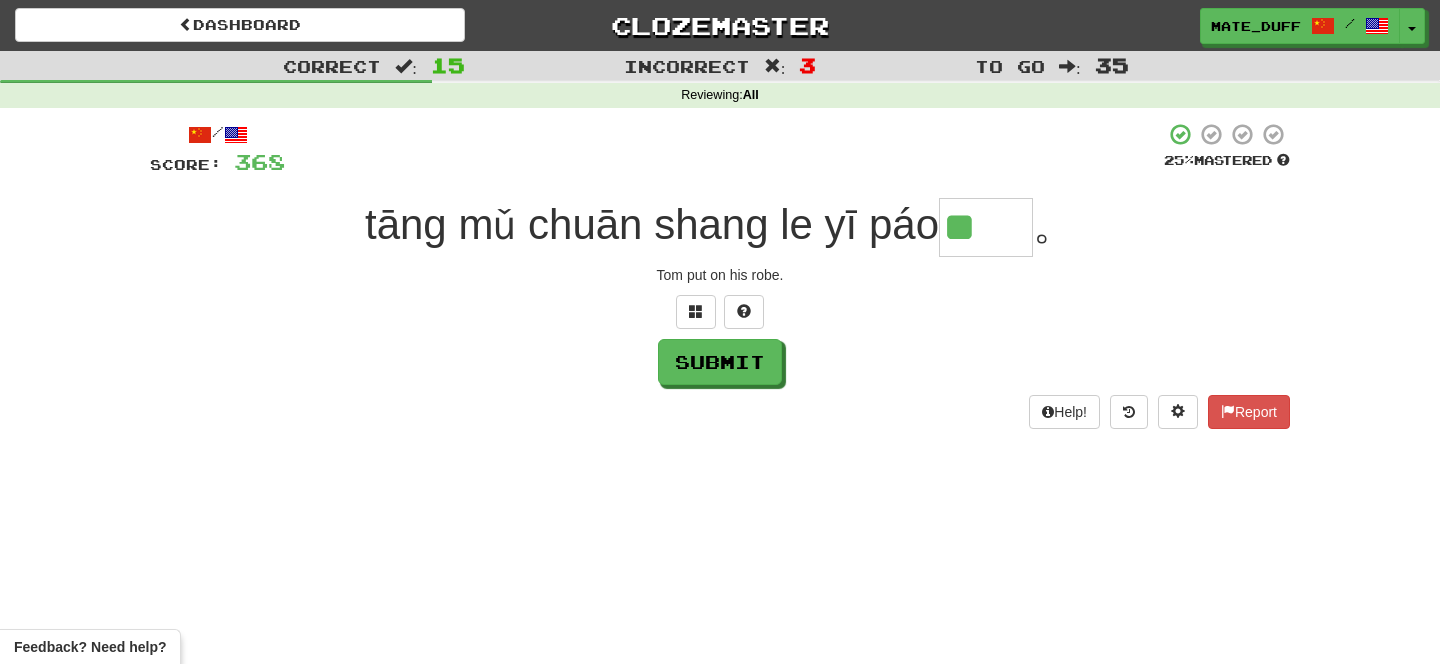 type on "**" 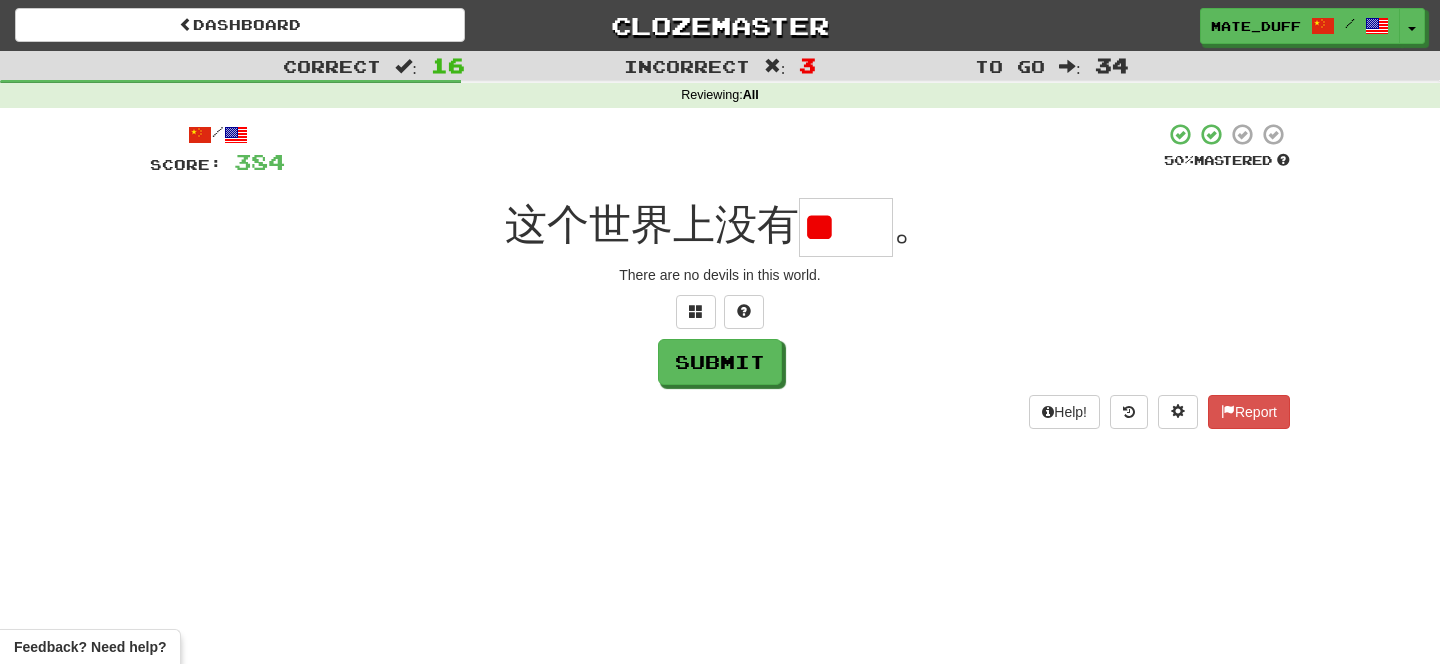 scroll, scrollTop: 0, scrollLeft: 0, axis: both 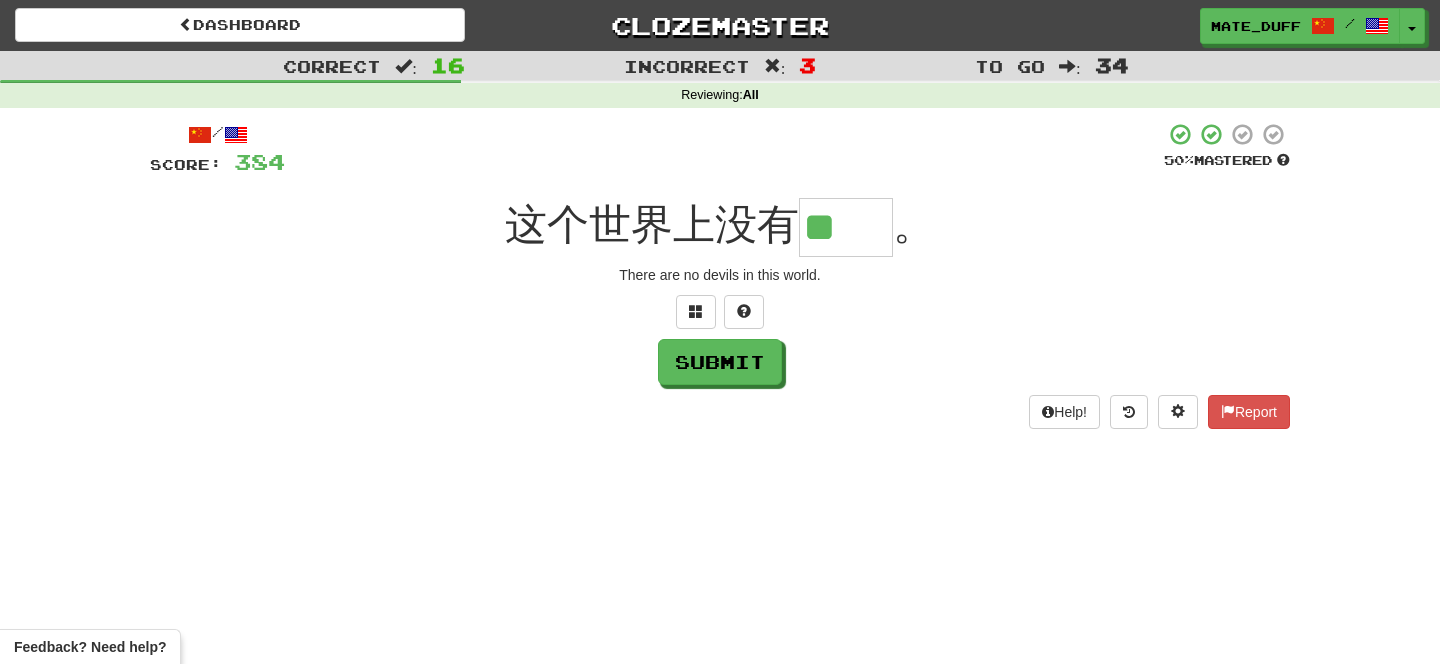 type on "**" 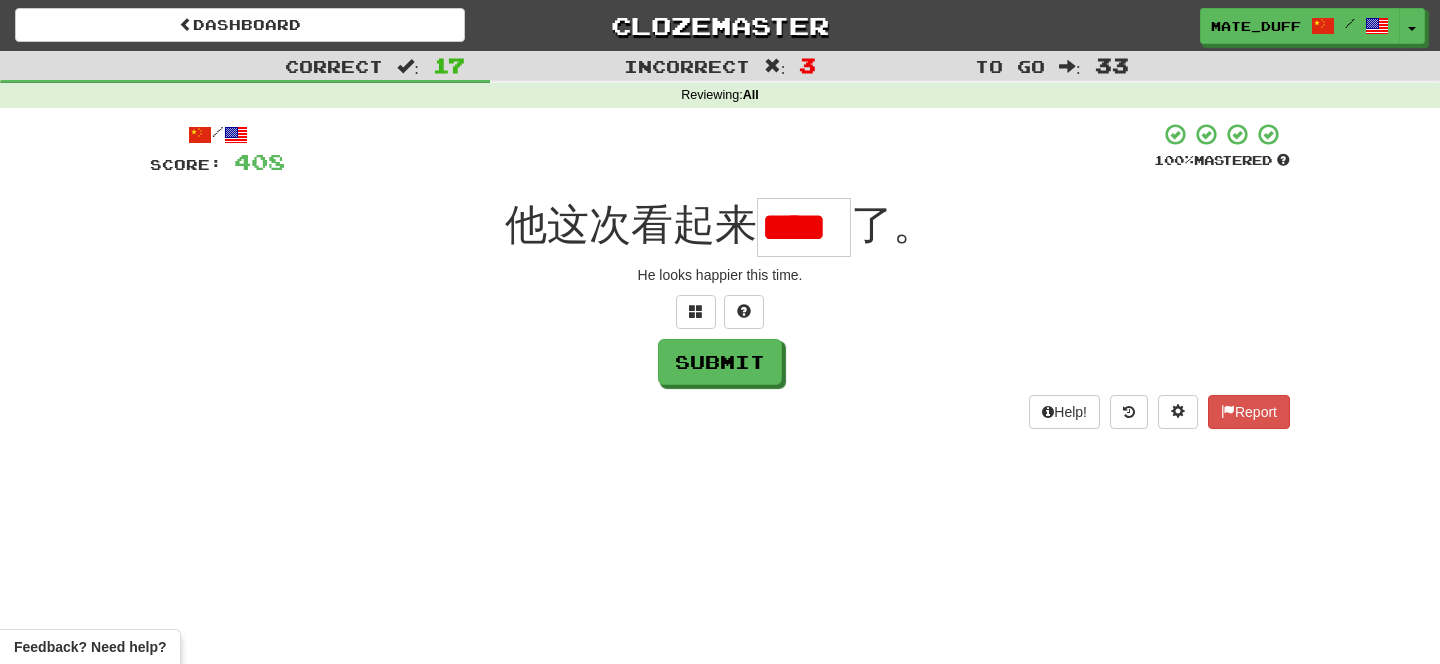 scroll, scrollTop: 0, scrollLeft: 8, axis: horizontal 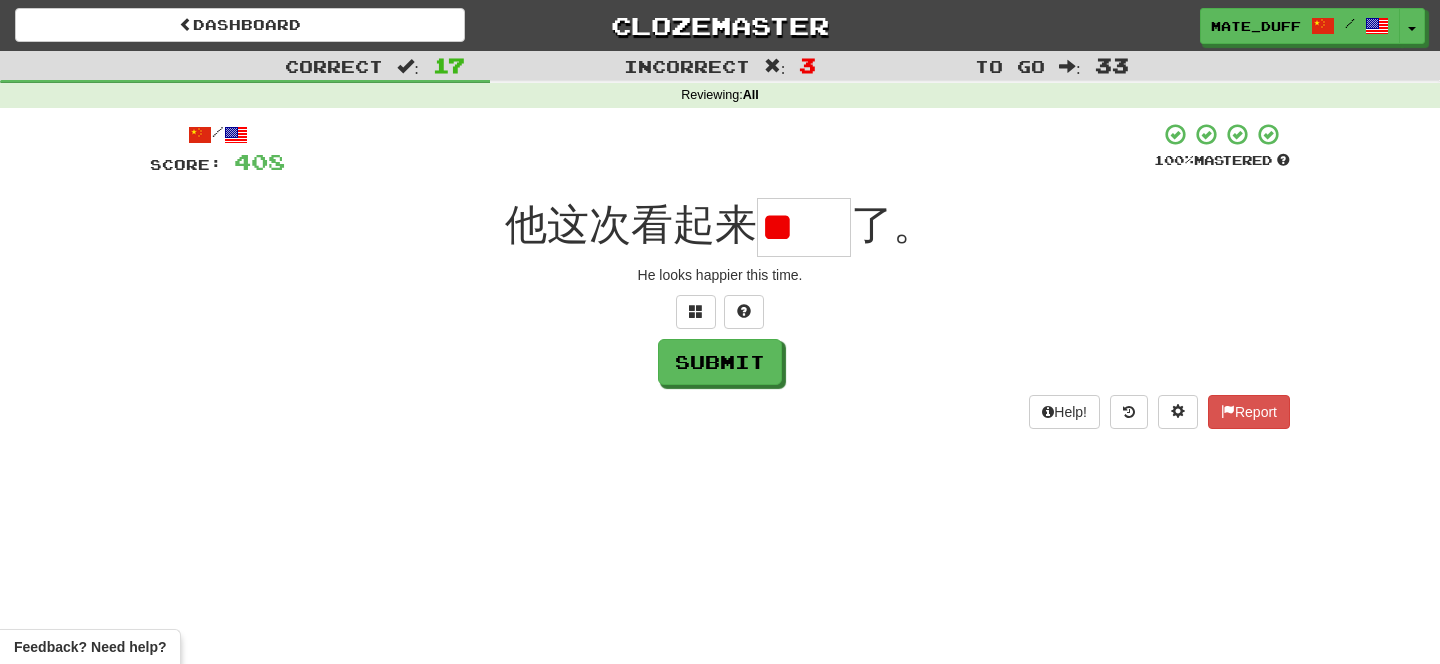 type on "*" 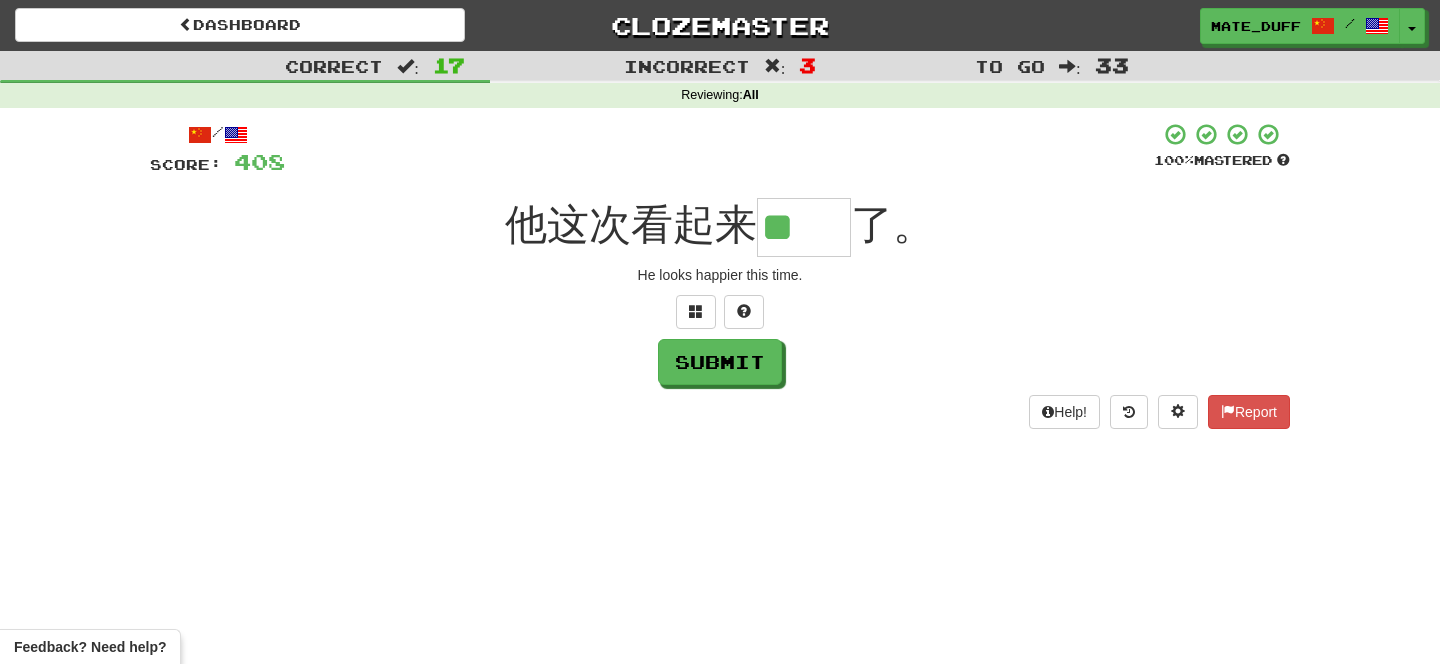 type on "**" 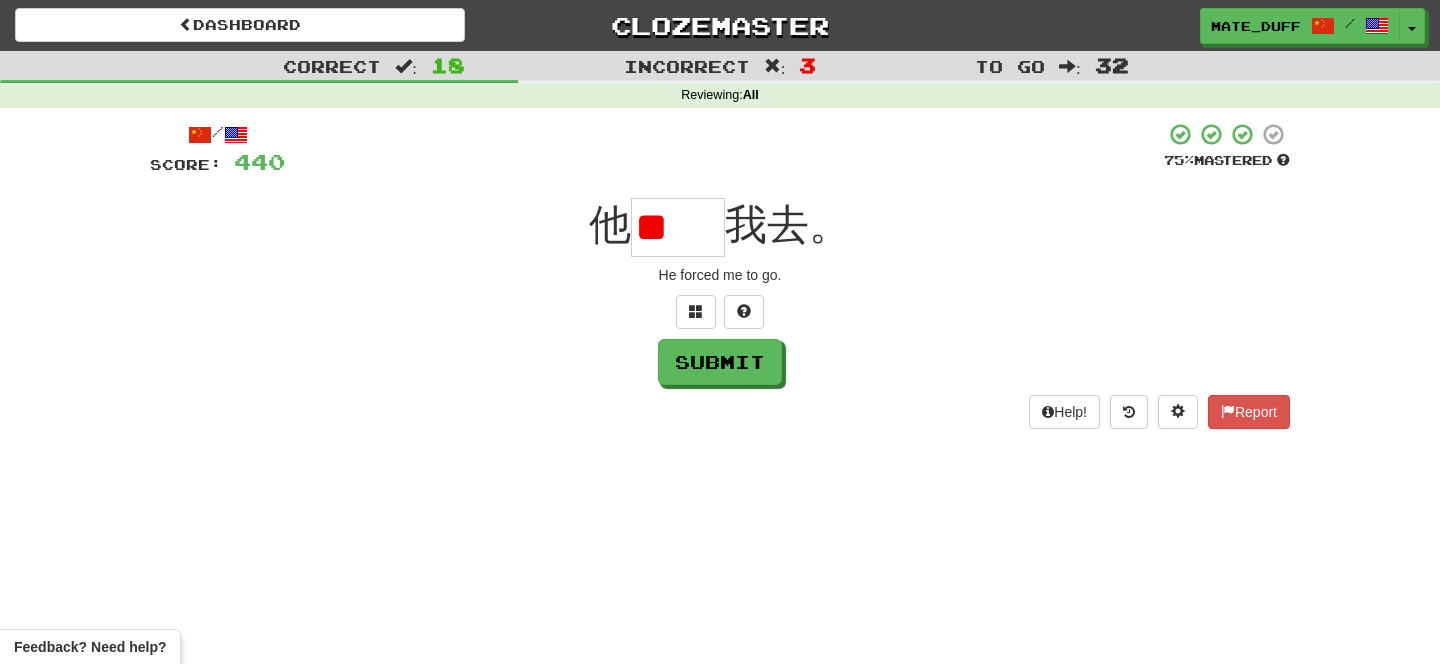 scroll, scrollTop: 0, scrollLeft: 0, axis: both 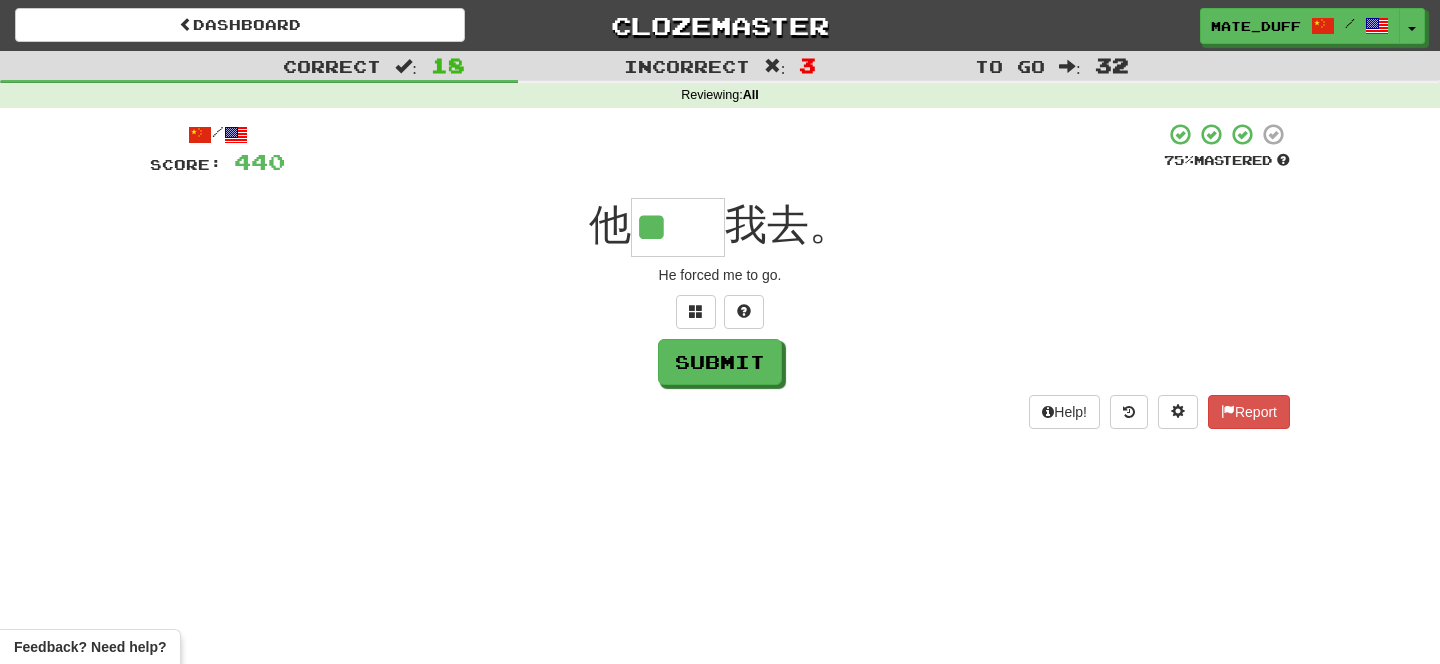 type on "**" 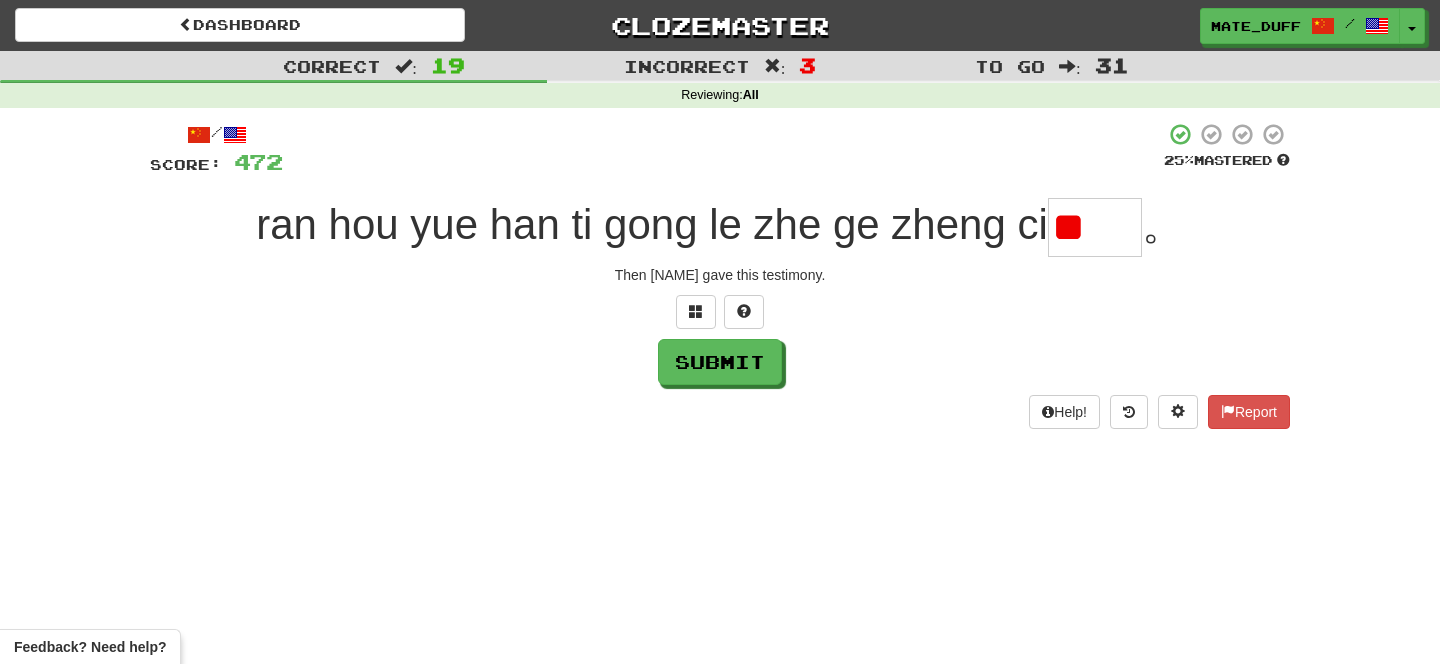 scroll, scrollTop: 0, scrollLeft: 0, axis: both 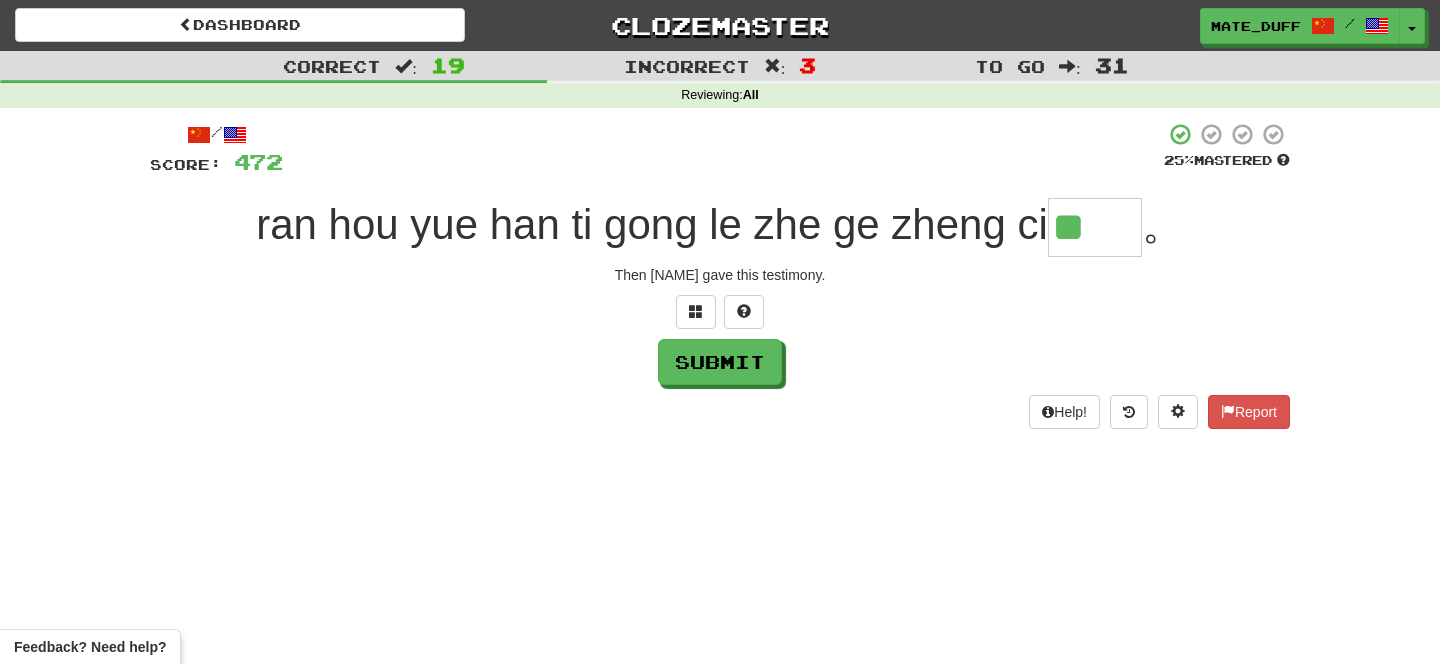 type on "**" 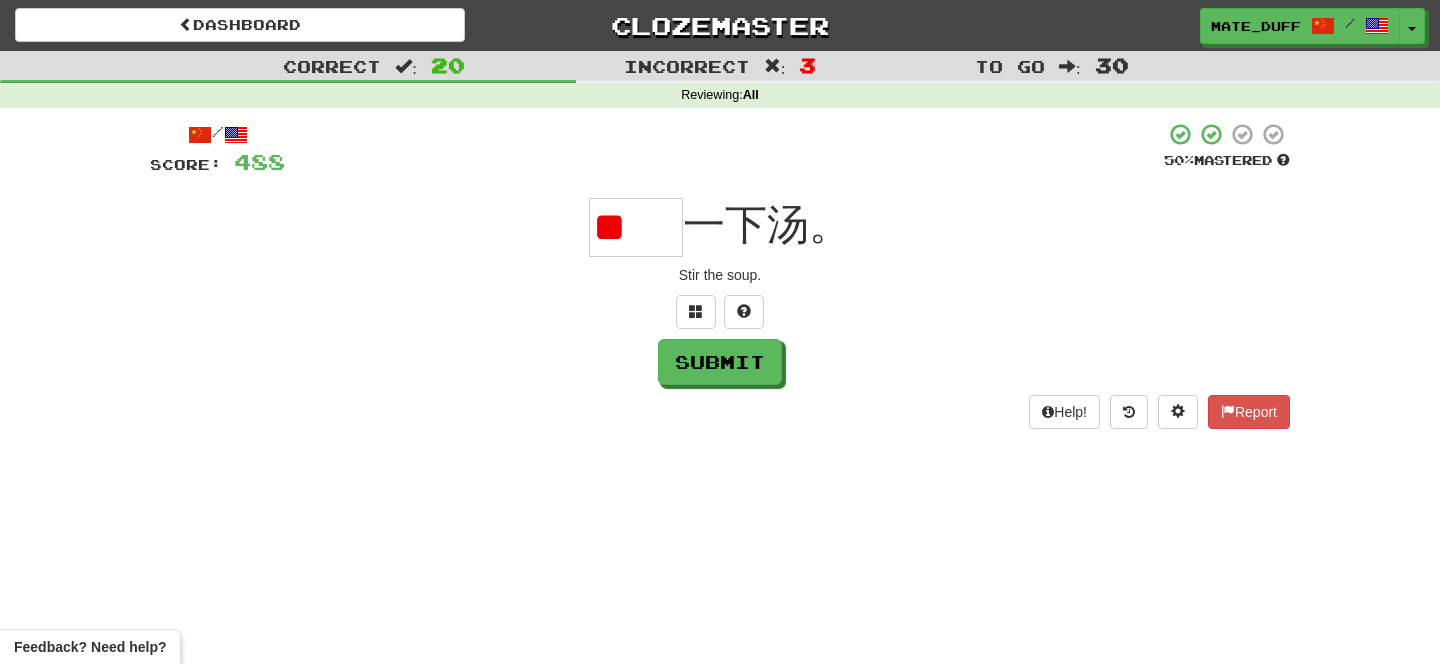scroll, scrollTop: 0, scrollLeft: 0, axis: both 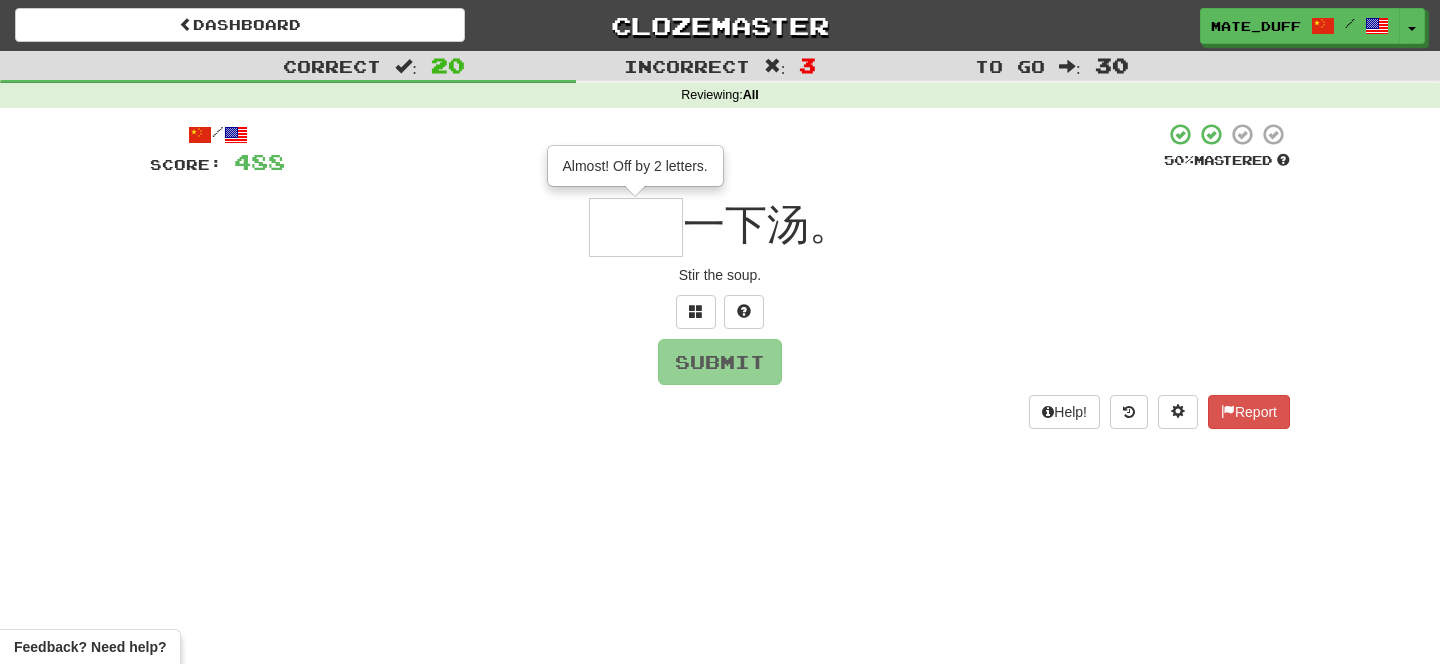 type on "**" 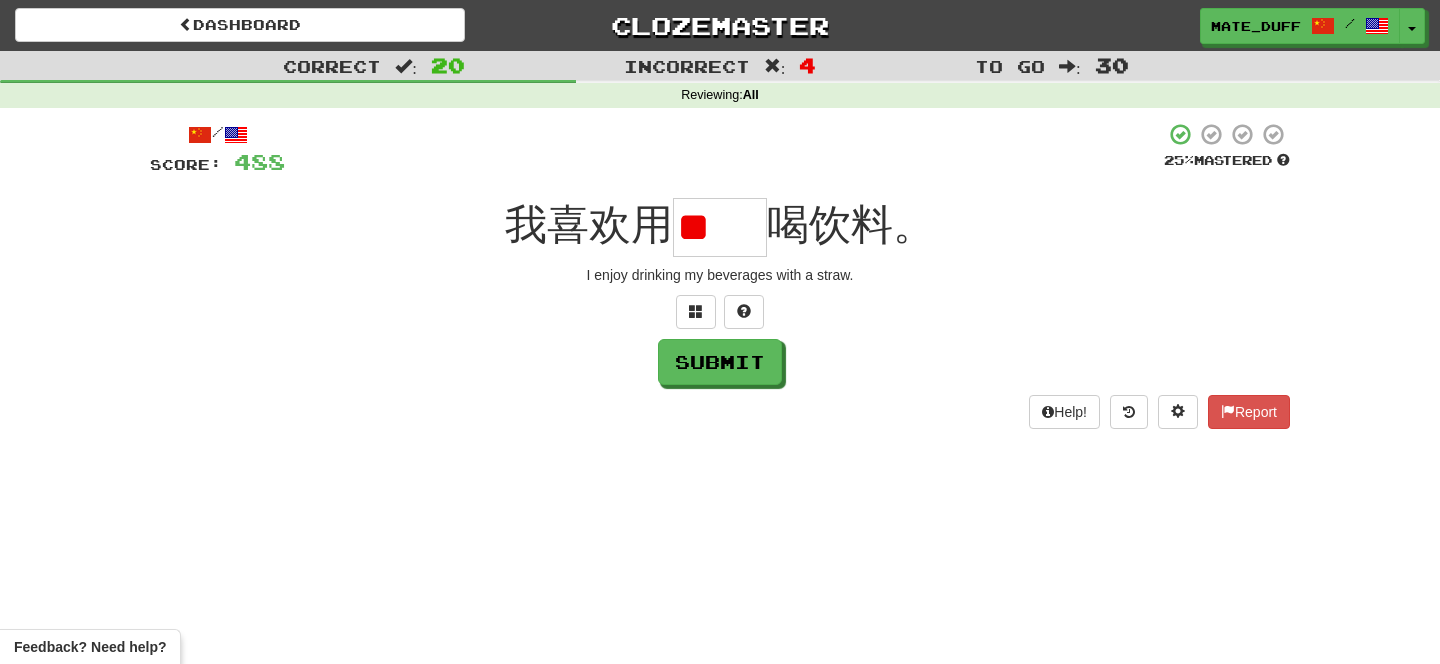 scroll, scrollTop: 0, scrollLeft: 0, axis: both 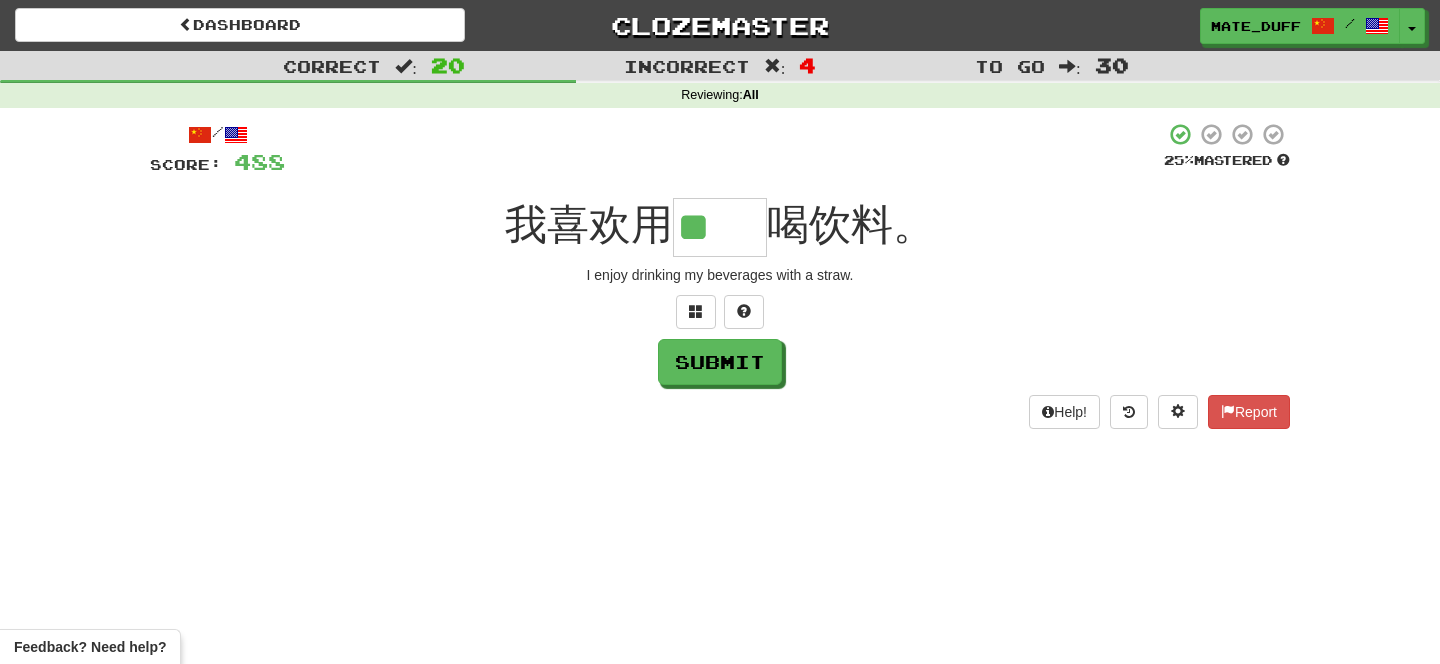 type on "**" 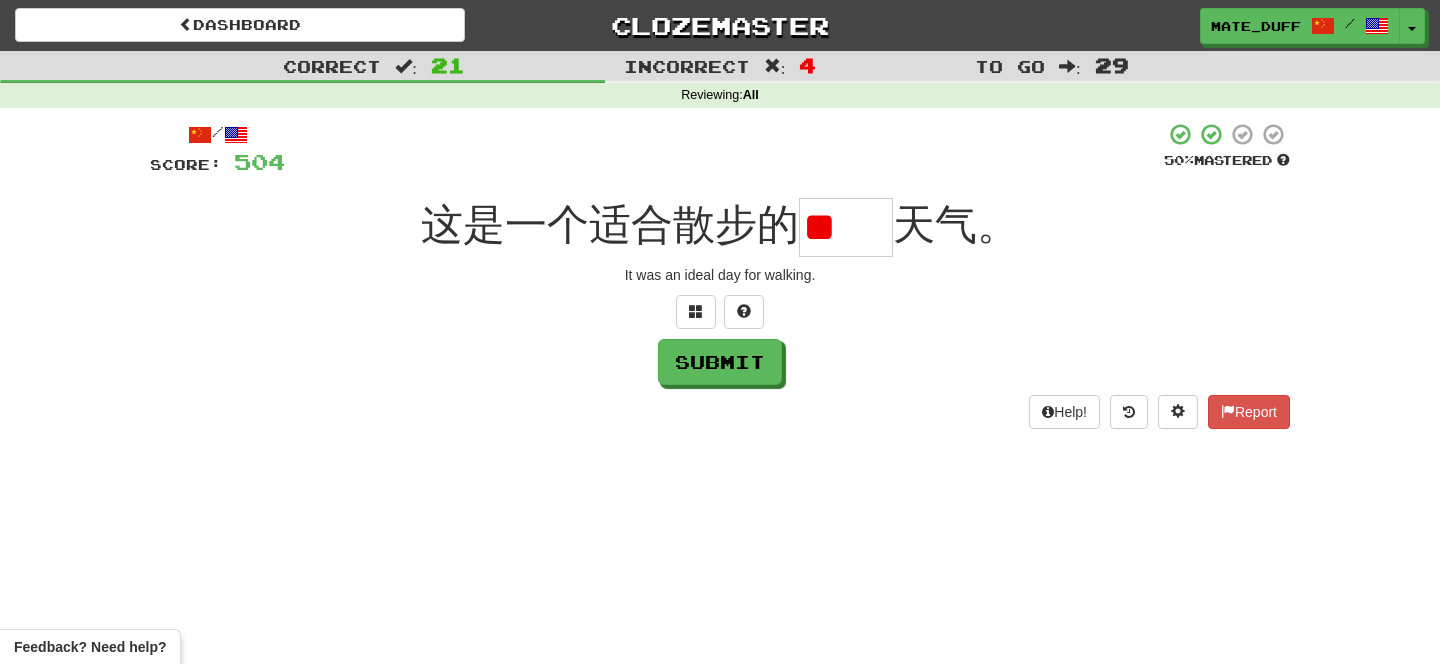 scroll, scrollTop: 0, scrollLeft: 0, axis: both 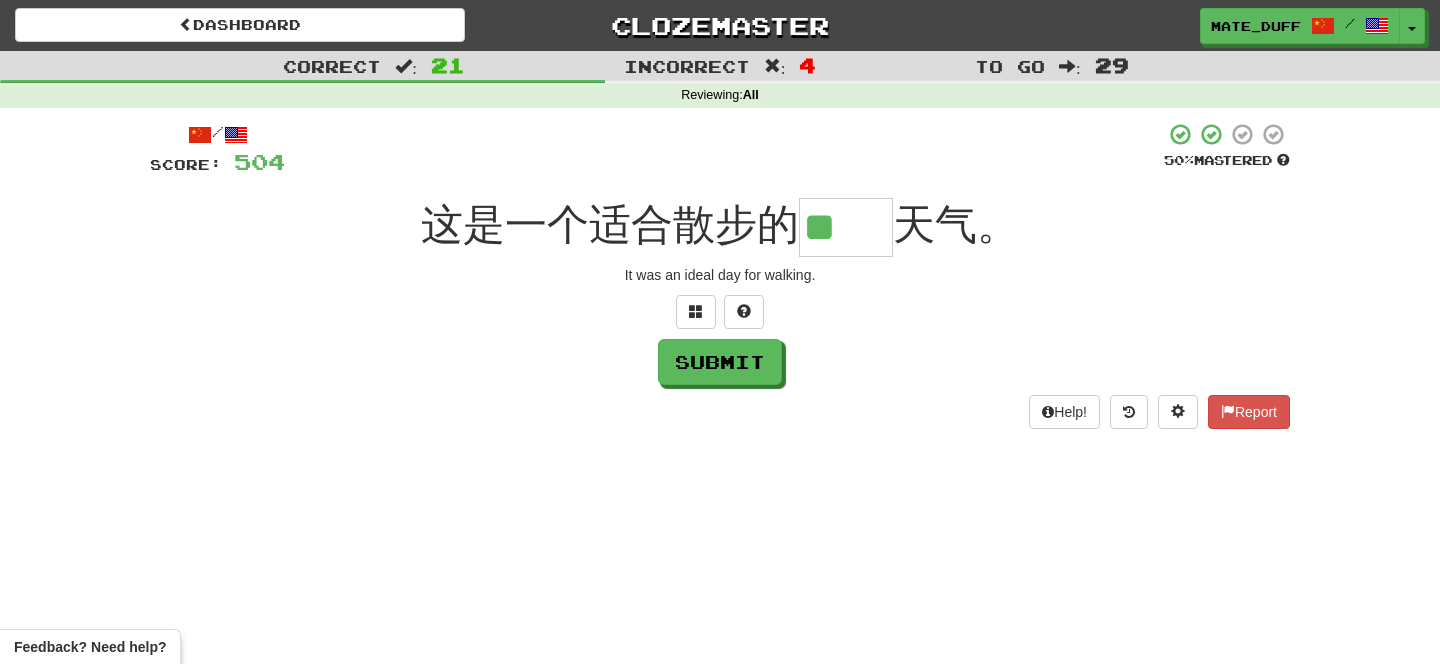 type on "**" 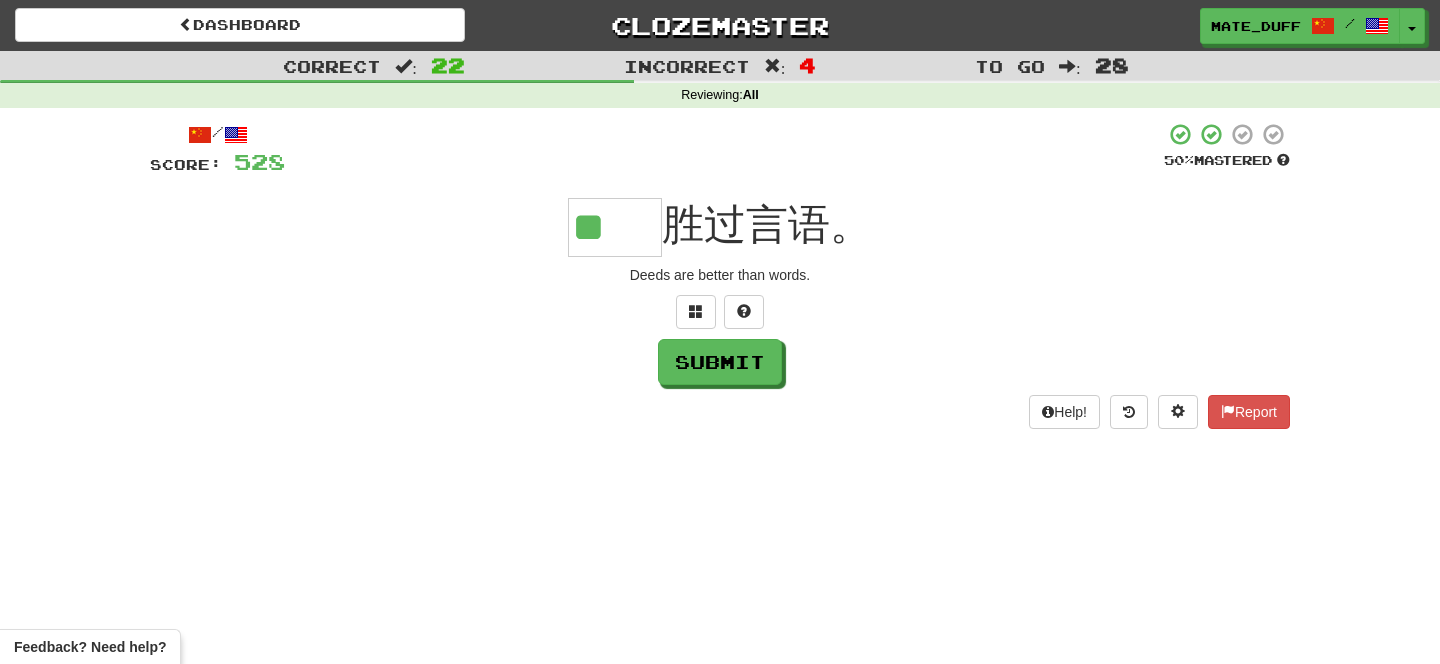 scroll, scrollTop: 0, scrollLeft: 0, axis: both 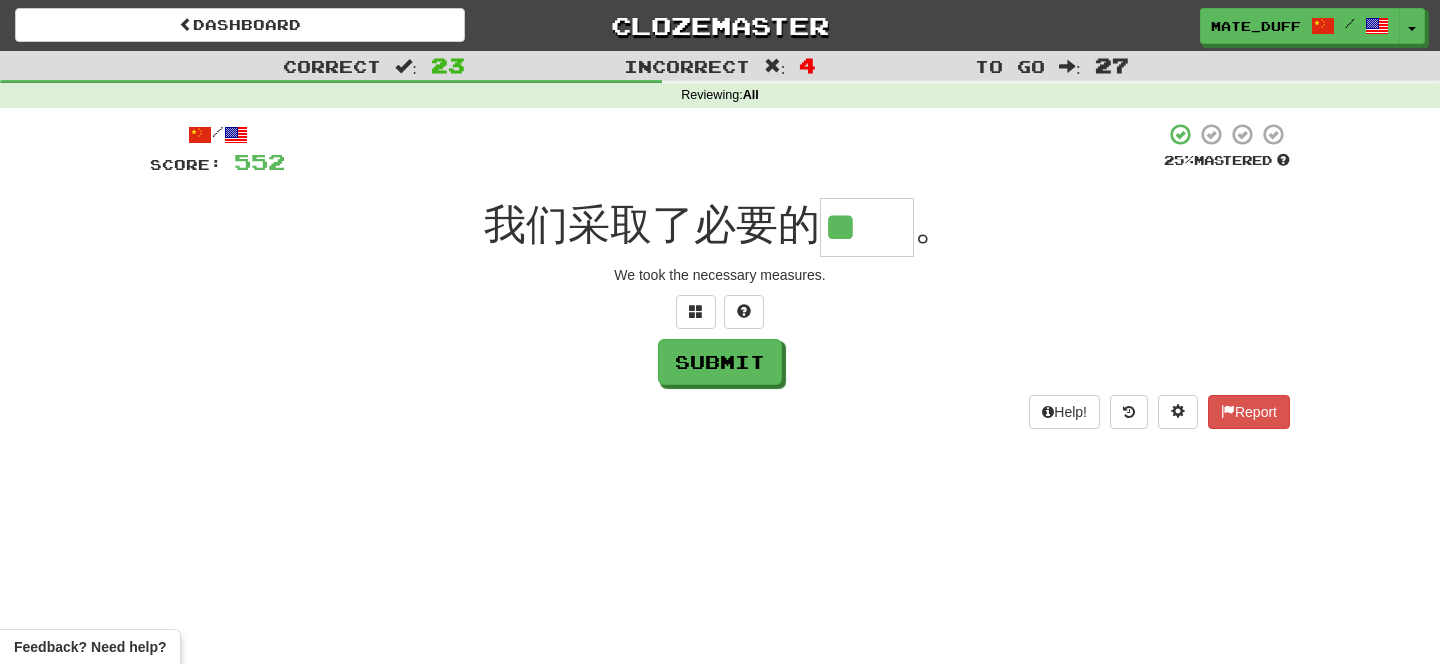 type on "**" 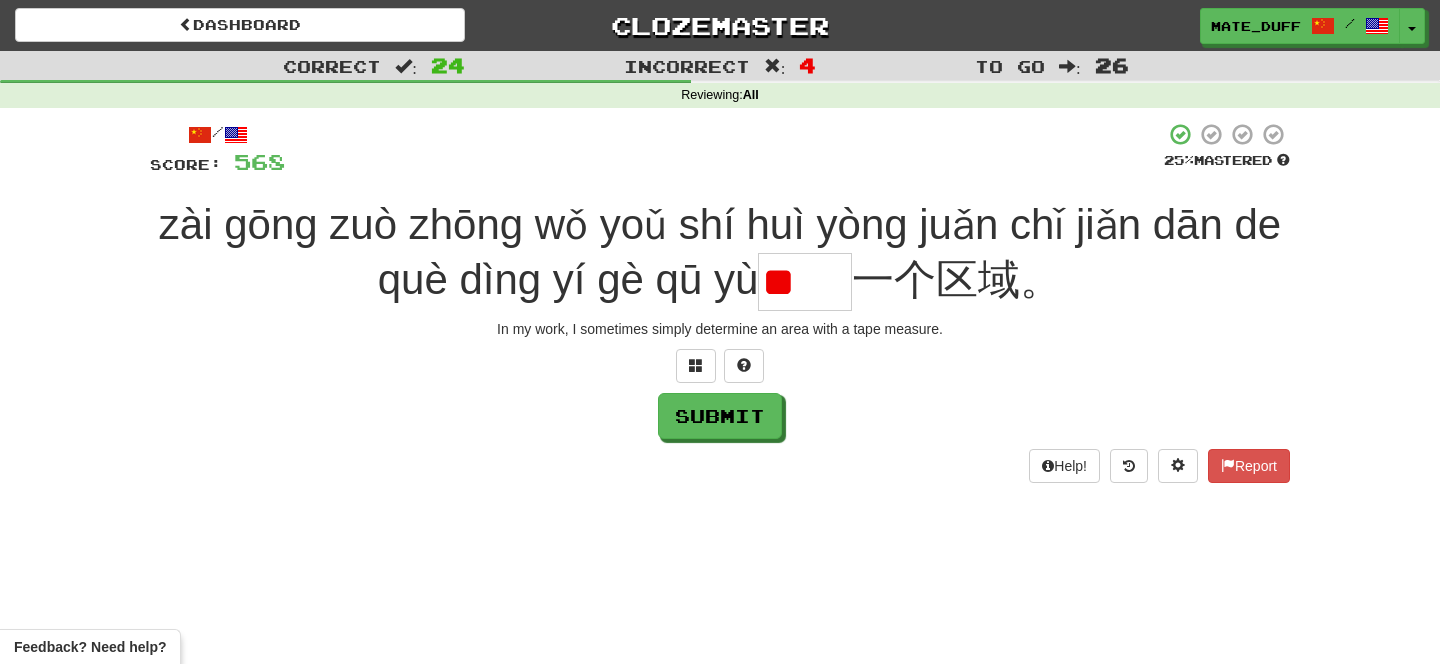 scroll, scrollTop: 0, scrollLeft: 0, axis: both 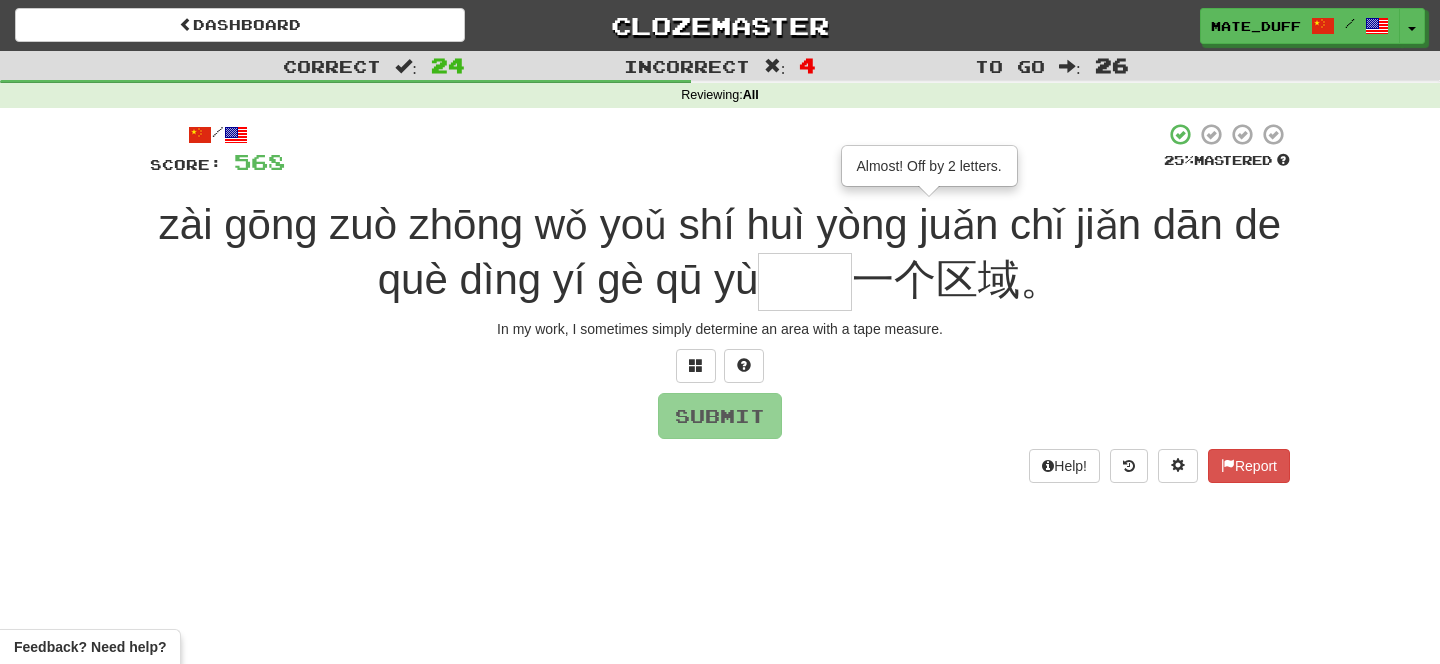 type on "**" 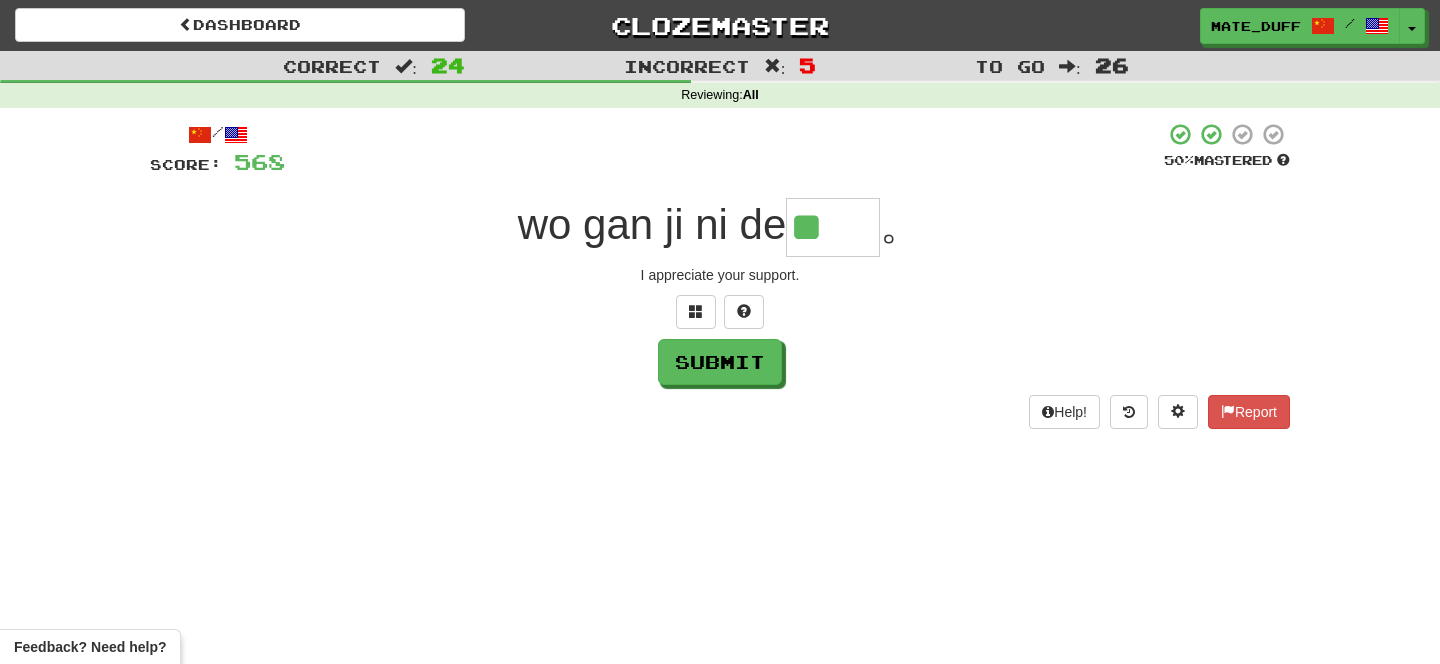 scroll, scrollTop: 0, scrollLeft: 0, axis: both 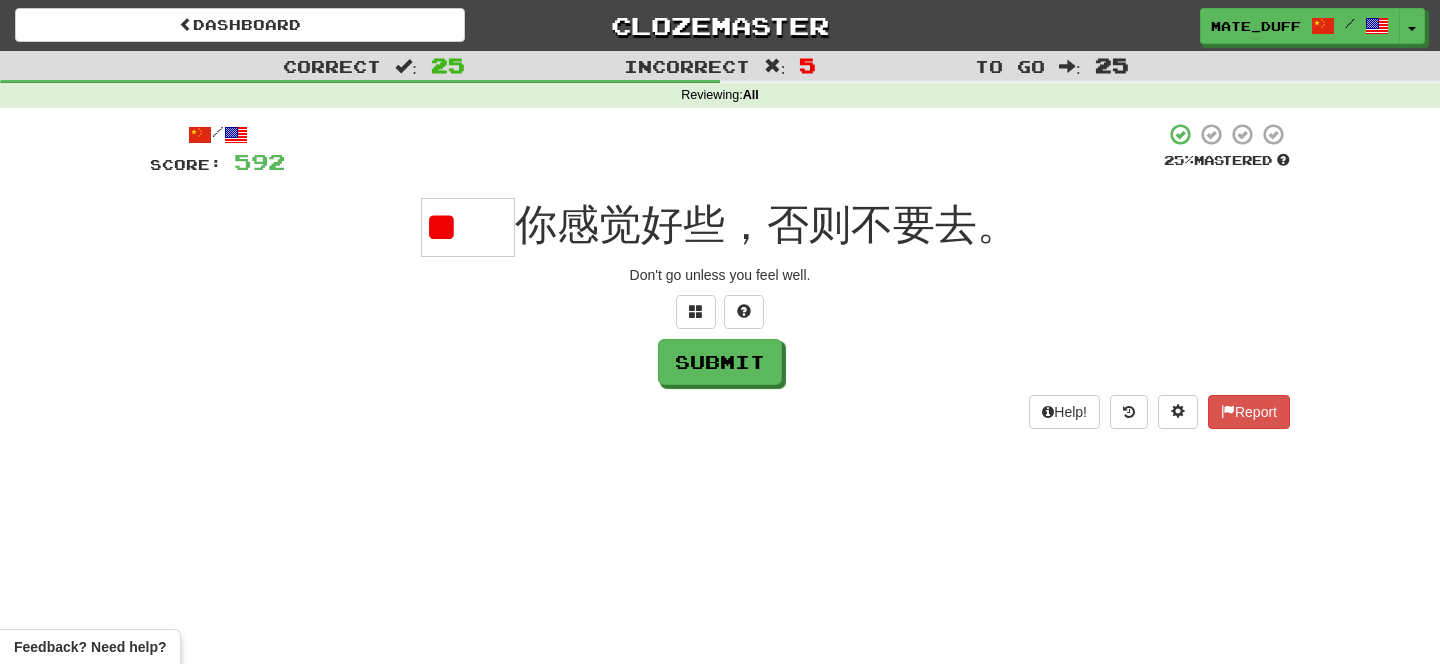 type on "*" 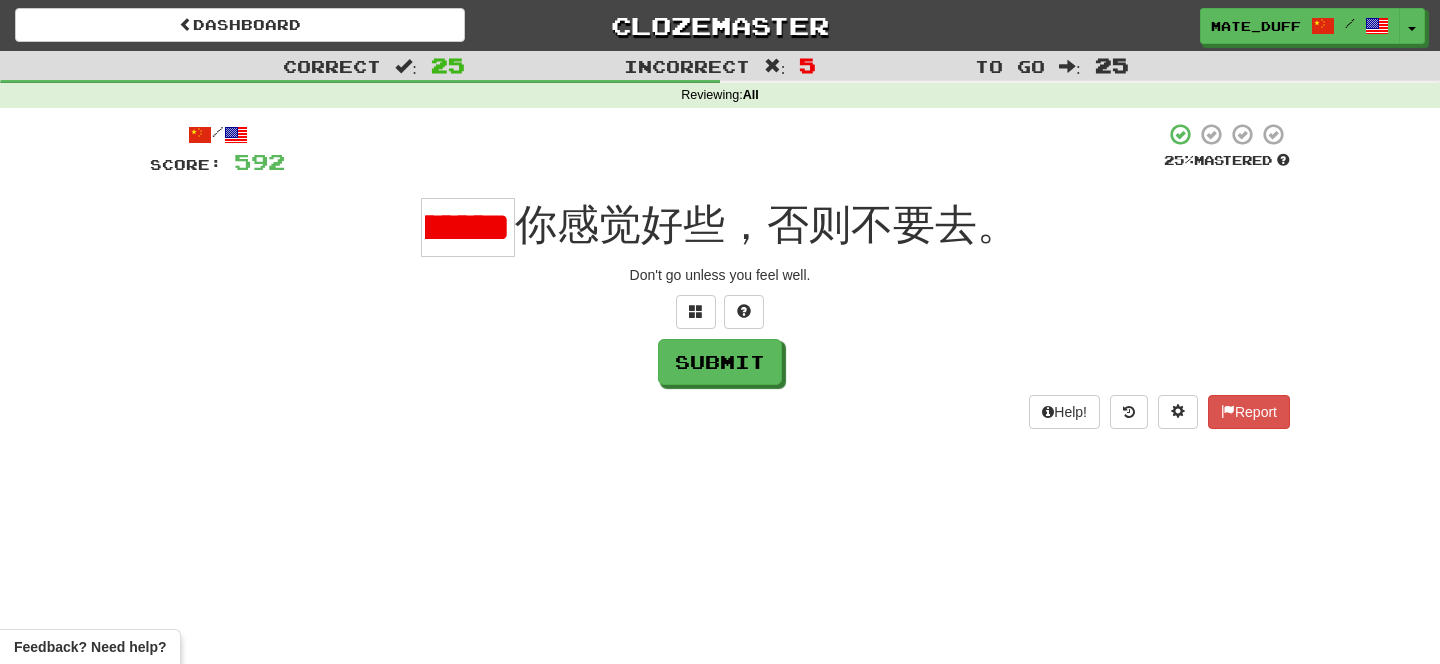 scroll, scrollTop: 0, scrollLeft: 39, axis: horizontal 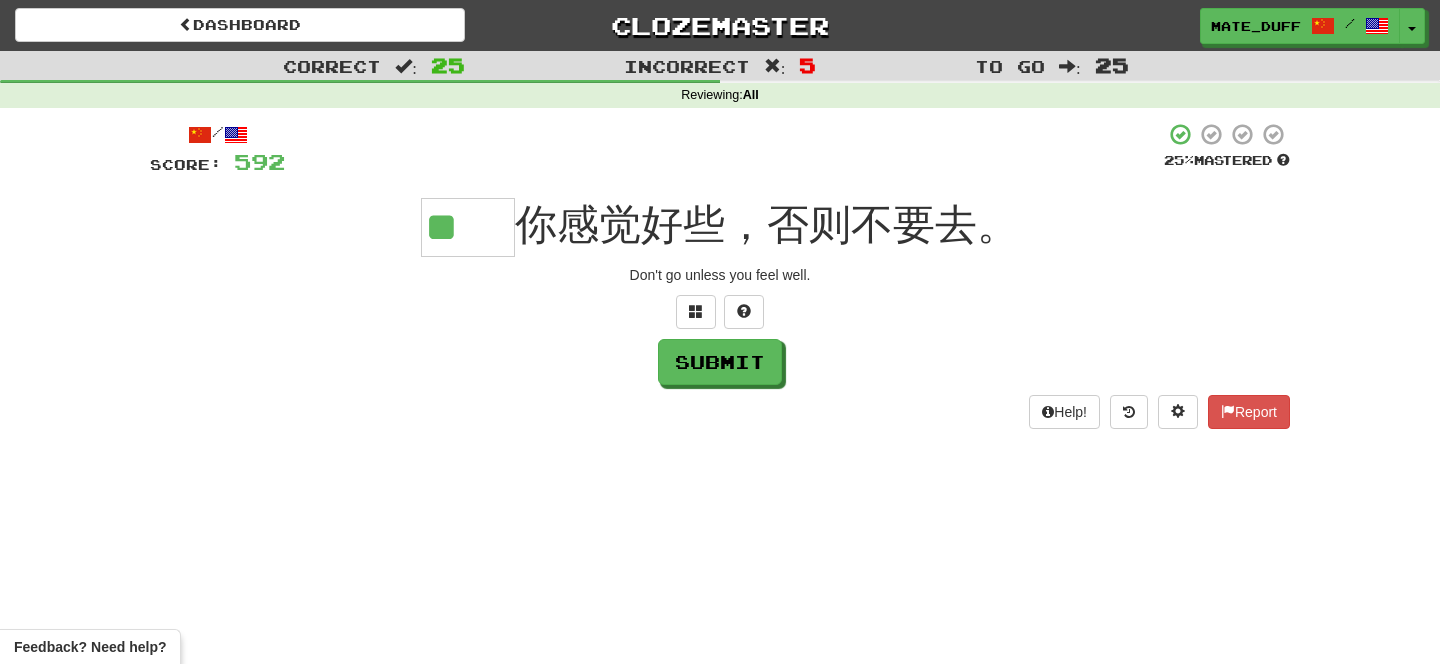 type on "**" 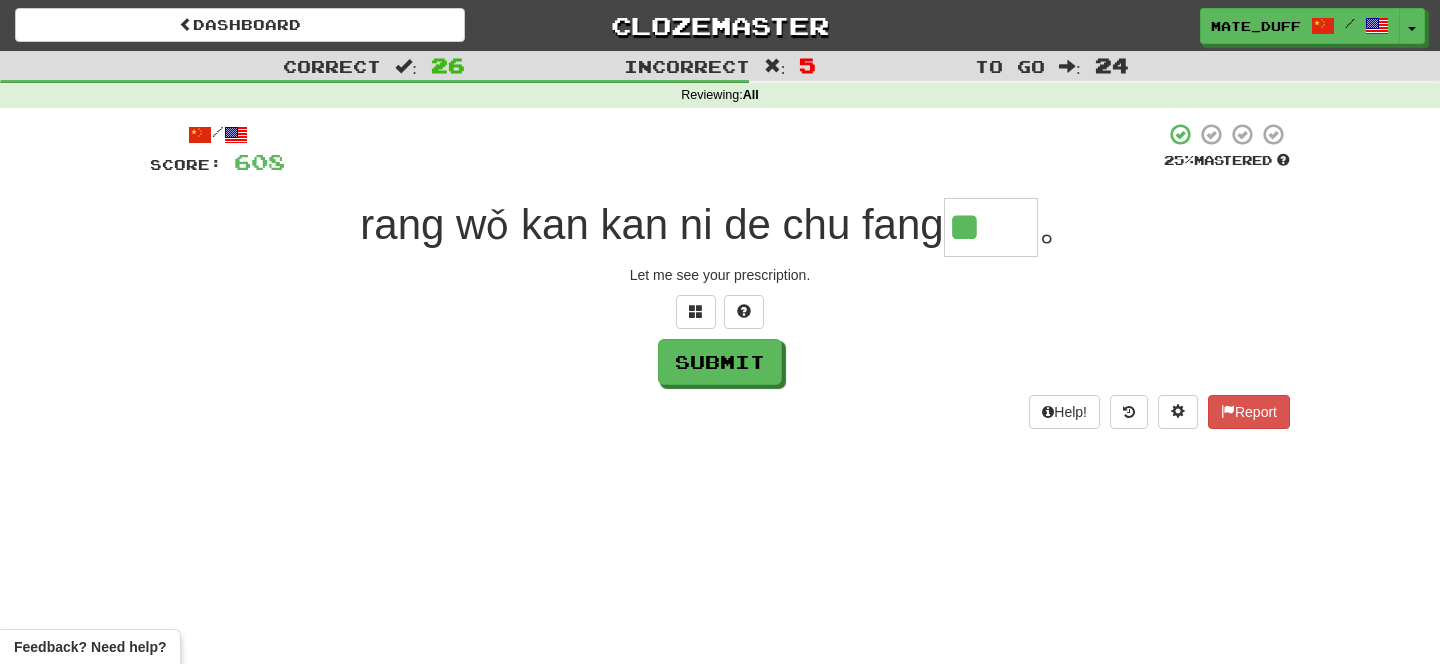 scroll, scrollTop: 0, scrollLeft: 0, axis: both 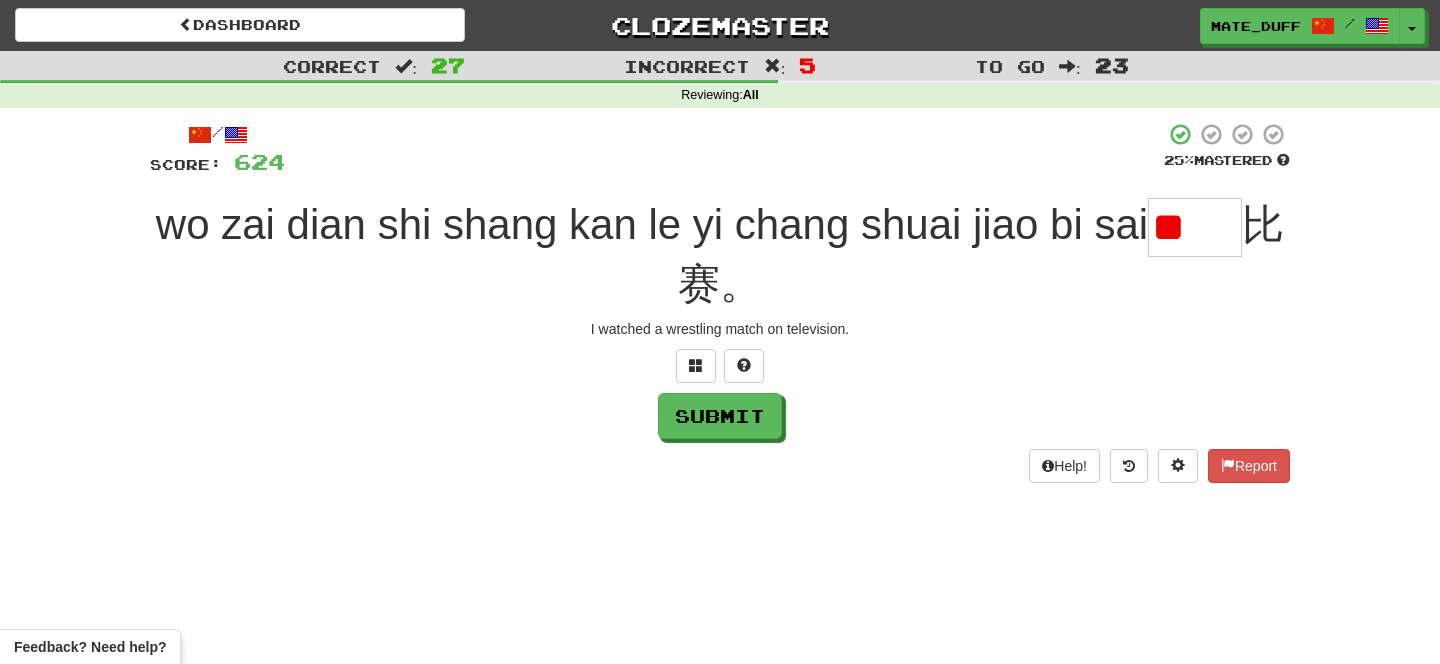 type on "*" 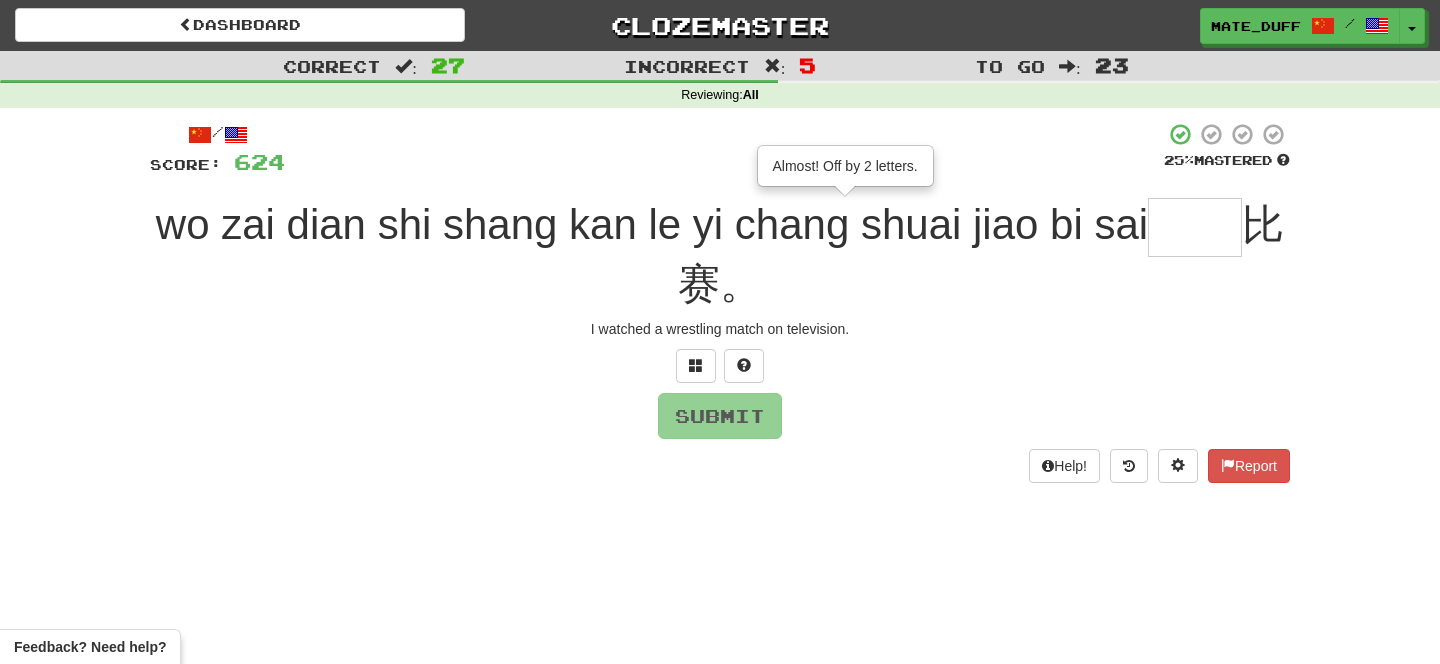 type on "**" 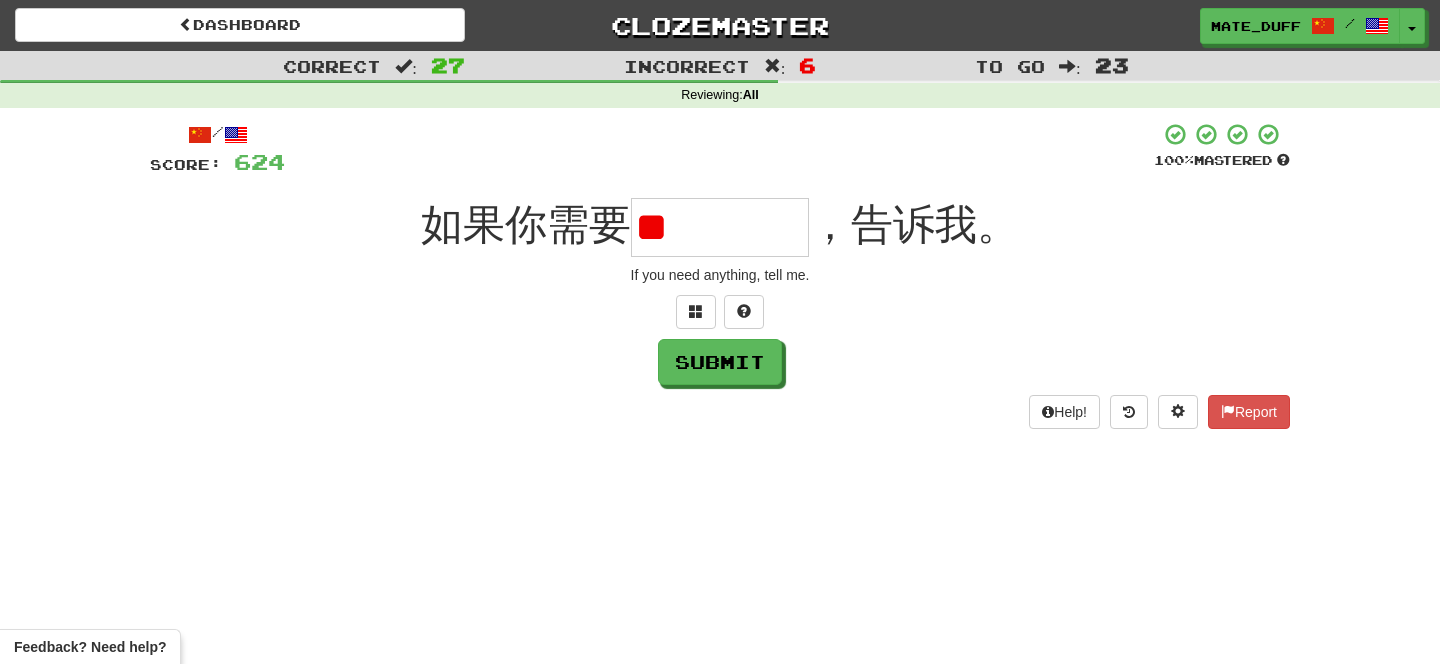 type on "*" 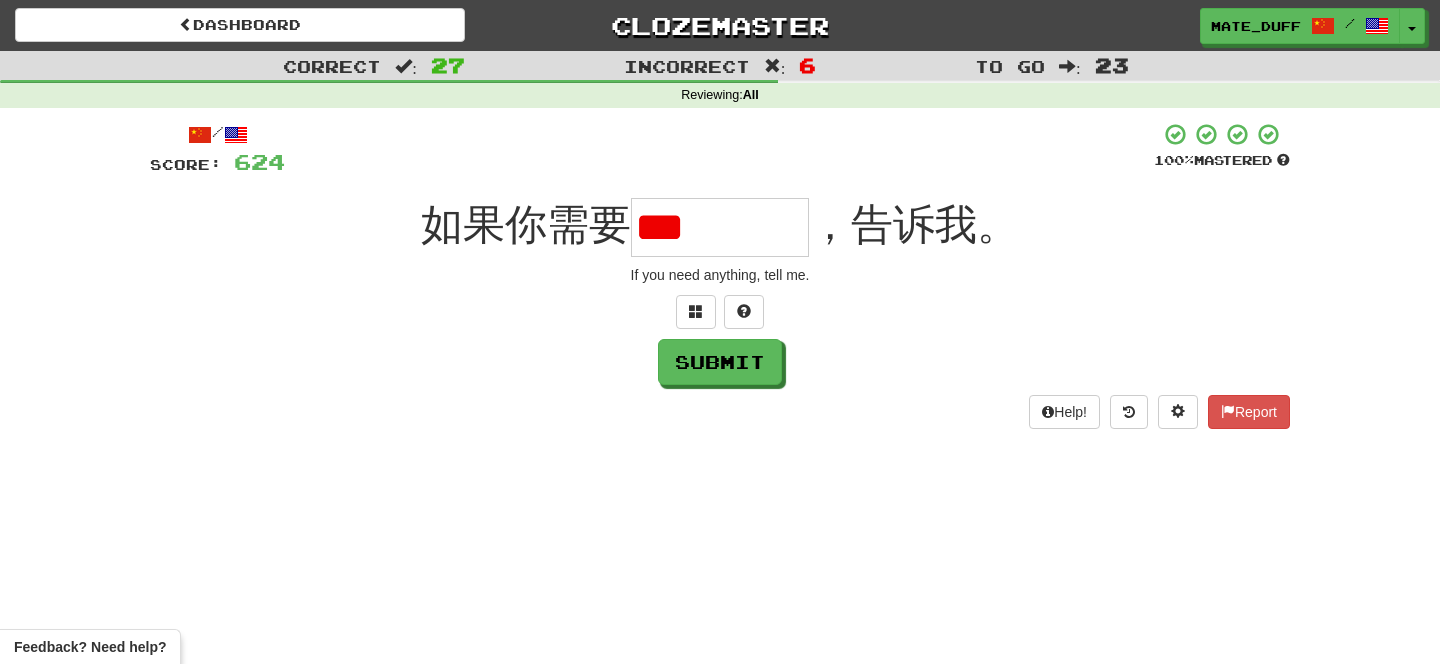type on "*" 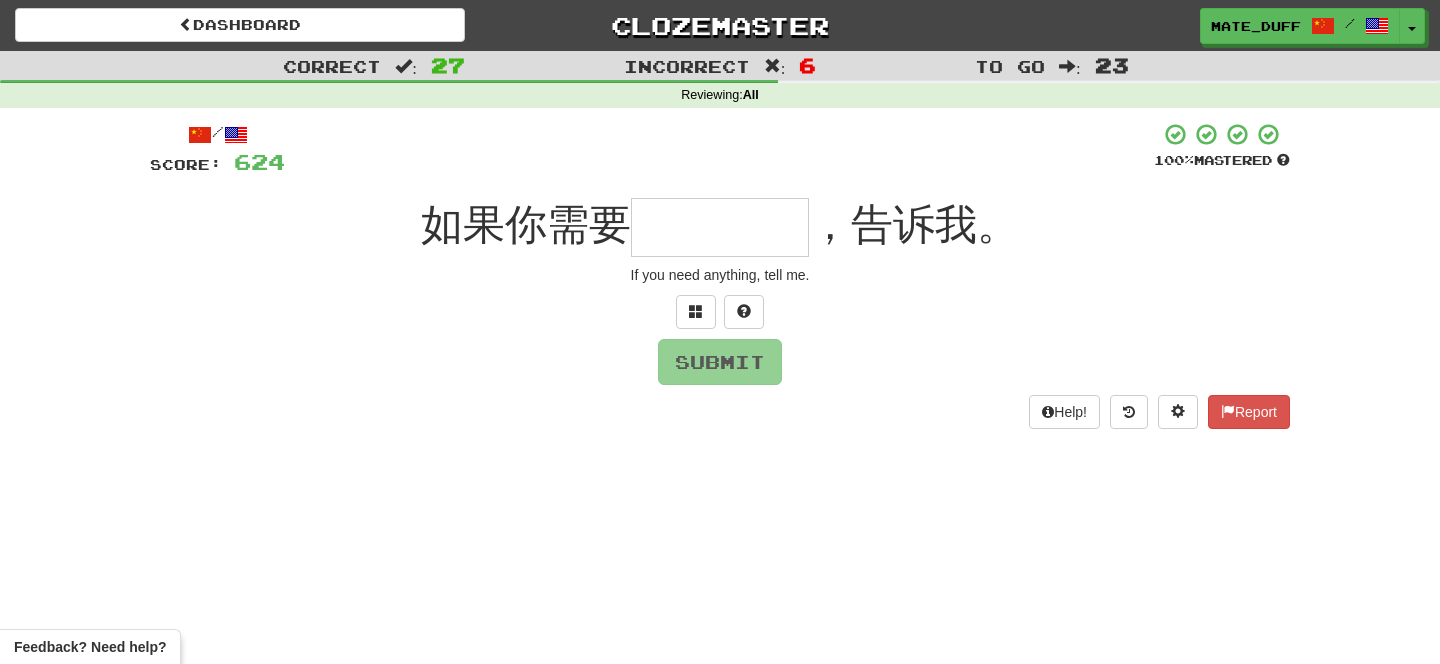 type on "****" 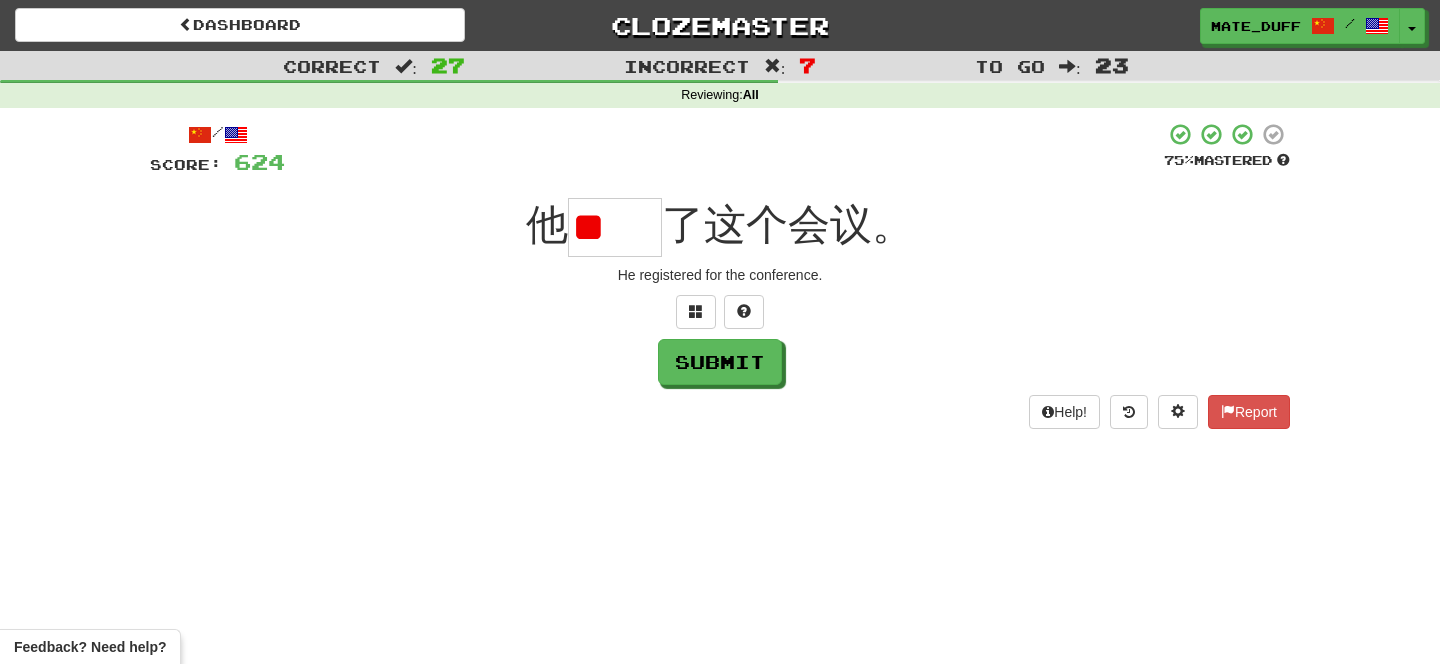 scroll, scrollTop: 0, scrollLeft: 0, axis: both 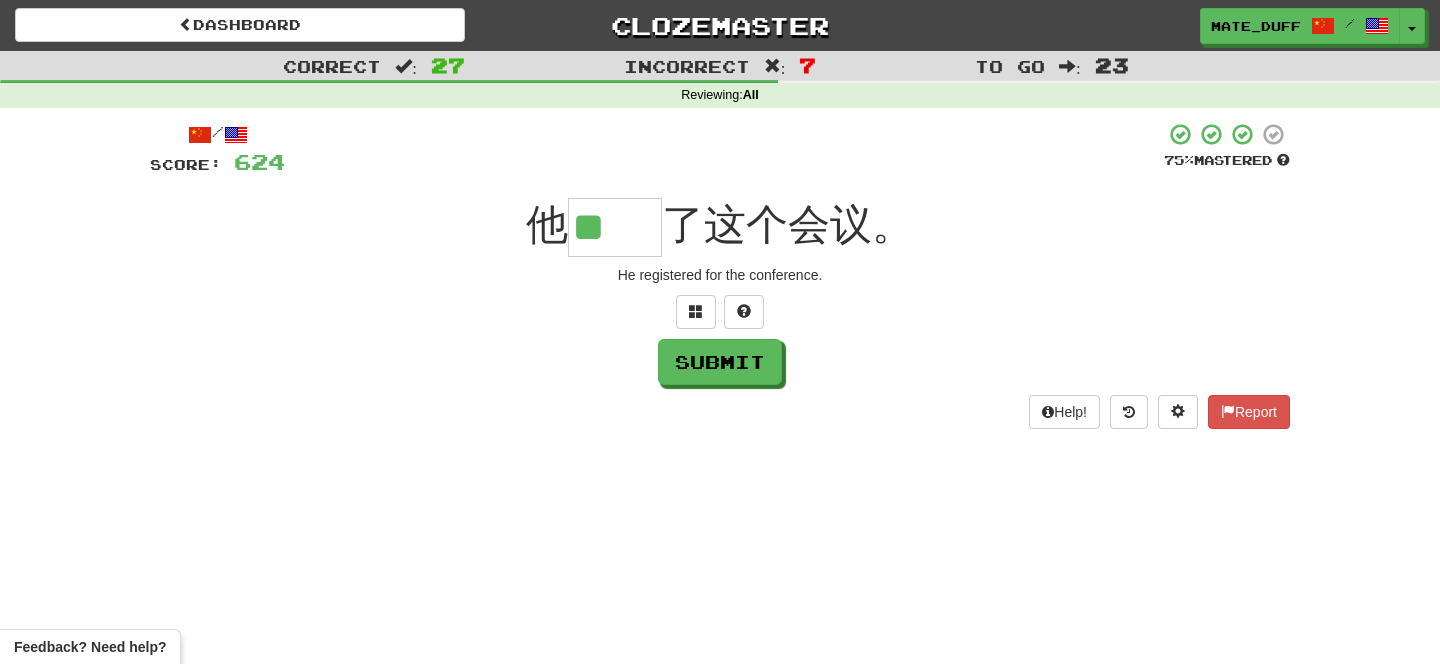 type on "**" 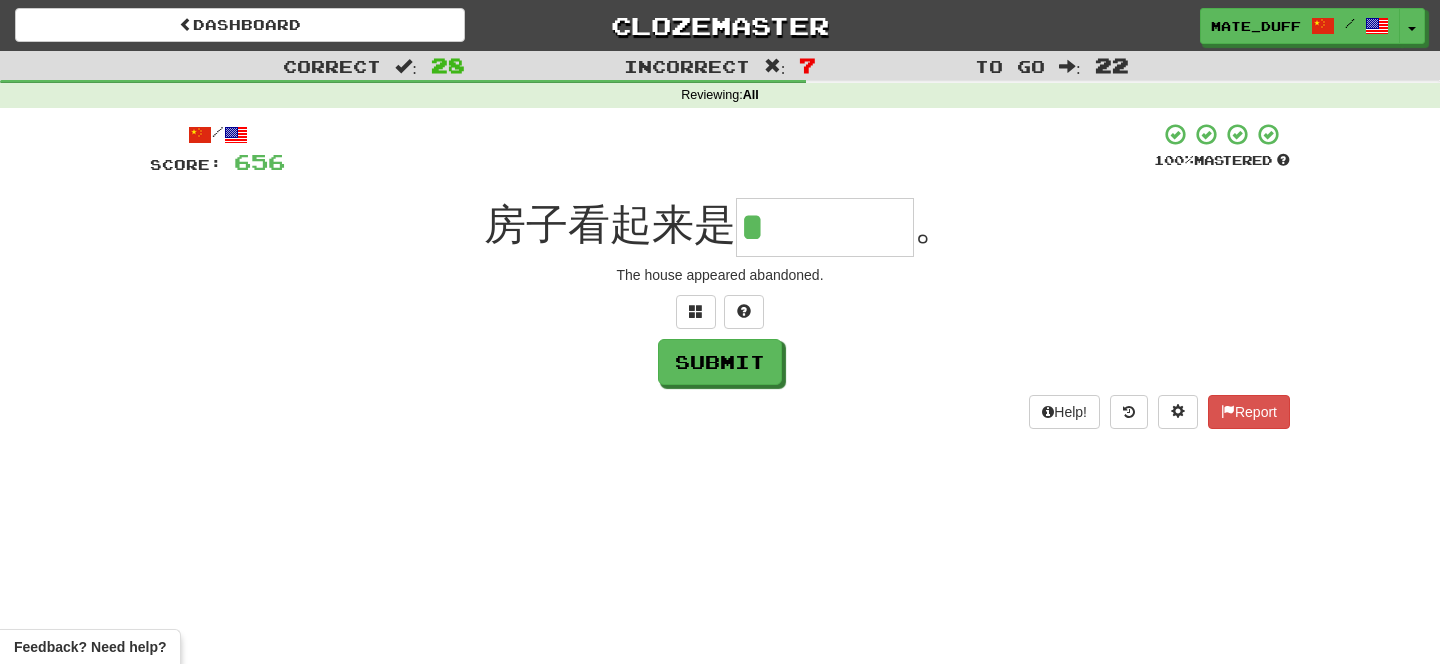 type on "****" 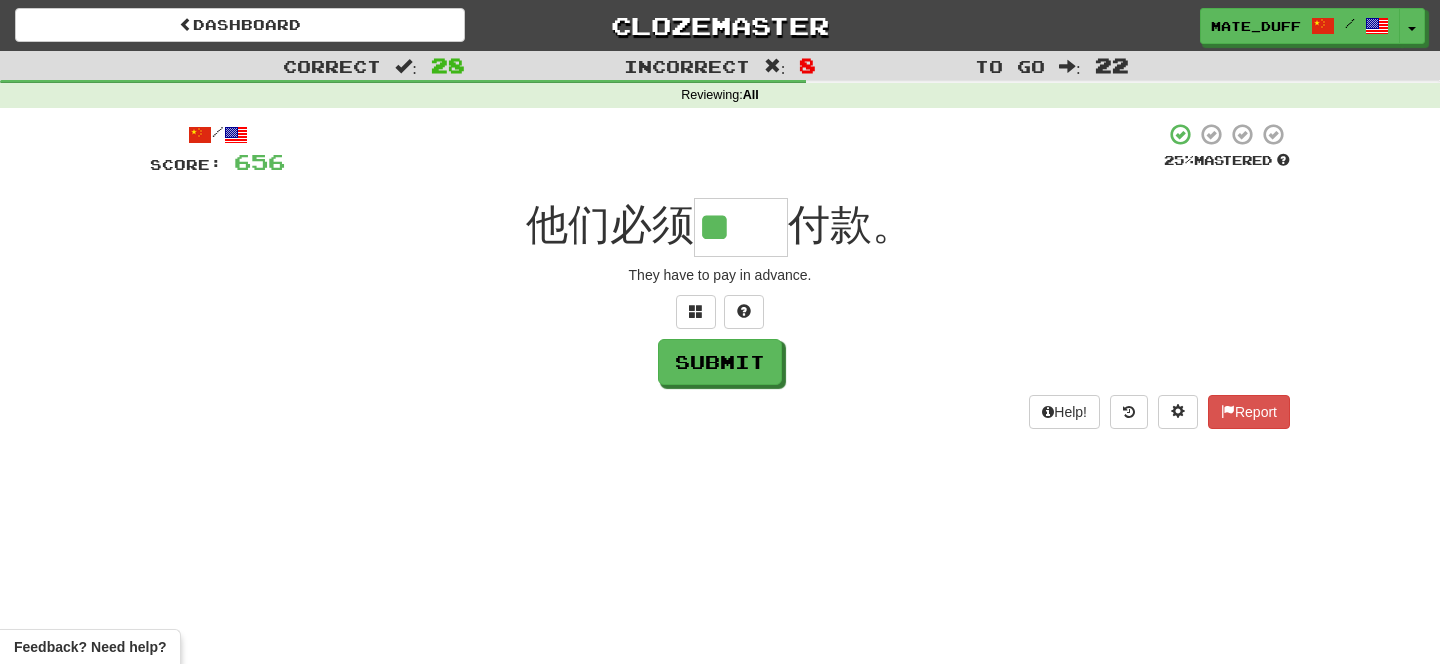 scroll, scrollTop: 0, scrollLeft: 0, axis: both 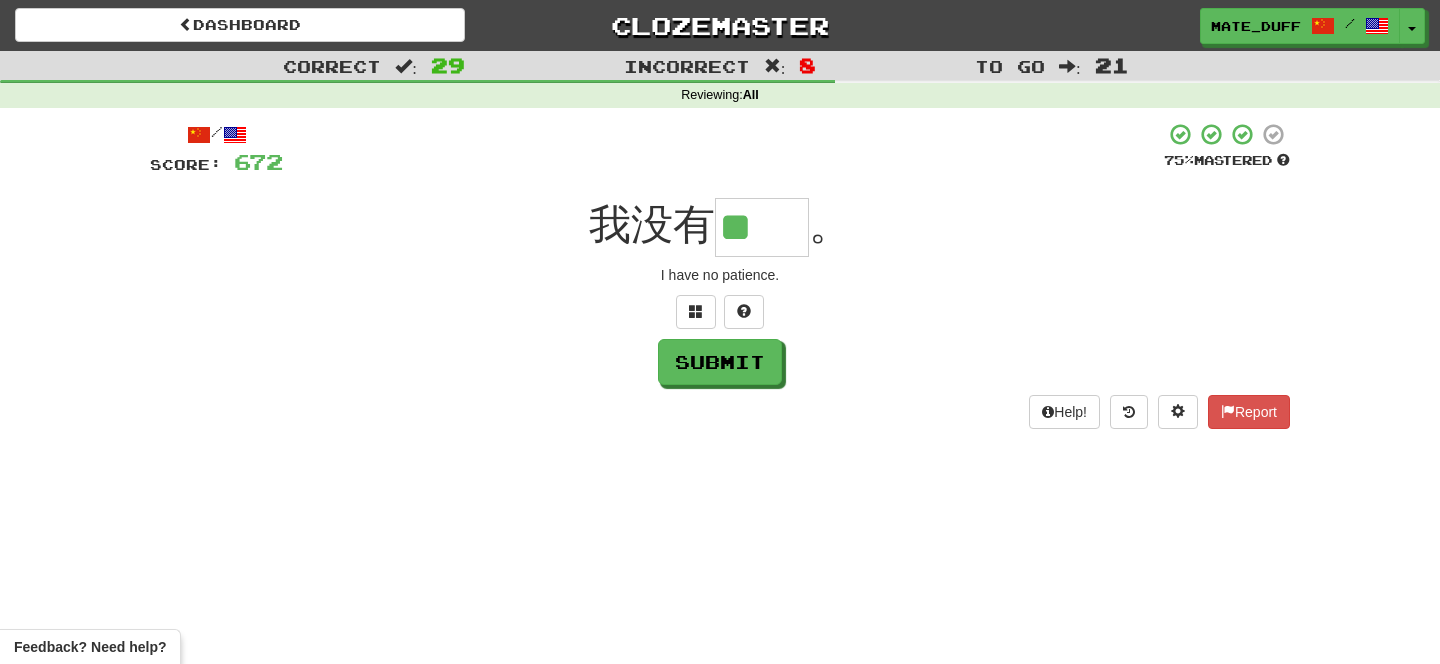 type on "**" 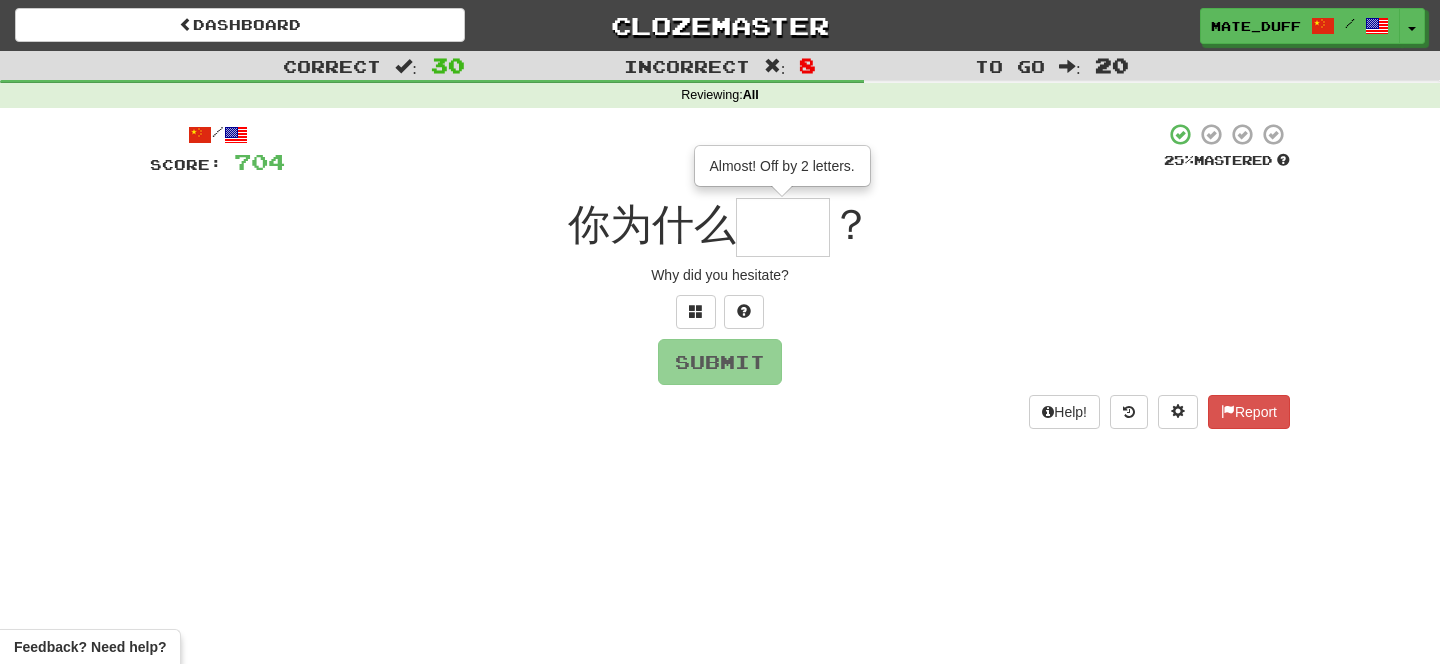 type on "**" 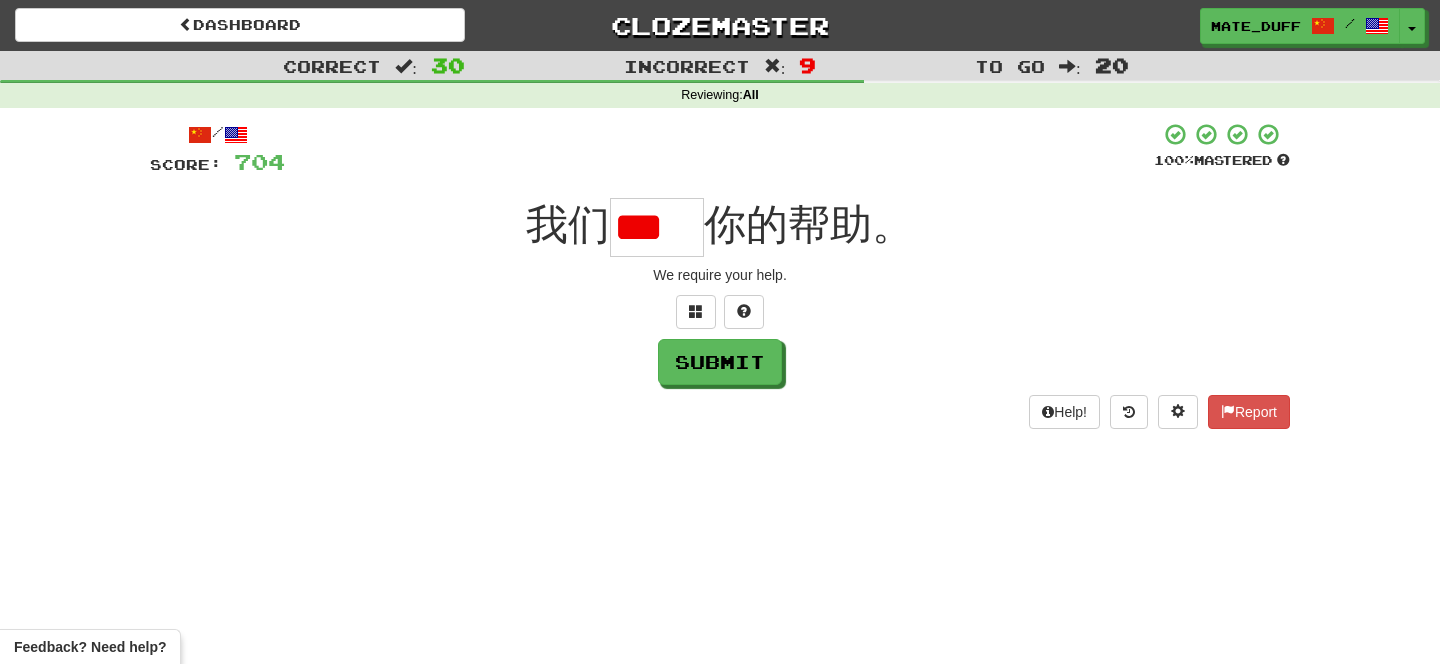 type on "*" 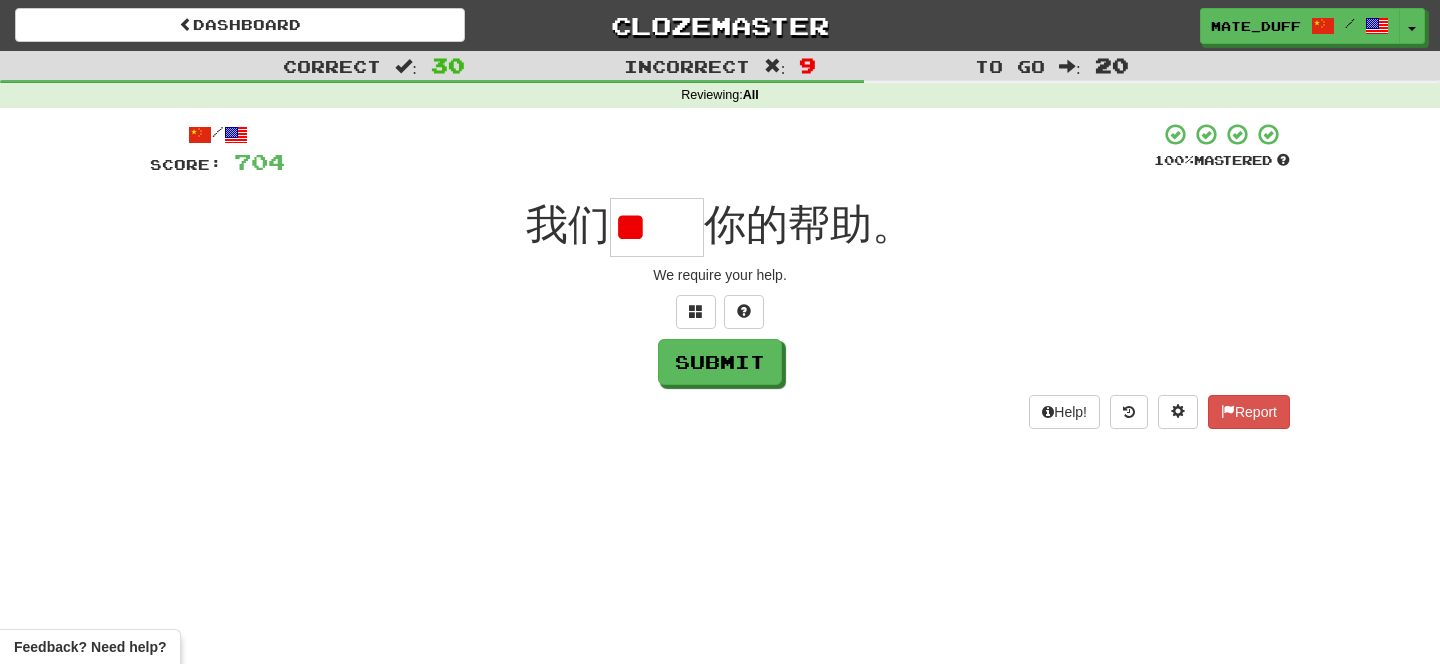 scroll, scrollTop: 0, scrollLeft: 0, axis: both 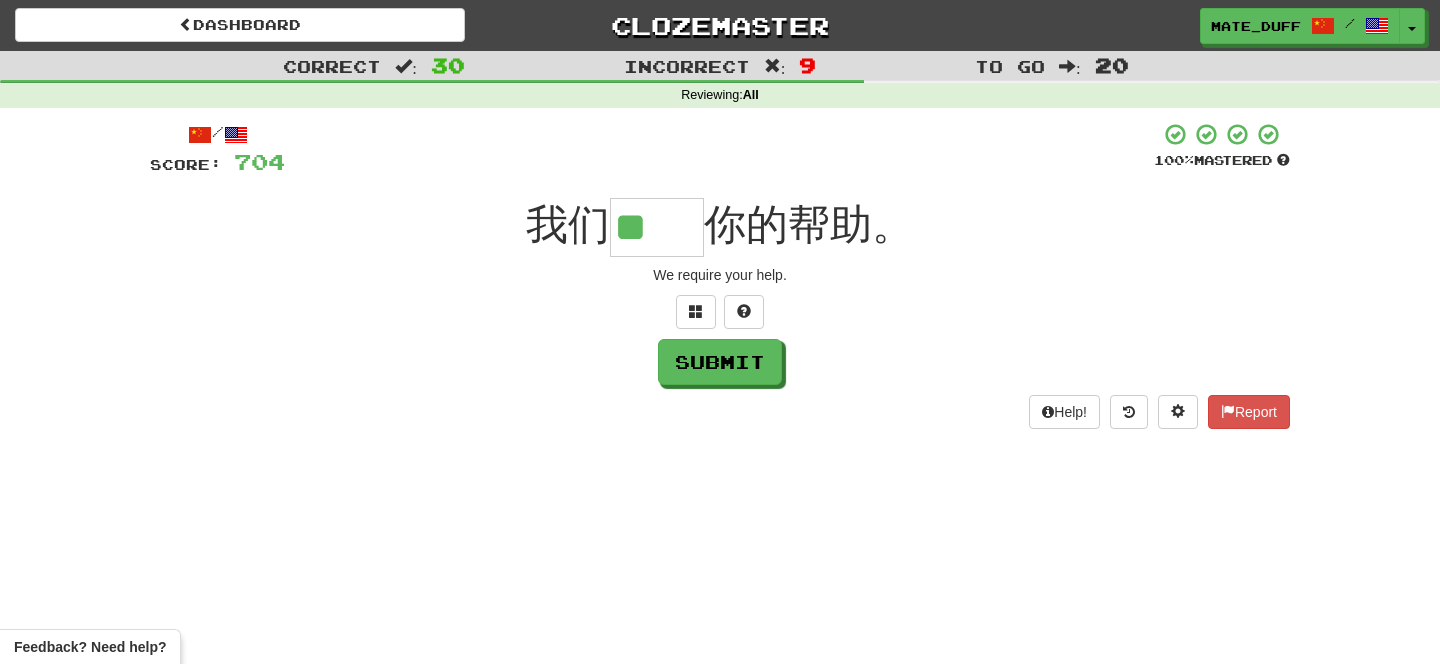 type on "**" 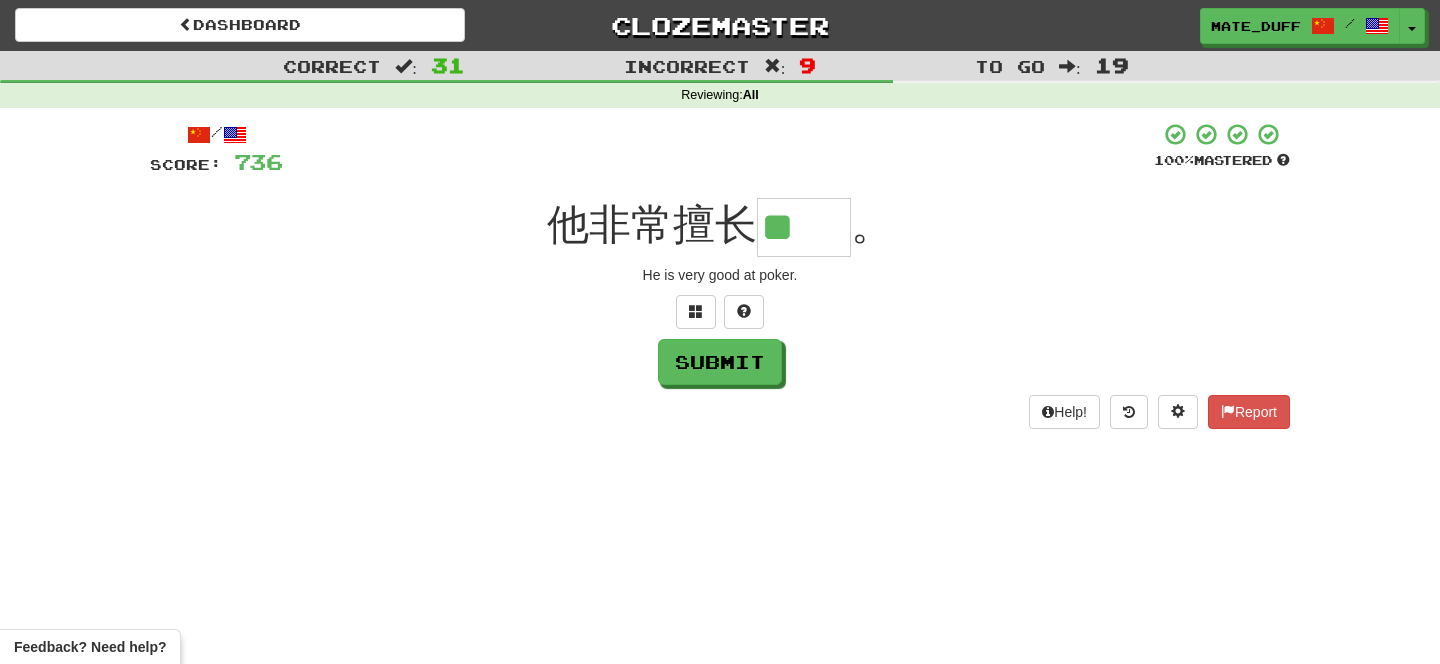 scroll, scrollTop: 0, scrollLeft: 0, axis: both 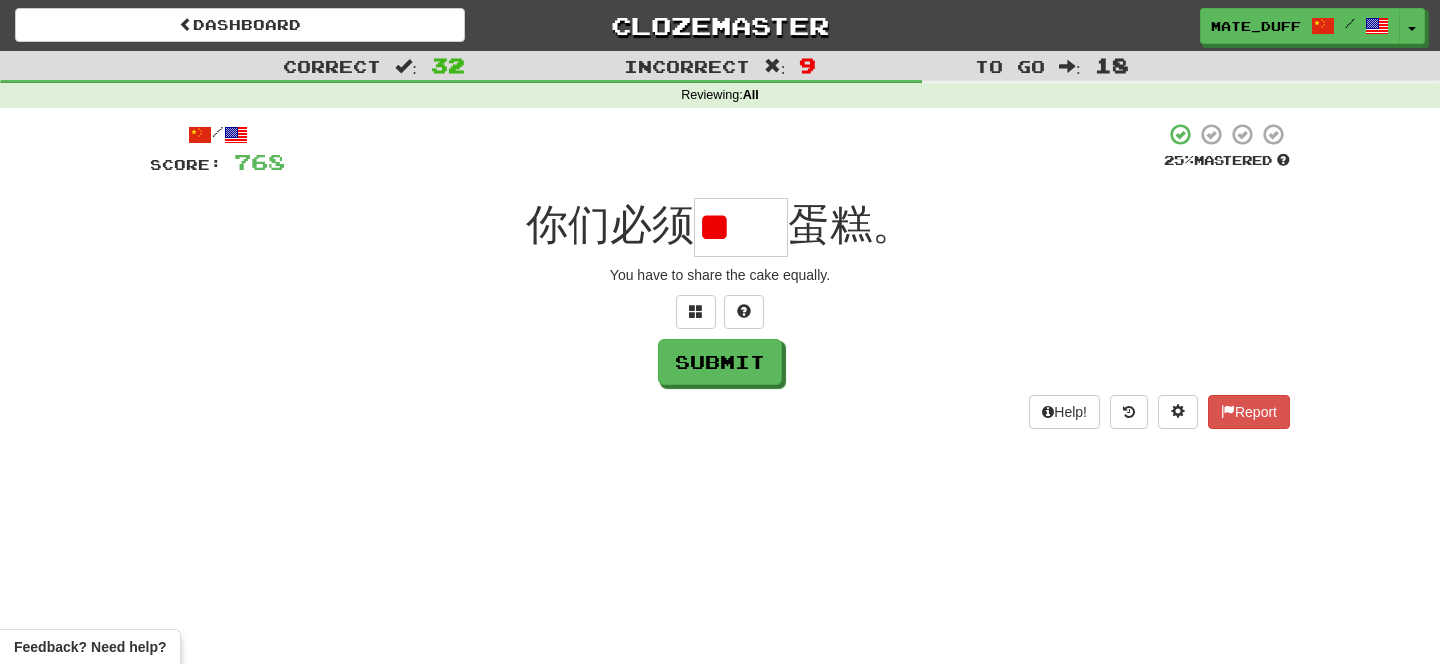 type on "*" 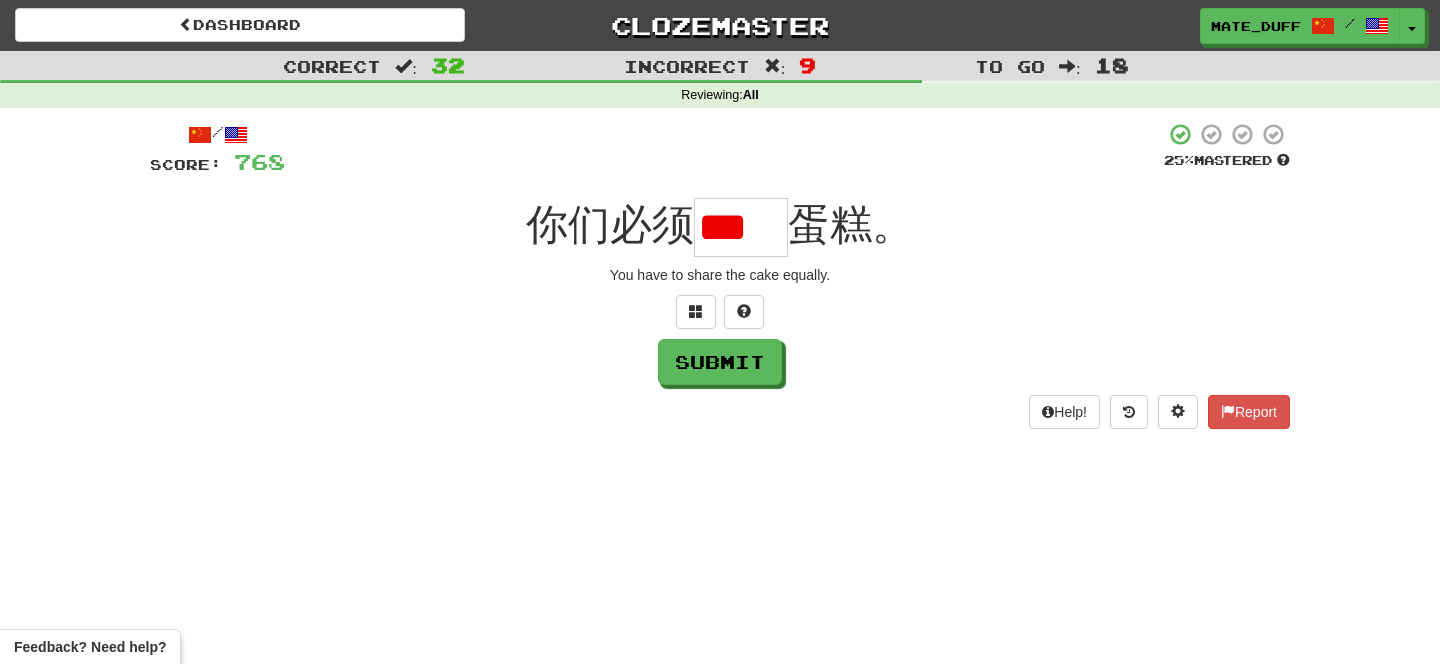 type on "*" 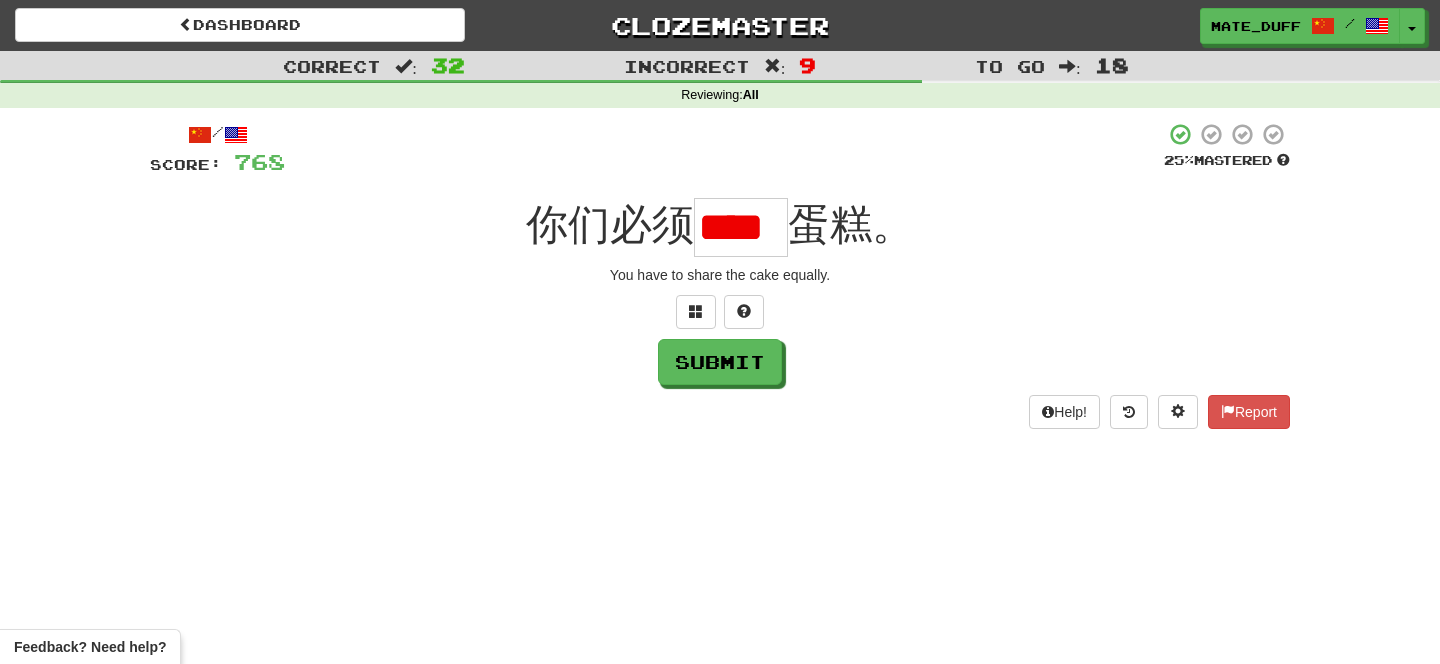 scroll, scrollTop: 0, scrollLeft: 9, axis: horizontal 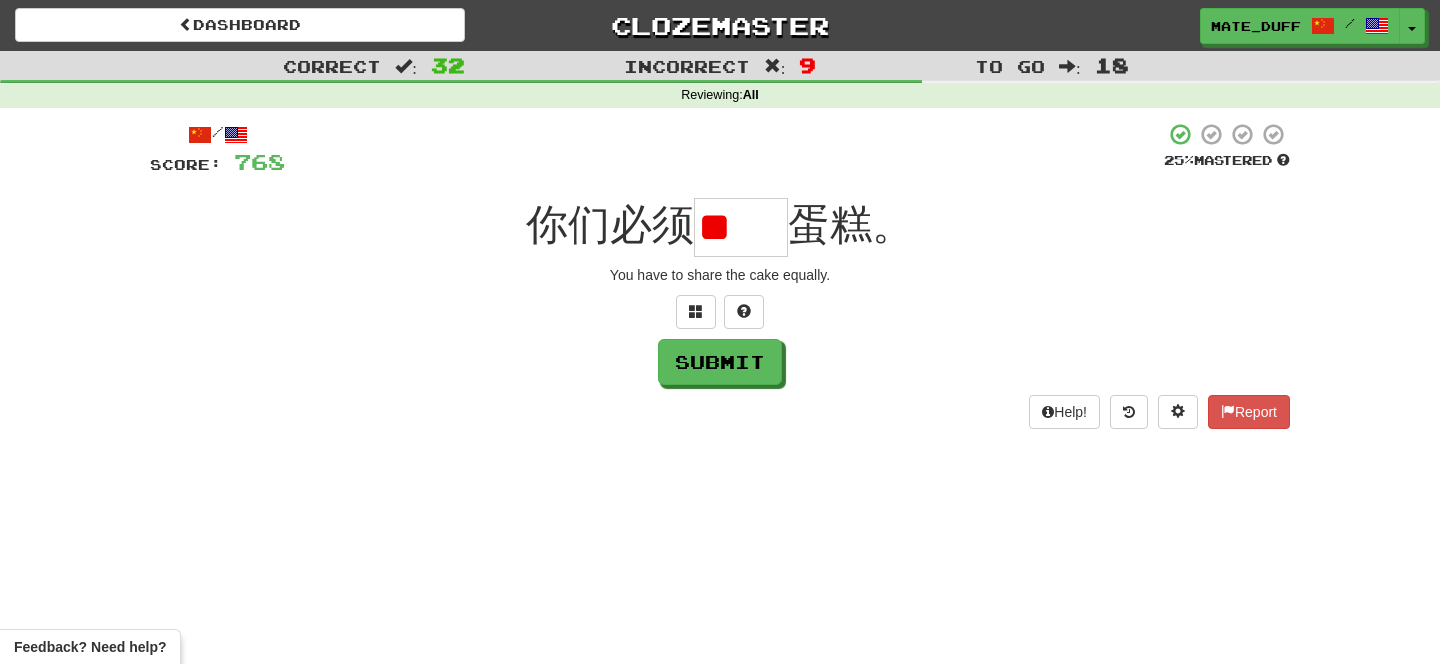 type on "*" 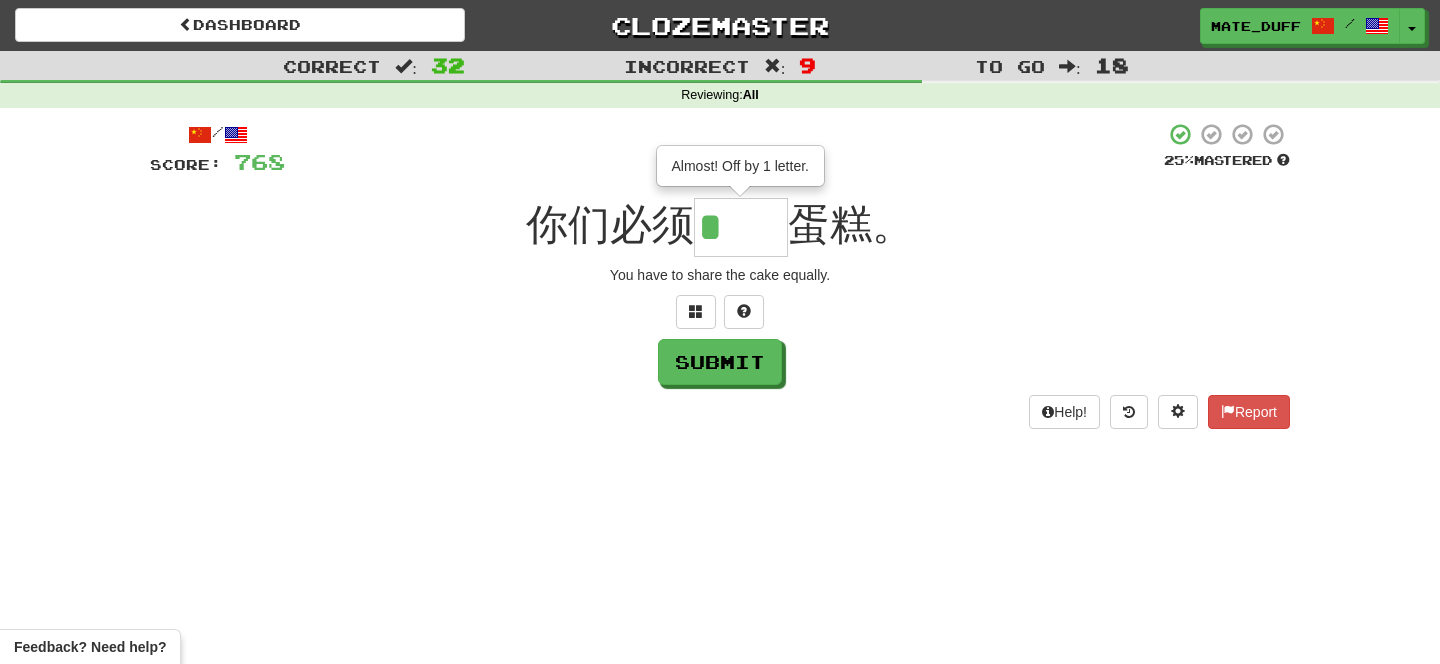 type on "**" 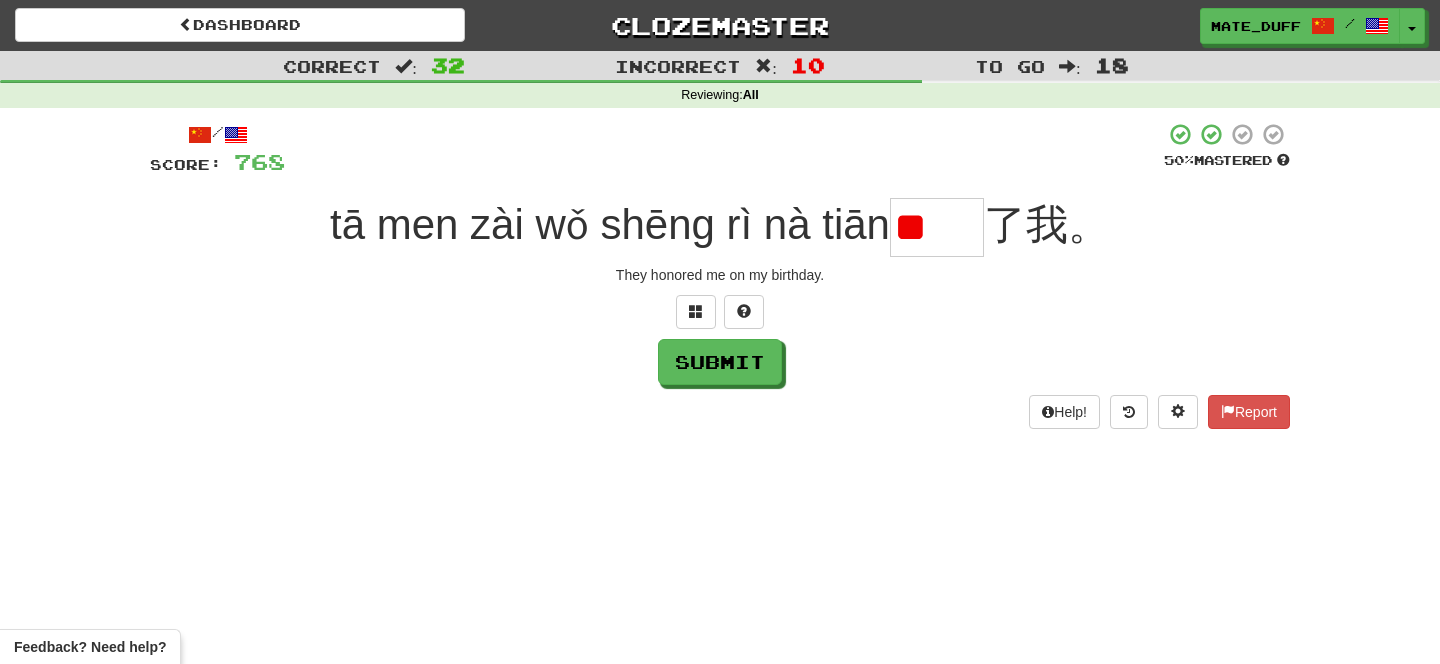 scroll, scrollTop: 0, scrollLeft: 0, axis: both 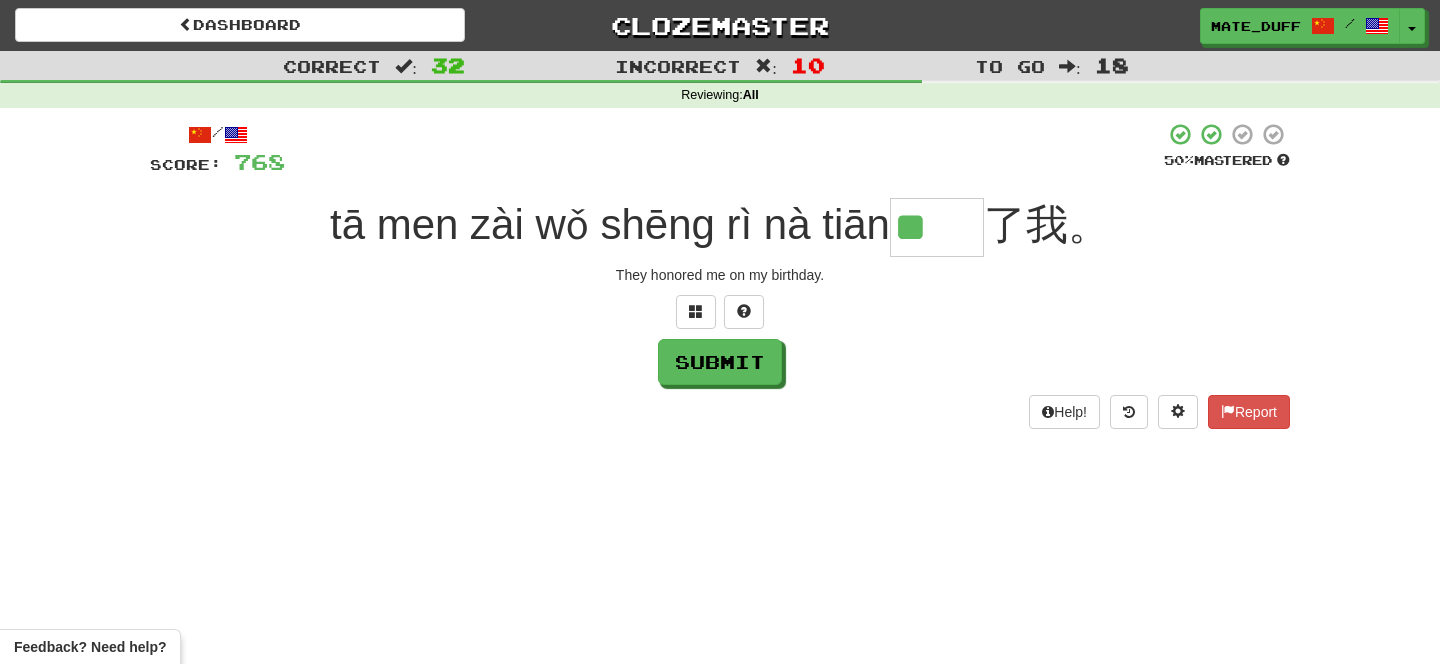 type on "**" 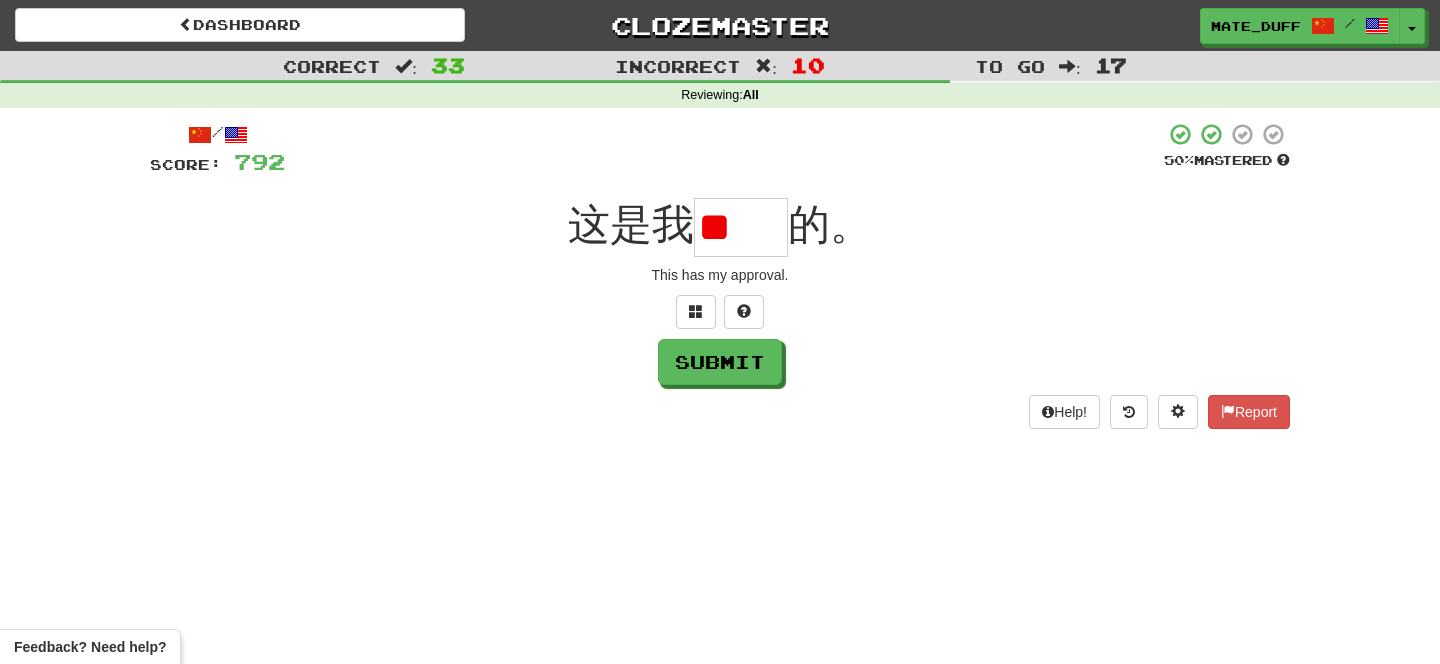 scroll, scrollTop: 0, scrollLeft: 0, axis: both 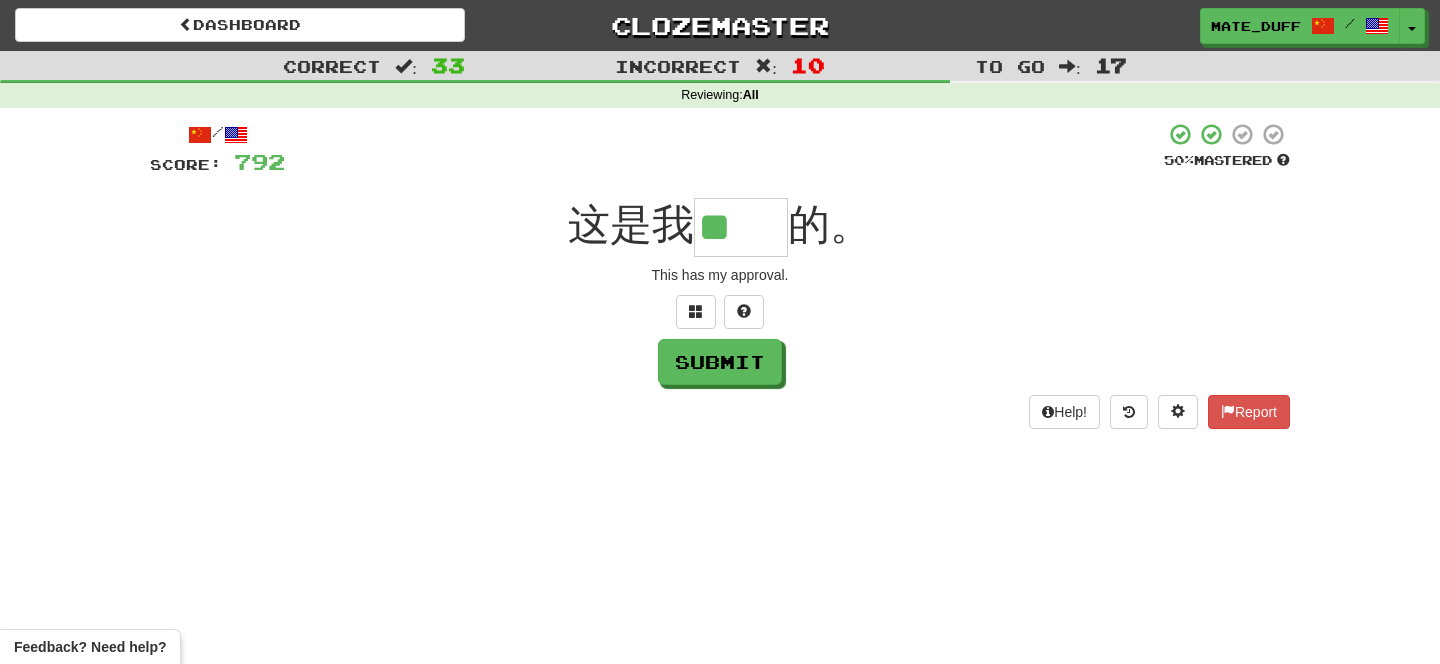 type on "**" 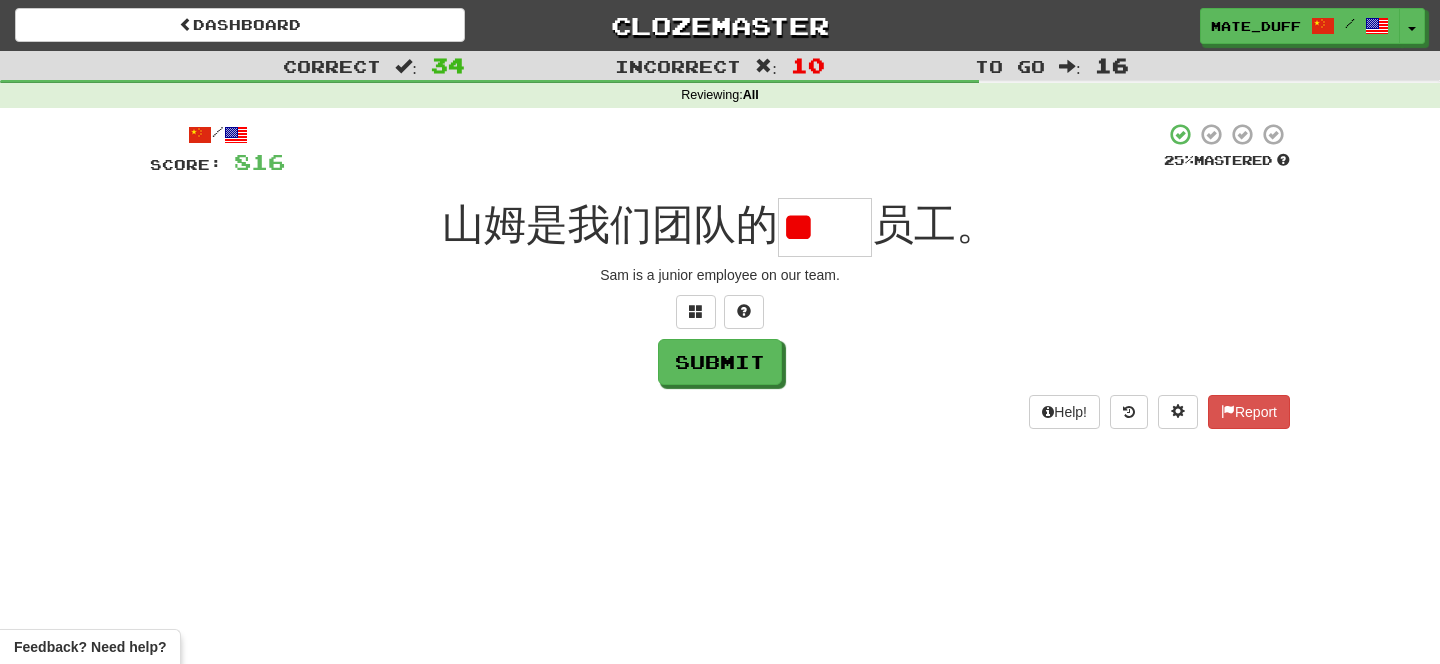 scroll, scrollTop: 0, scrollLeft: 0, axis: both 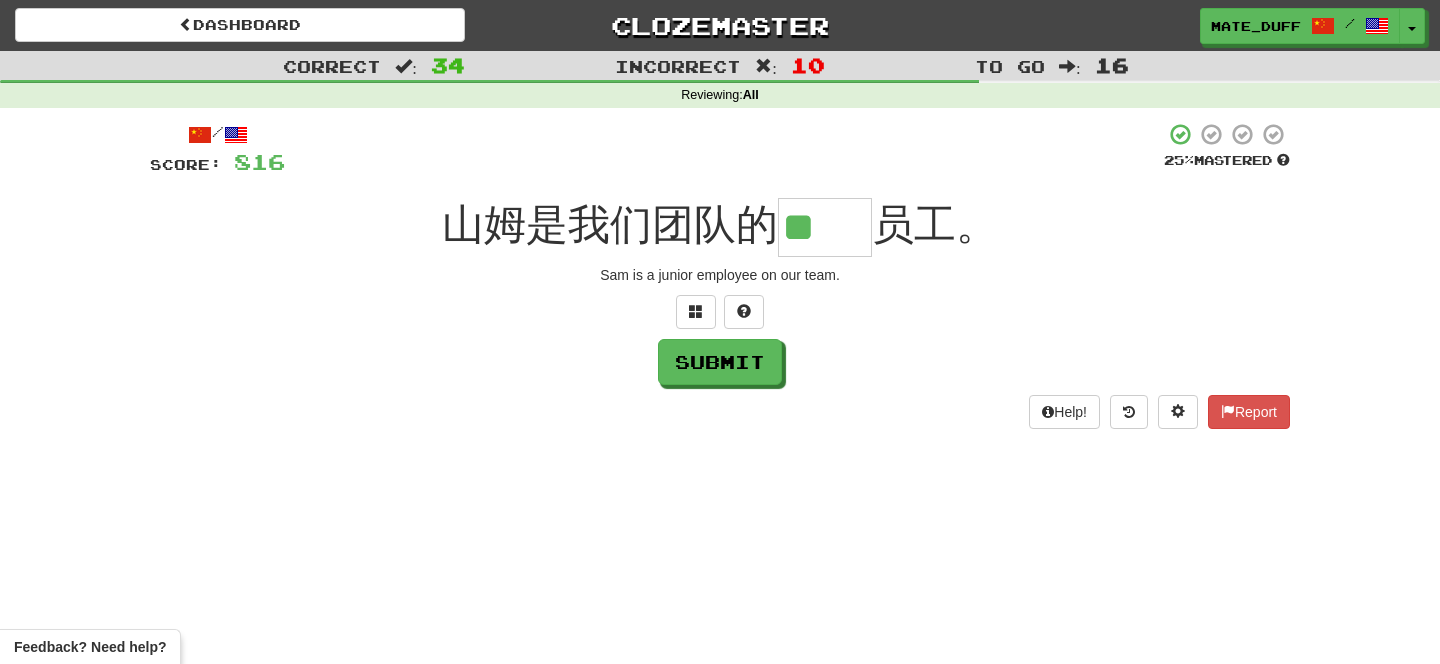 type on "**" 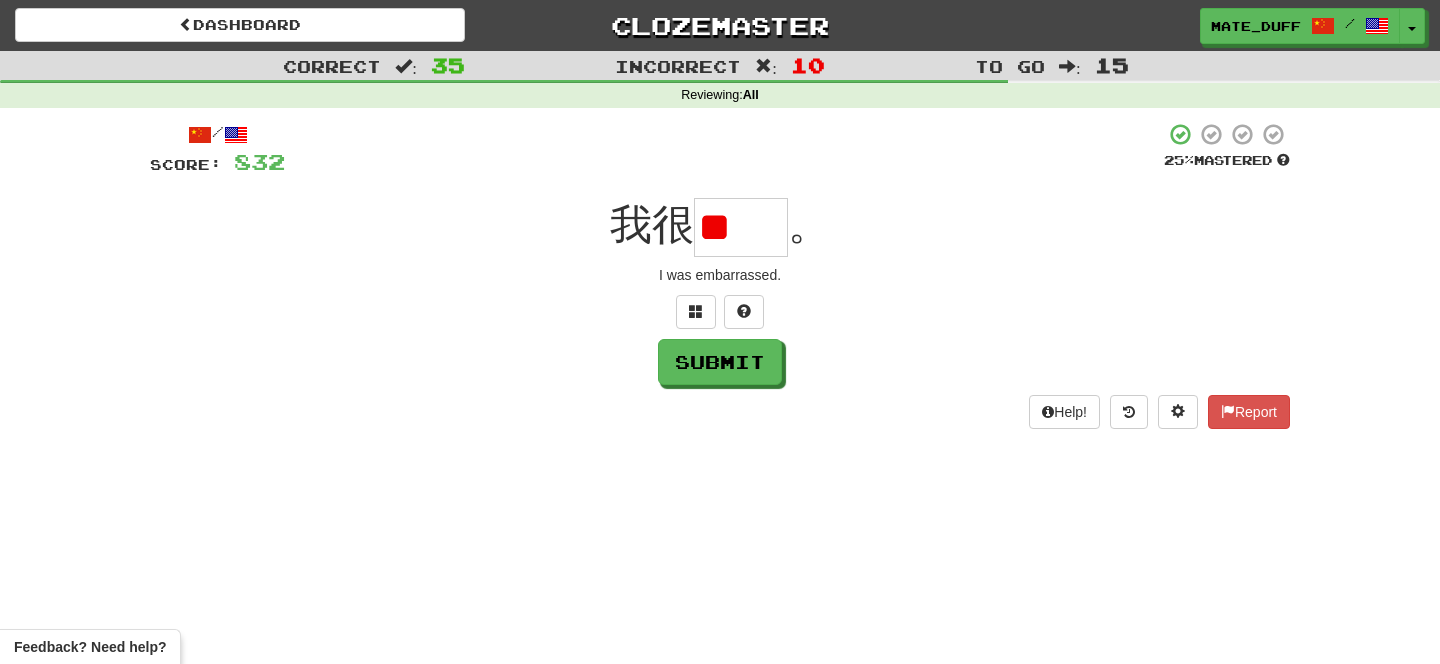 type on "**" 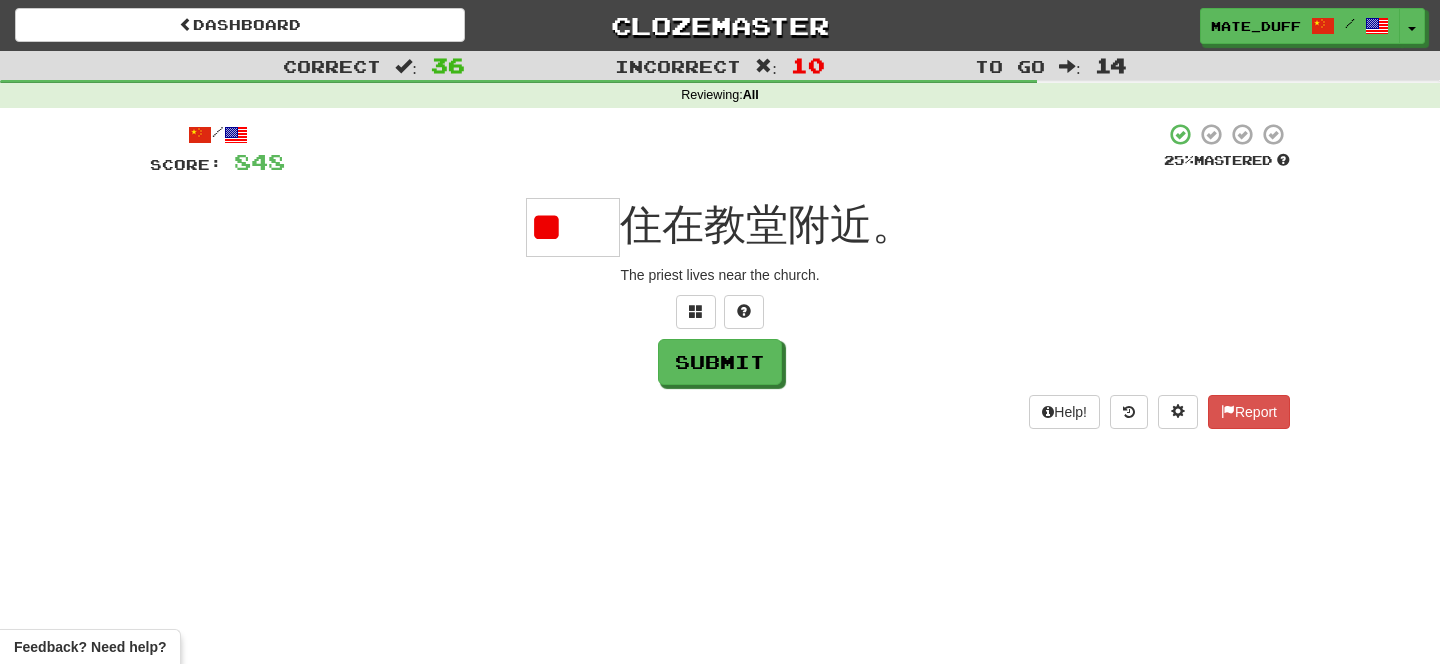 type on "*" 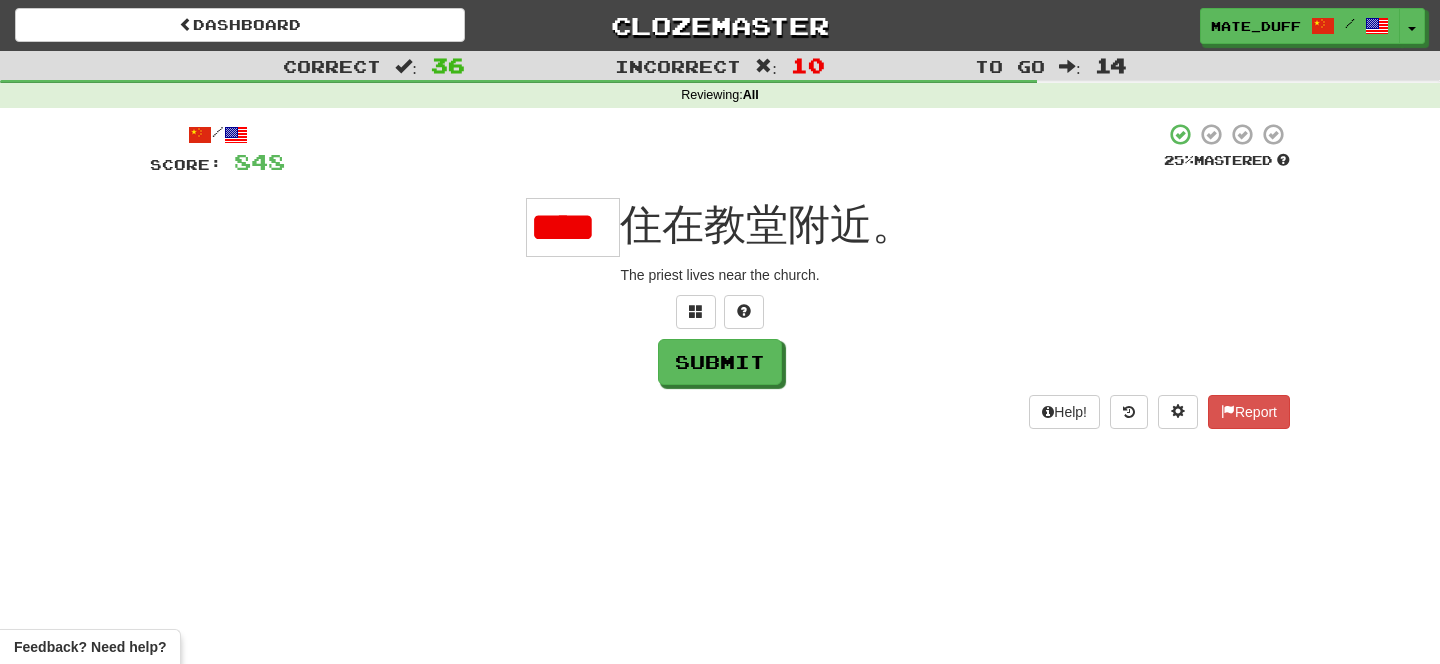 type on "*" 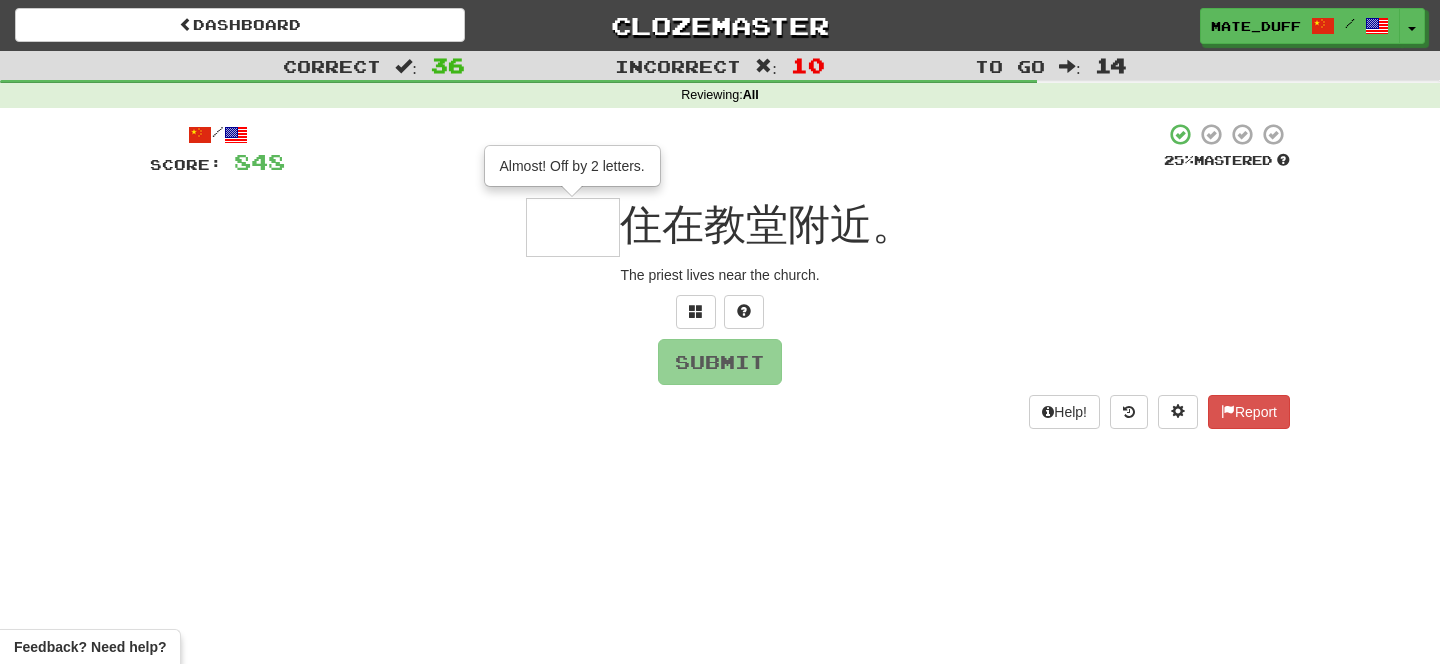 type on "**" 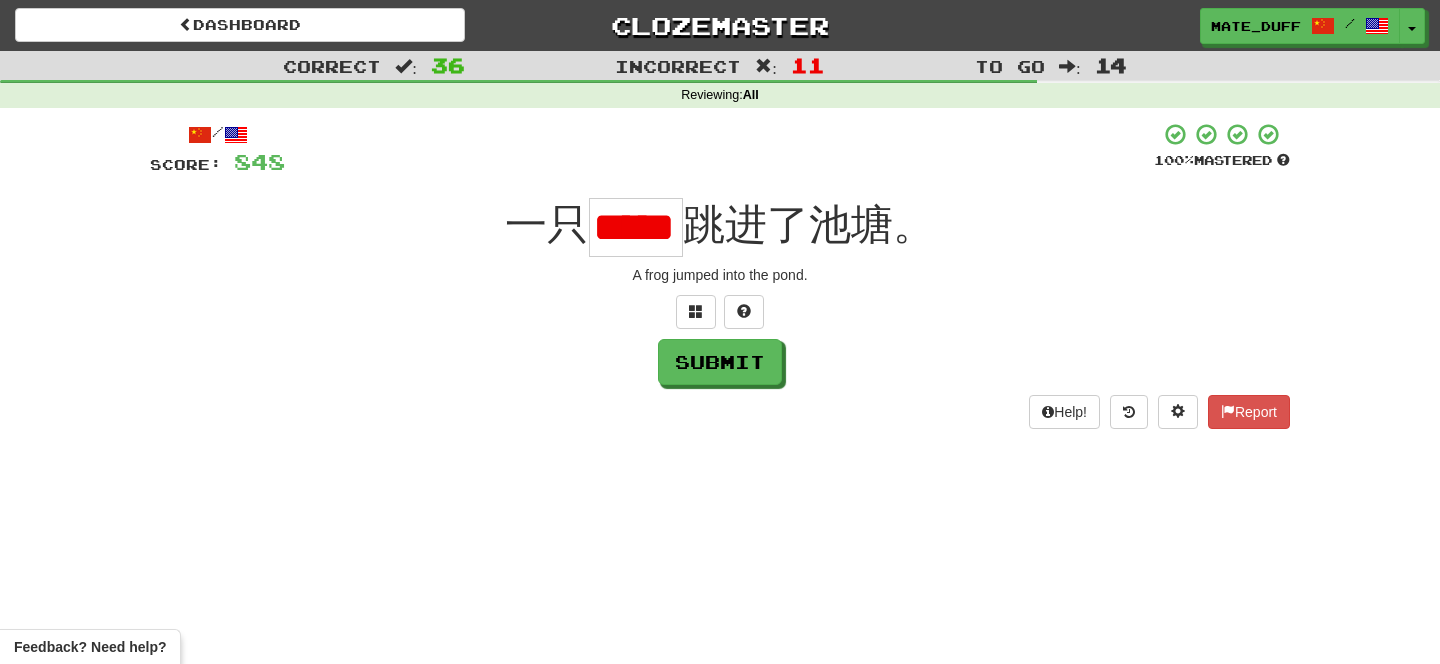scroll, scrollTop: 0, scrollLeft: 9, axis: horizontal 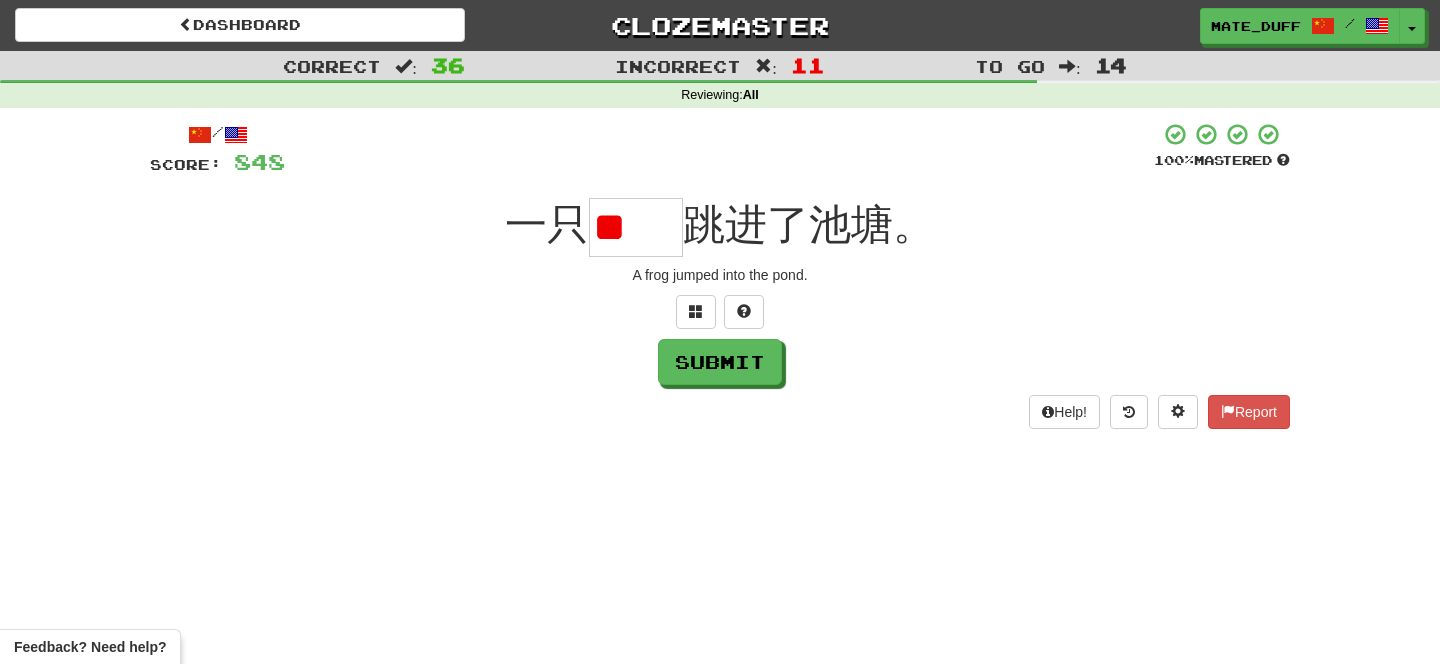 type on "*" 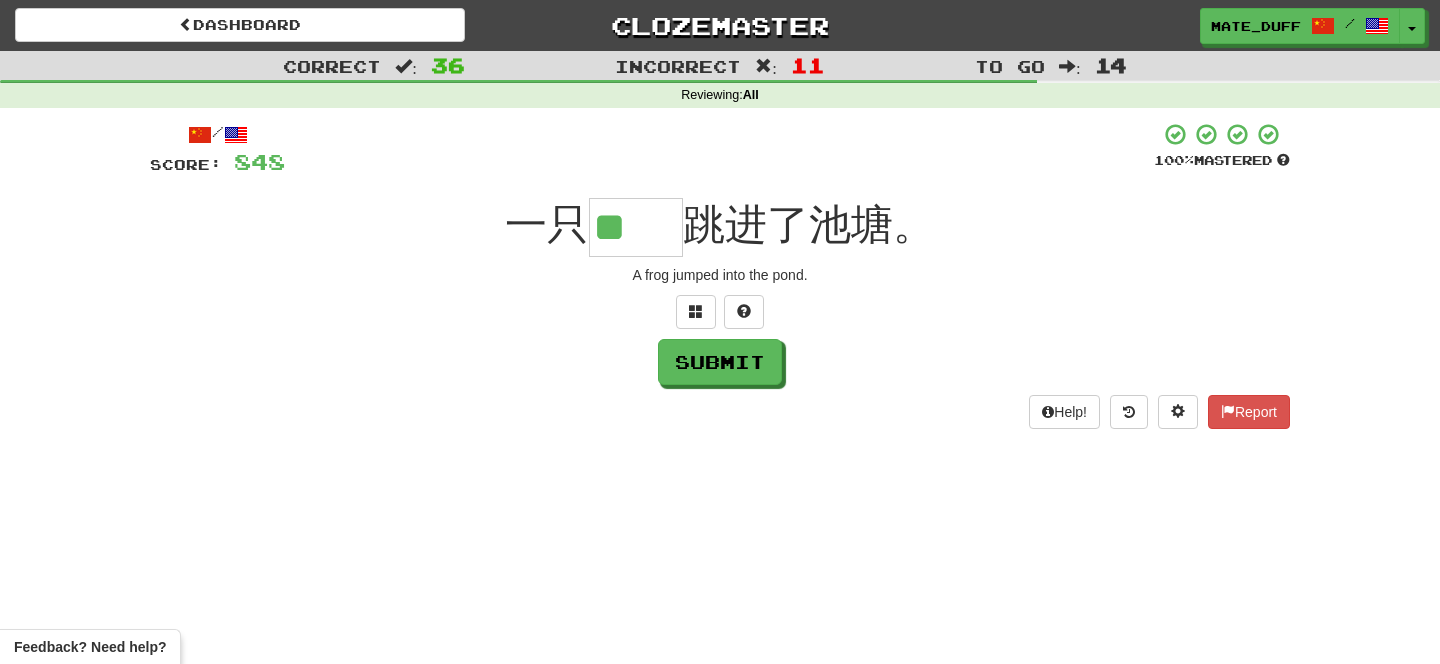 type on "**" 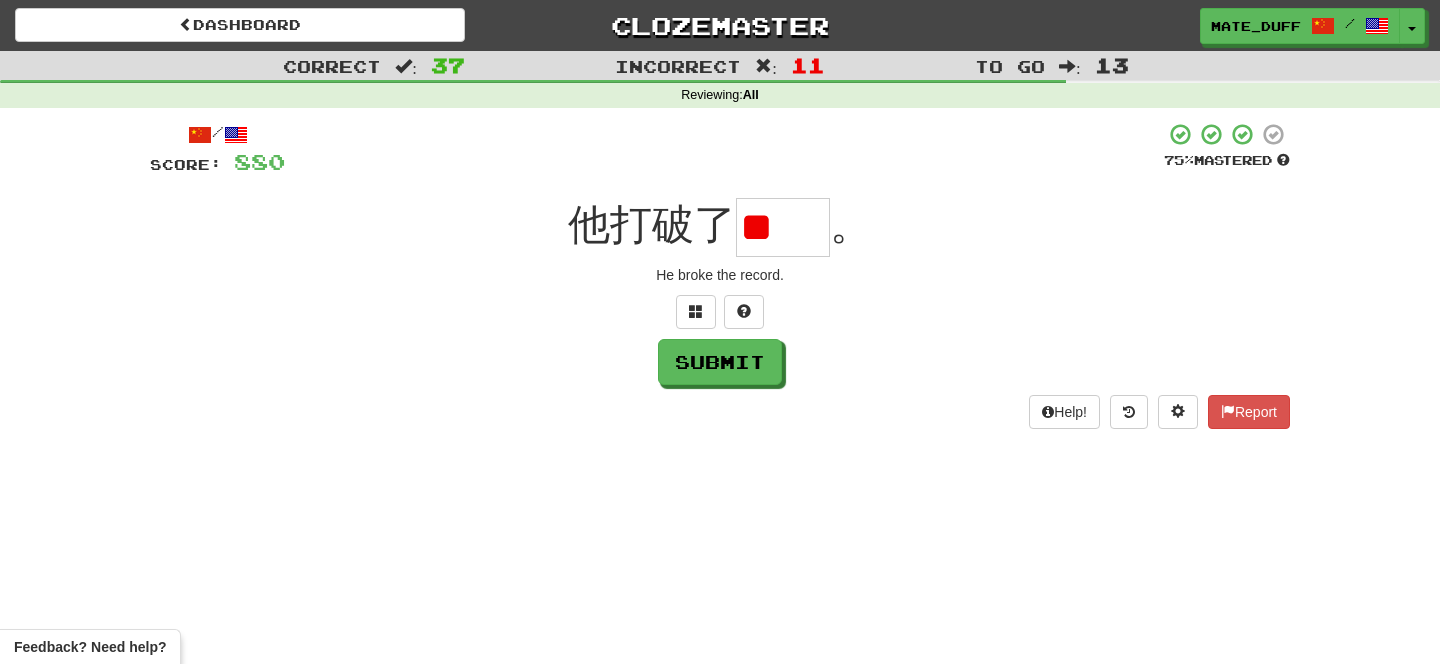 type on "*" 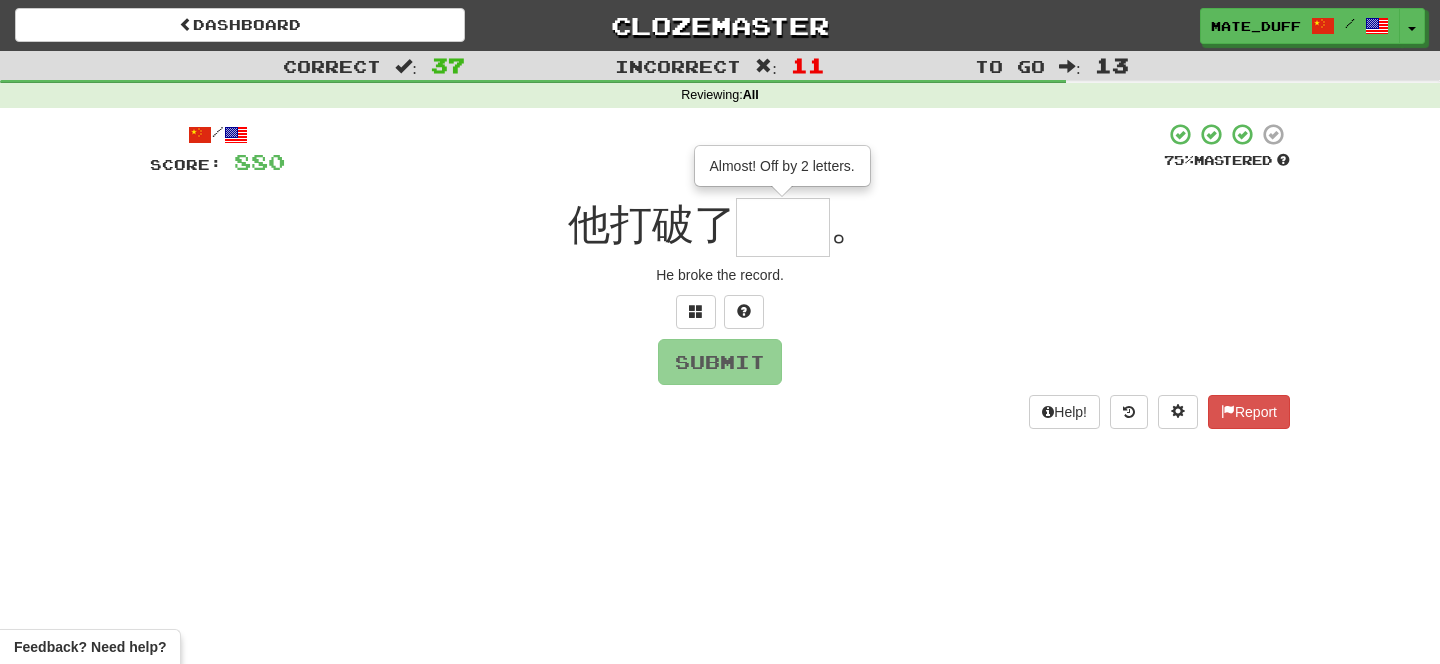 type on "**" 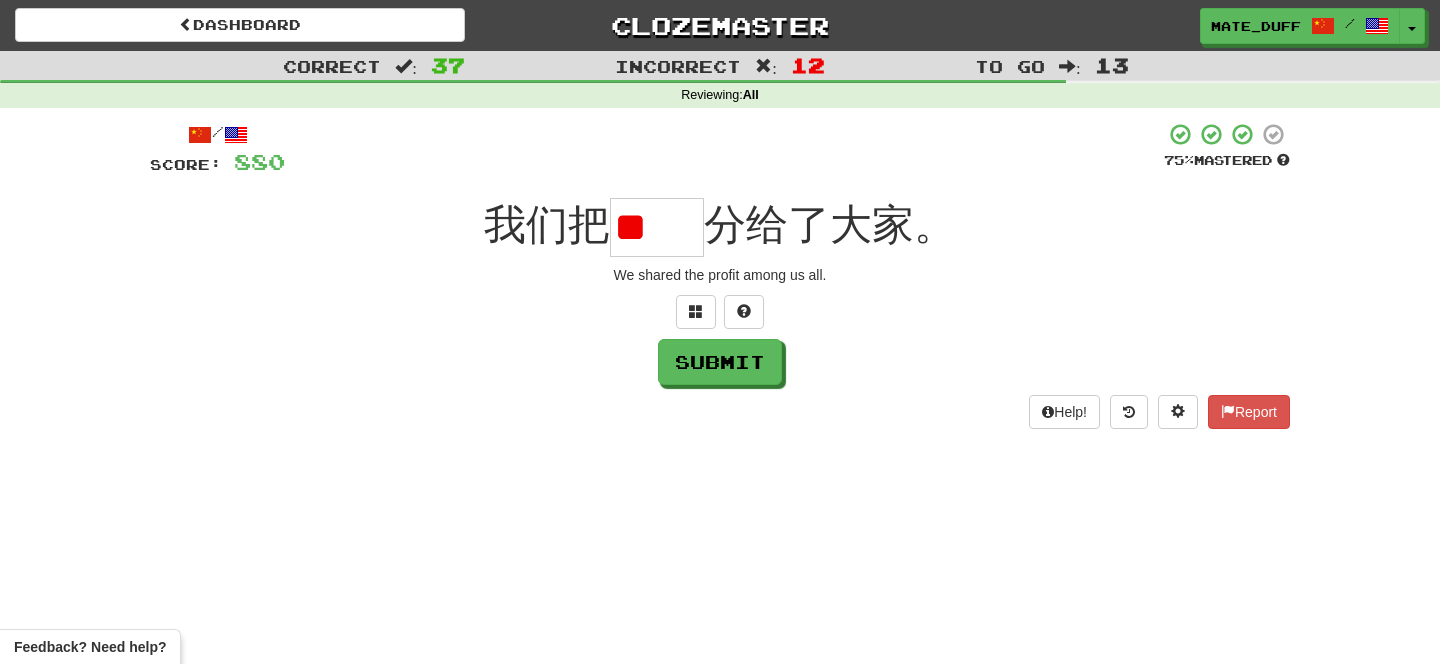 scroll, scrollTop: 0, scrollLeft: 0, axis: both 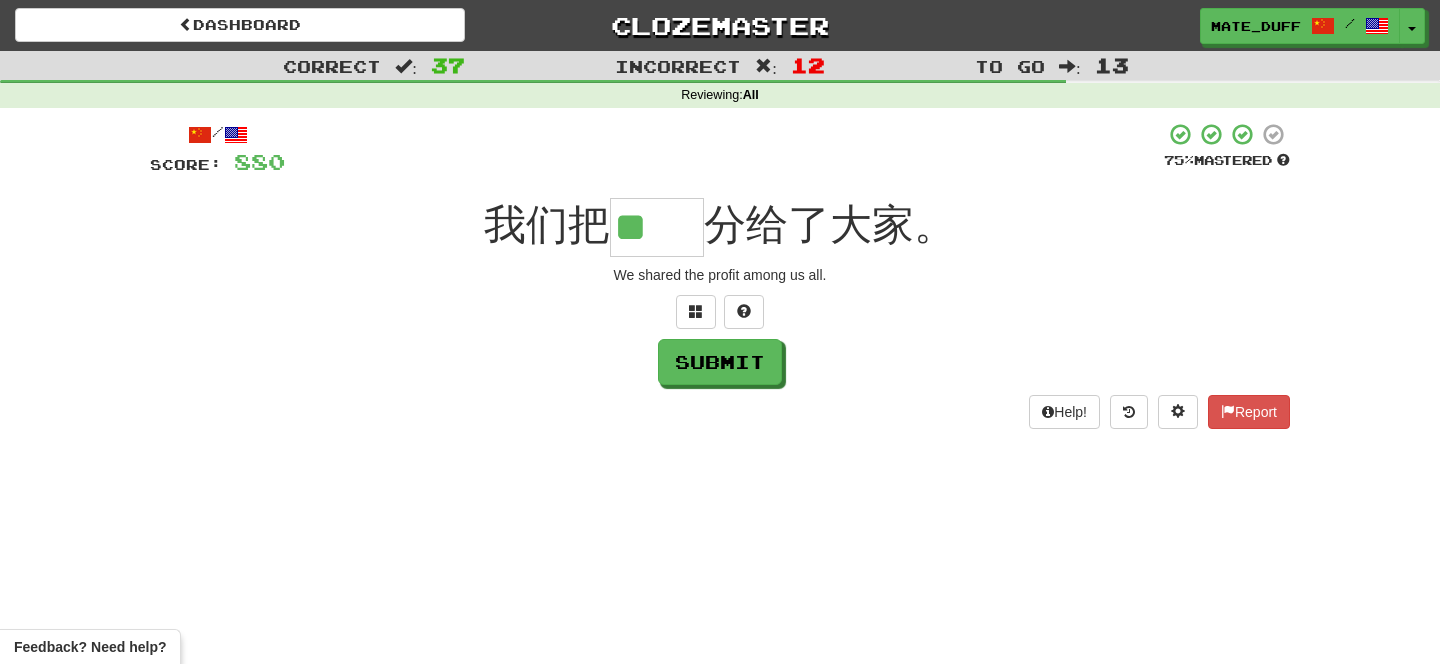 type on "**" 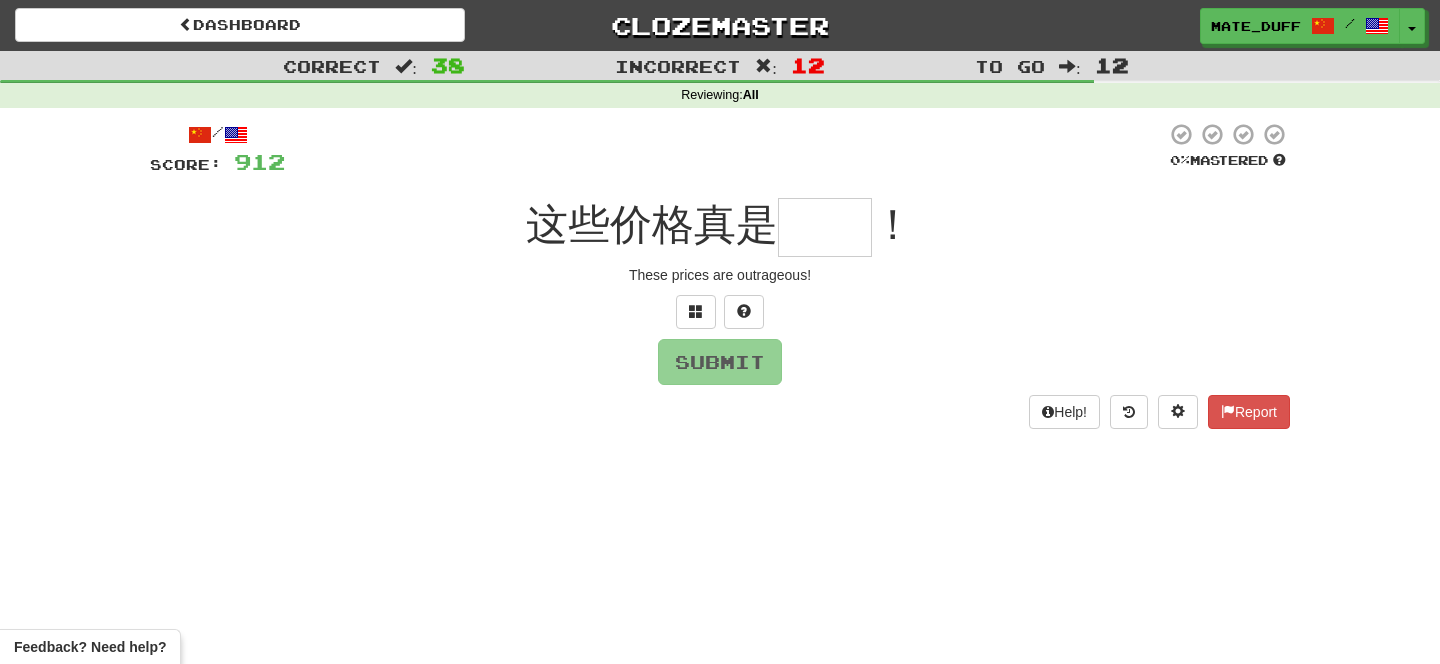 type on "**" 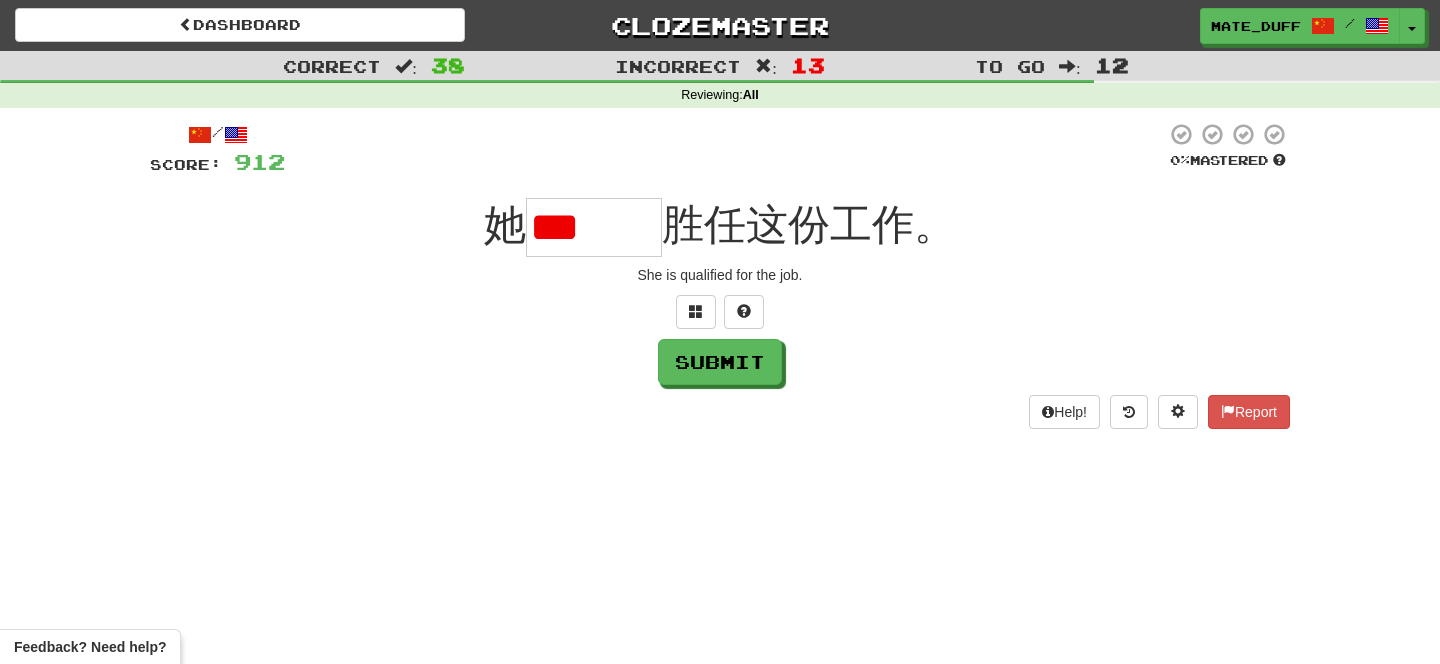 scroll, scrollTop: 0, scrollLeft: 0, axis: both 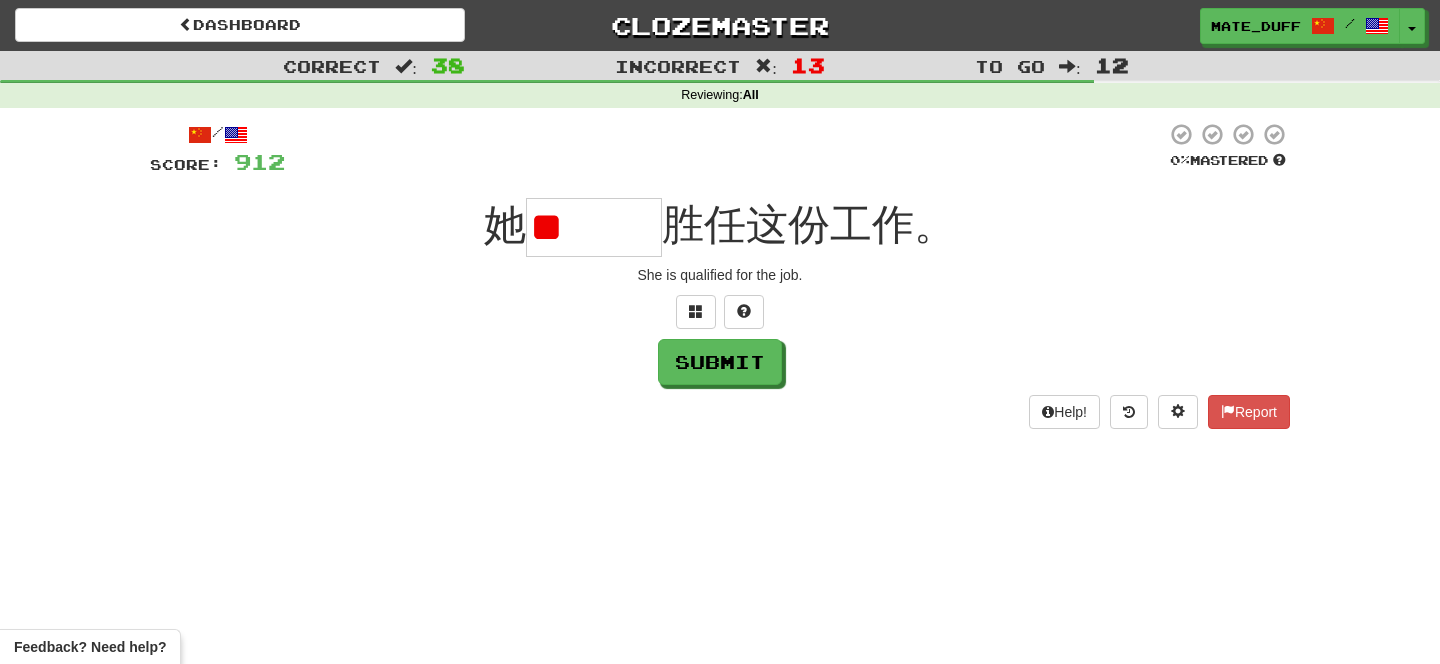 type on "*" 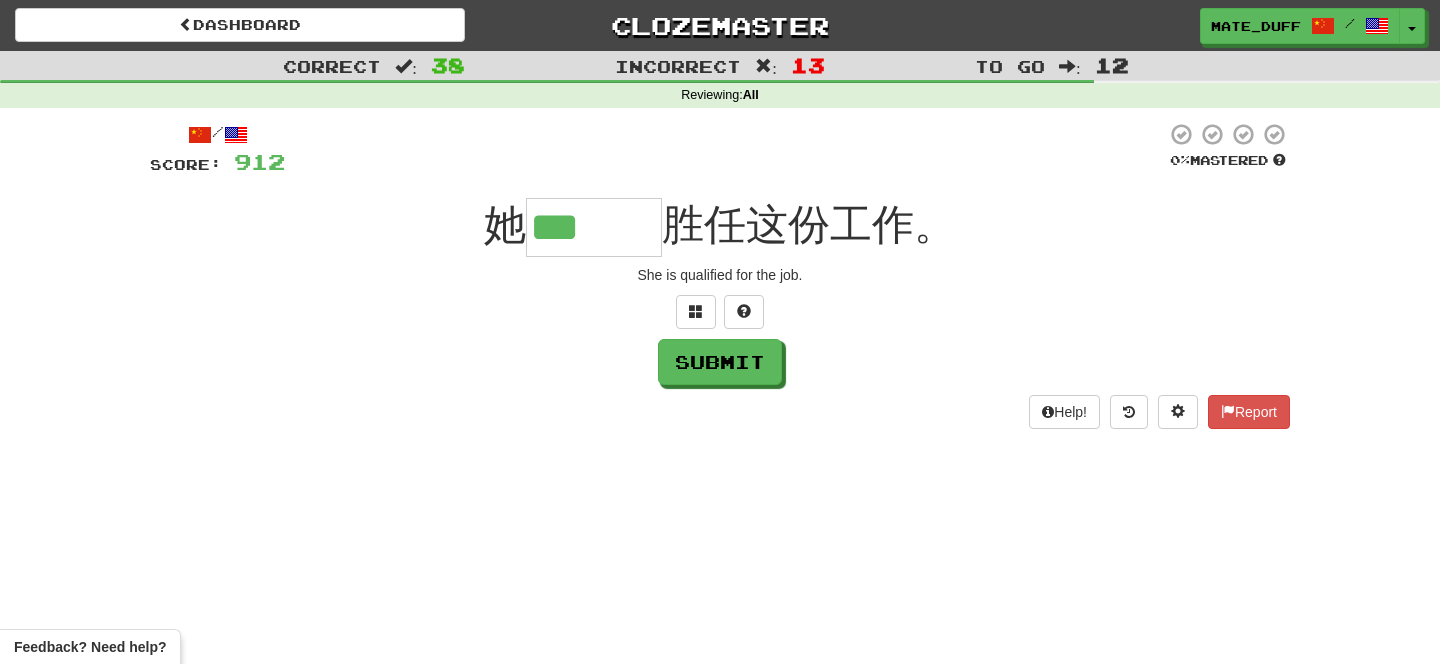 scroll, scrollTop: 0, scrollLeft: 0, axis: both 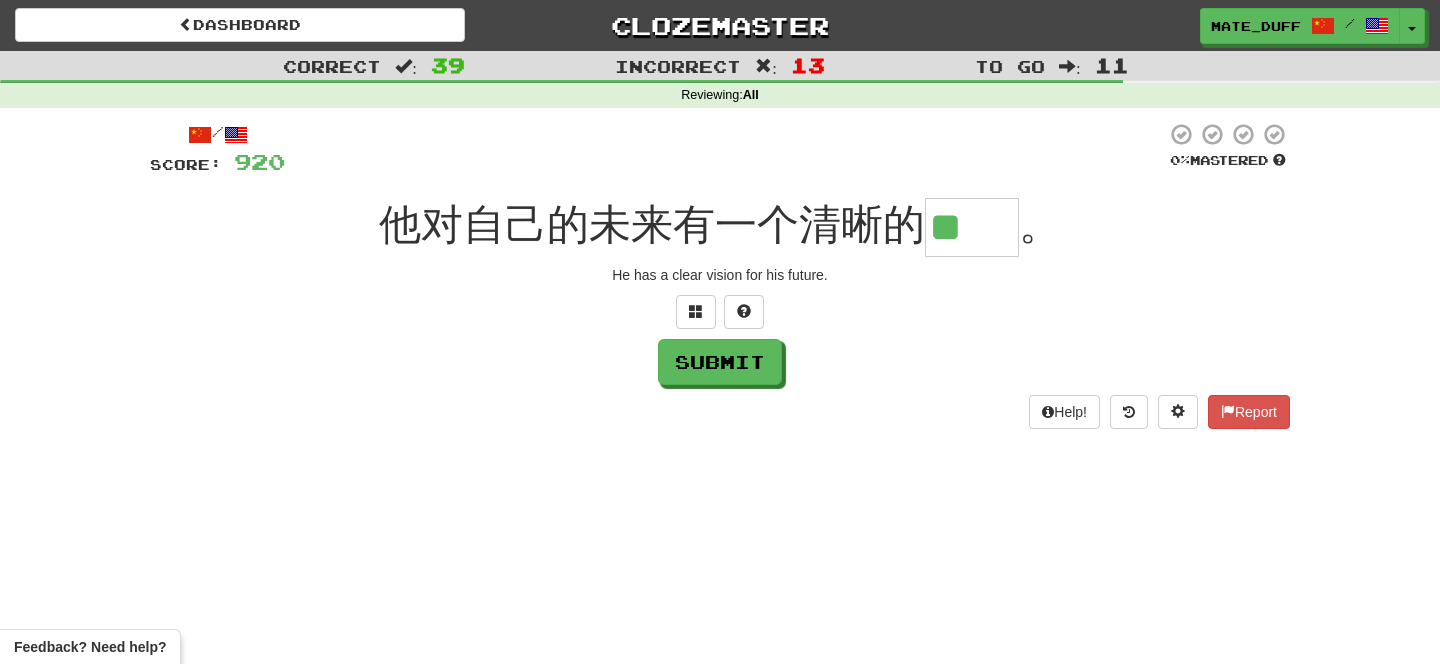 type on "**" 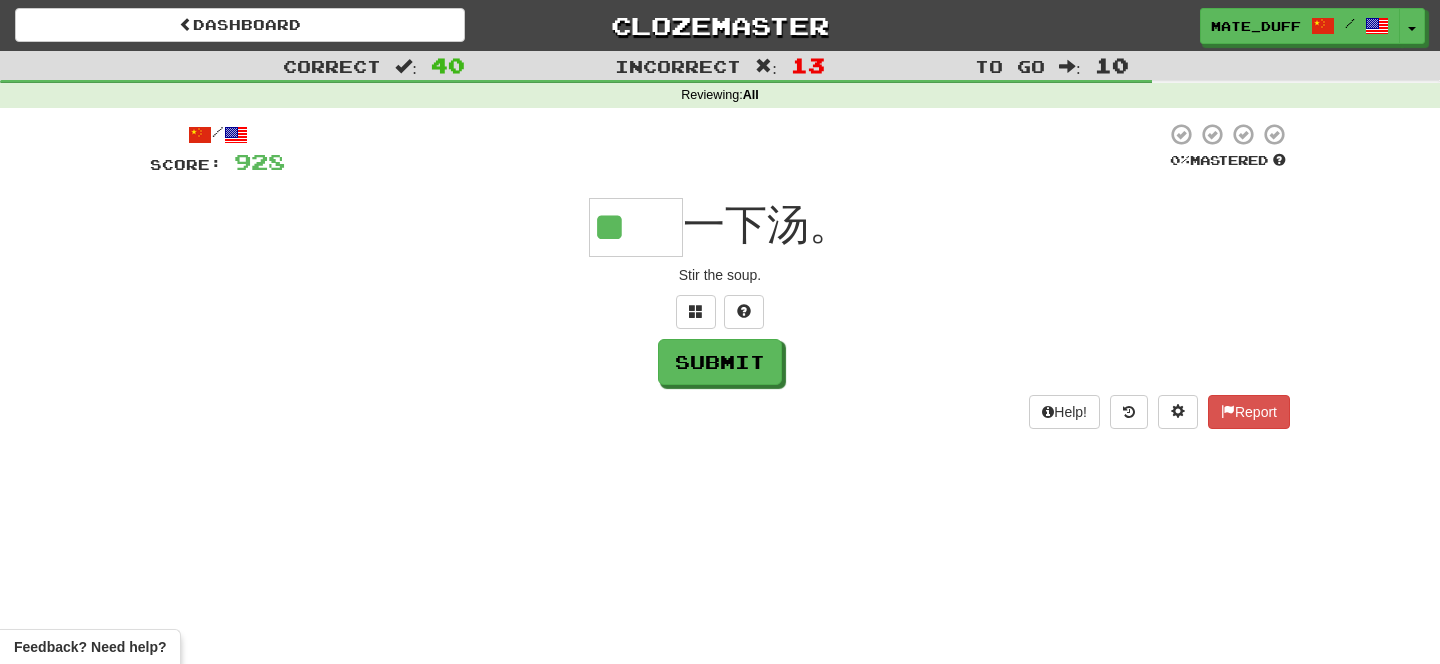 scroll, scrollTop: 0, scrollLeft: 0, axis: both 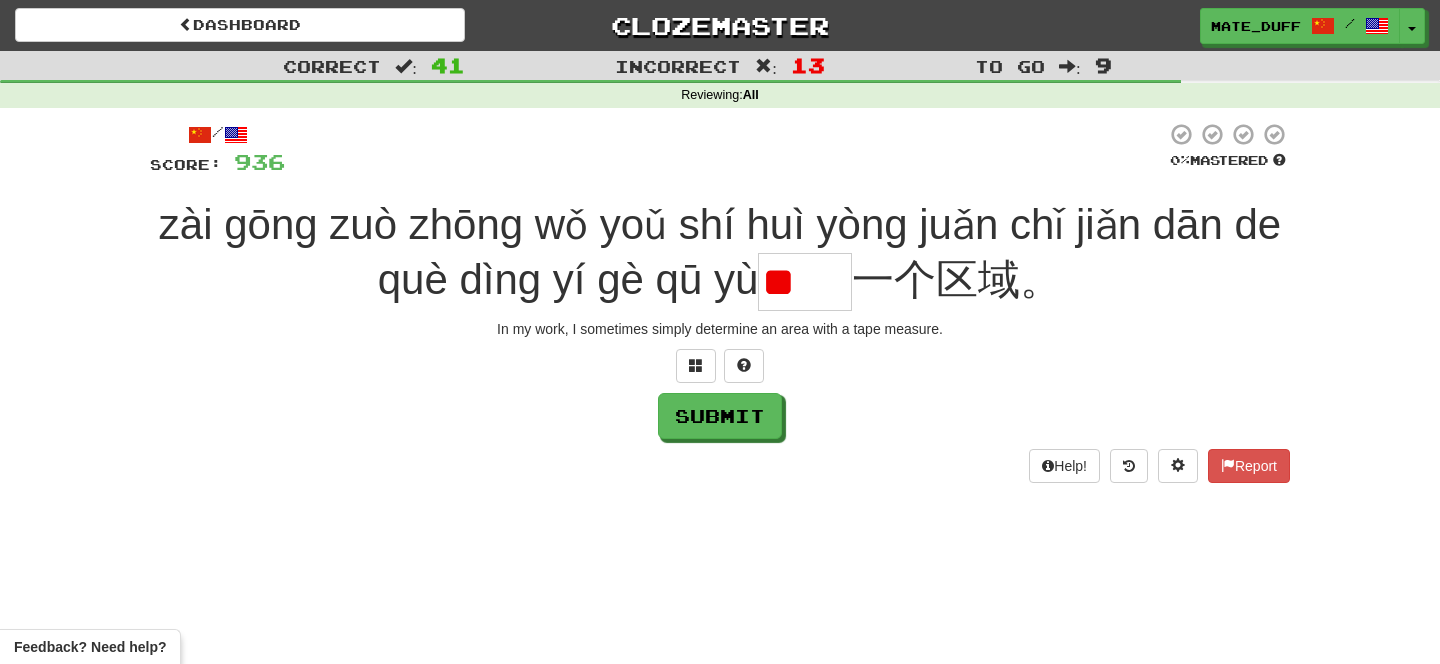 type on "*" 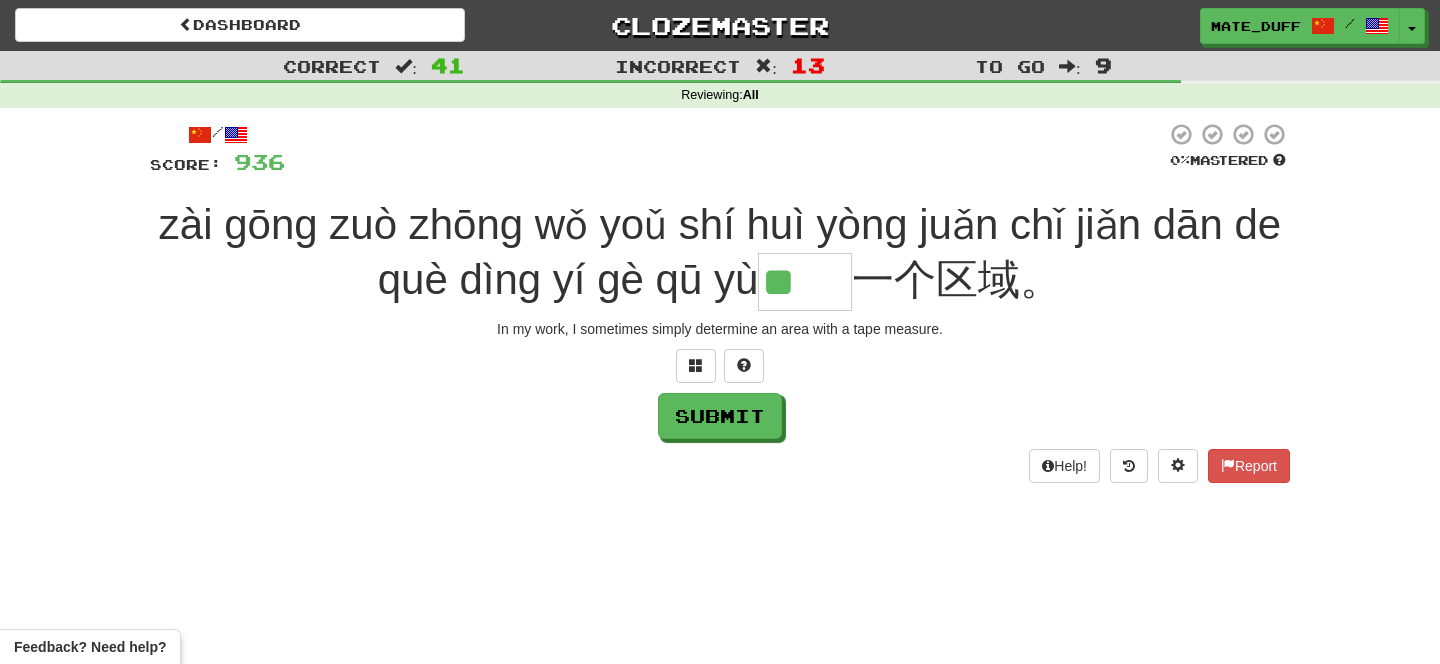 type on "**" 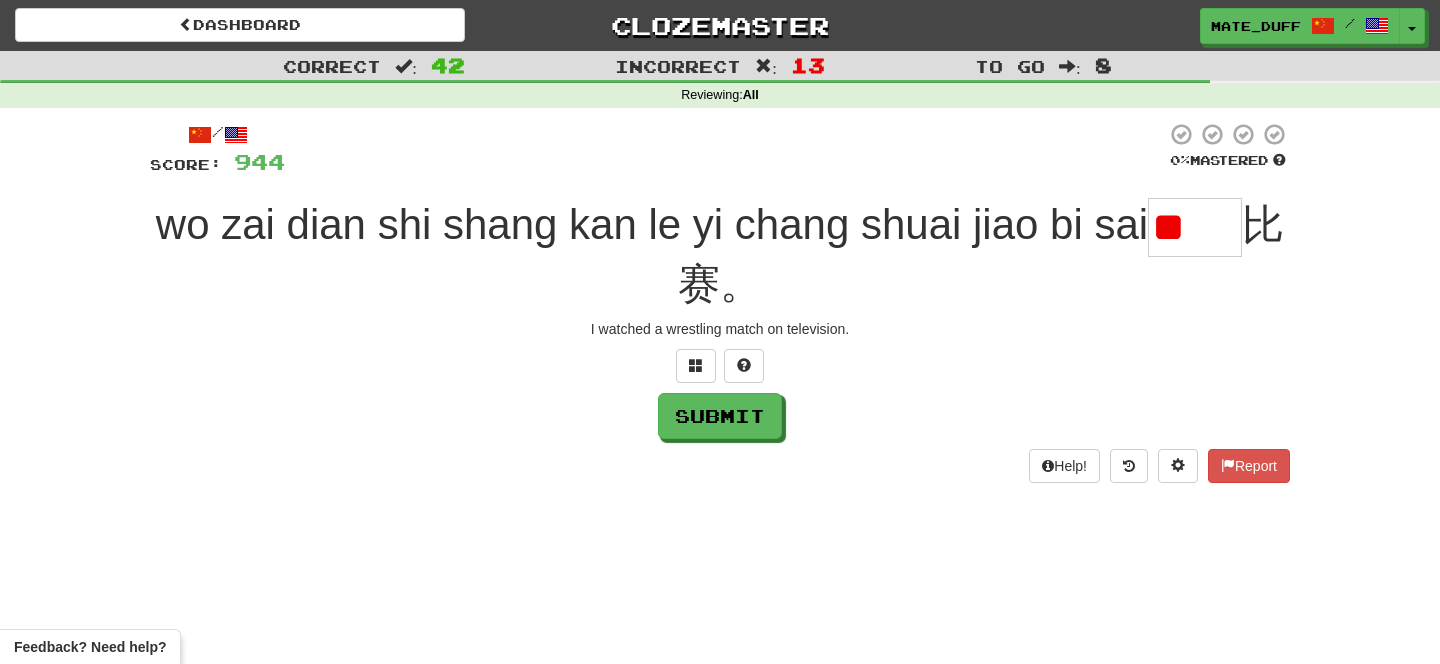 scroll, scrollTop: 0, scrollLeft: 0, axis: both 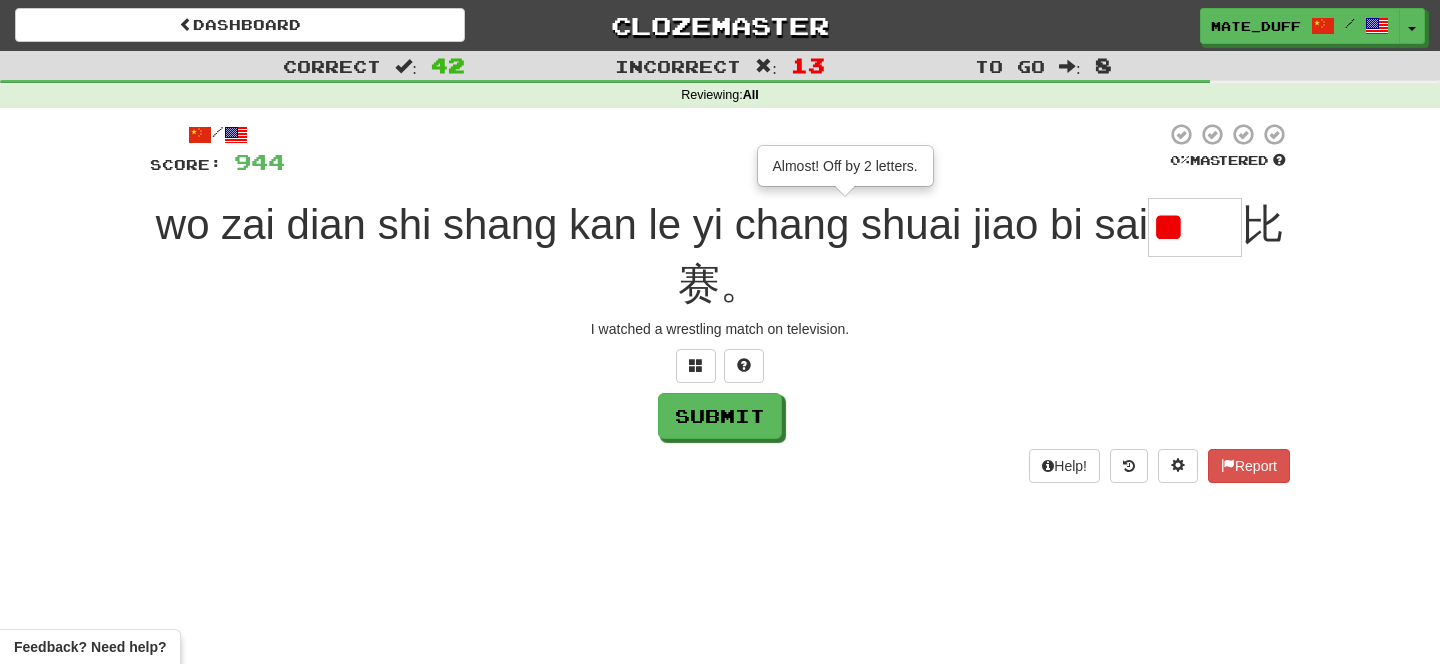 type on "*" 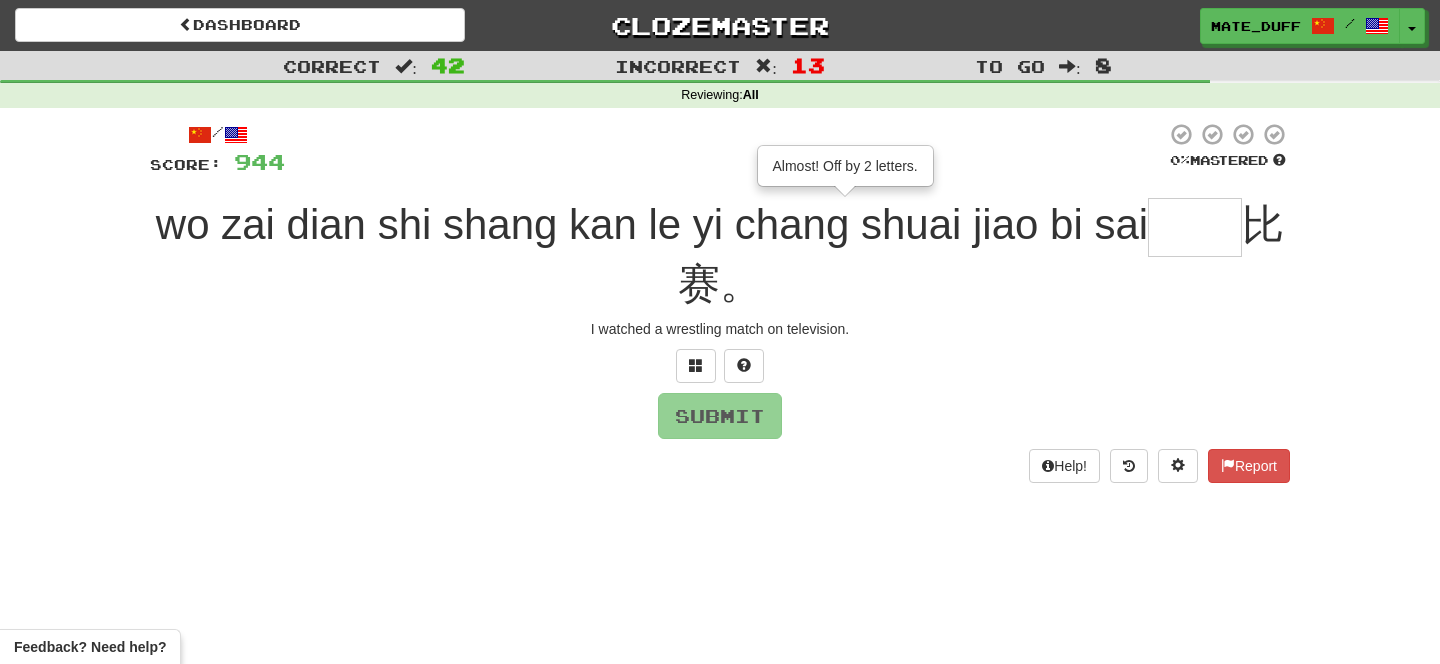 type on "**" 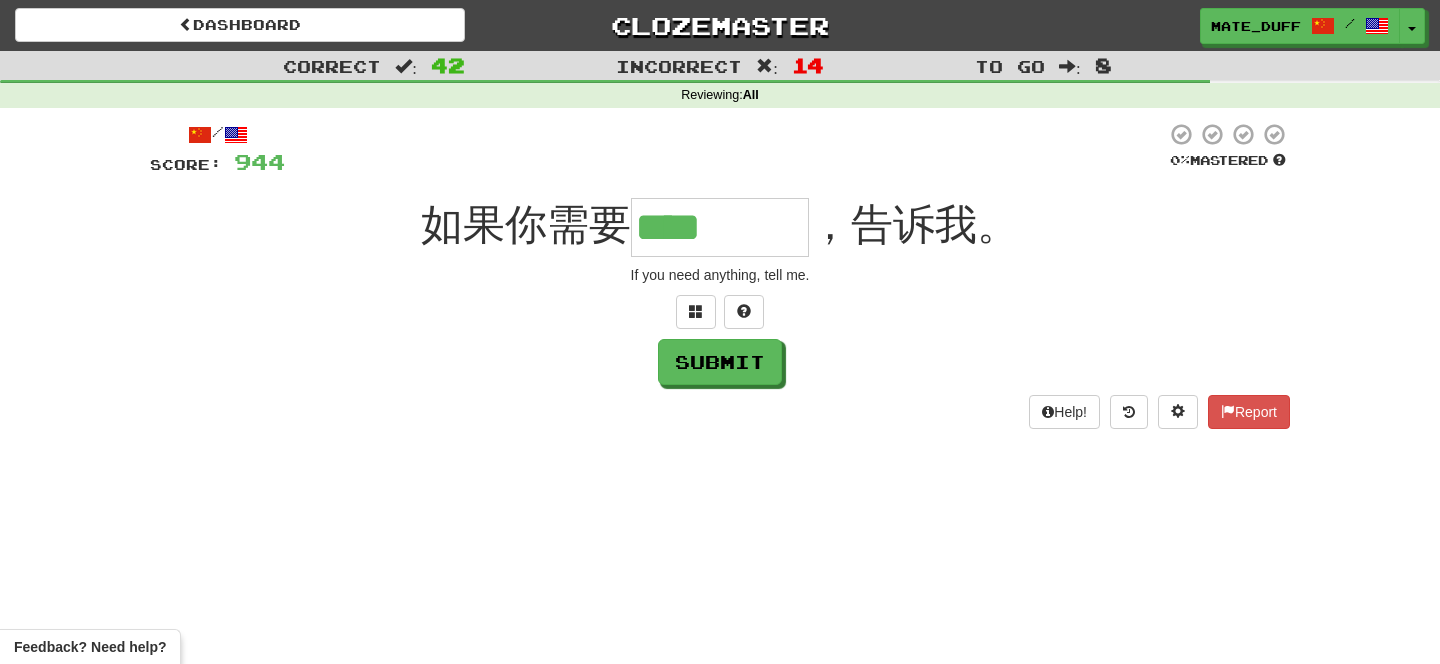 type on "****" 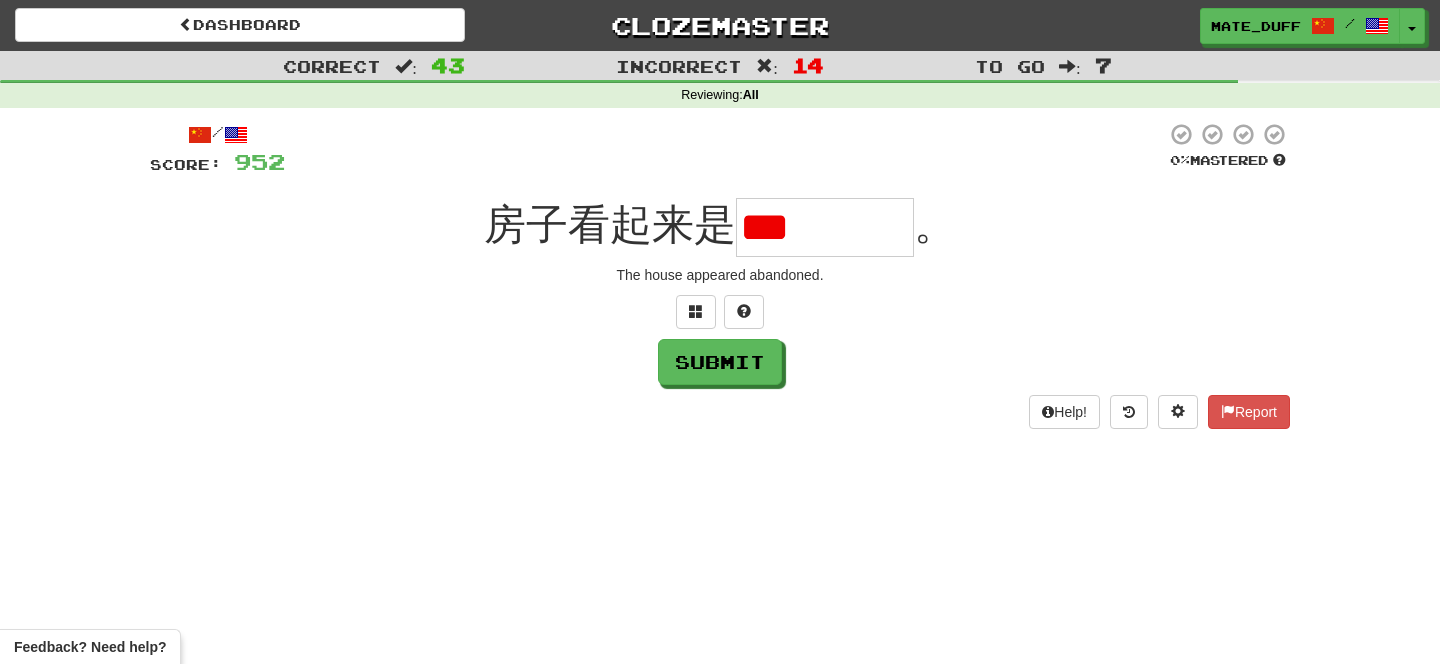 type on "*" 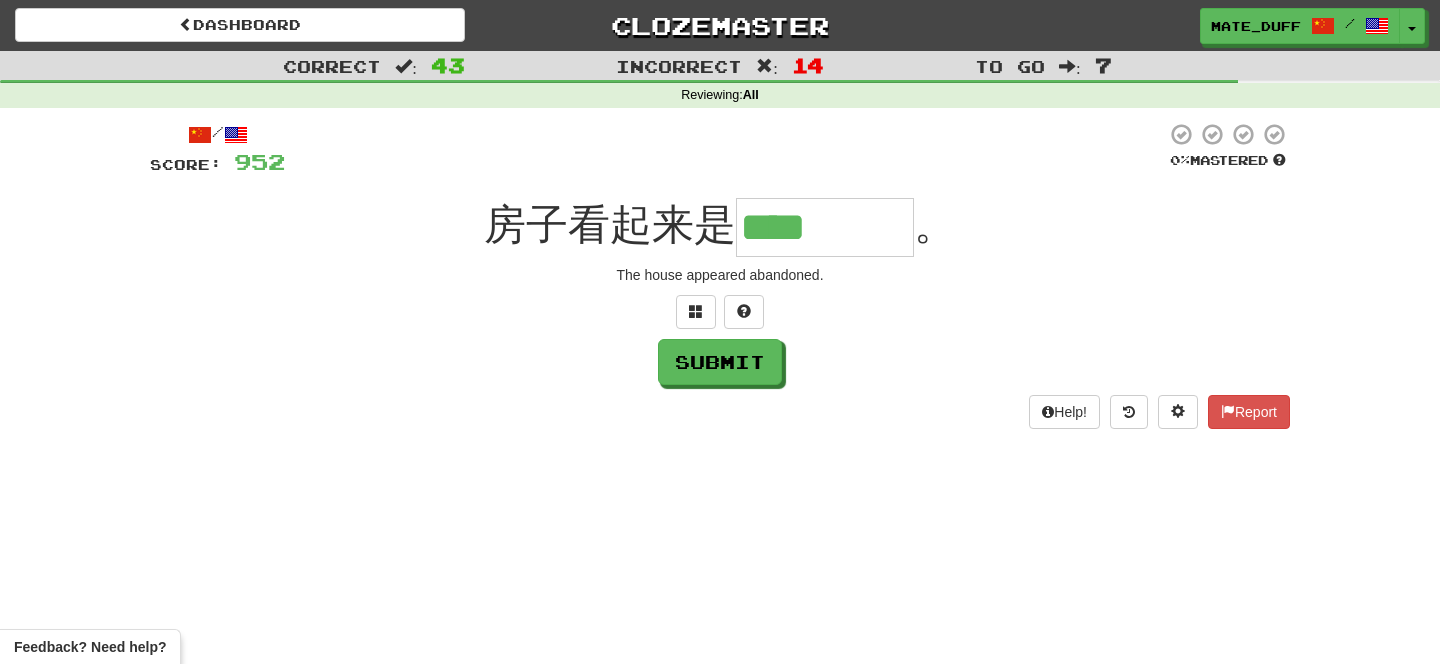 type on "****" 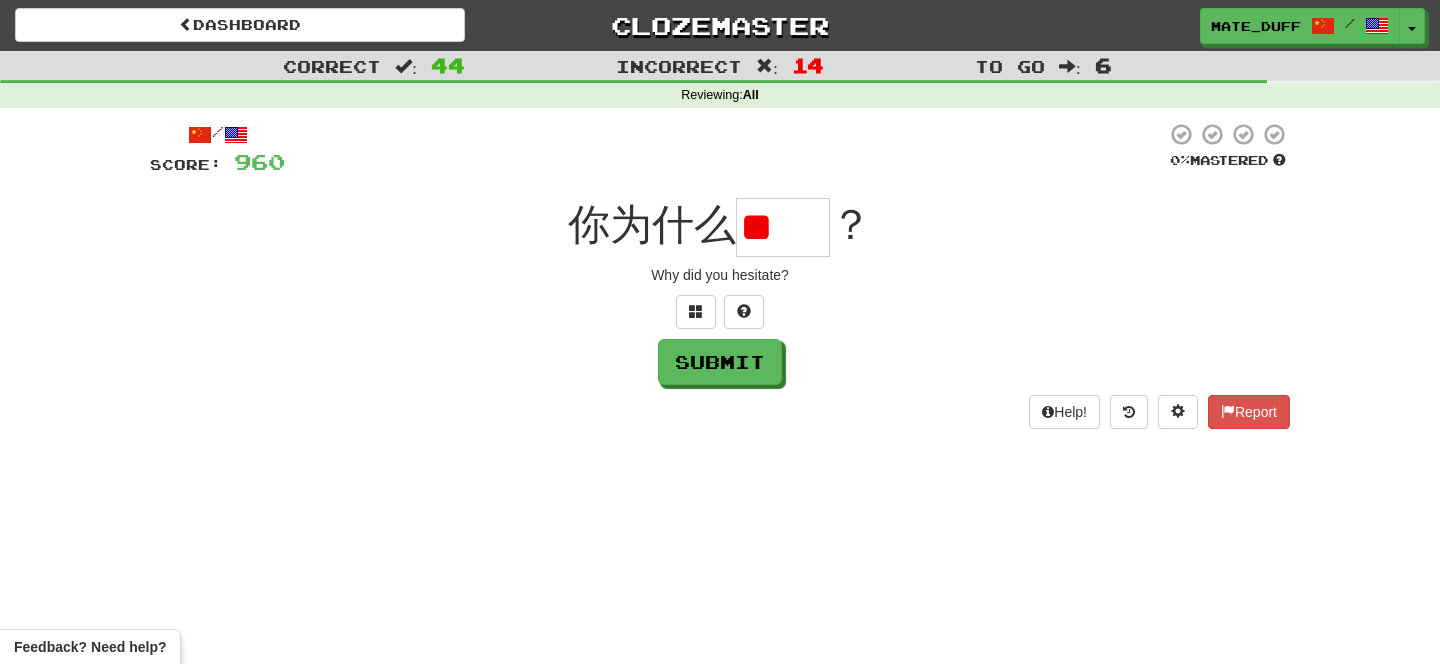 scroll, scrollTop: 0, scrollLeft: 0, axis: both 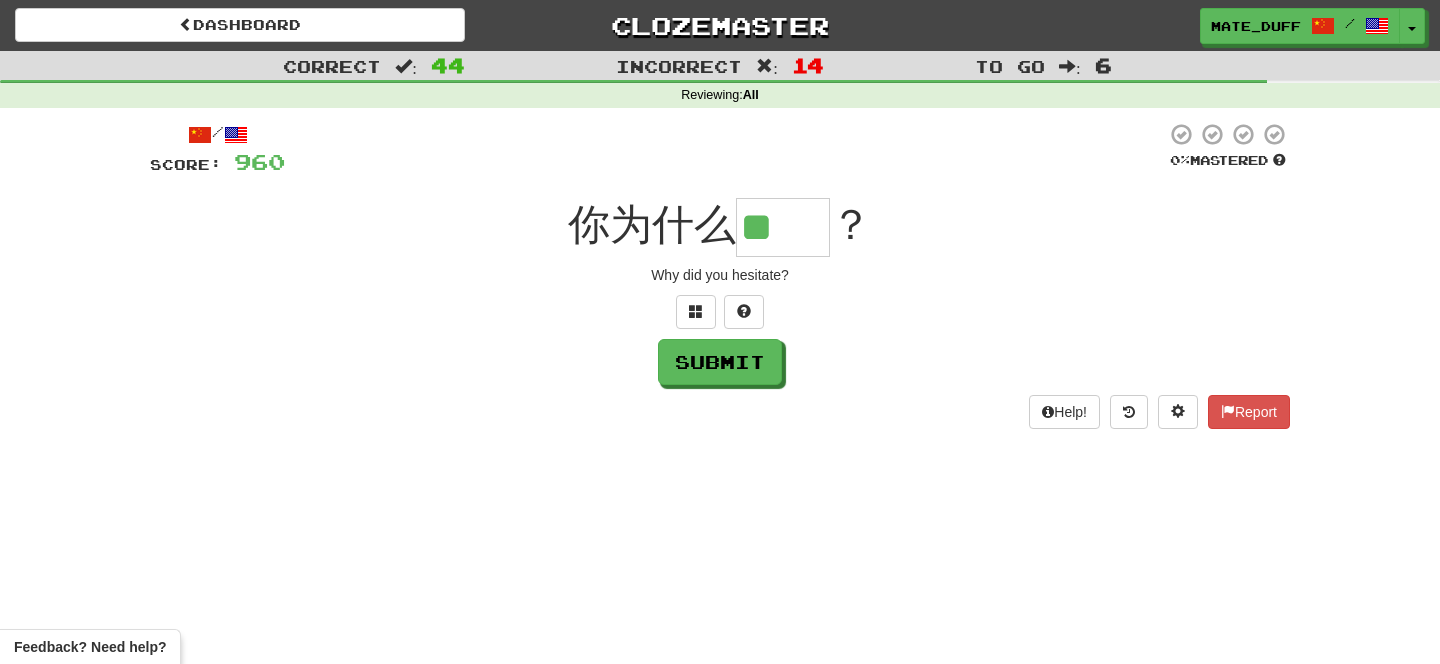 type on "**" 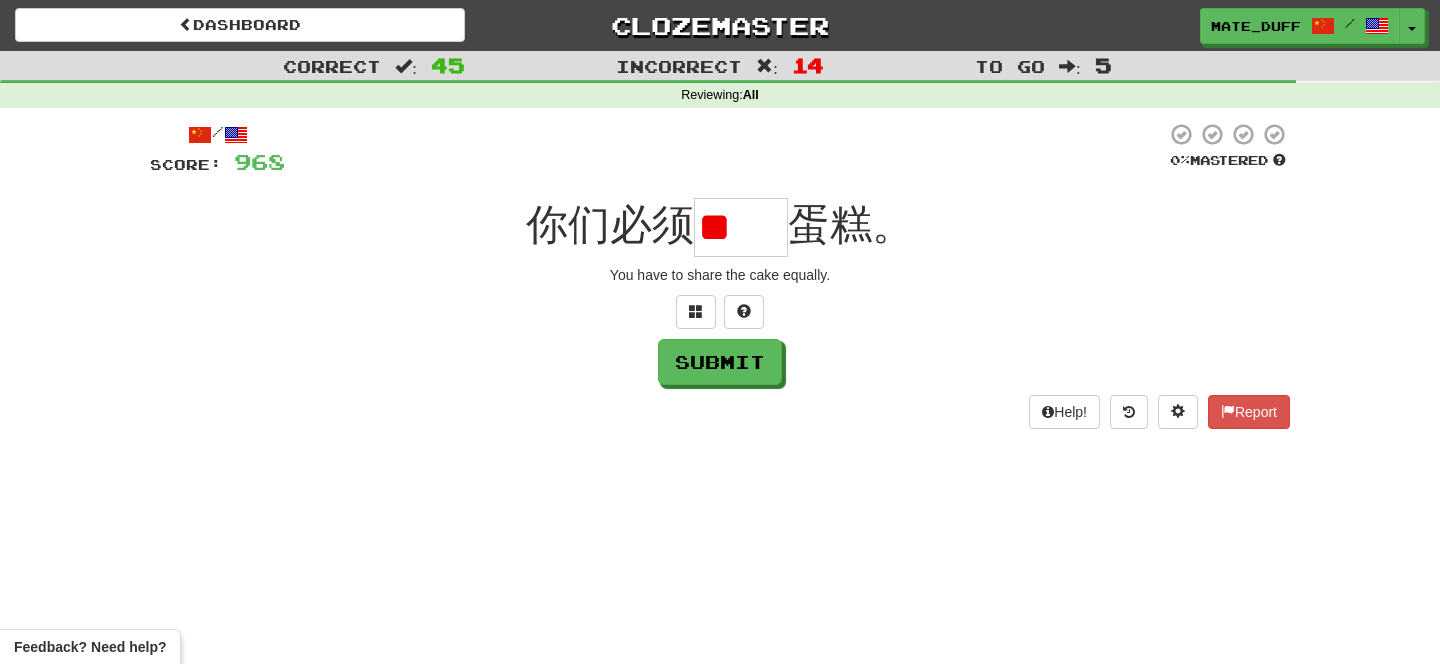 scroll, scrollTop: 0, scrollLeft: 0, axis: both 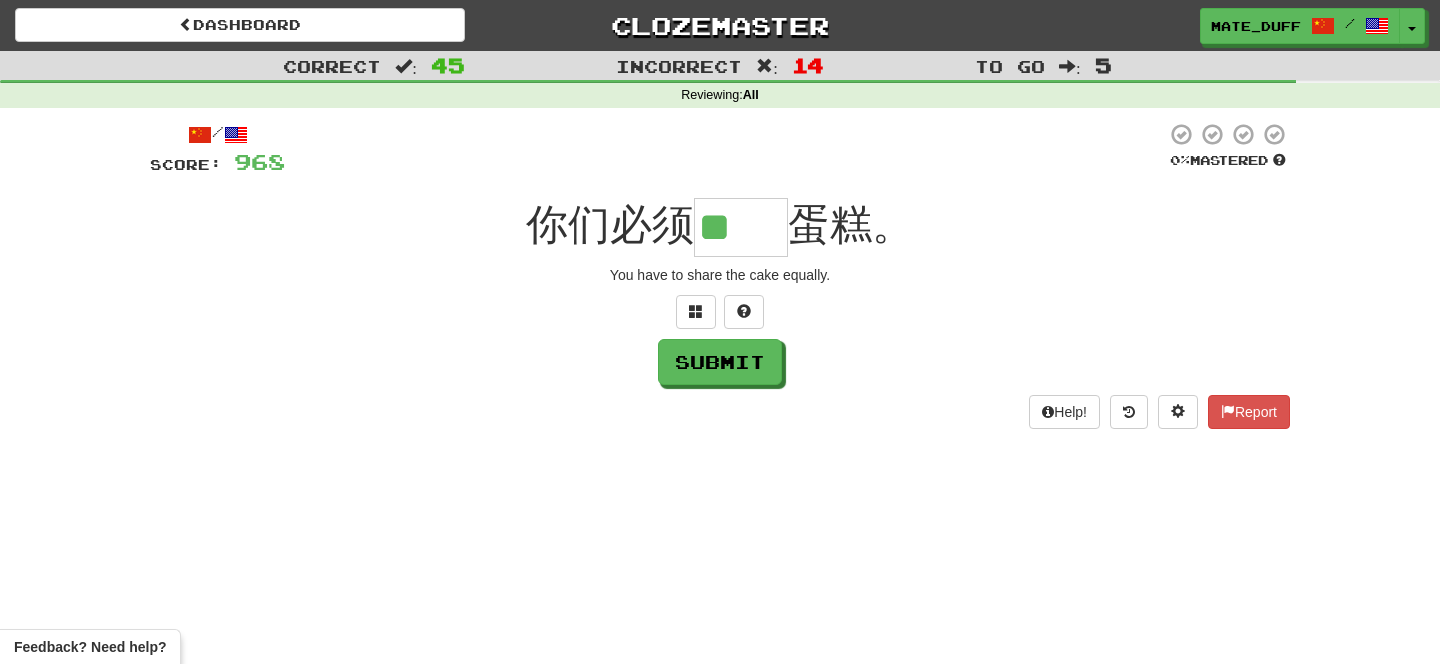 type on "**" 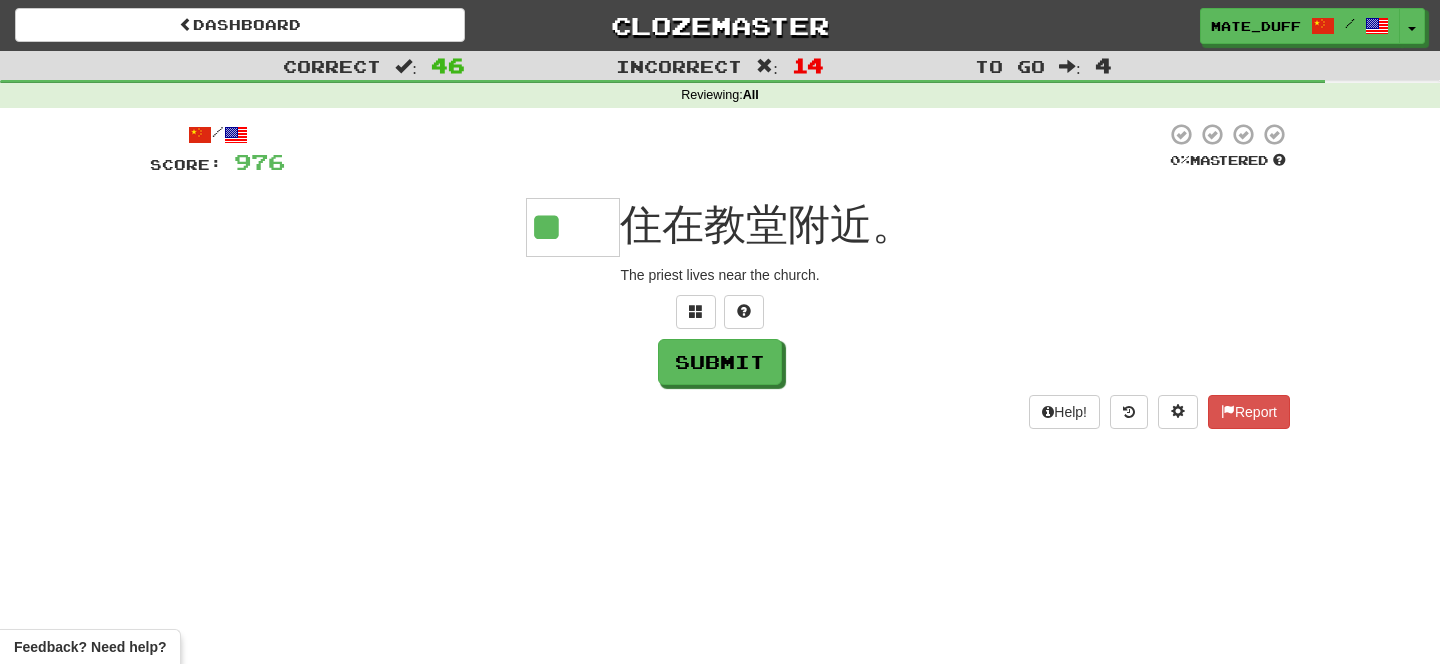 scroll, scrollTop: 0, scrollLeft: 0, axis: both 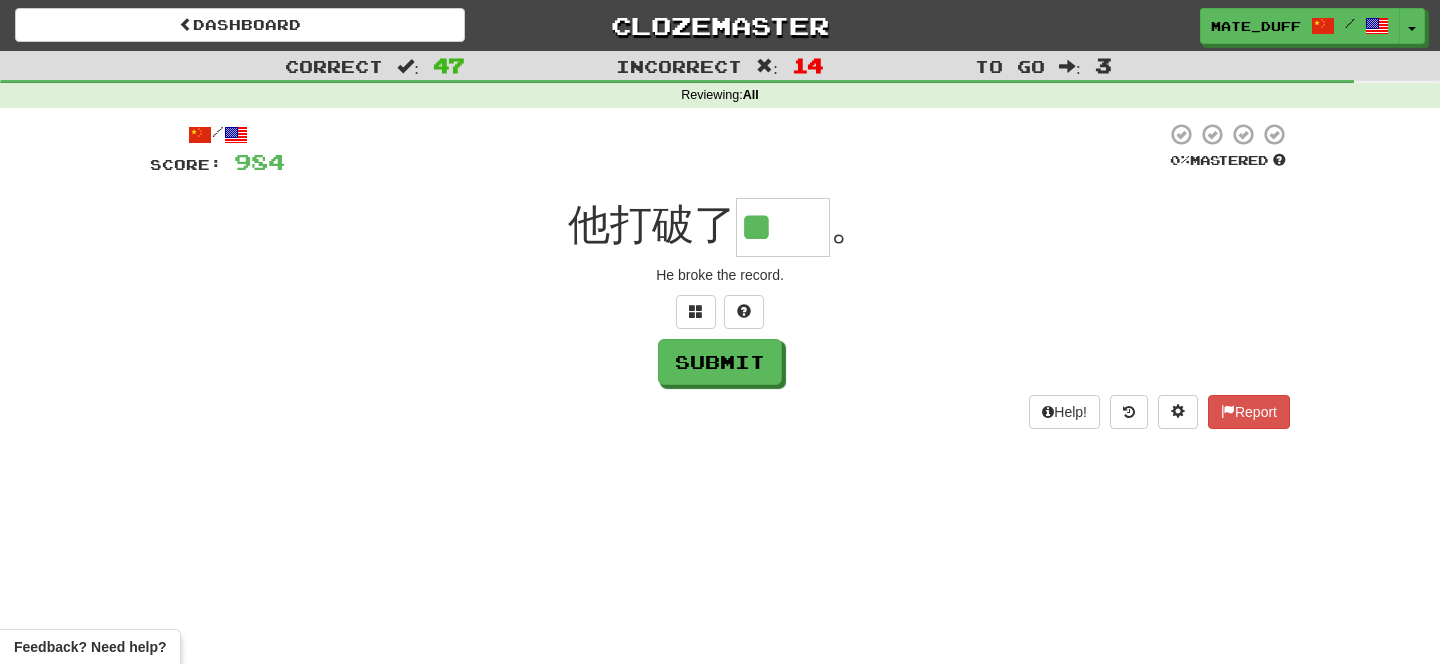 type on "**" 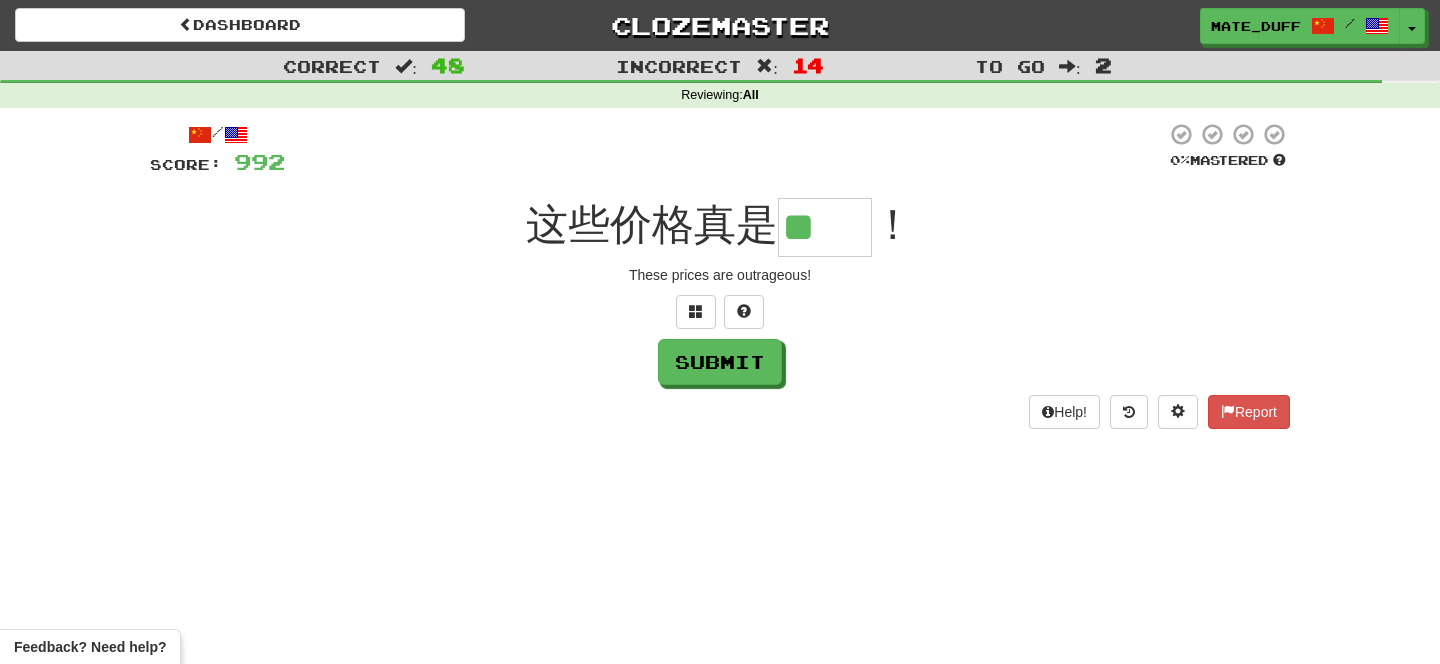 type on "**" 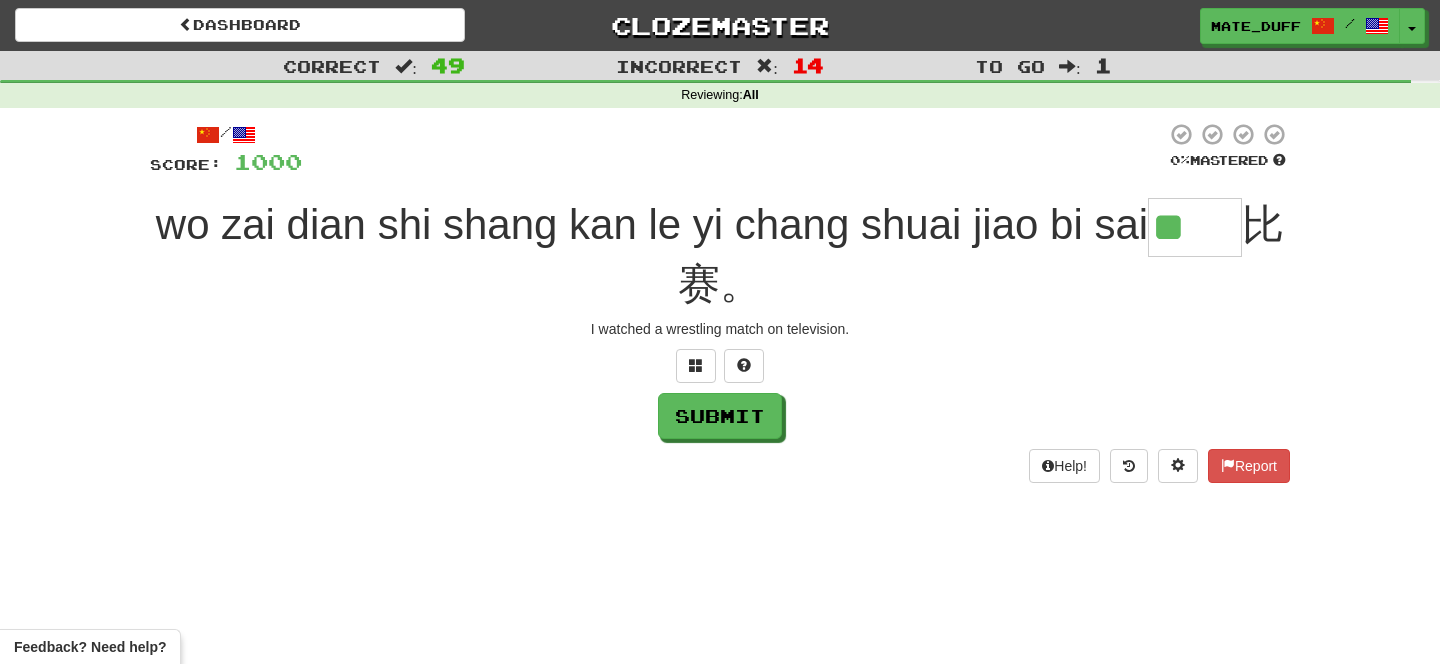 scroll, scrollTop: 0, scrollLeft: 0, axis: both 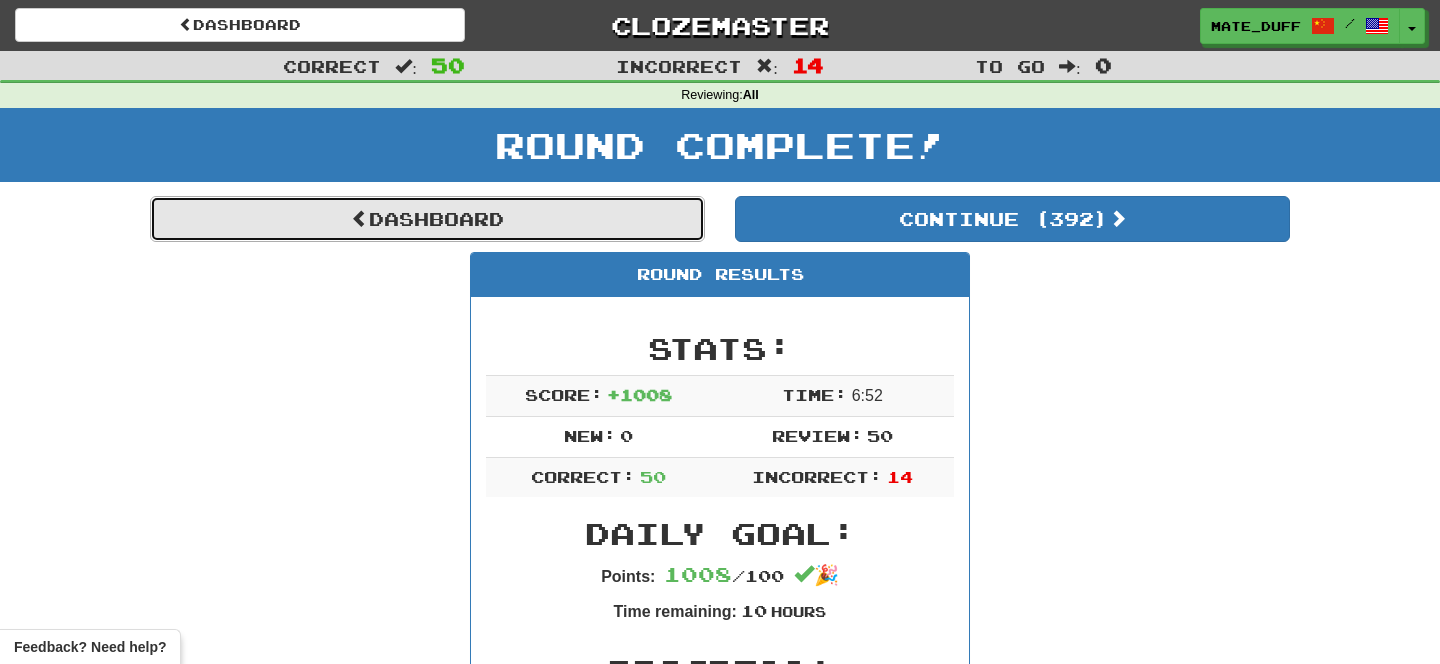 click on "Dashboard" at bounding box center (427, 219) 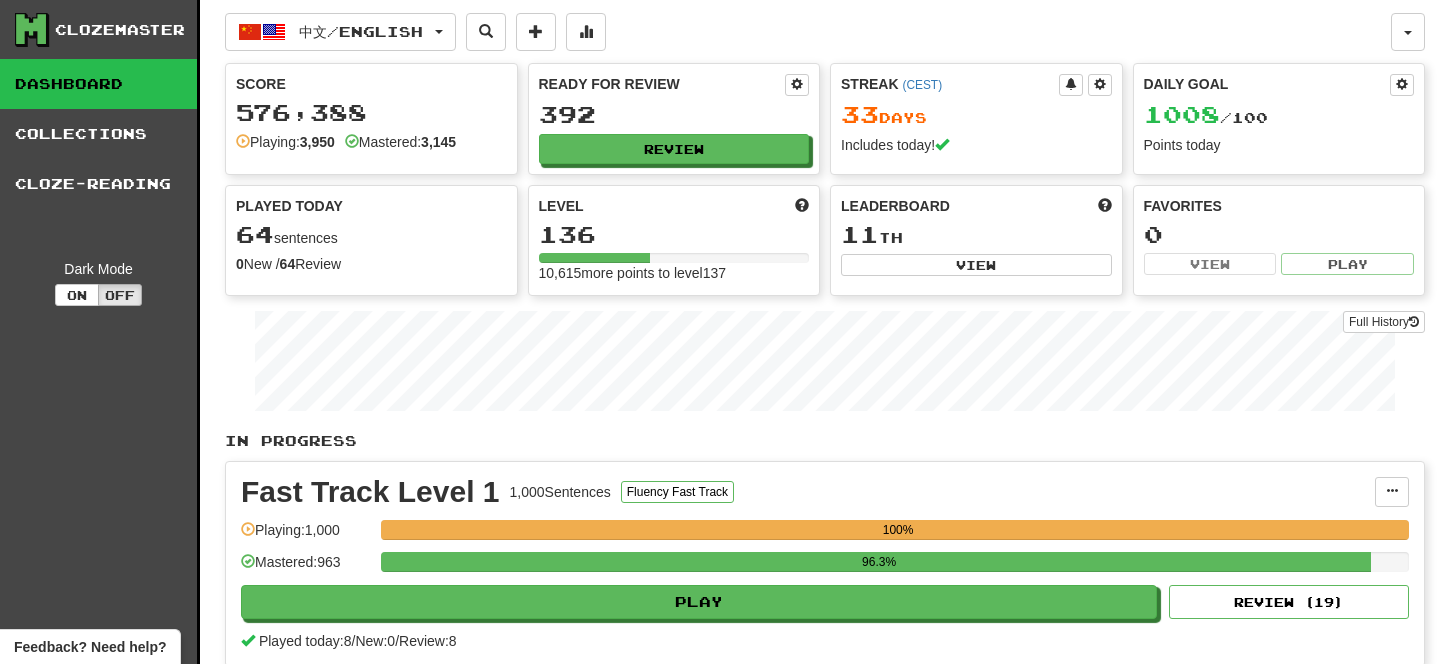 scroll, scrollTop: 0, scrollLeft: 0, axis: both 